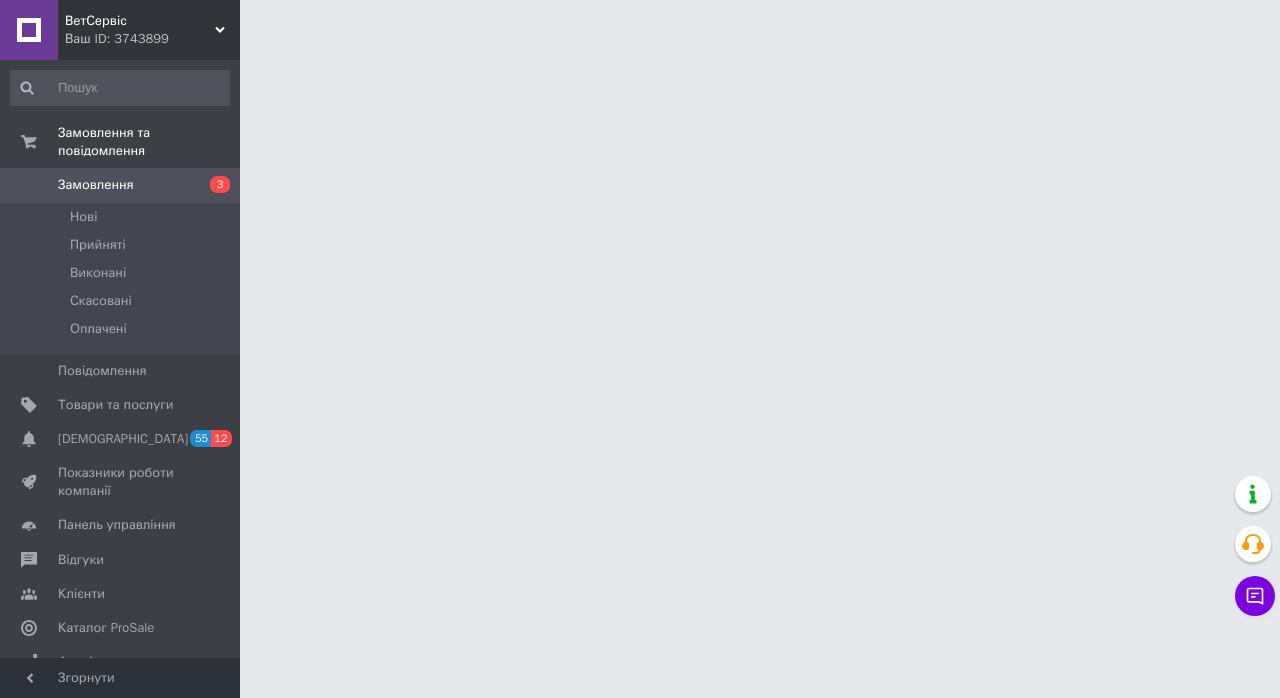 scroll, scrollTop: 0, scrollLeft: 0, axis: both 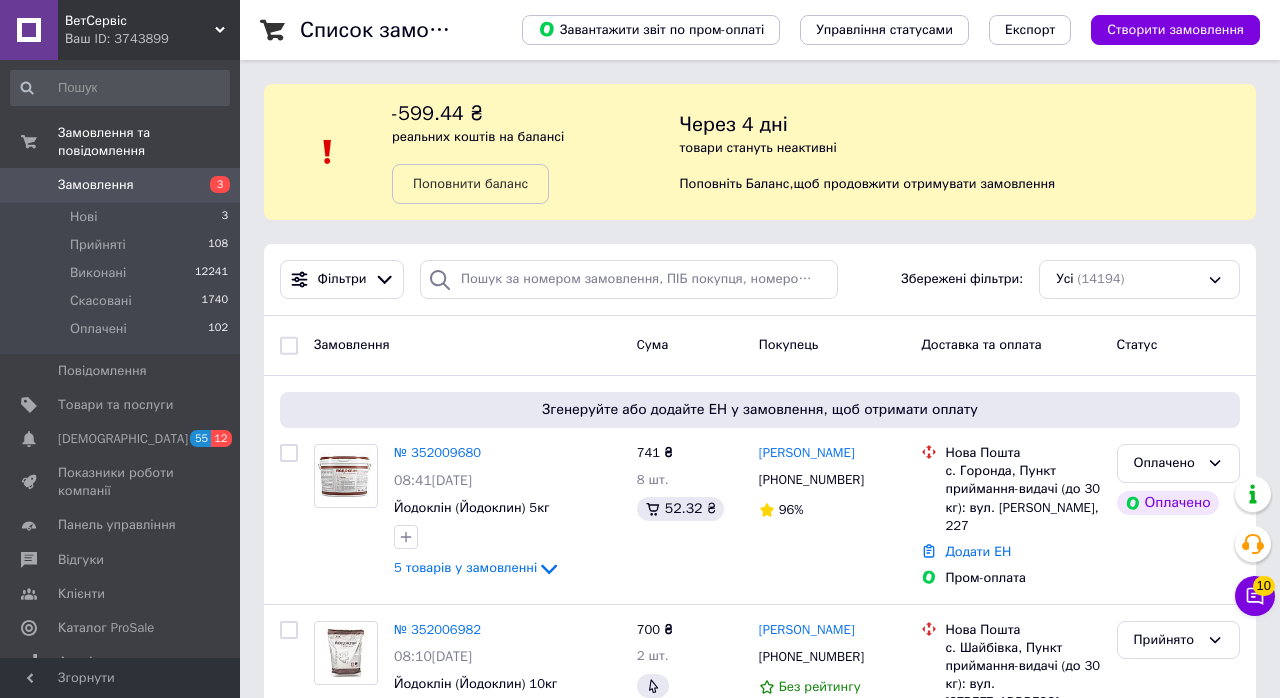 click on "Згенеруйте або додайте ЕН у замовлення, щоб отримати оплату" at bounding box center [760, 410] 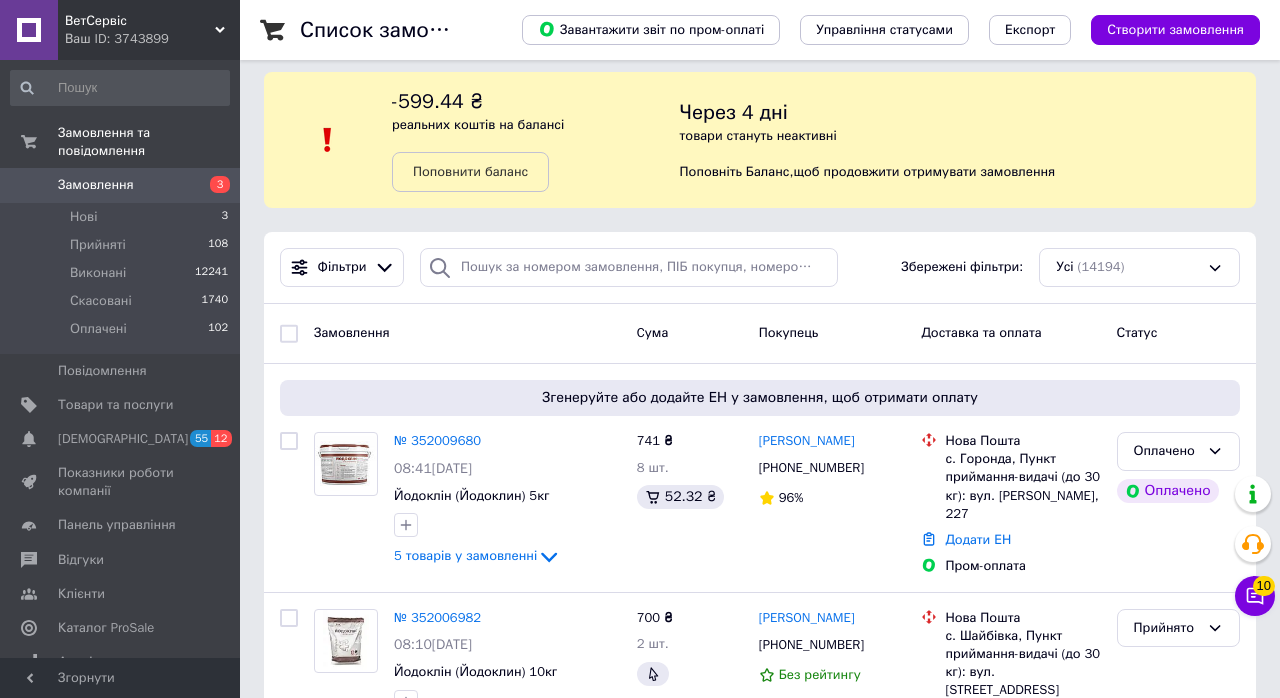 scroll, scrollTop: 111, scrollLeft: 0, axis: vertical 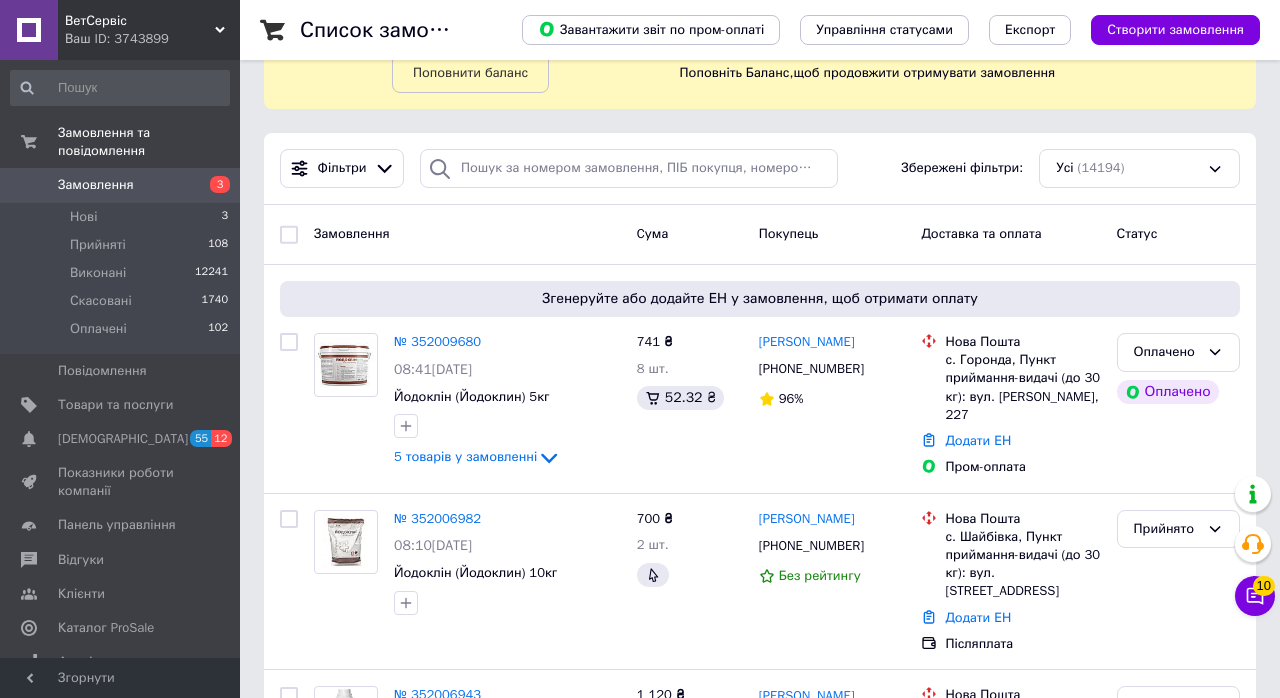 click on "5 товарів у замовленні" at bounding box center (465, 457) 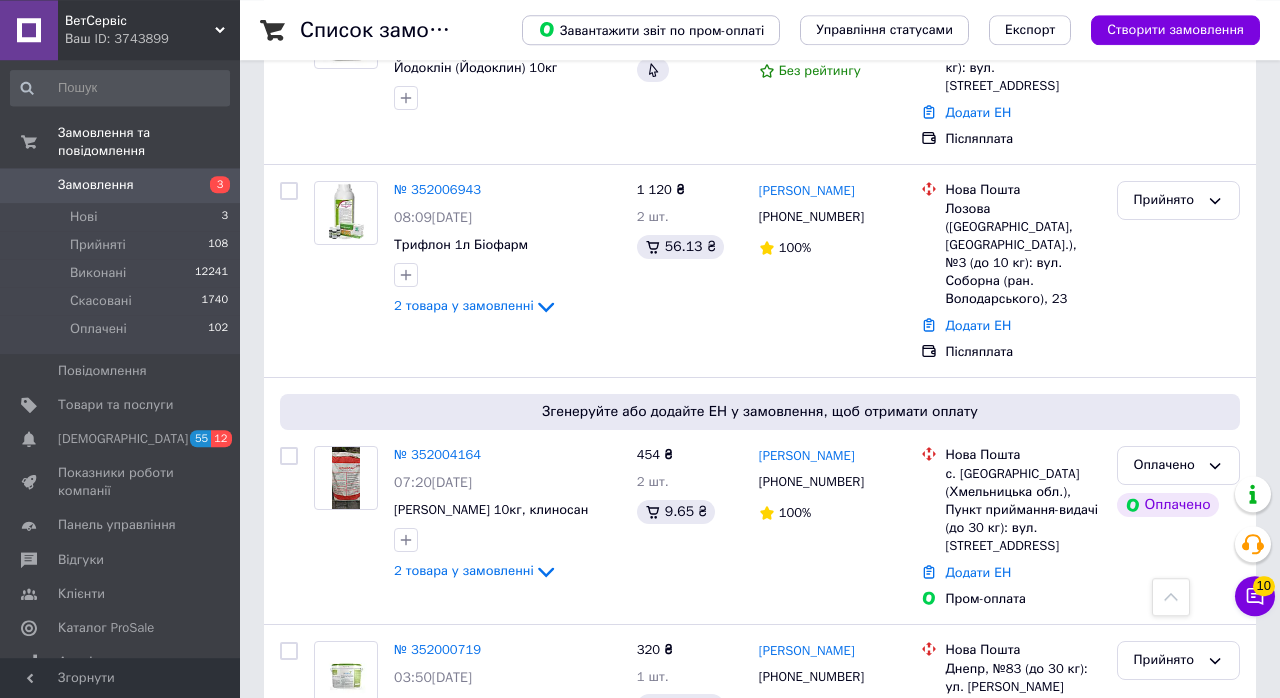 scroll, scrollTop: 1025, scrollLeft: 0, axis: vertical 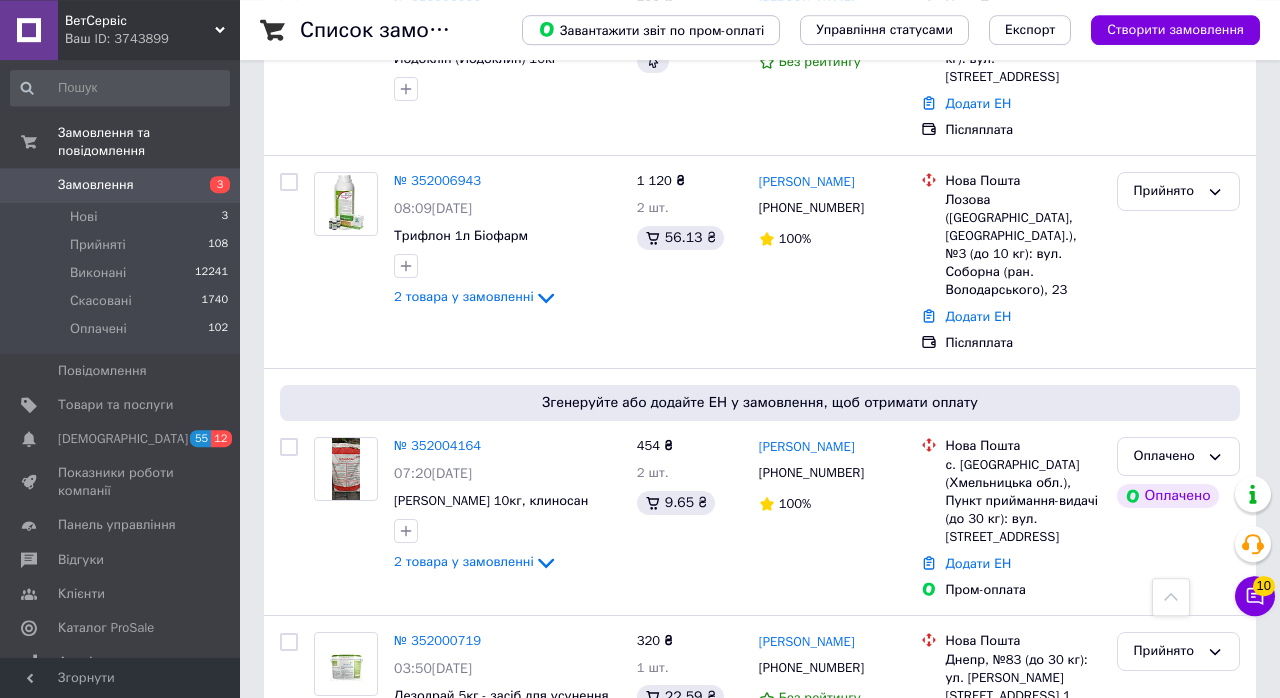 click 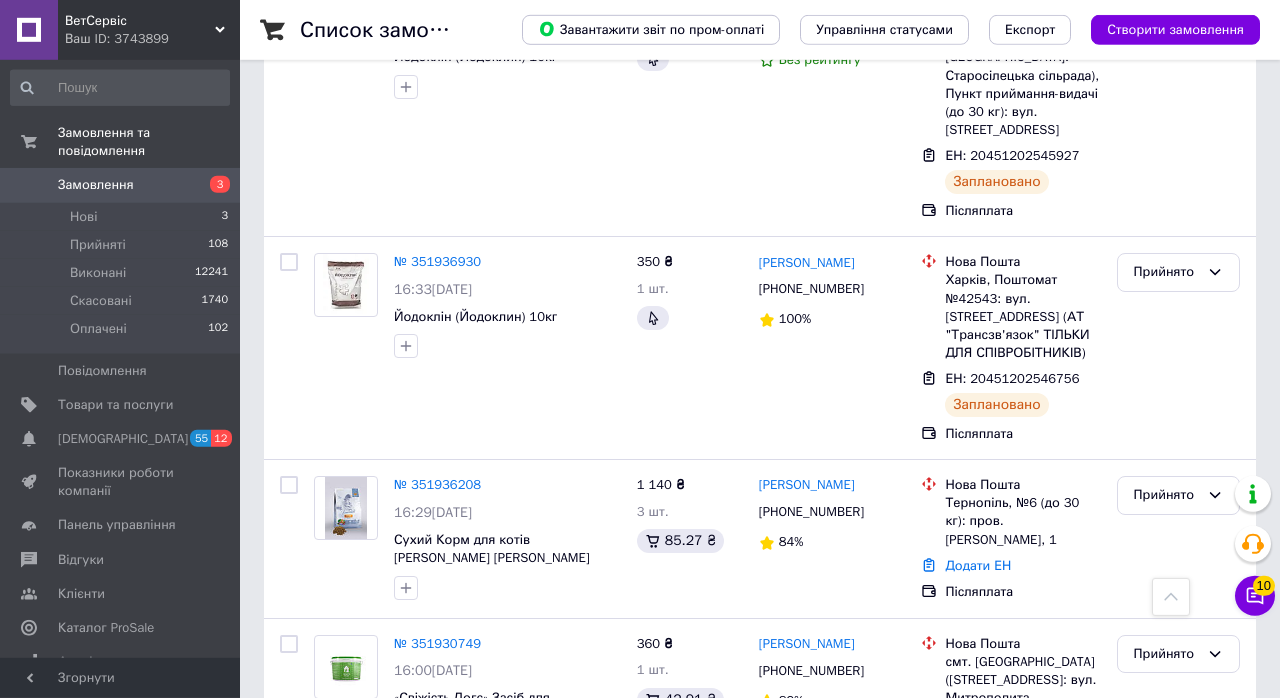 scroll, scrollTop: 4033, scrollLeft: 0, axis: vertical 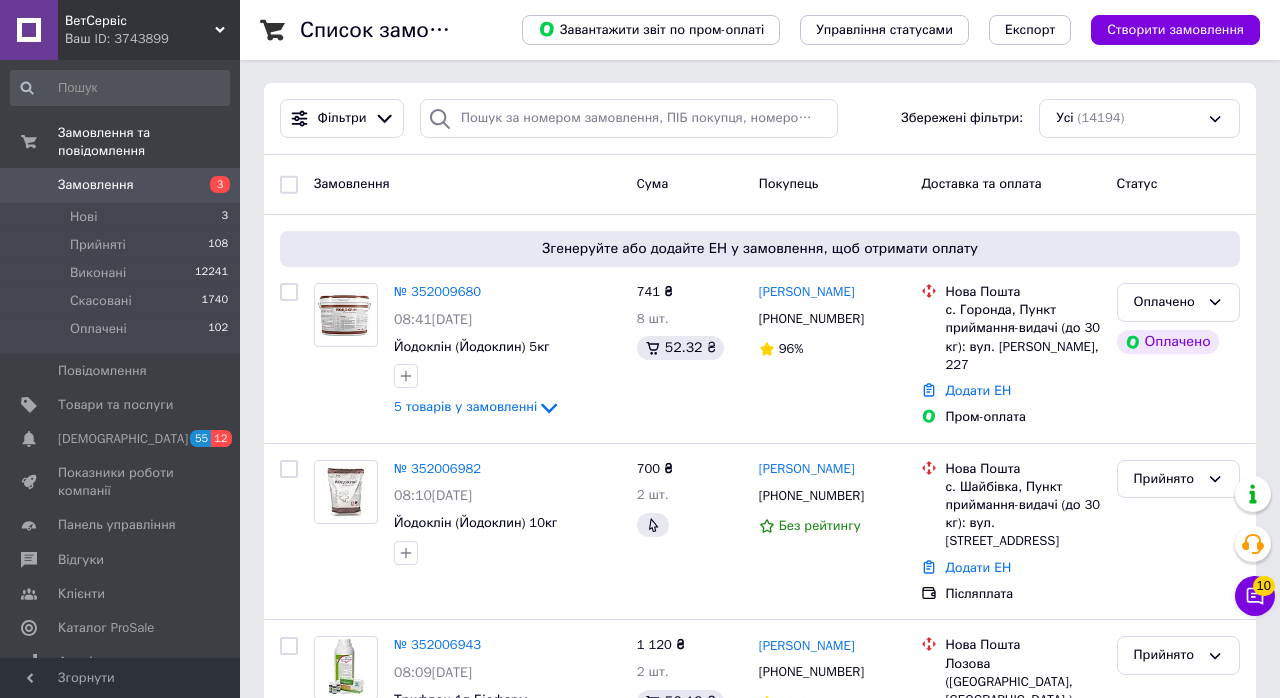 click on "№ 352006982" at bounding box center [437, 468] 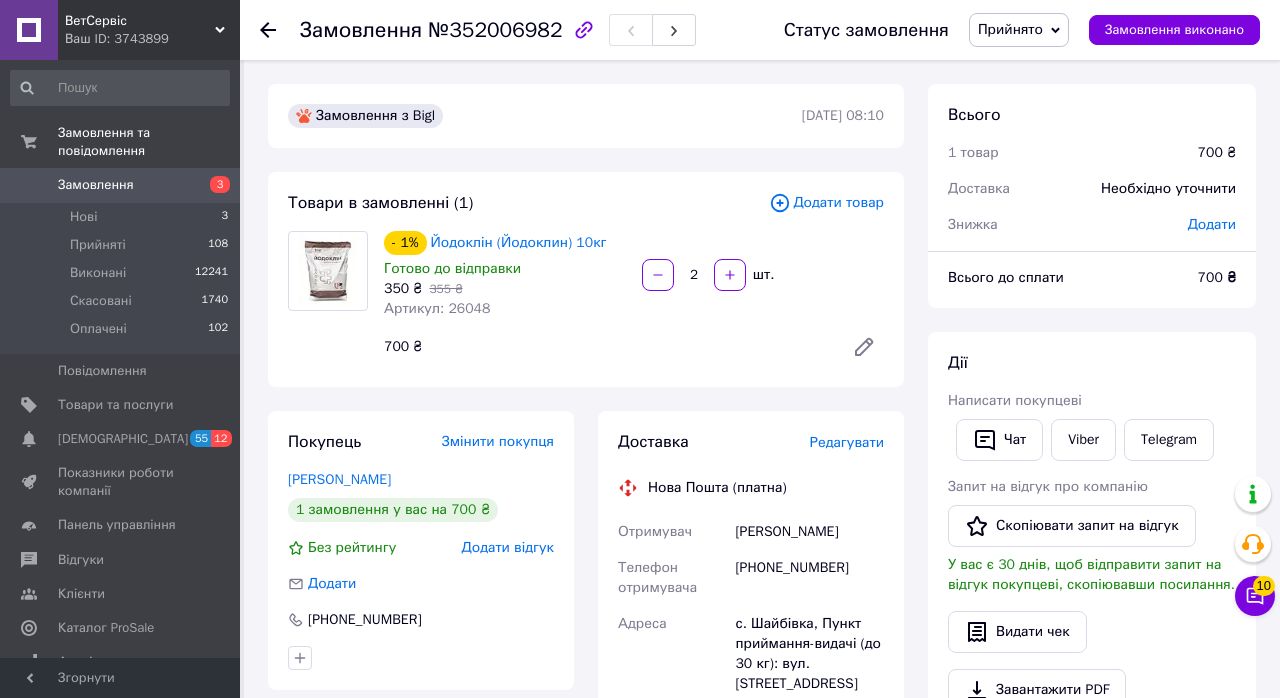 click on "Прийняті" at bounding box center [98, 245] 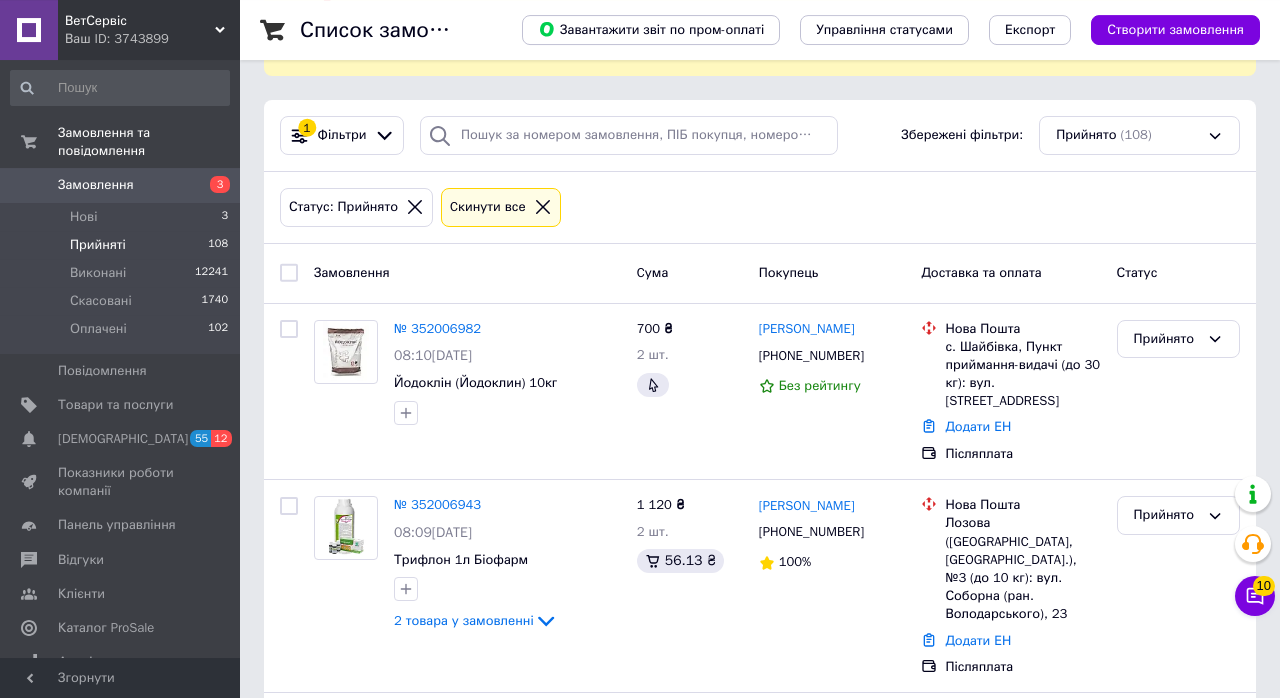 scroll, scrollTop: 0, scrollLeft: 0, axis: both 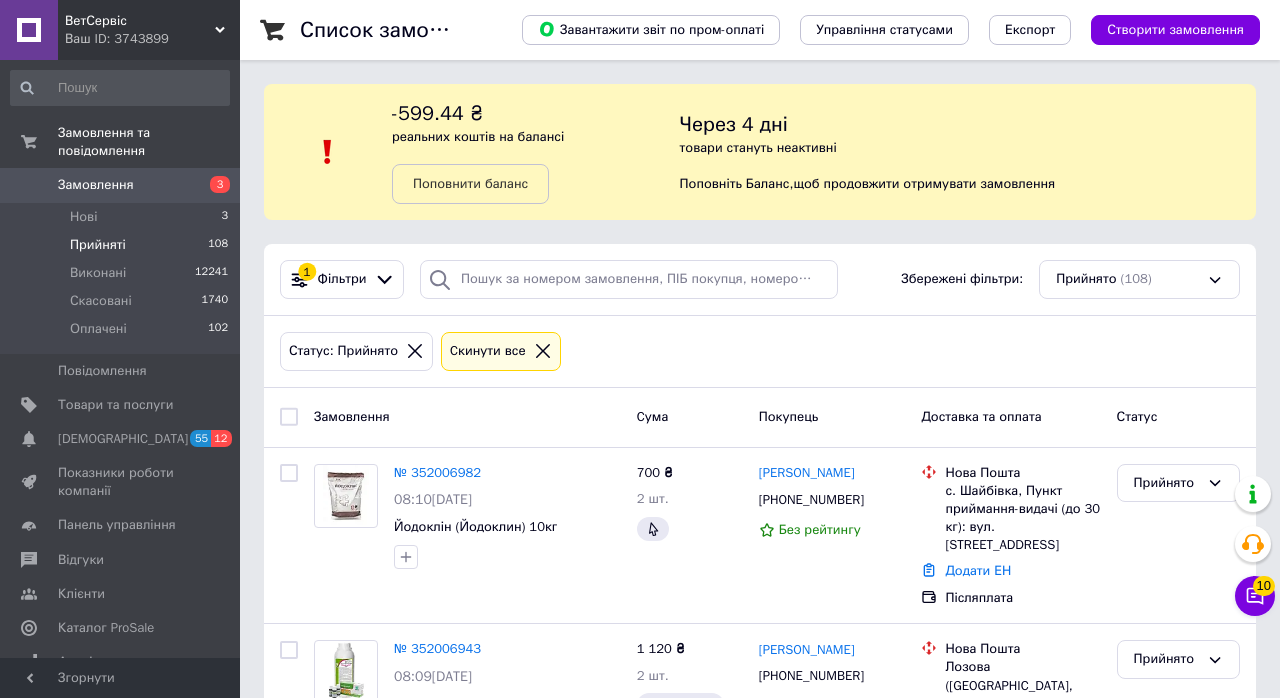 click on "3" at bounding box center (224, 217) 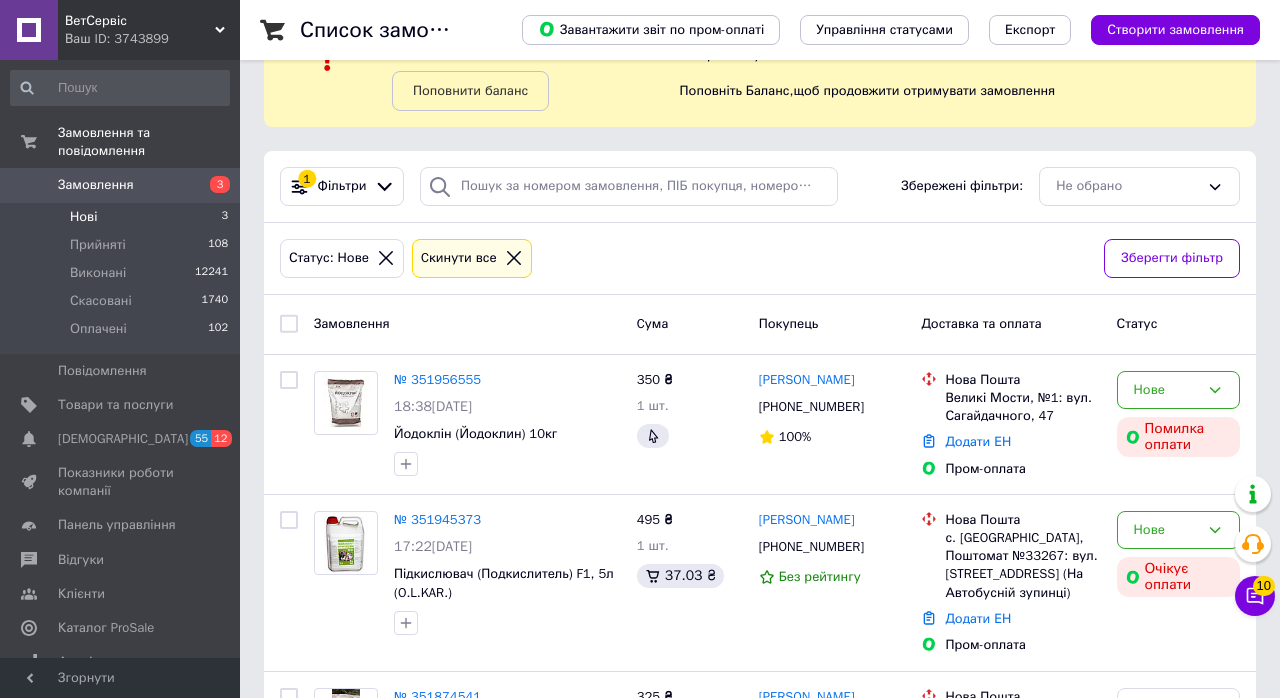 scroll, scrollTop: 116, scrollLeft: 0, axis: vertical 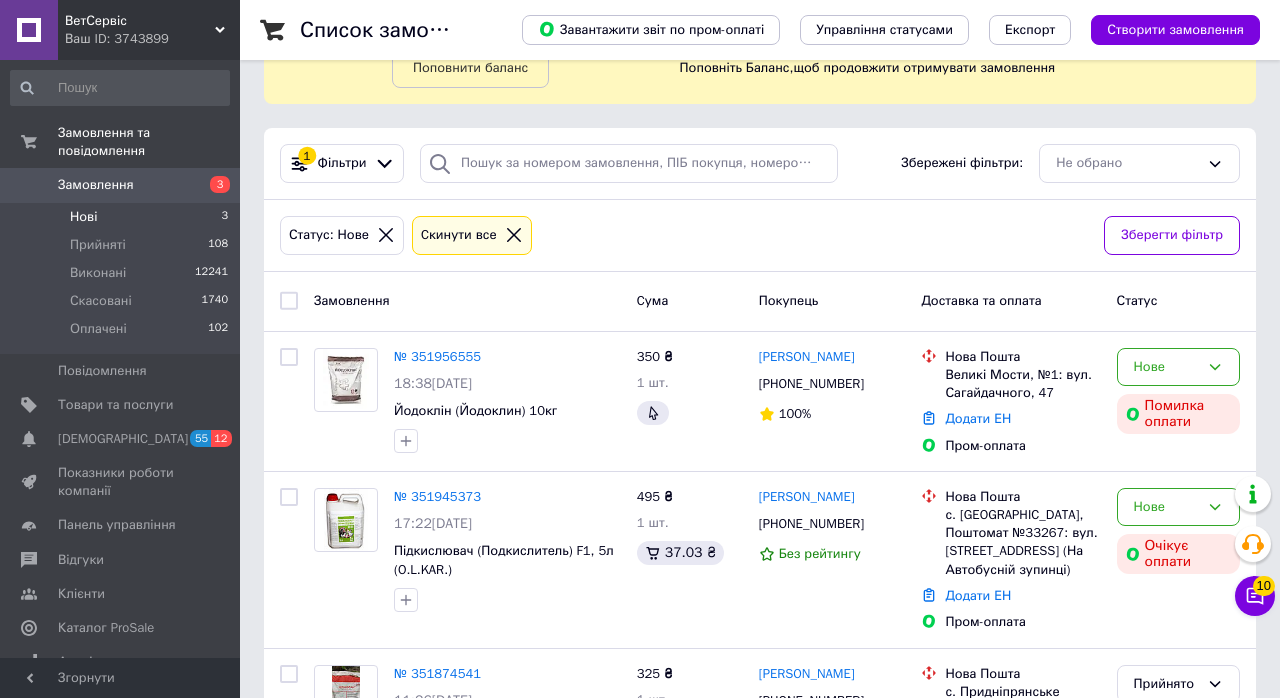 click on "№ 351945373" at bounding box center [437, 496] 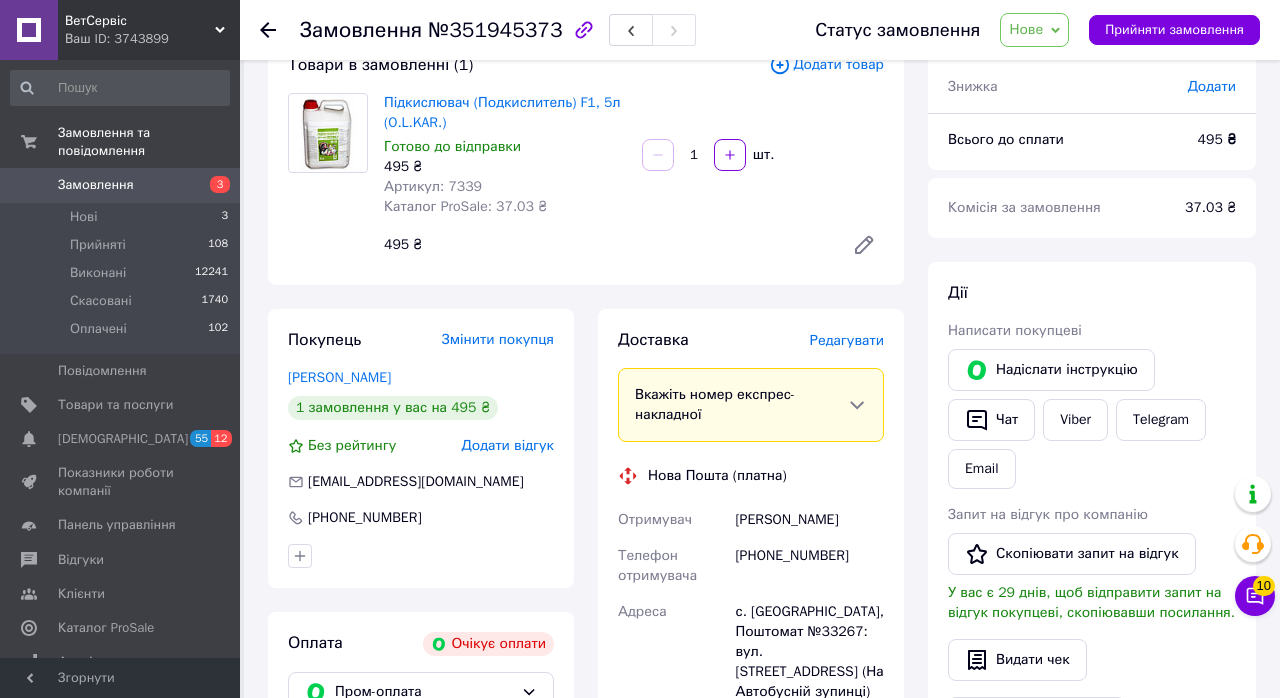 scroll, scrollTop: 137, scrollLeft: 0, axis: vertical 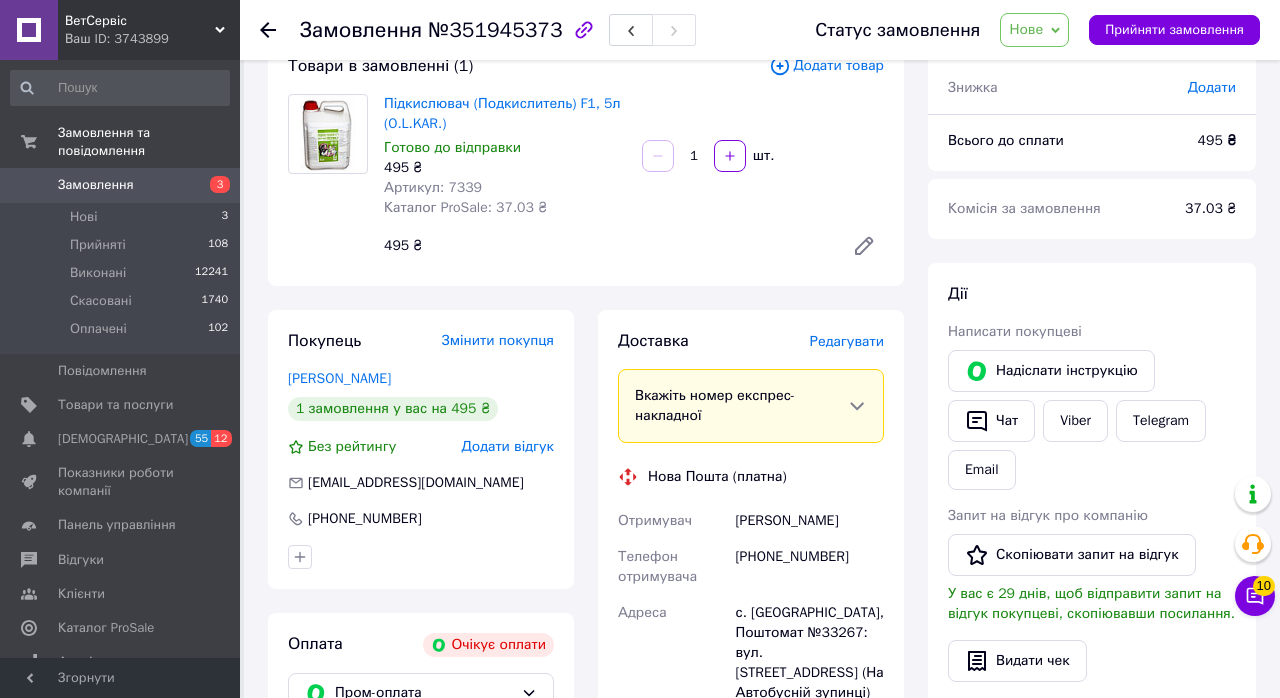 click 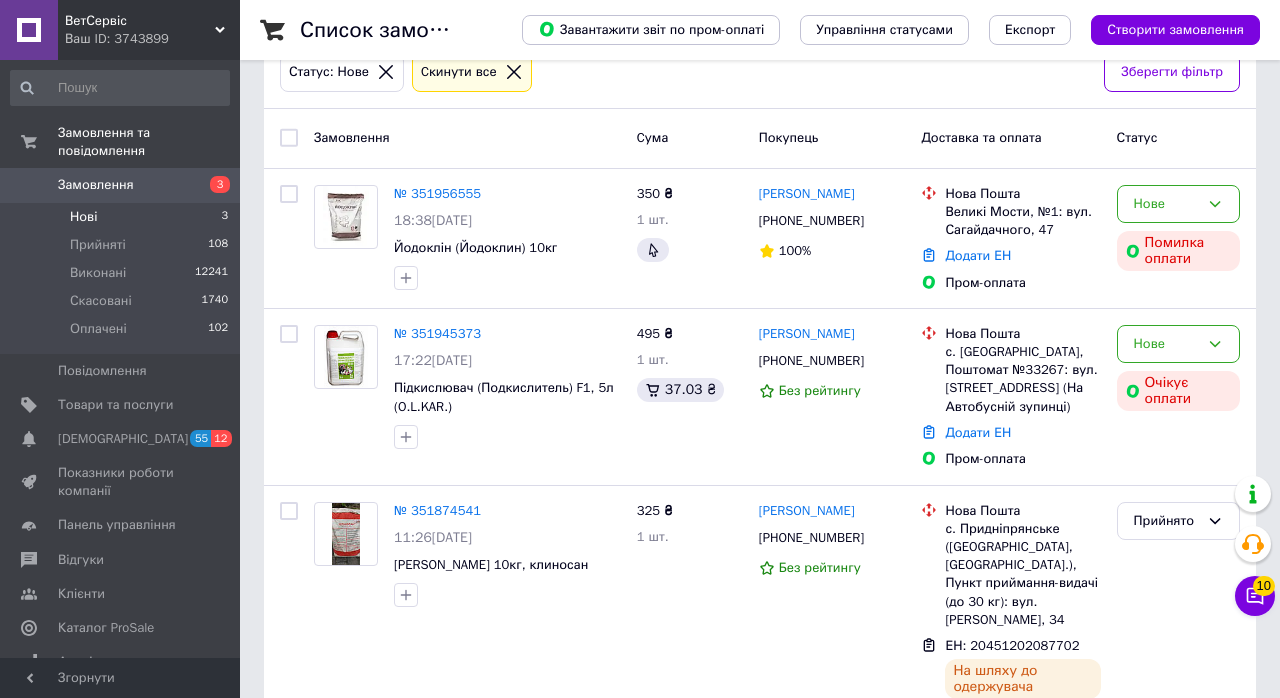 scroll, scrollTop: 291, scrollLeft: 0, axis: vertical 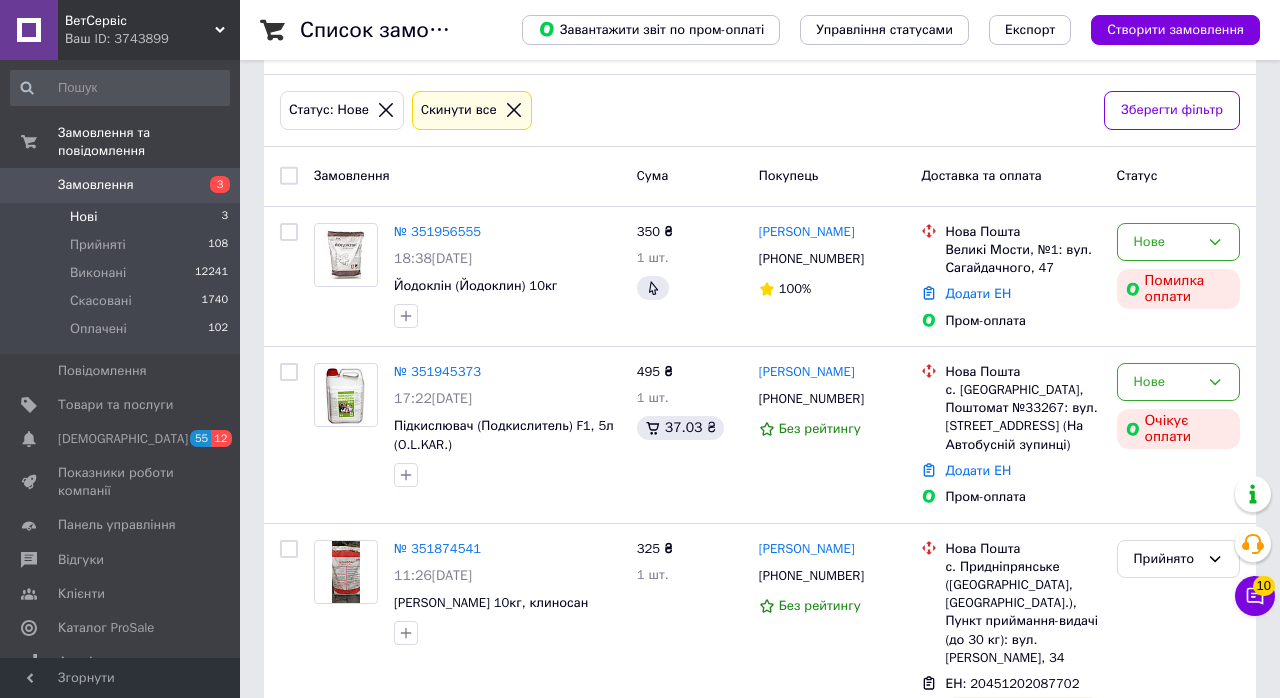 click on "№ 351956555" at bounding box center [437, 231] 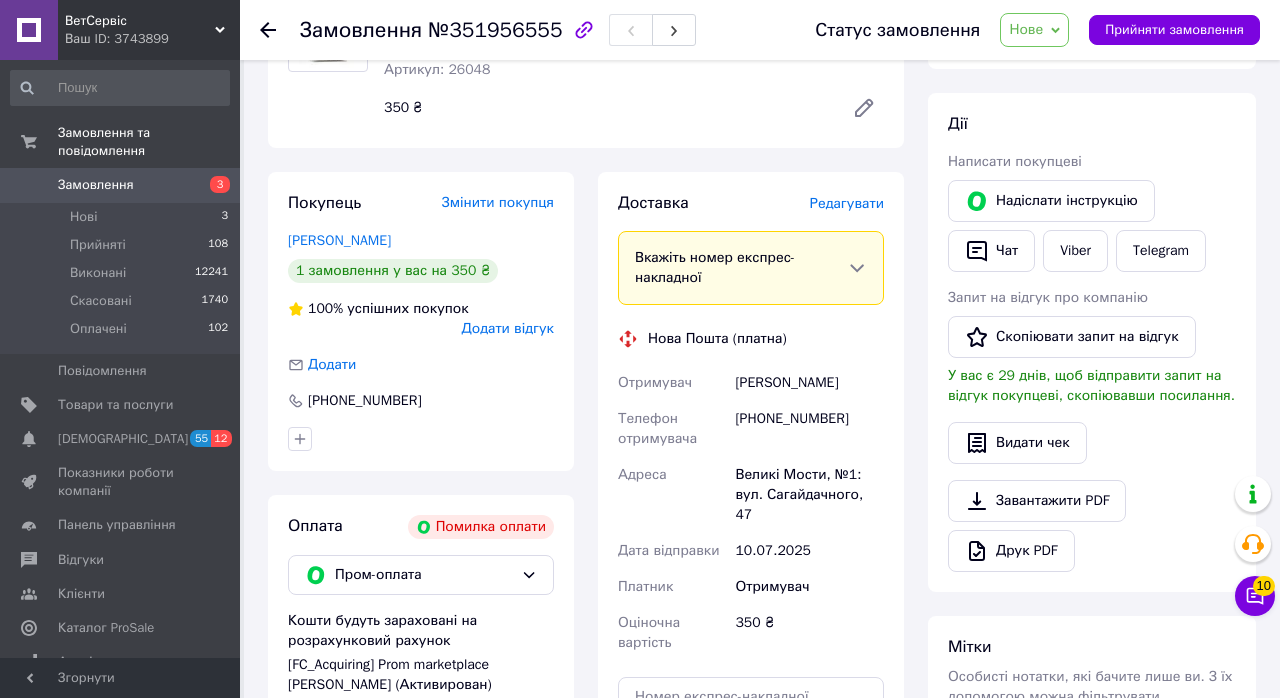 scroll, scrollTop: 247, scrollLeft: 0, axis: vertical 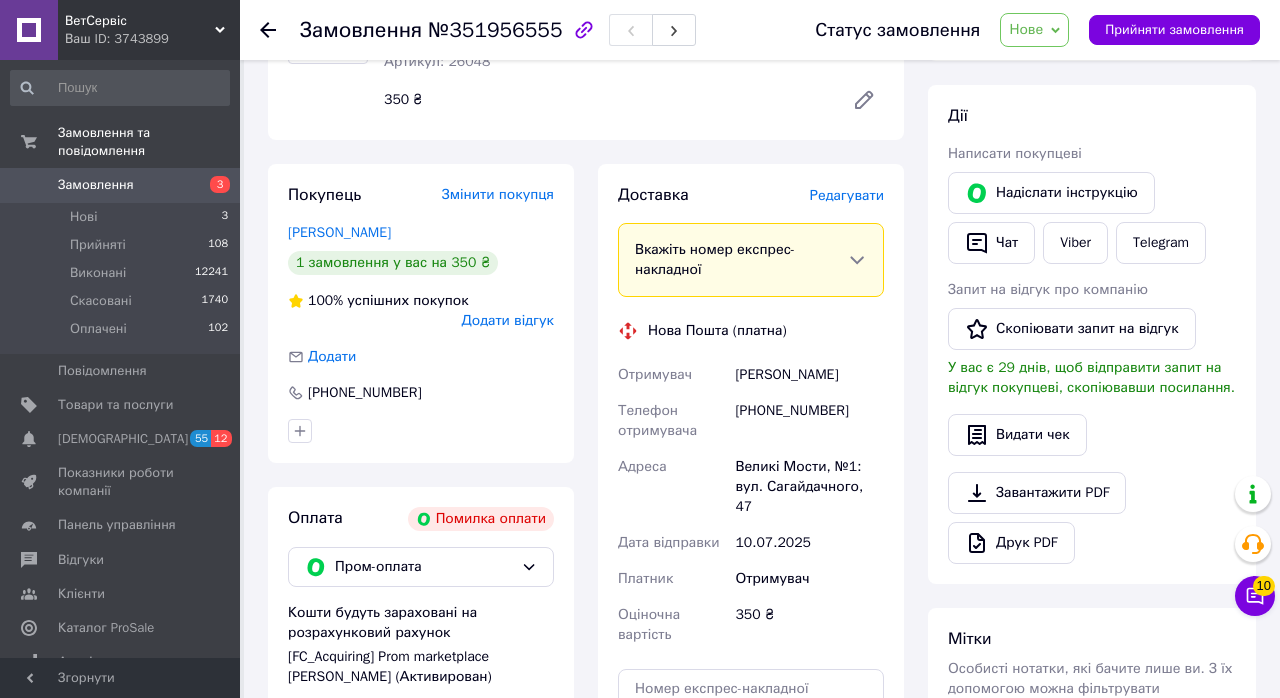 click 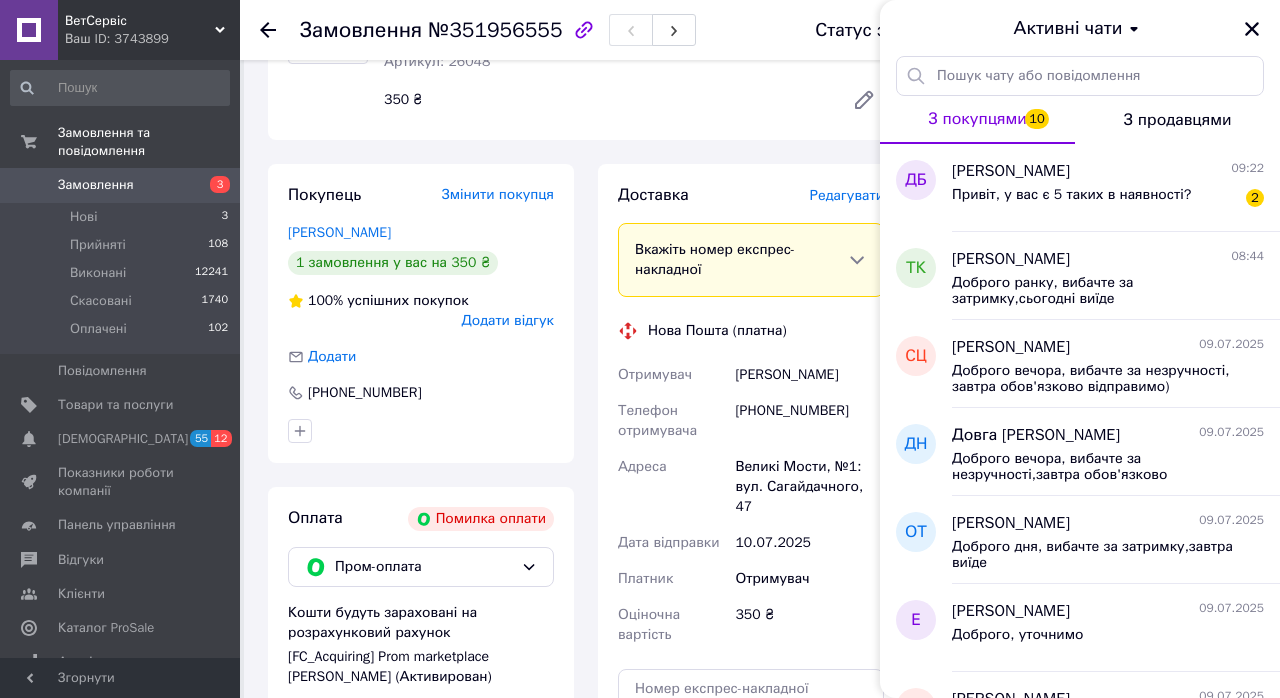 click on "Привіт, у вас є 5 таких в наявності? 2" at bounding box center [1108, 199] 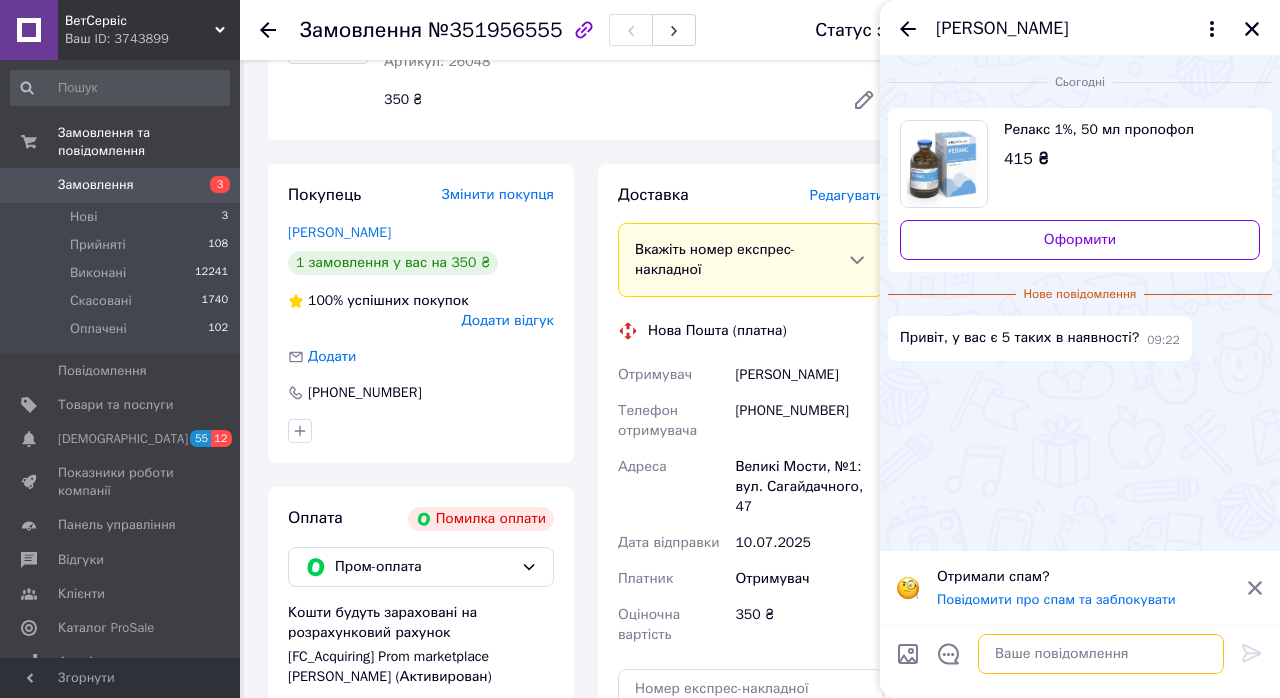 click at bounding box center (1101, 654) 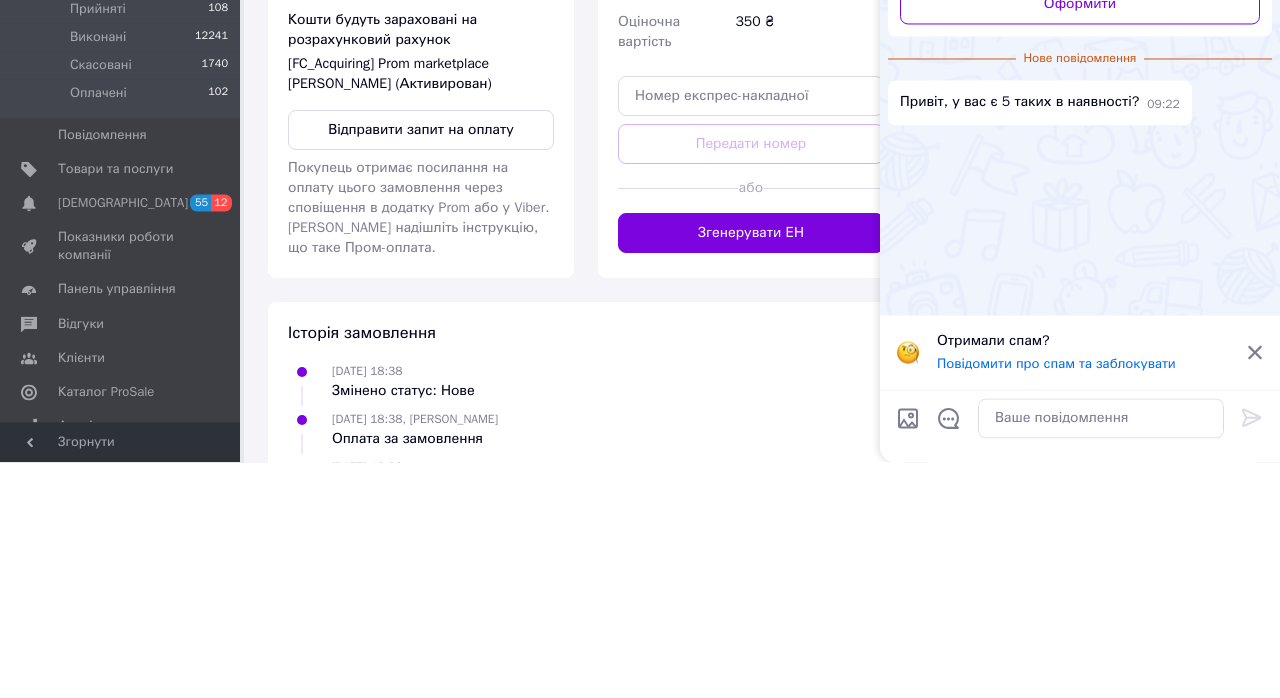 click on "Історія замовлення" at bounding box center (586, 569) 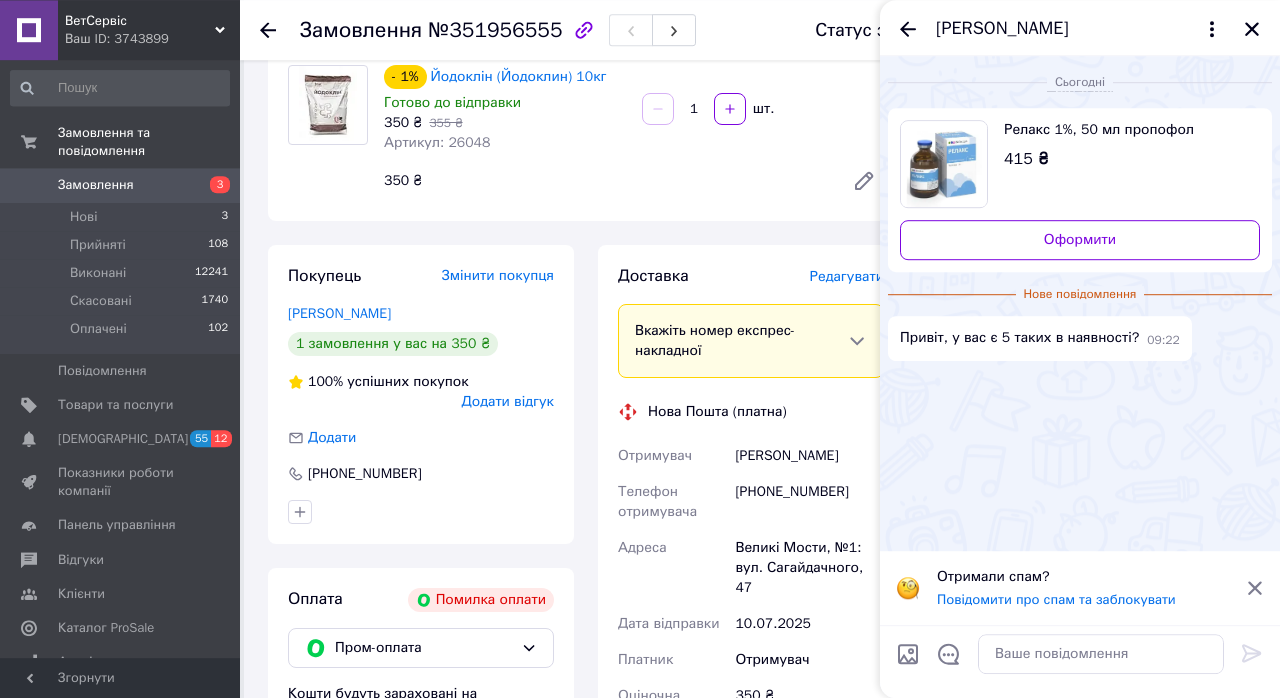scroll, scrollTop: 163, scrollLeft: 0, axis: vertical 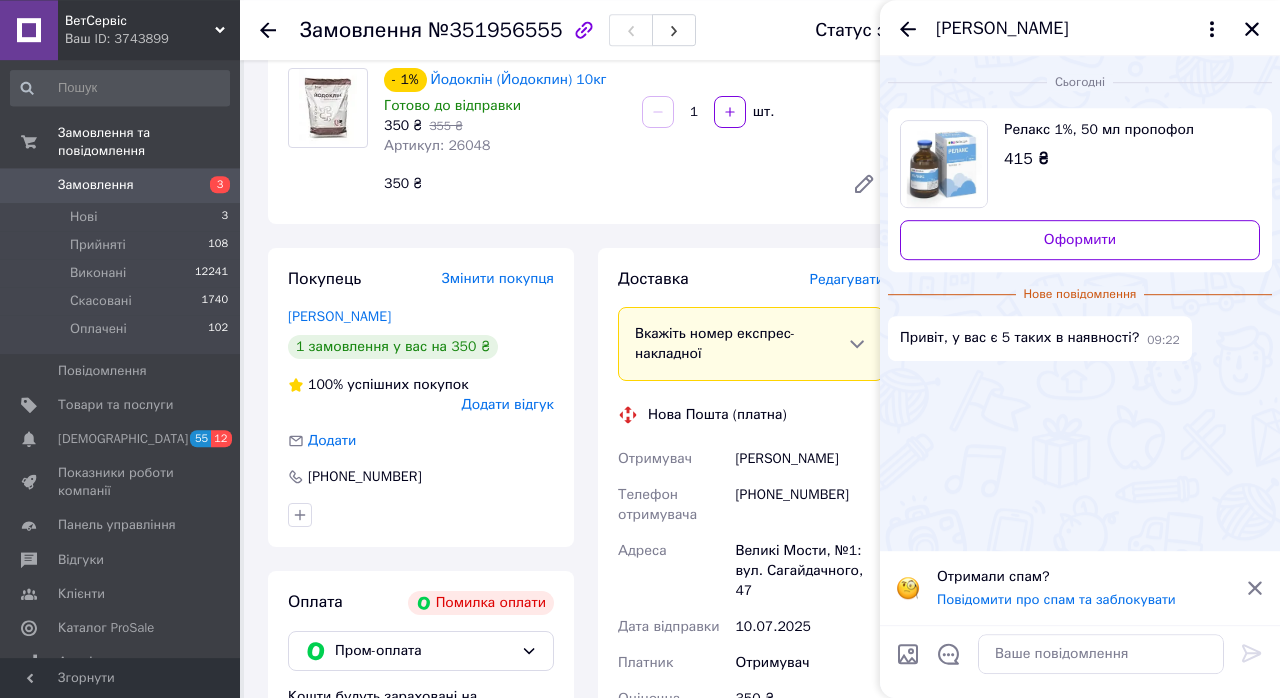 click 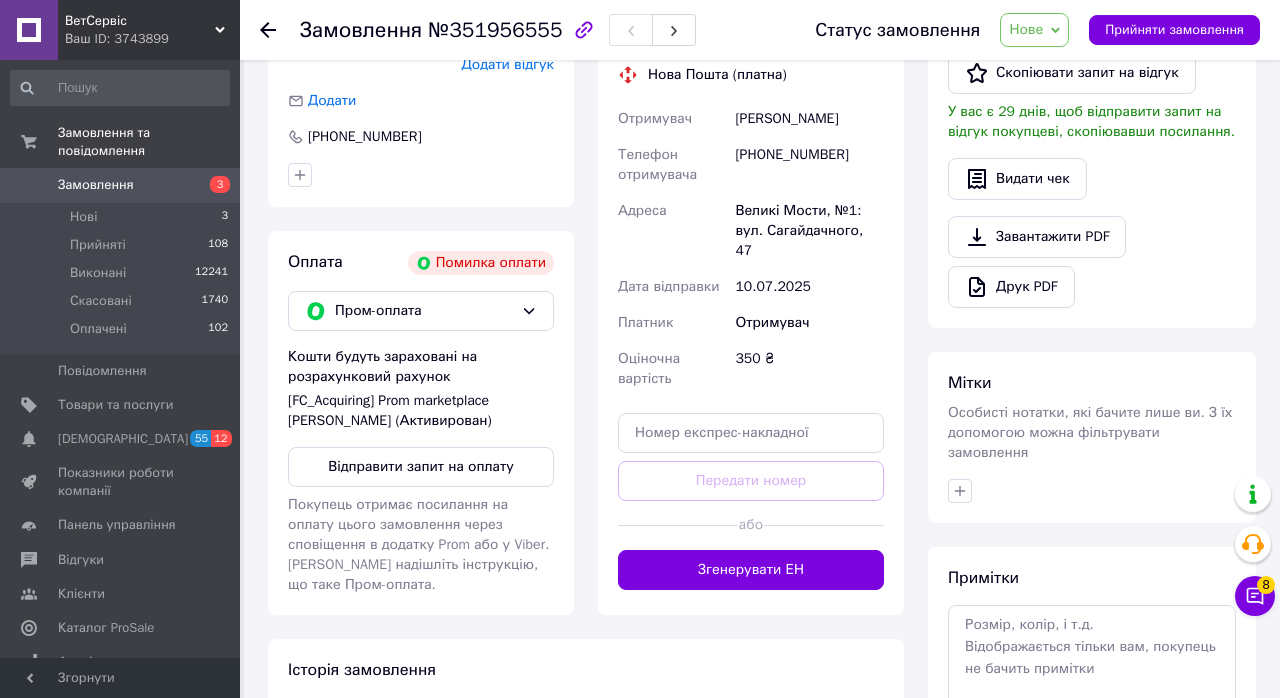 scroll, scrollTop: 608, scrollLeft: 0, axis: vertical 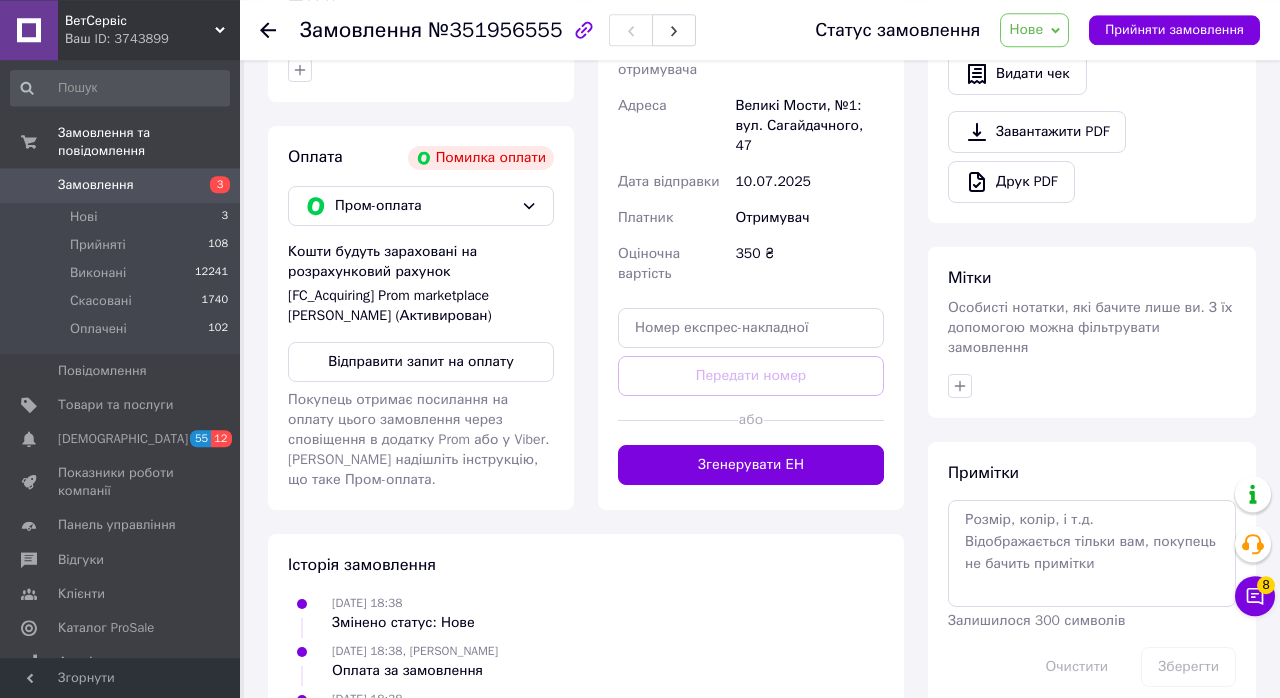 click 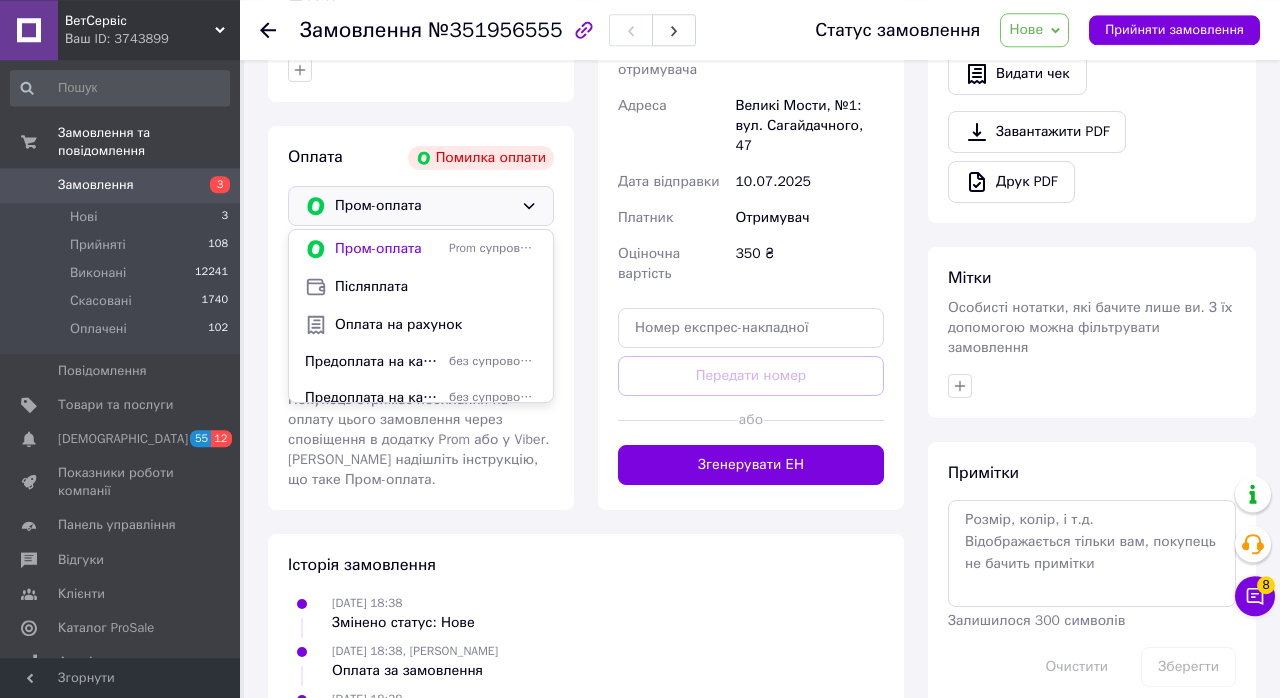 click on "Післяплата" at bounding box center [436, 287] 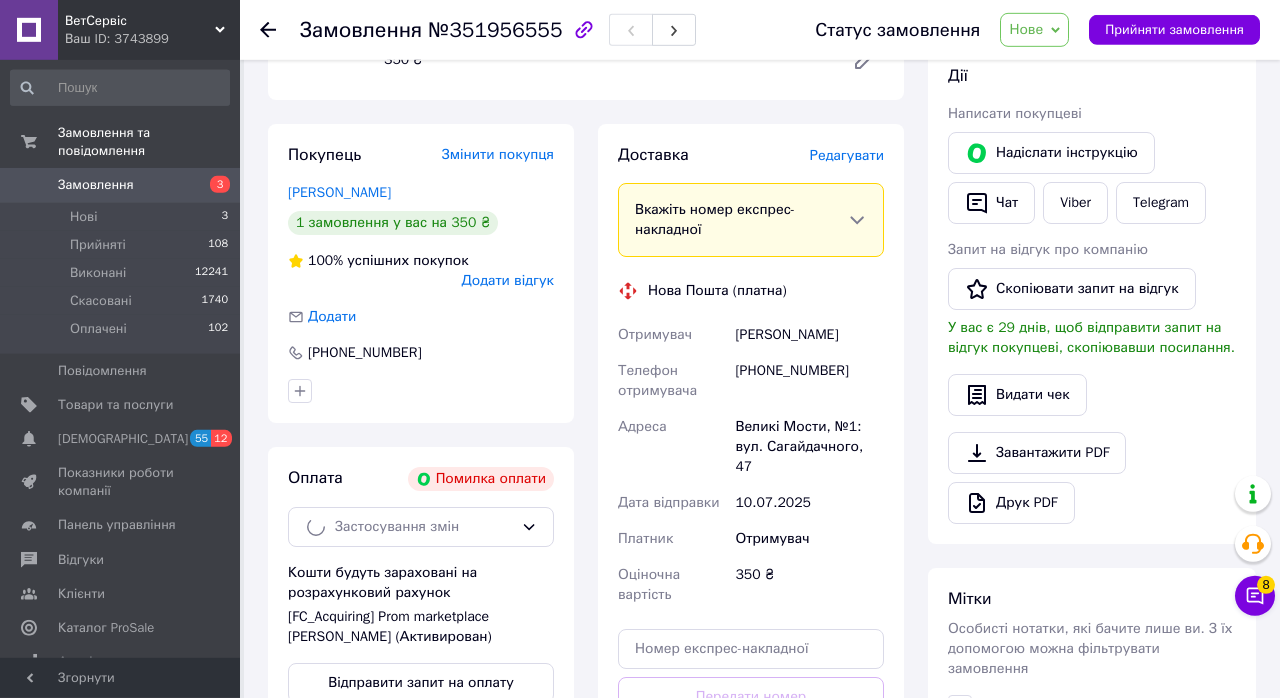 scroll, scrollTop: 283, scrollLeft: 0, axis: vertical 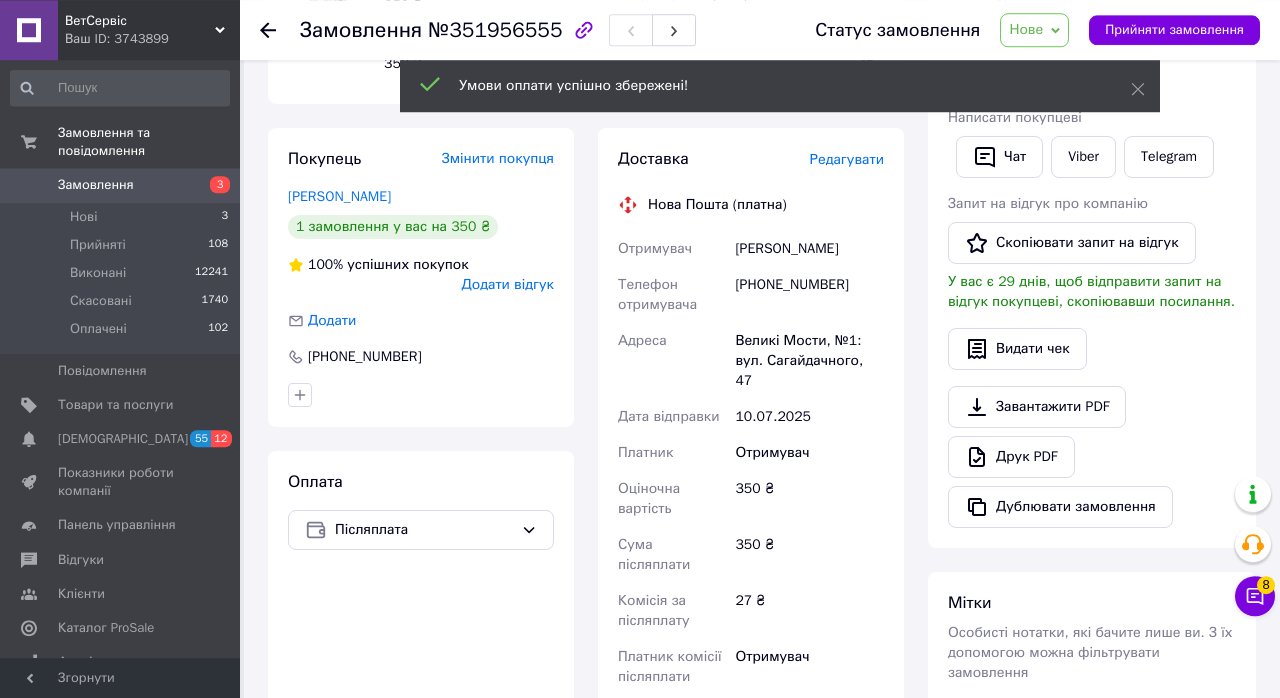 click on "Нове" at bounding box center (1026, 29) 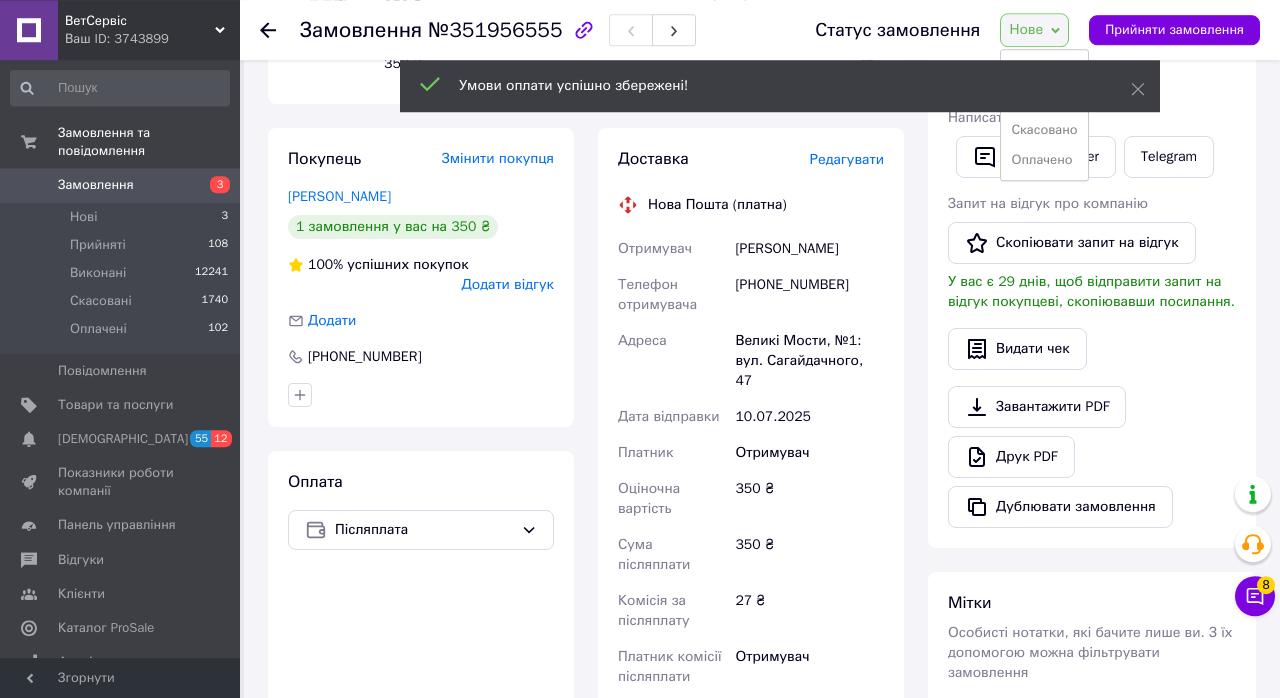 click 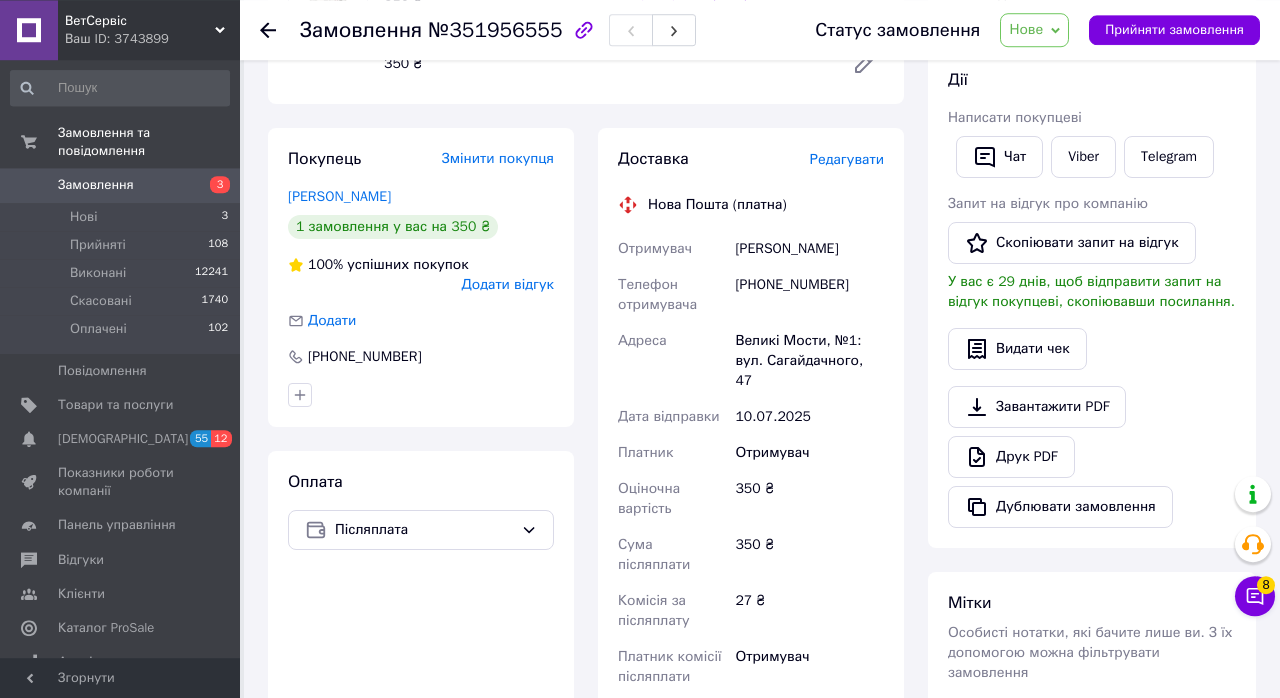 click on "Нове" at bounding box center [1034, 30] 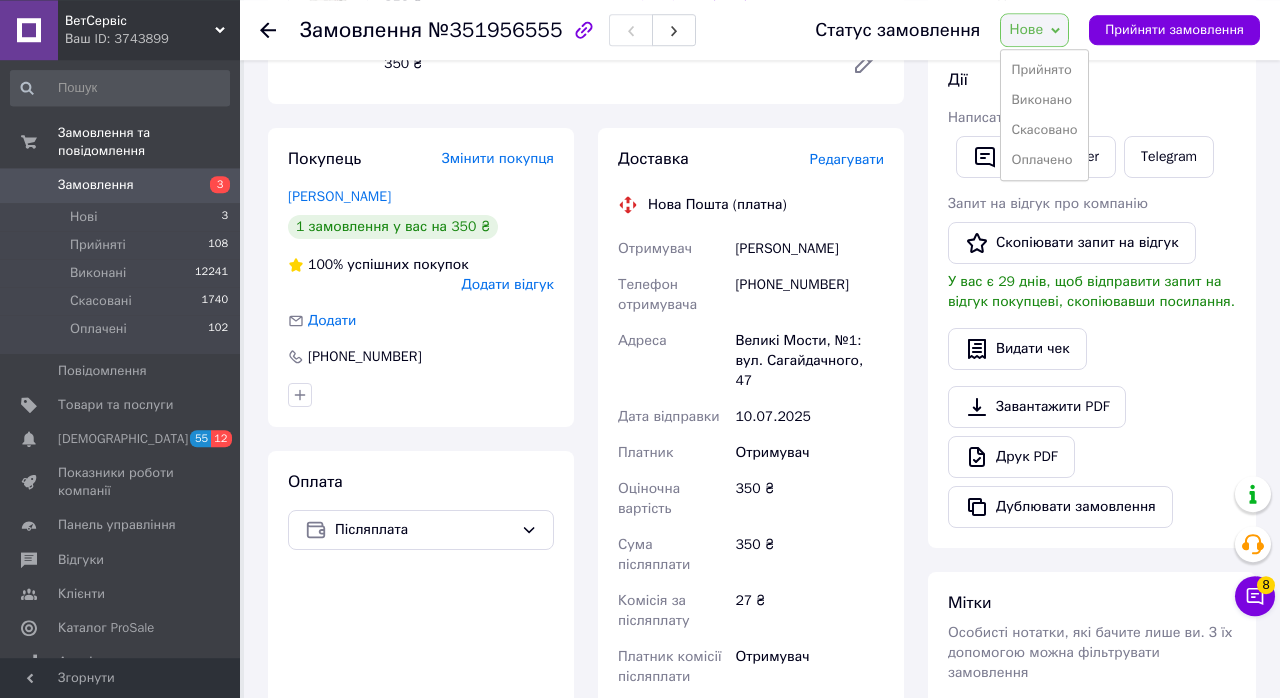 click on "Прийнято" at bounding box center (1044, 70) 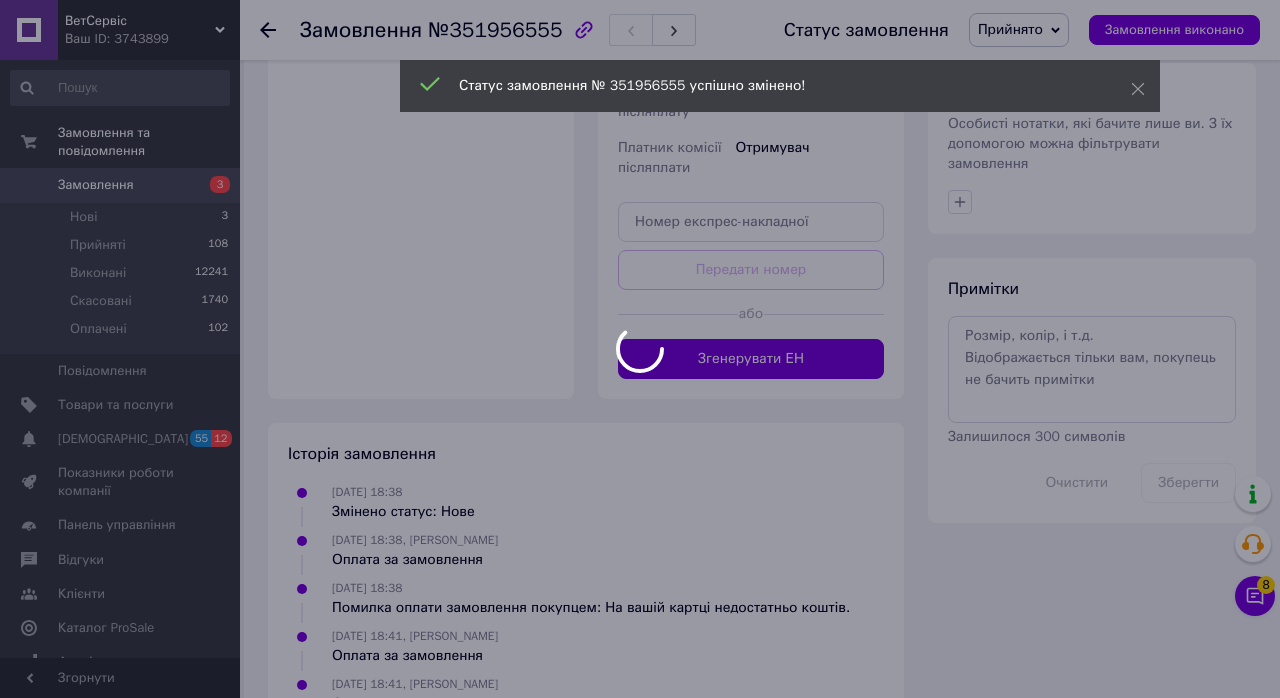 scroll, scrollTop: 760, scrollLeft: 0, axis: vertical 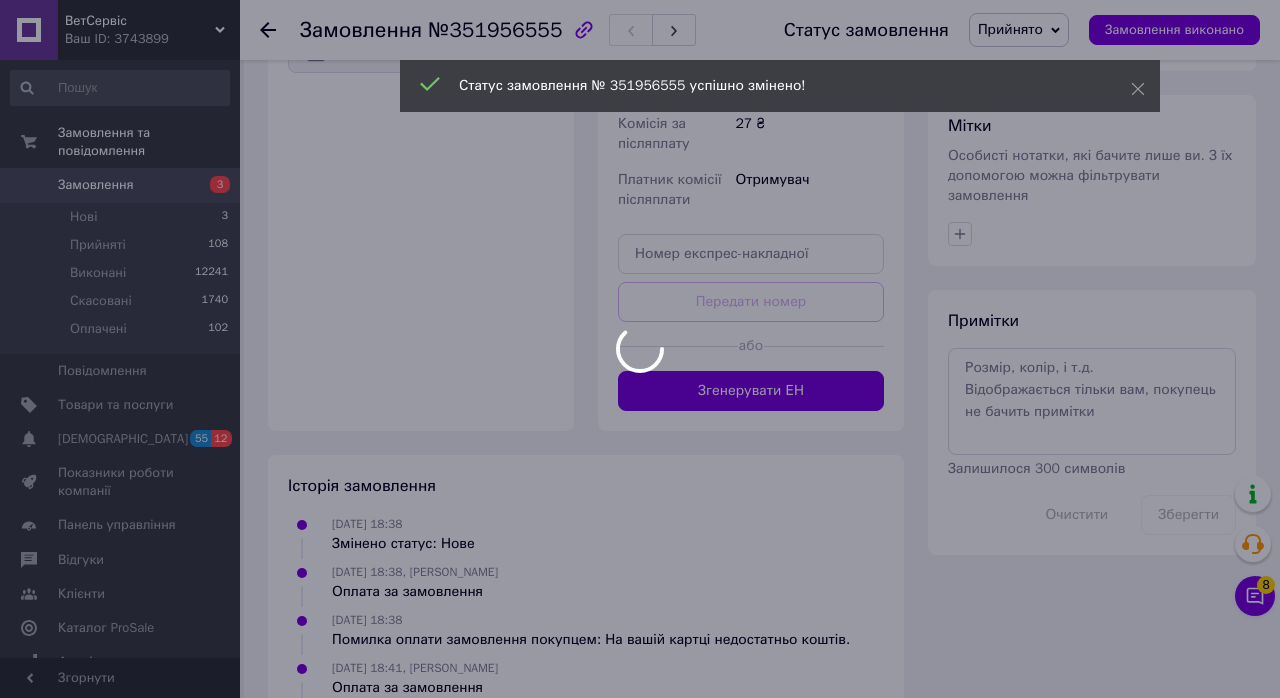 click on "Згенерувати ЕН" at bounding box center [751, 391] 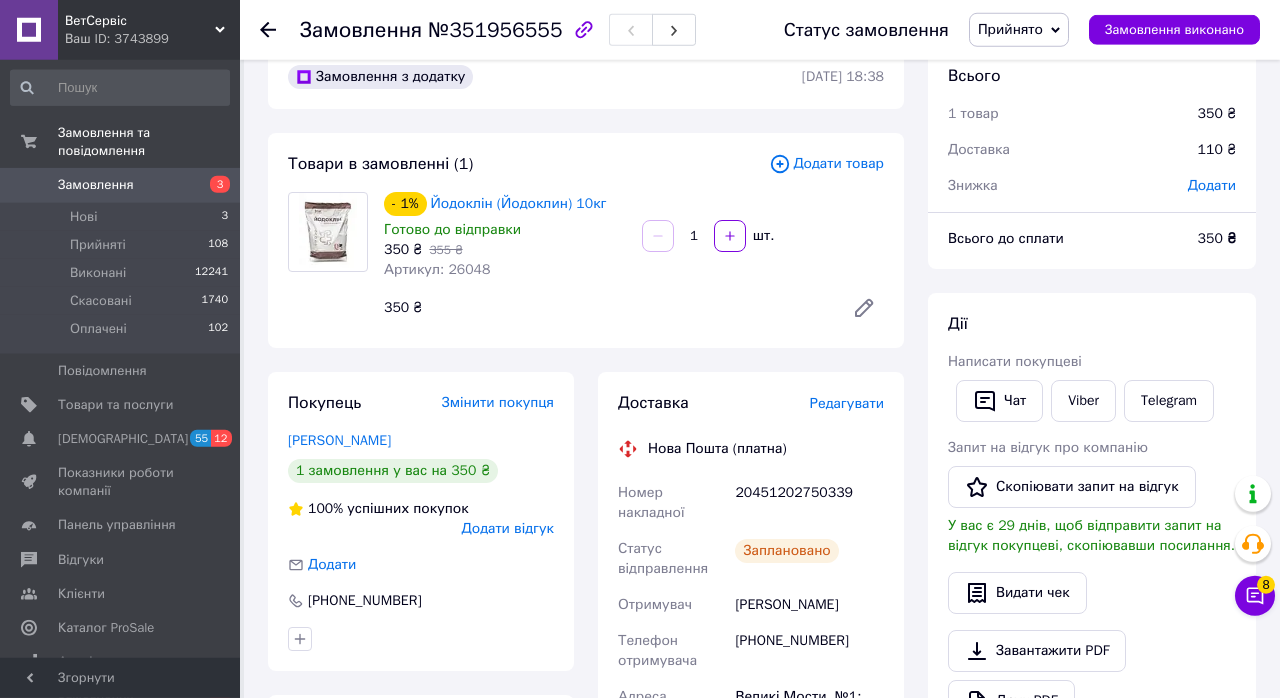 scroll, scrollTop: 37, scrollLeft: 0, axis: vertical 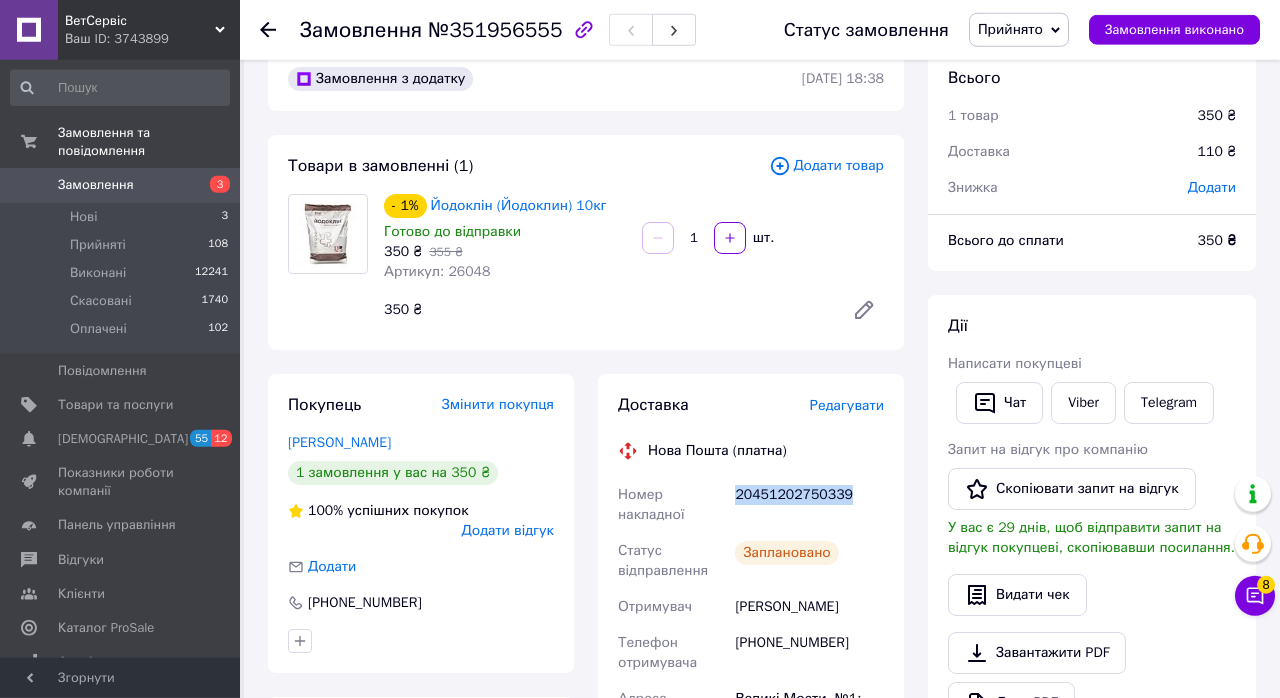 copy on "20451202750339" 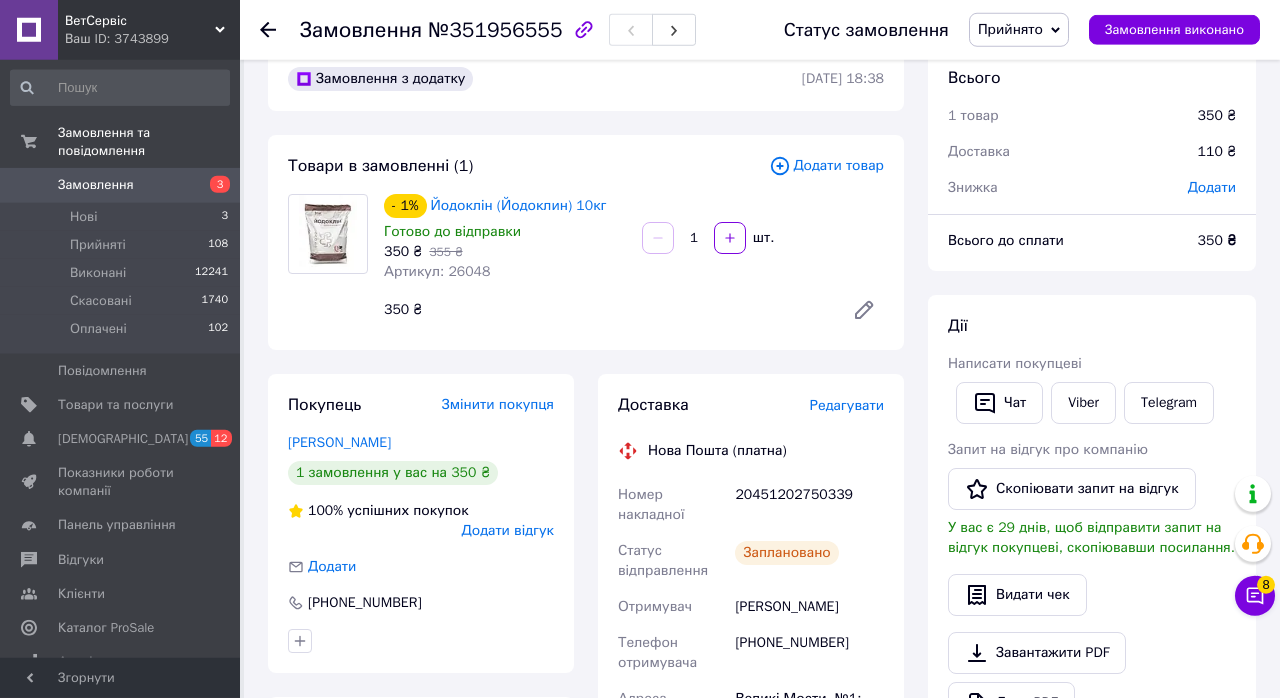 click on "Замовлення" at bounding box center (96, 185) 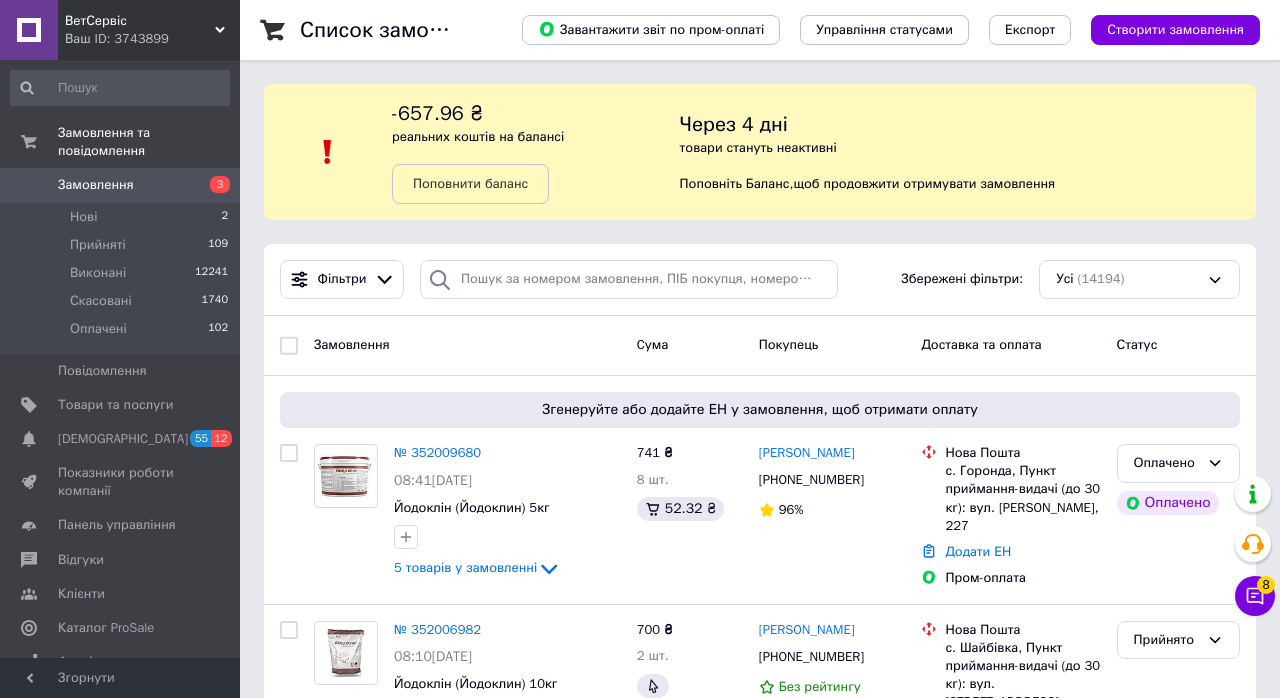 click on "5 товарів у замовленні" at bounding box center (465, 568) 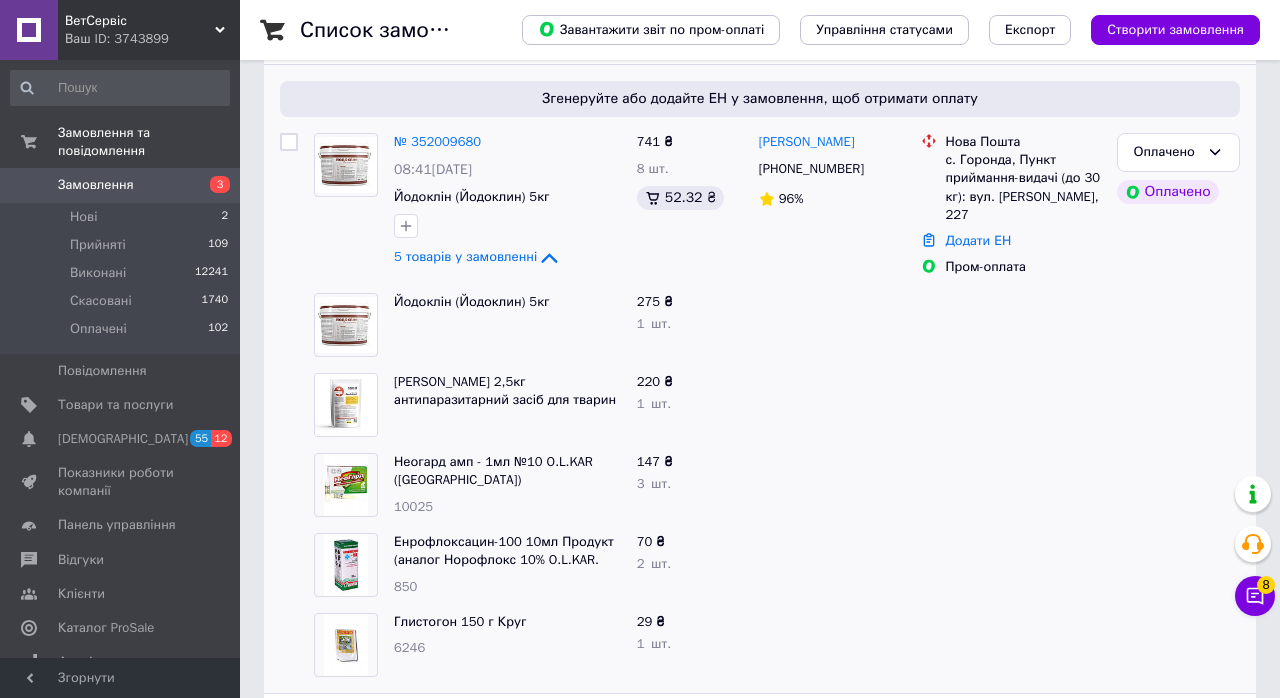 click on "№ 352009680" at bounding box center [437, 141] 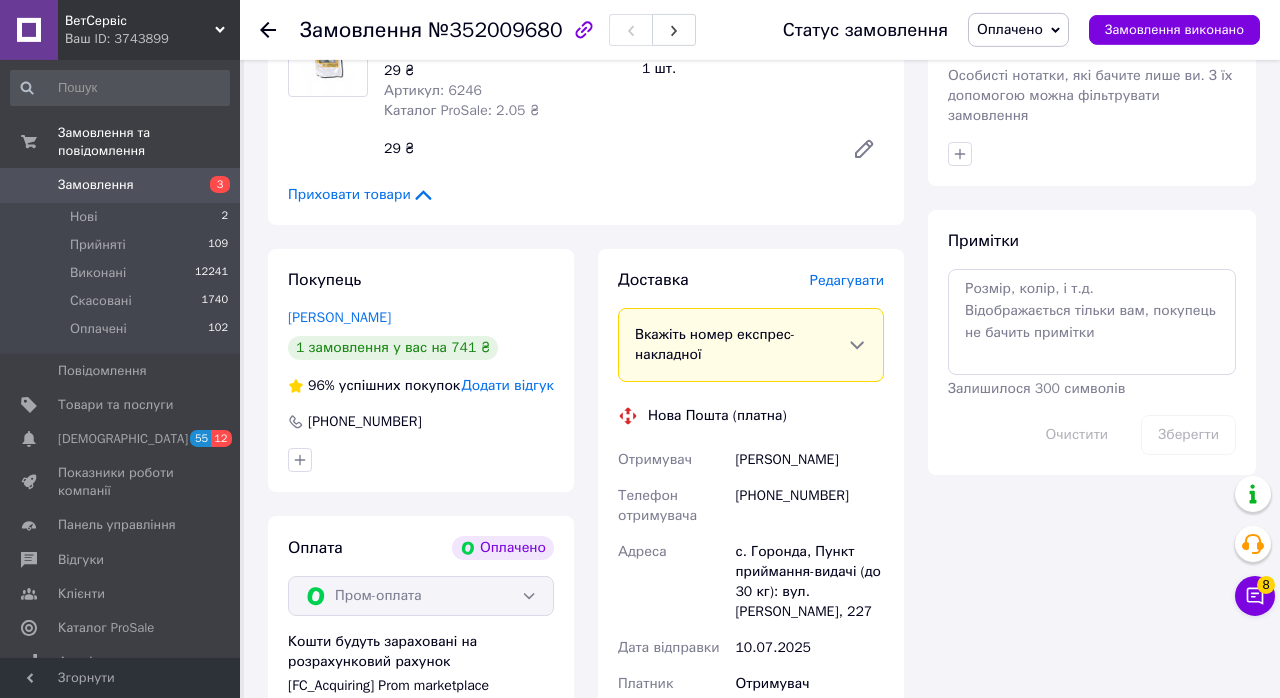 scroll, scrollTop: 1532, scrollLeft: 0, axis: vertical 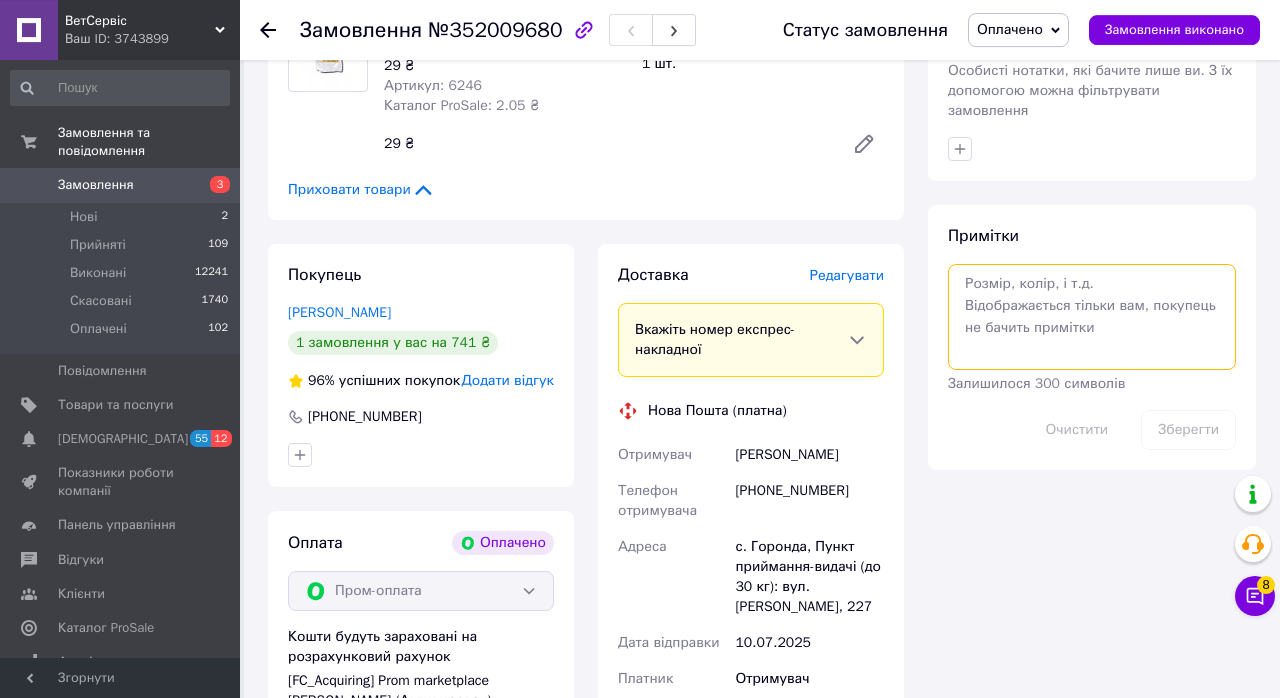 click at bounding box center [1092, 317] 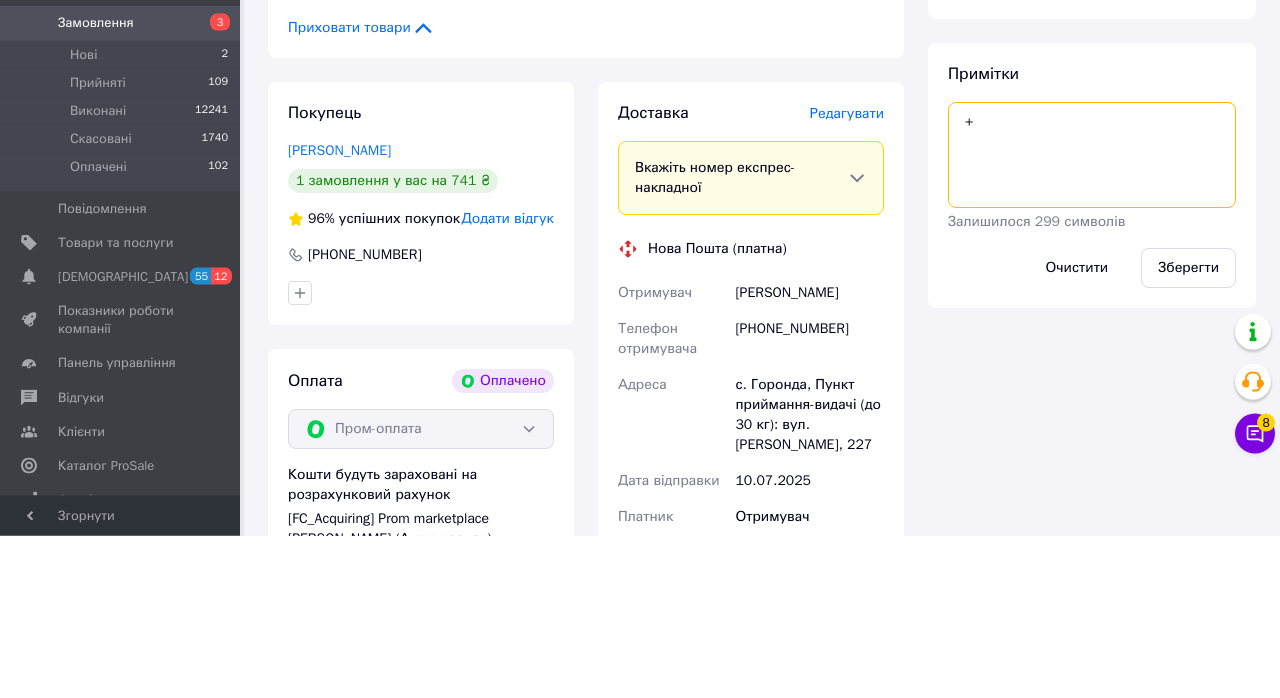 type on "+" 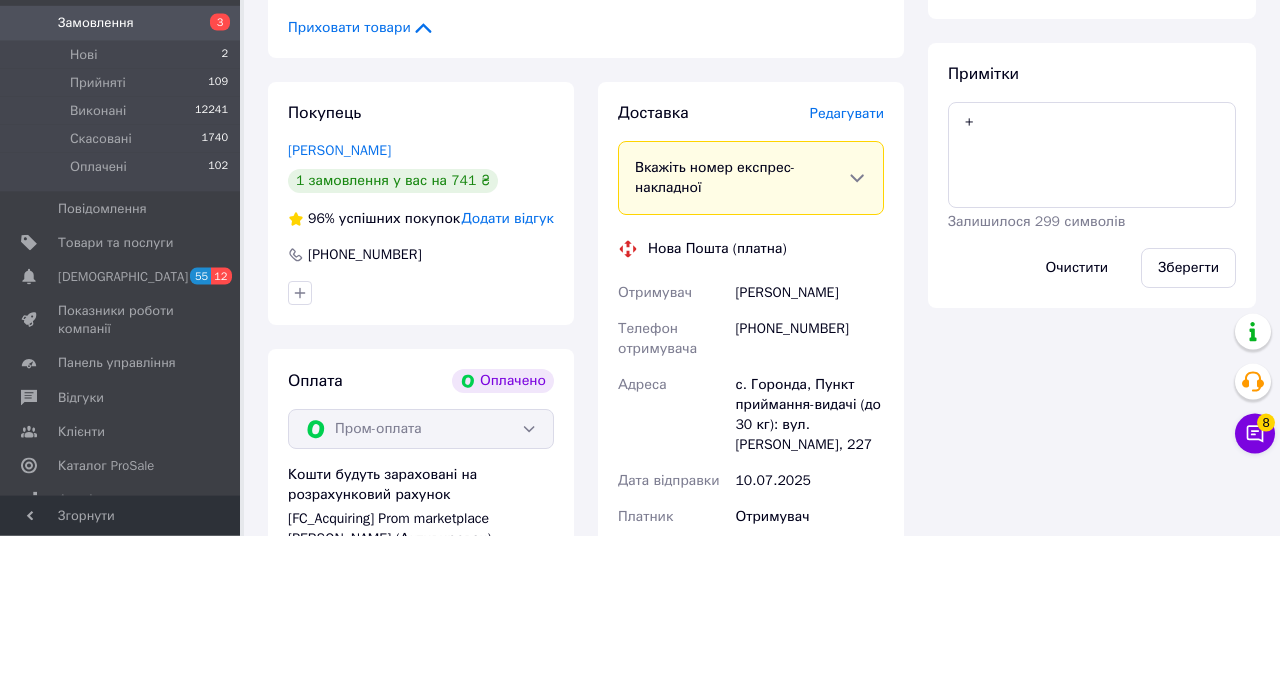click on "Зберегти" at bounding box center (1188, 430) 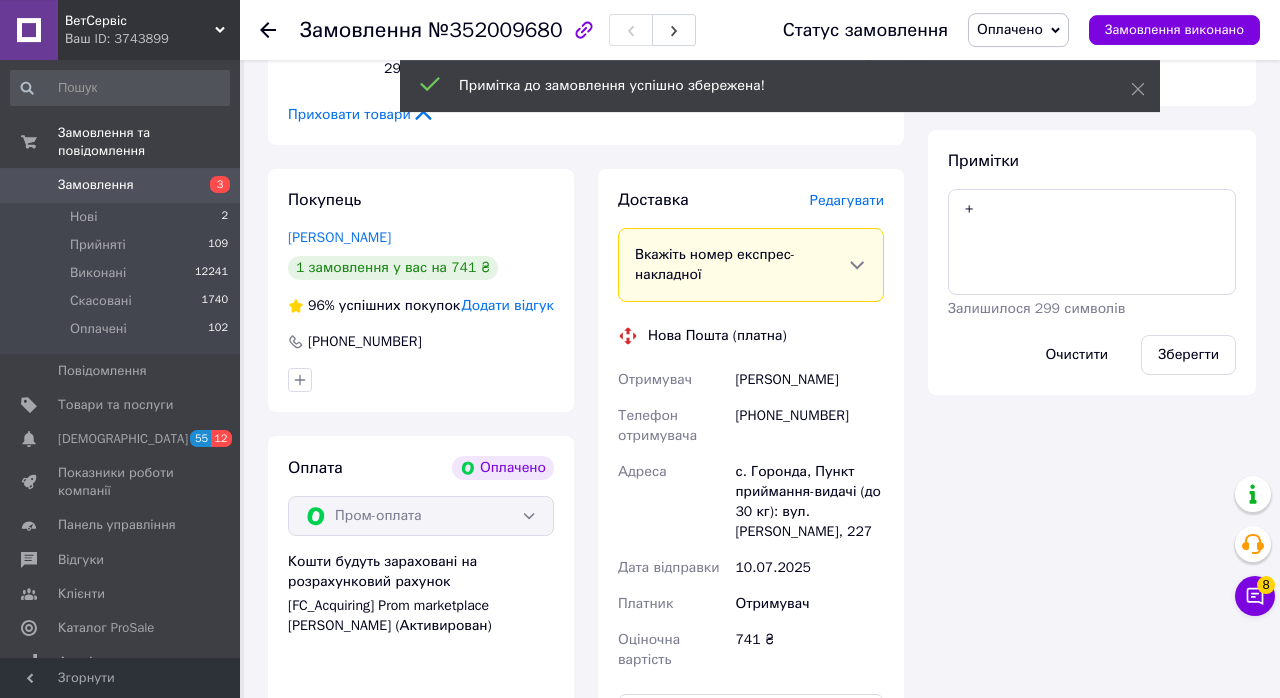 scroll, scrollTop: 1607, scrollLeft: 0, axis: vertical 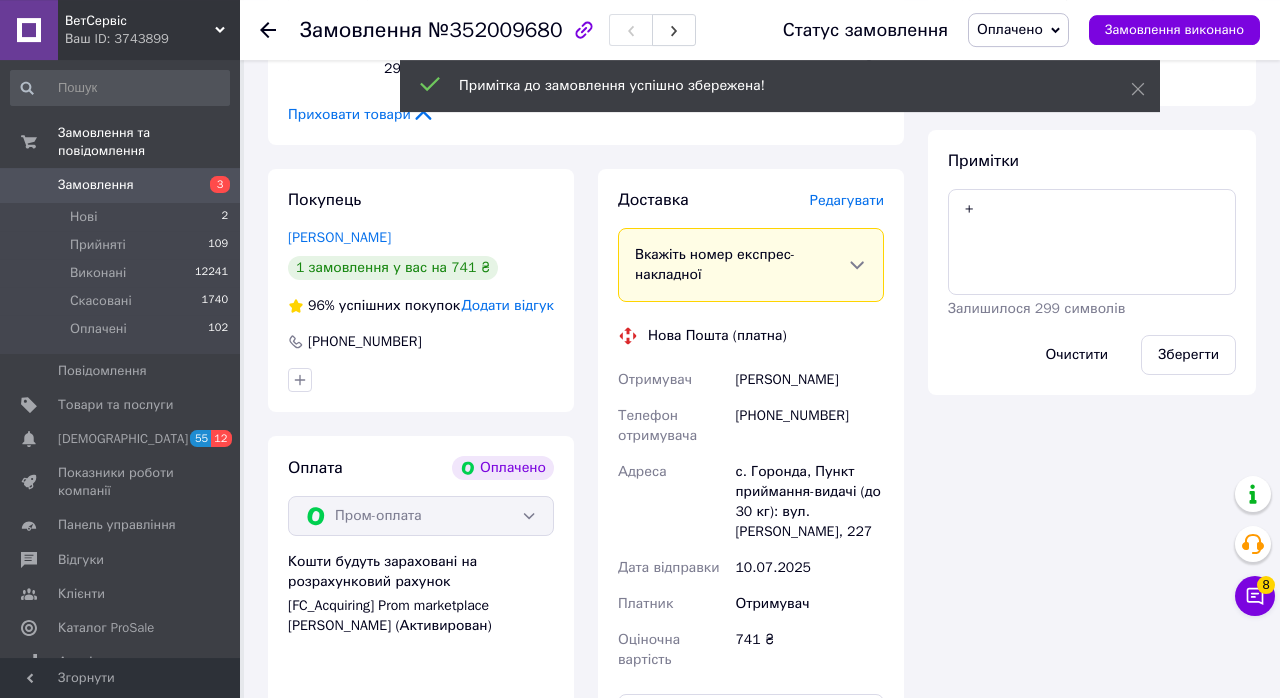click on "Редагувати" at bounding box center [847, 200] 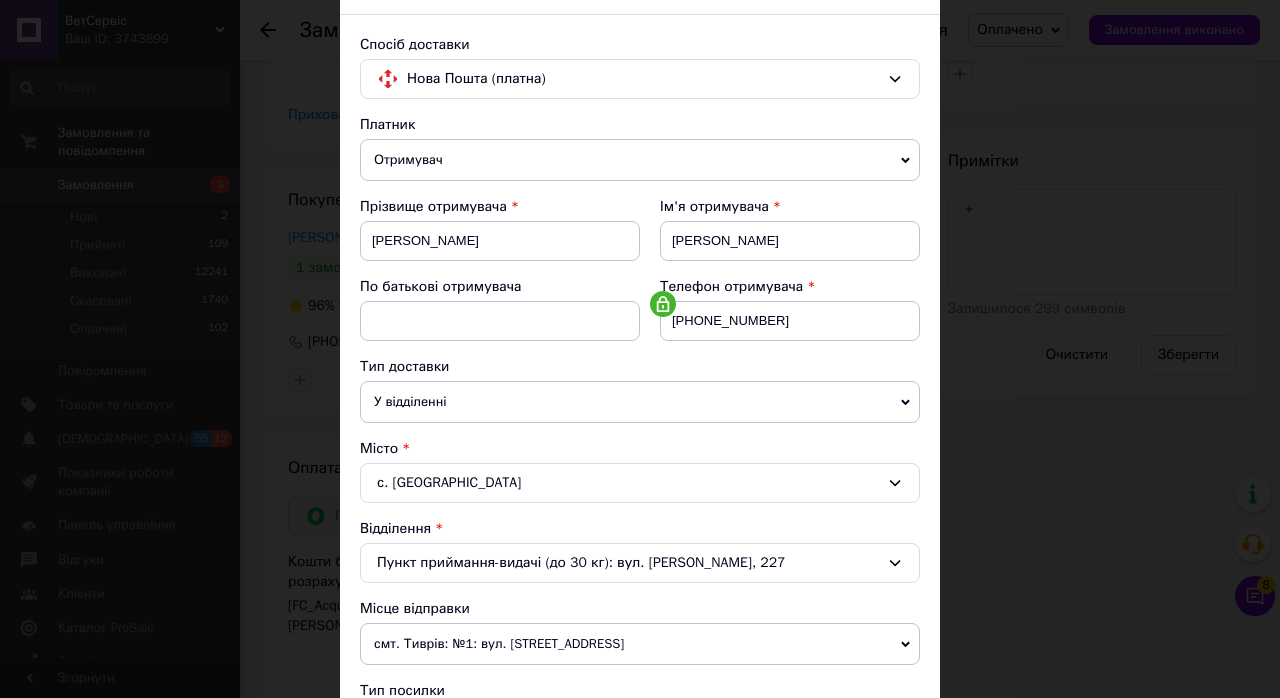 scroll, scrollTop: 117, scrollLeft: 0, axis: vertical 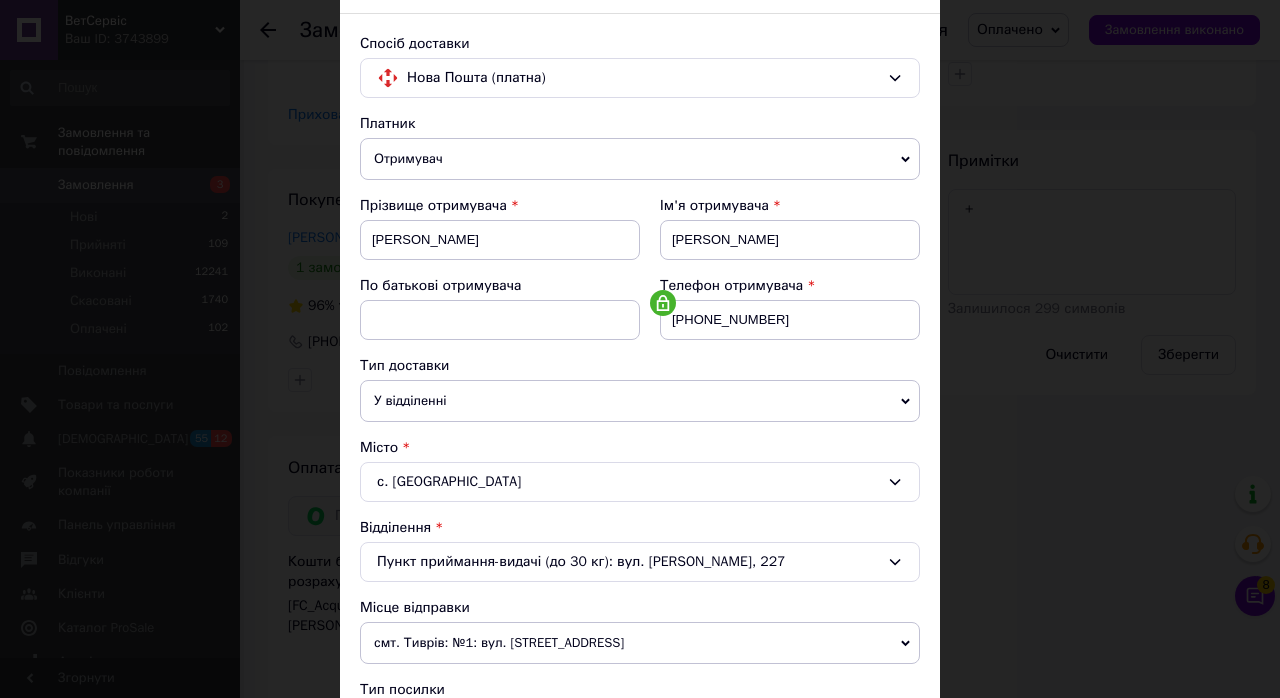 click on "с. Горонда" at bounding box center (640, 482) 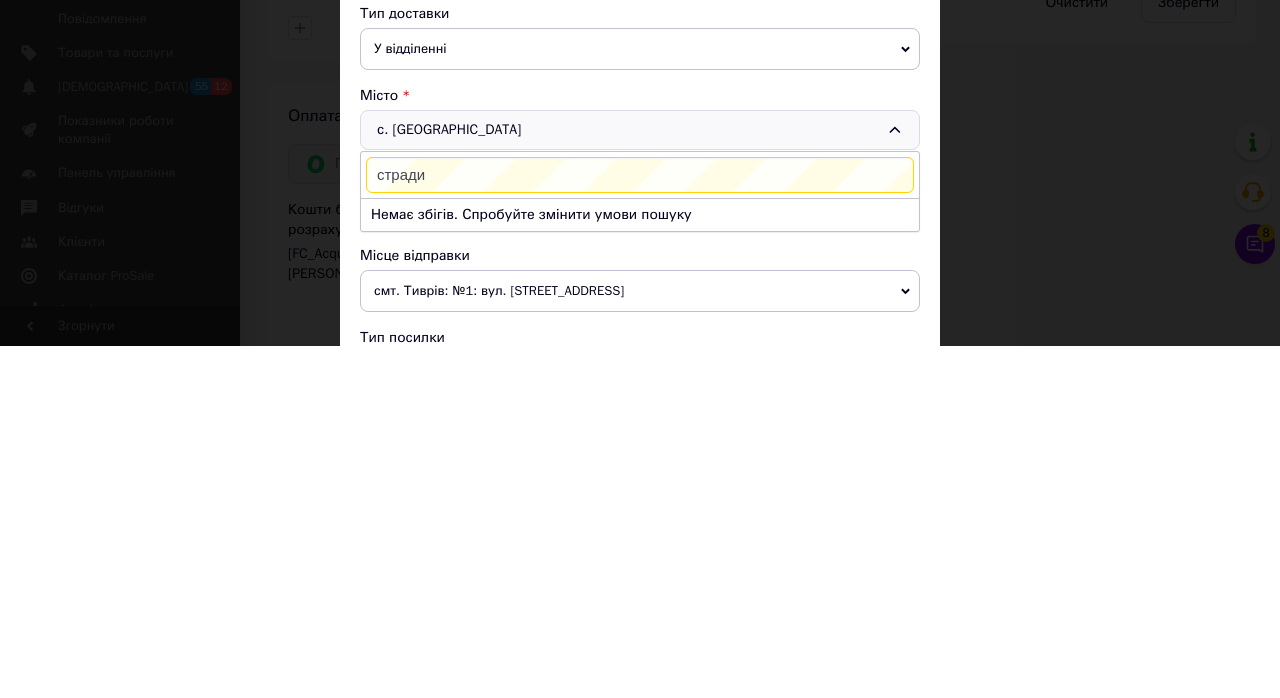 scroll, scrollTop: 2303, scrollLeft: 0, axis: vertical 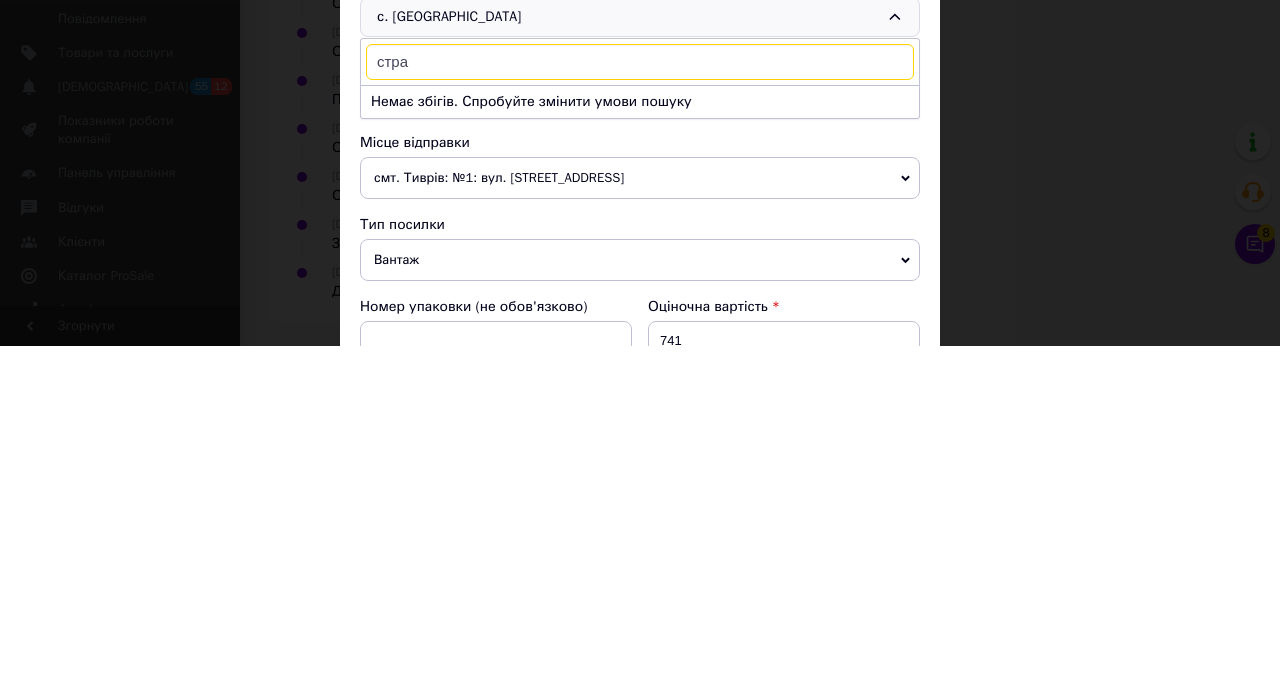 type on "стр" 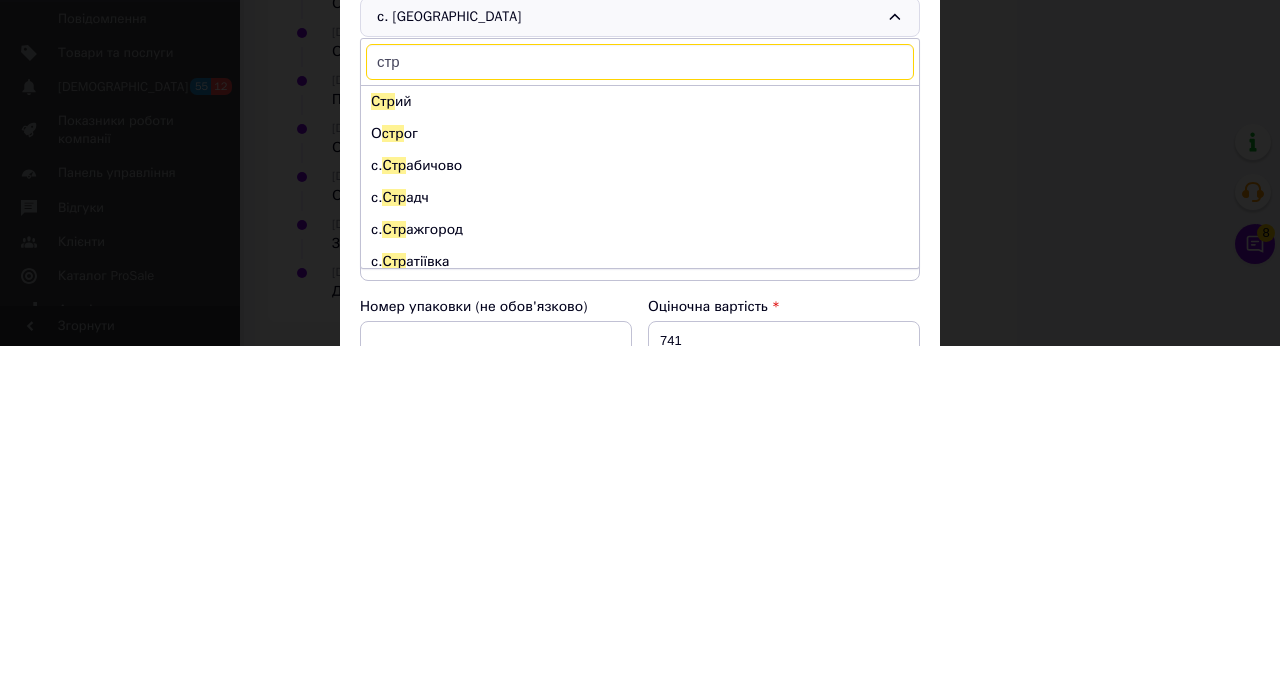 click on "с.  Стр абичово" at bounding box center (640, 518) 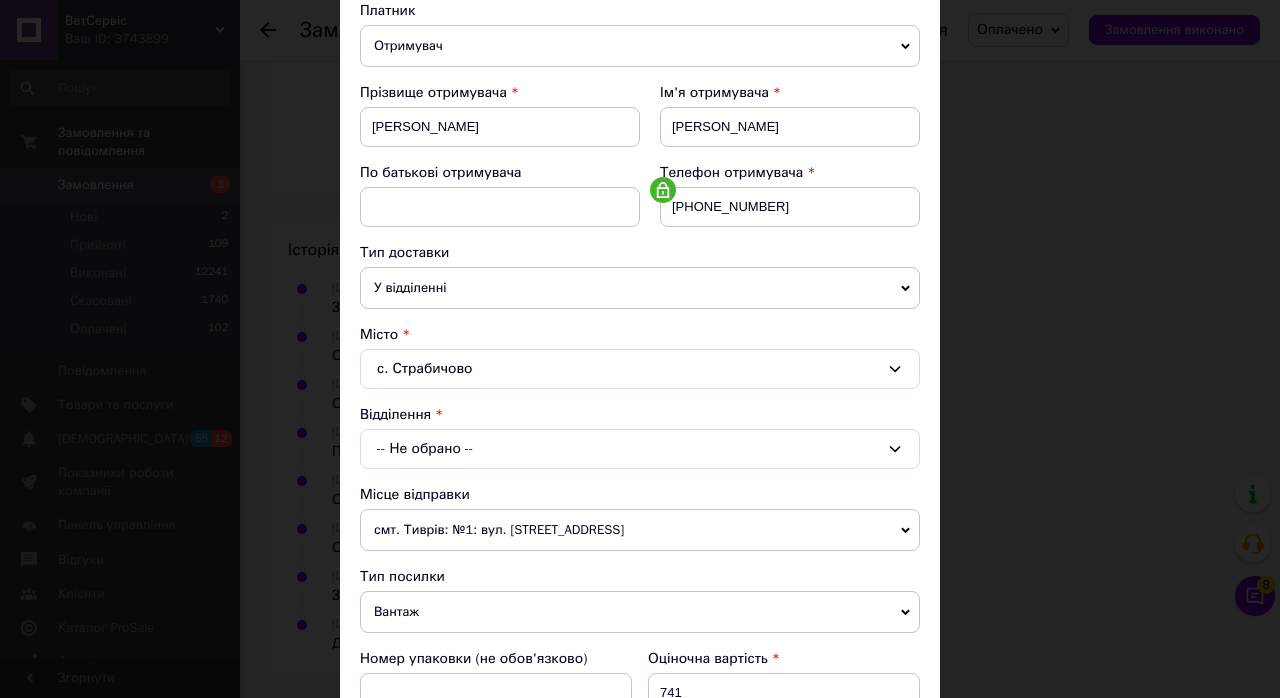 click on "-- Не обрано --" at bounding box center (640, 449) 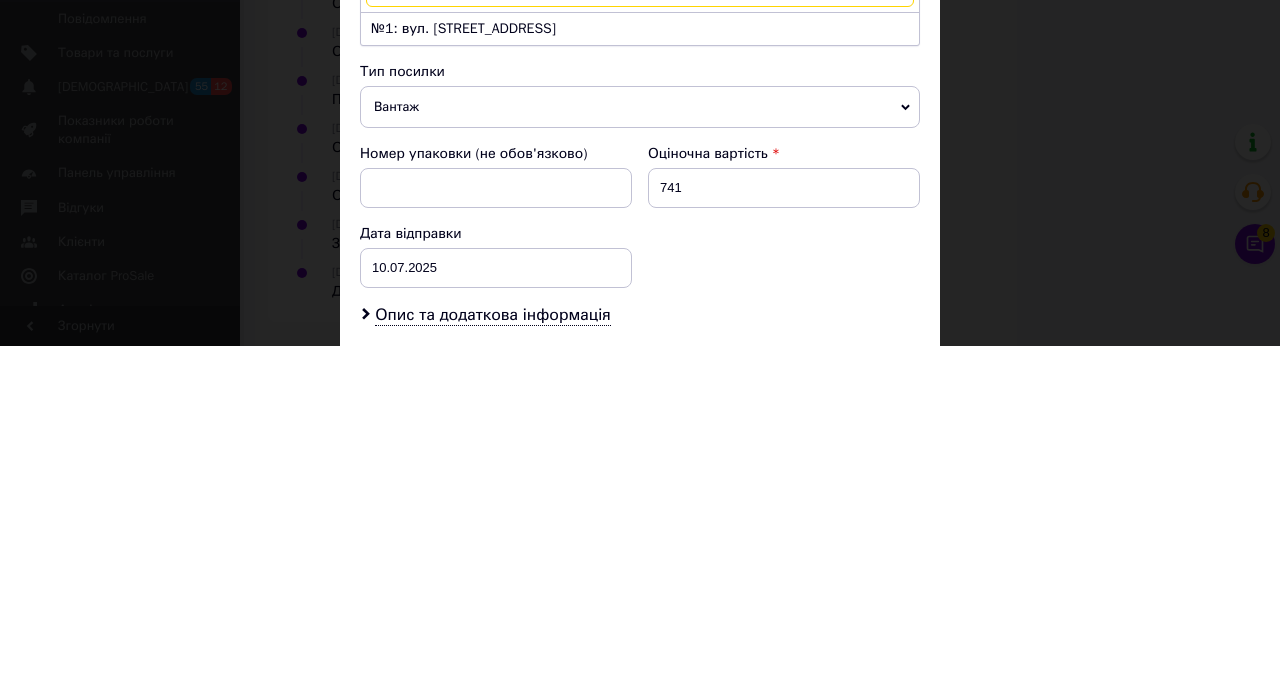 scroll, scrollTop: 387, scrollLeft: 0, axis: vertical 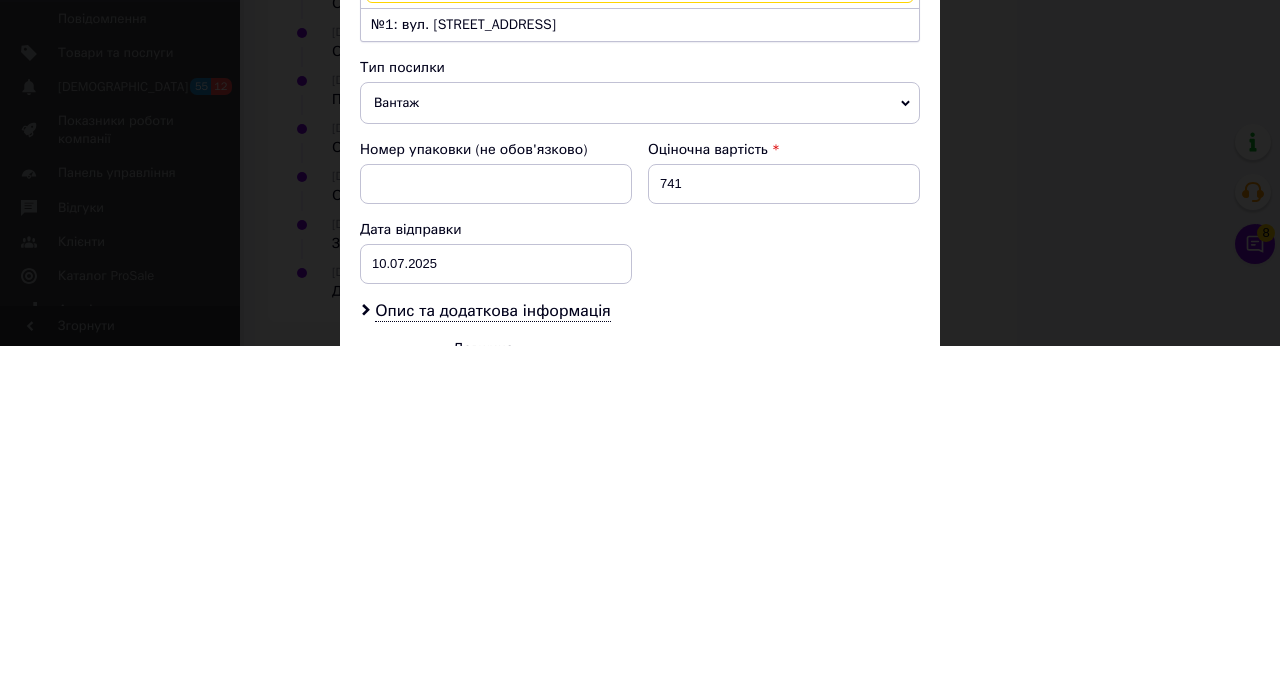 click on "№1: вул. Центральна, 116" at bounding box center (640, 377) 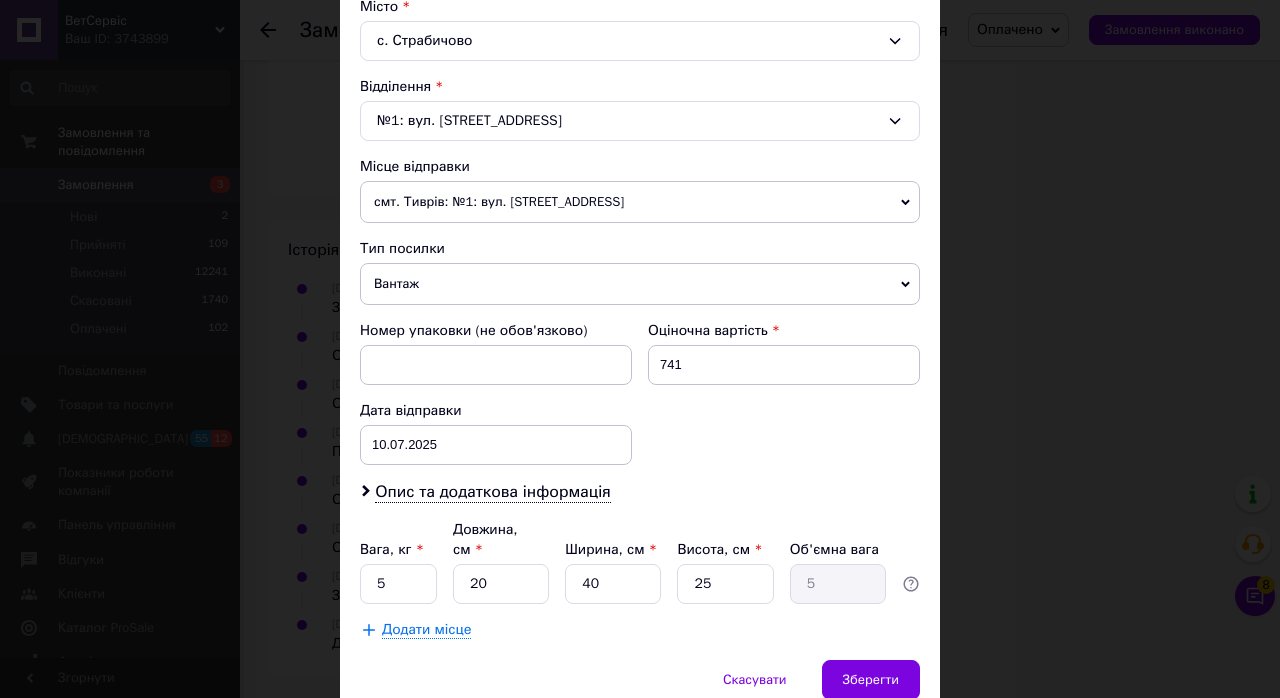 scroll, scrollTop: 634, scrollLeft: 0, axis: vertical 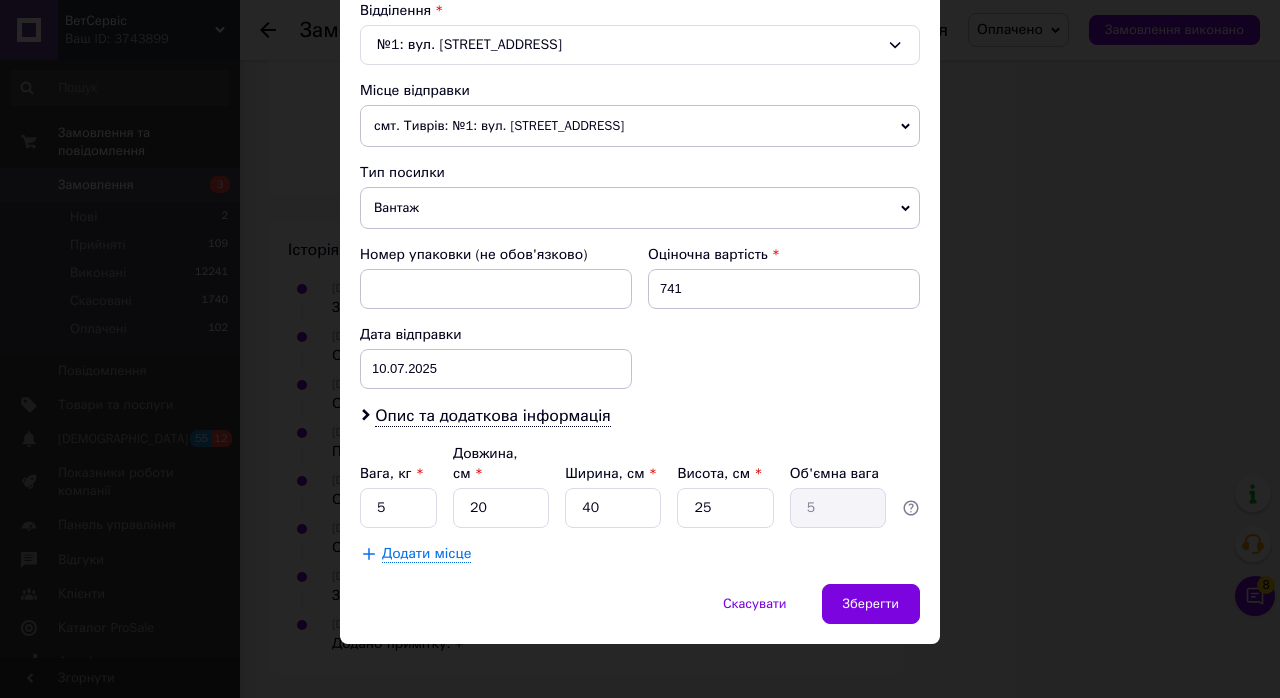 click on "Зберегти" at bounding box center (871, 604) 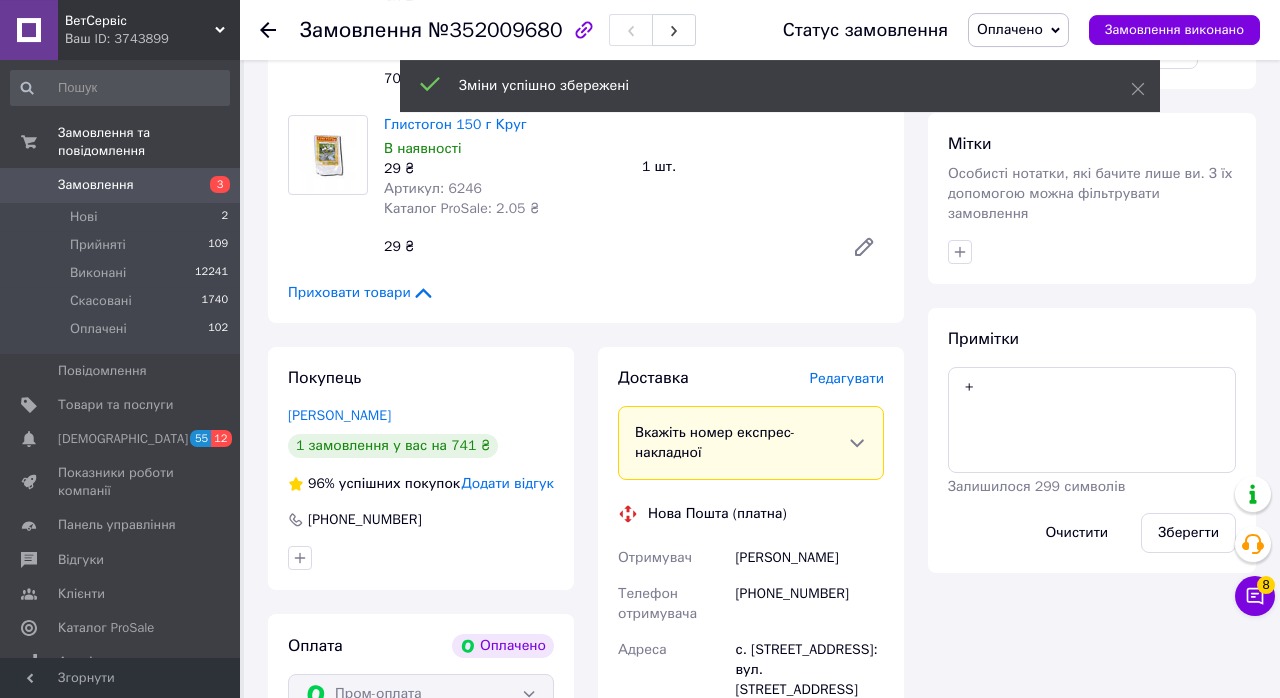 scroll, scrollTop: 1439, scrollLeft: 0, axis: vertical 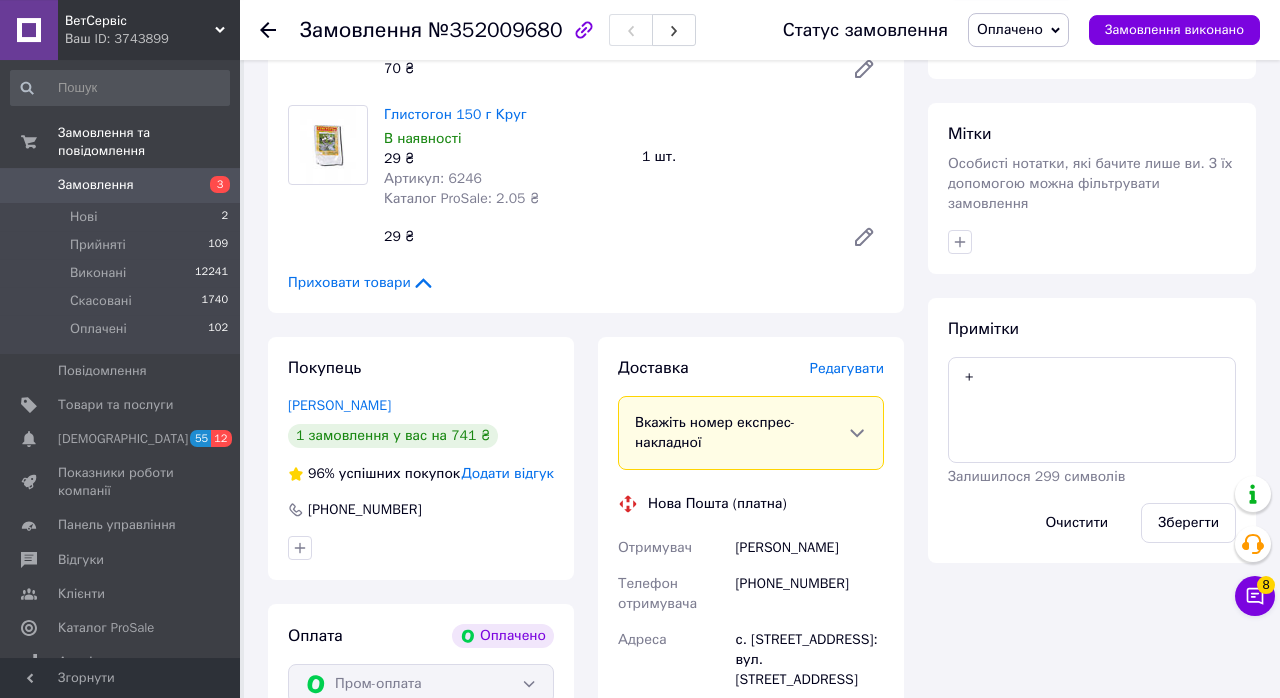 click on "Зберегти" at bounding box center (1188, 523) 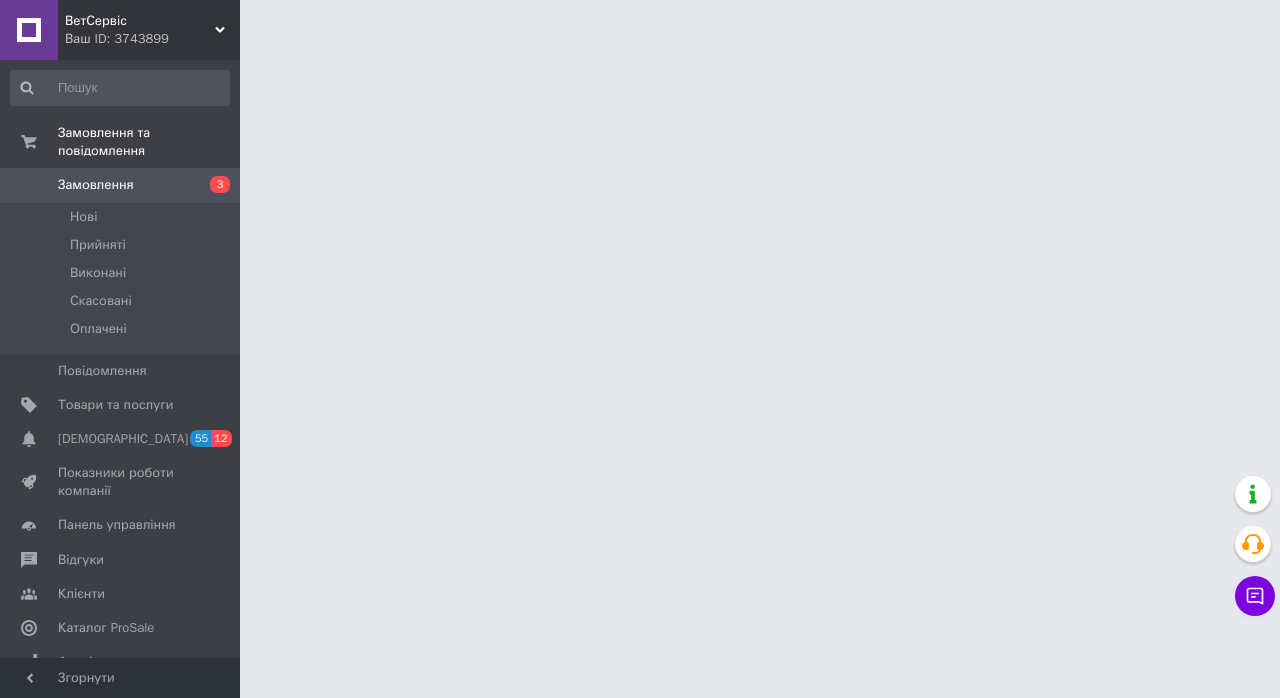 scroll, scrollTop: 0, scrollLeft: 0, axis: both 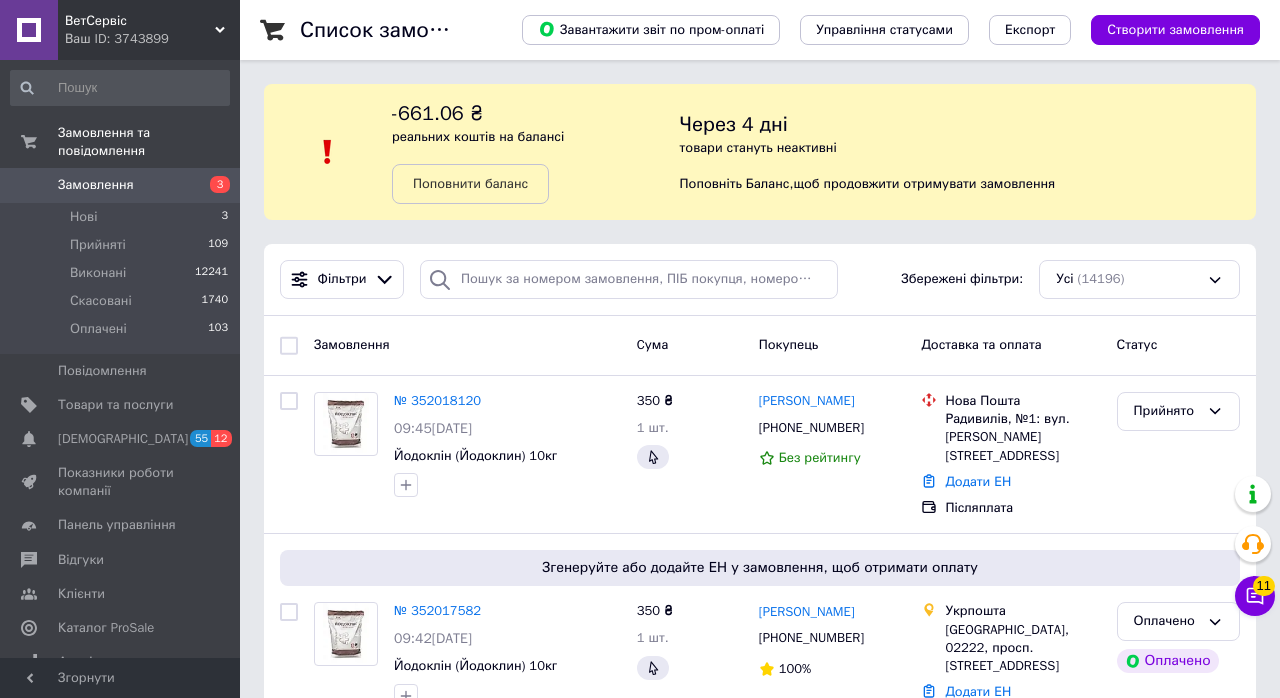 click on "№ 352018120" at bounding box center (437, 400) 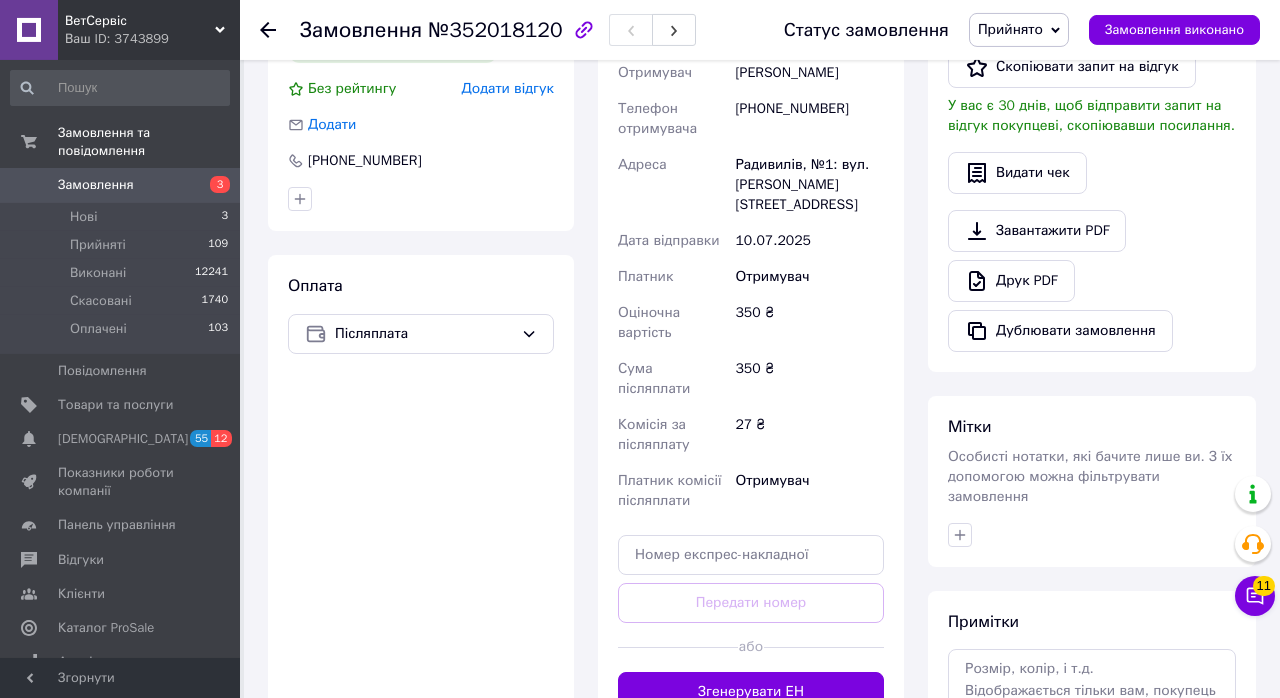 scroll, scrollTop: 464, scrollLeft: 0, axis: vertical 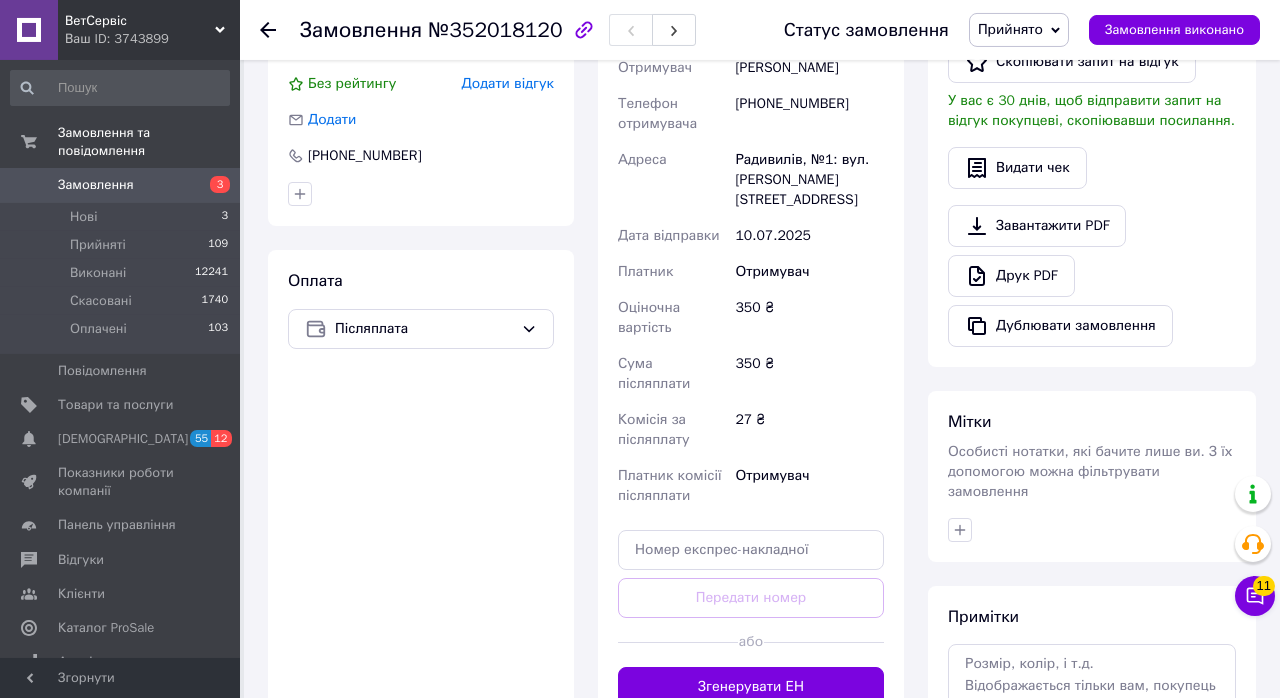 click on "Згенерувати ЕН" at bounding box center [751, 687] 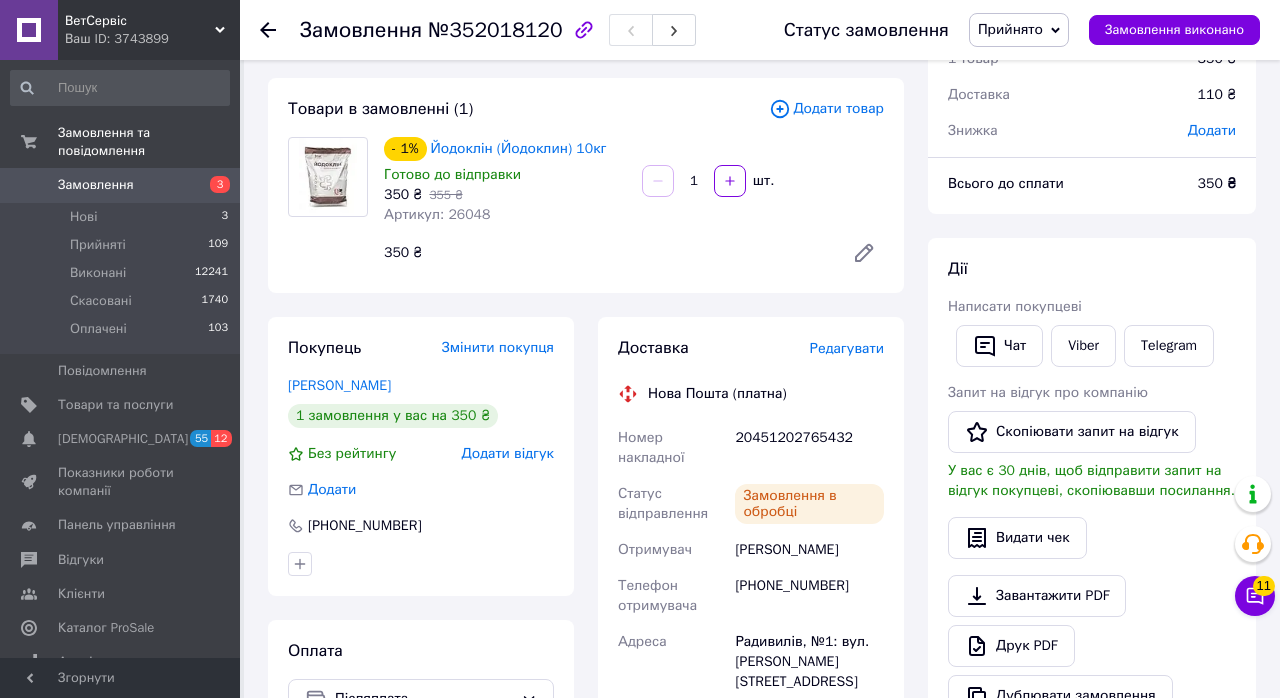 scroll, scrollTop: 95, scrollLeft: 0, axis: vertical 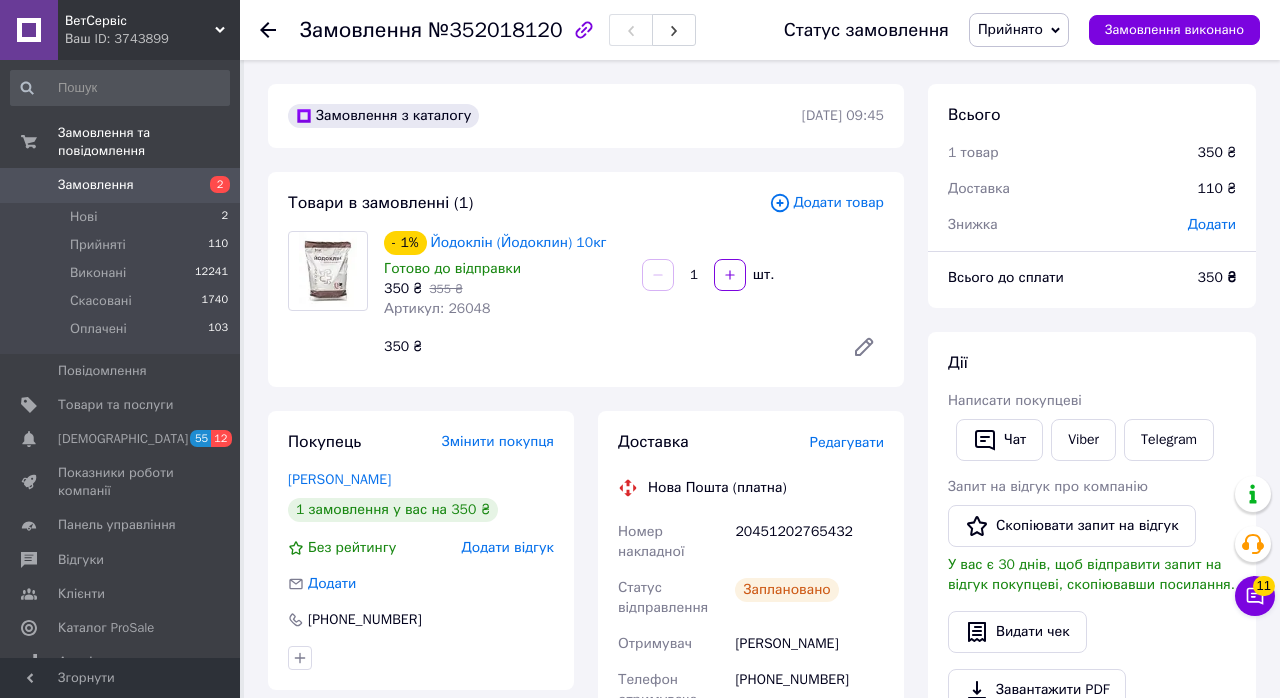 click 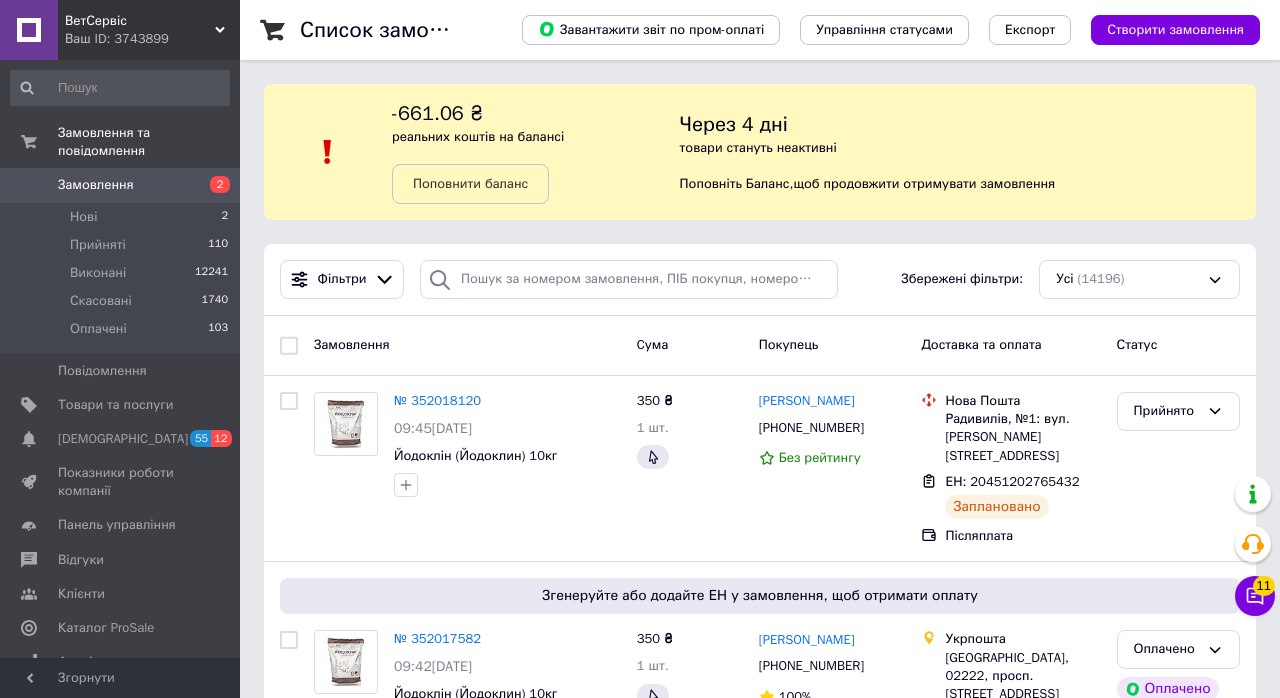 click on "Замовлення" at bounding box center [96, 185] 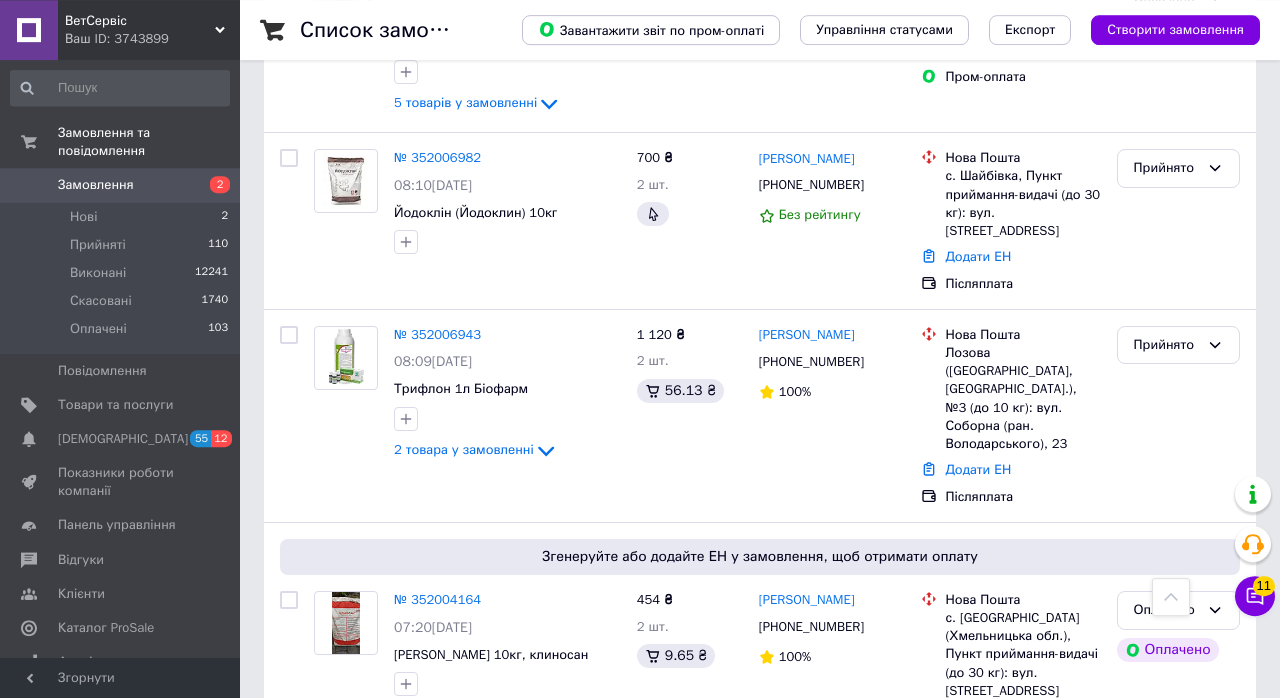 scroll, scrollTop: 862, scrollLeft: 0, axis: vertical 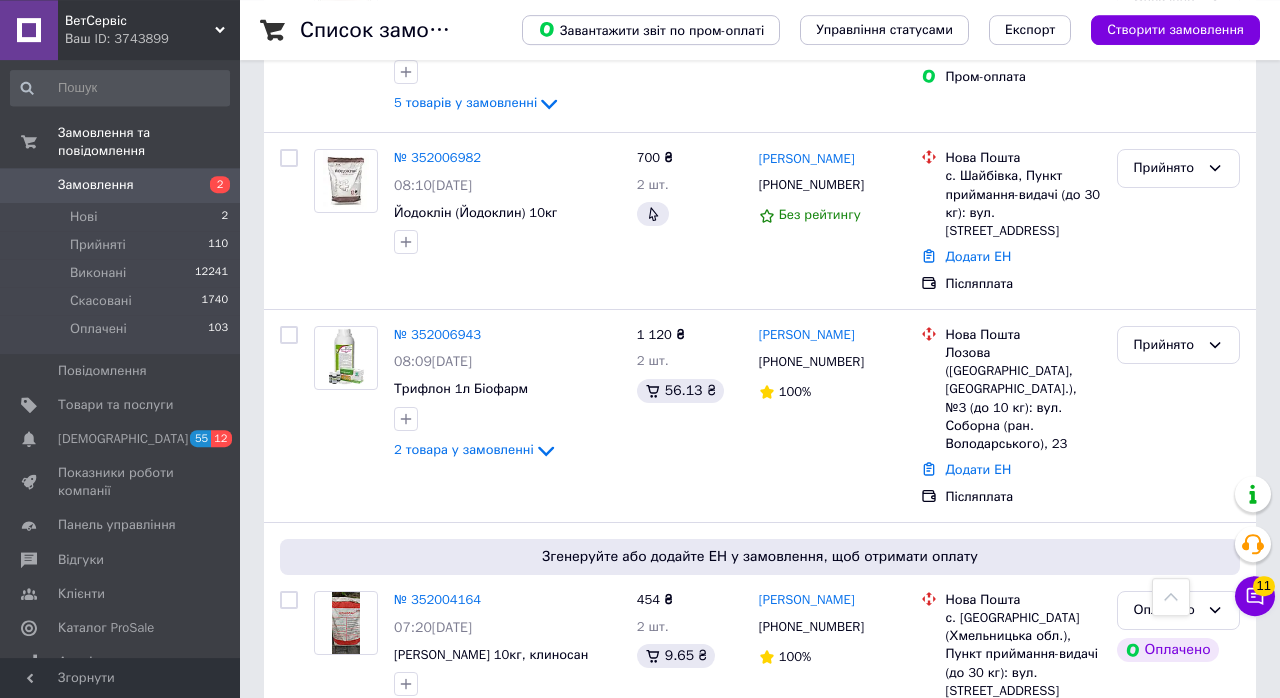 click on "2 товара у замовленні" at bounding box center [464, 715] 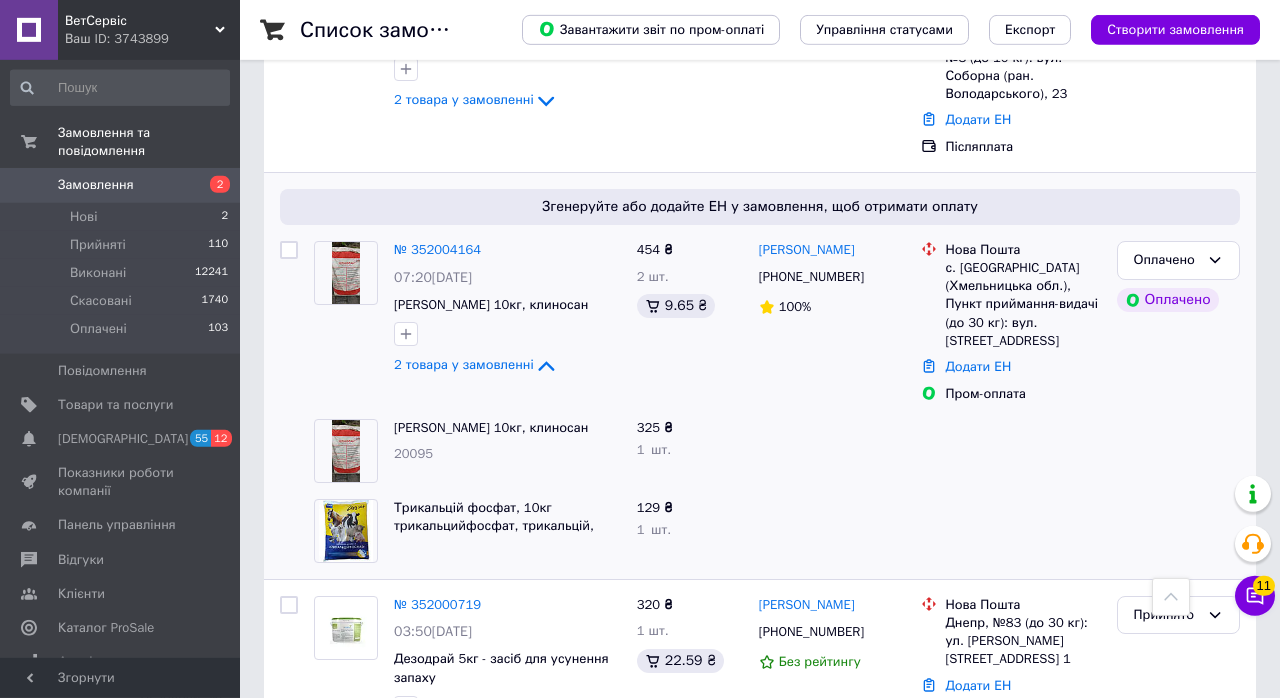 scroll, scrollTop: 1215, scrollLeft: 0, axis: vertical 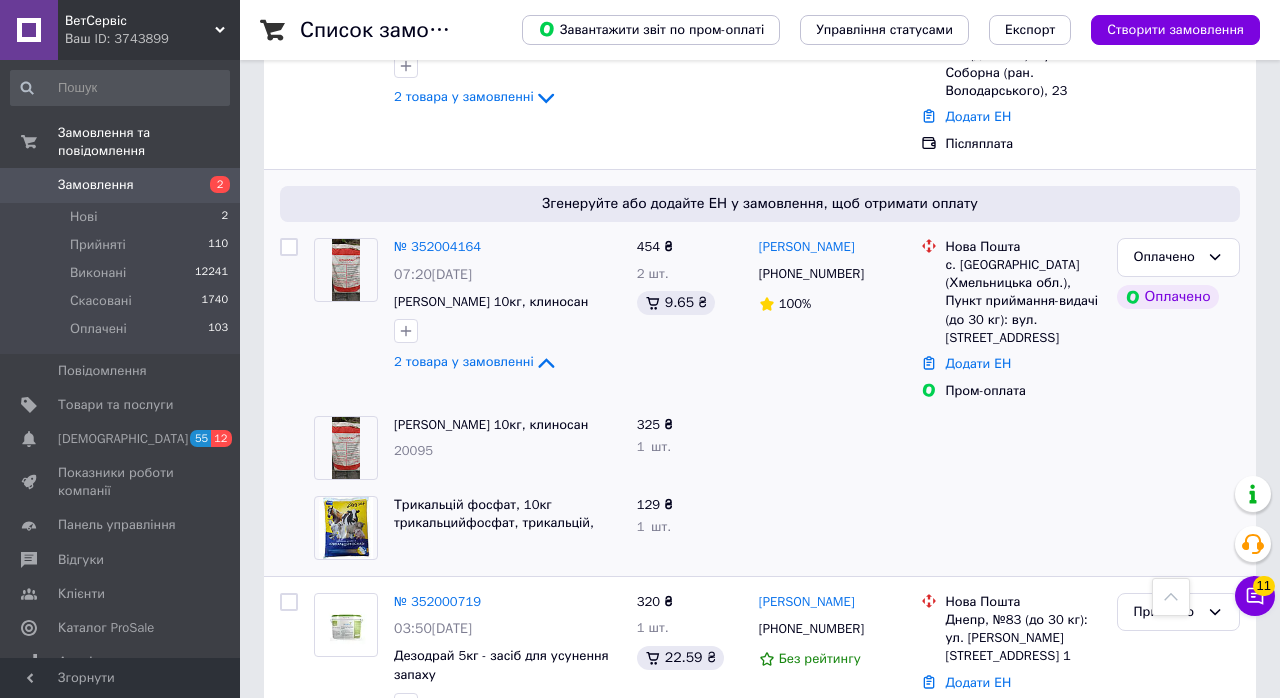 click on "№ 352004164" at bounding box center [437, 246] 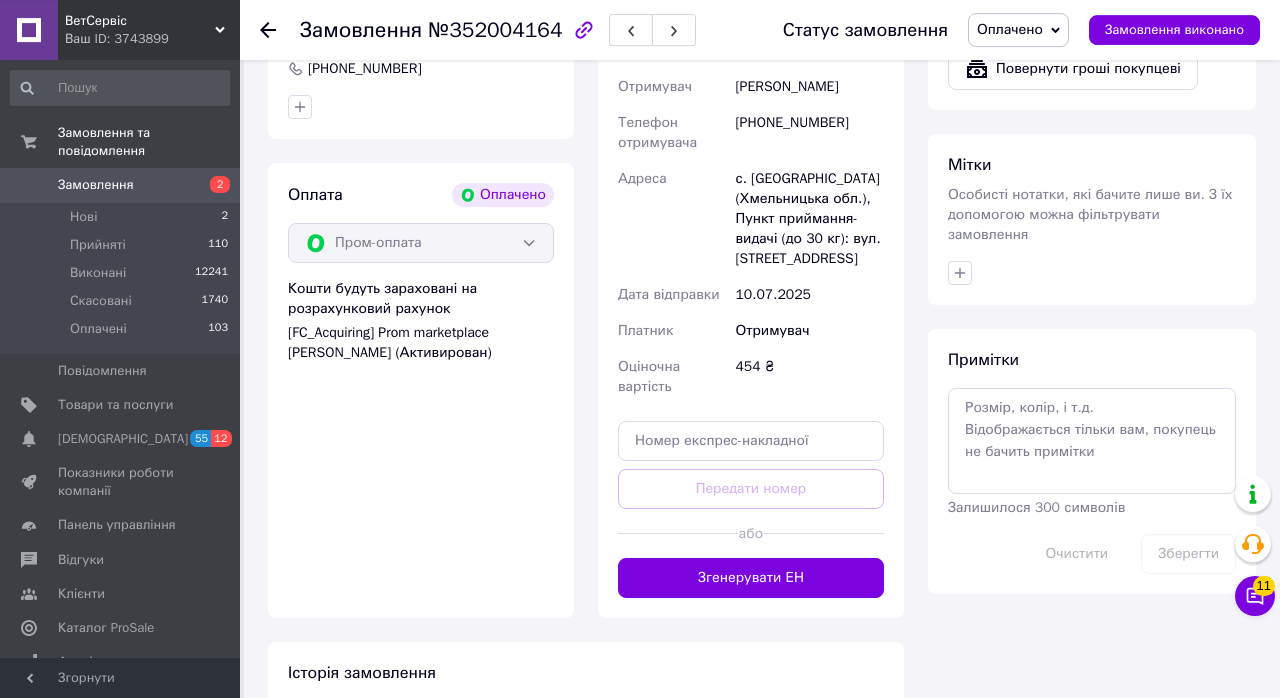 scroll, scrollTop: 1460, scrollLeft: 0, axis: vertical 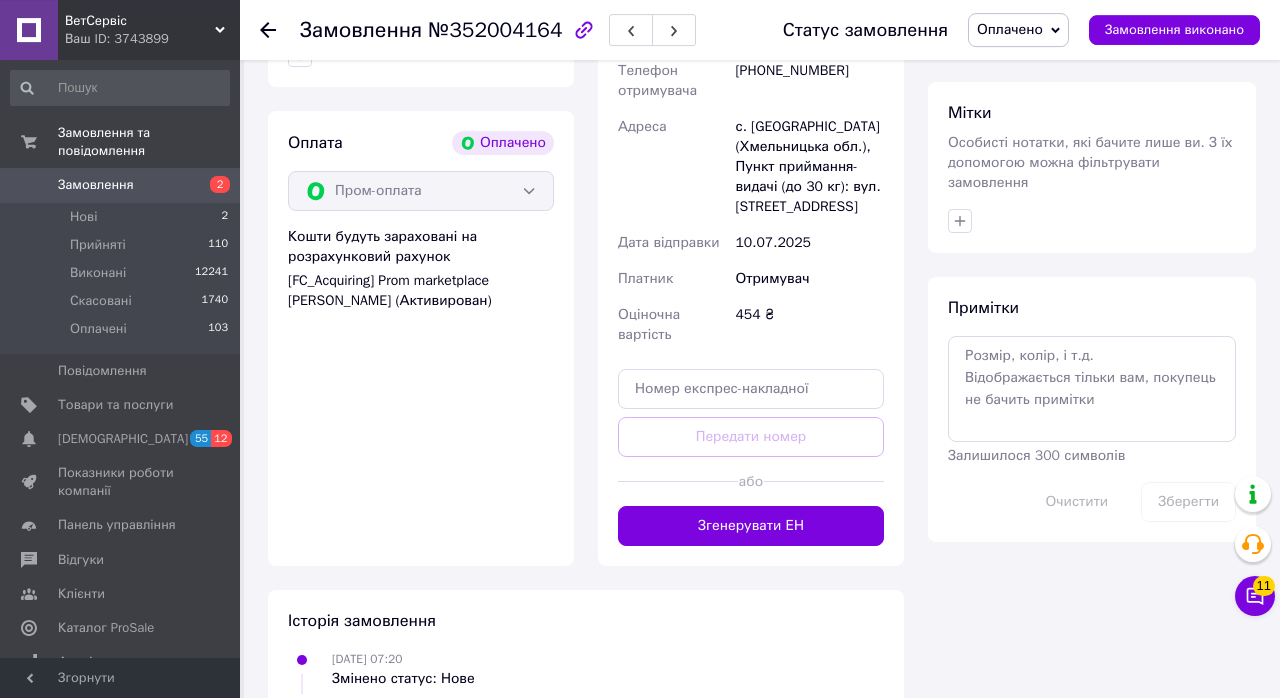 click on "Згенерувати ЕН" at bounding box center [751, 526] 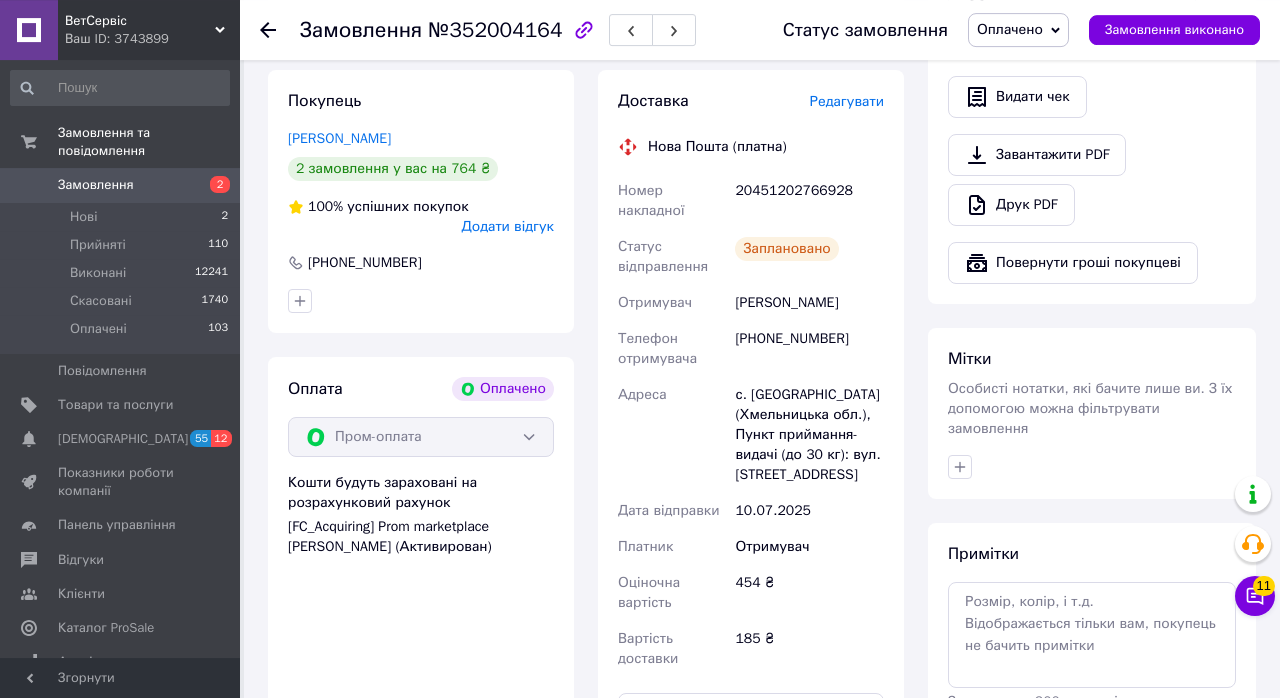 scroll, scrollTop: 1207, scrollLeft: 0, axis: vertical 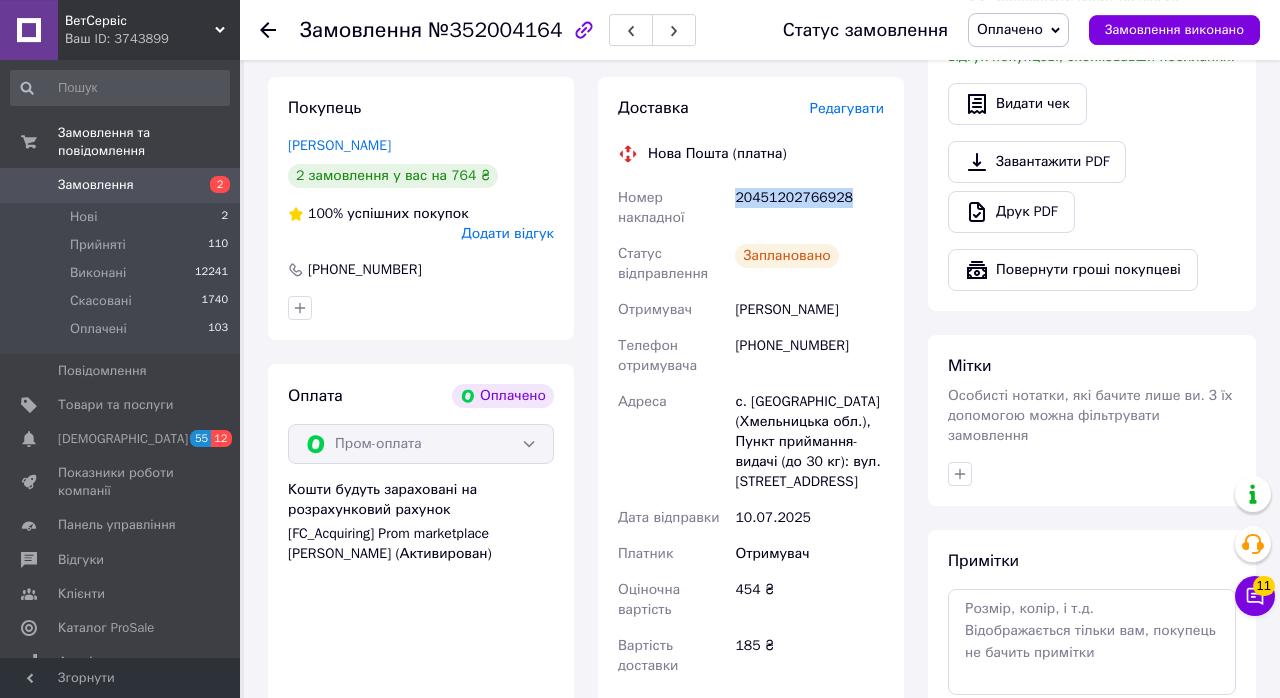 copy on "20451202766928" 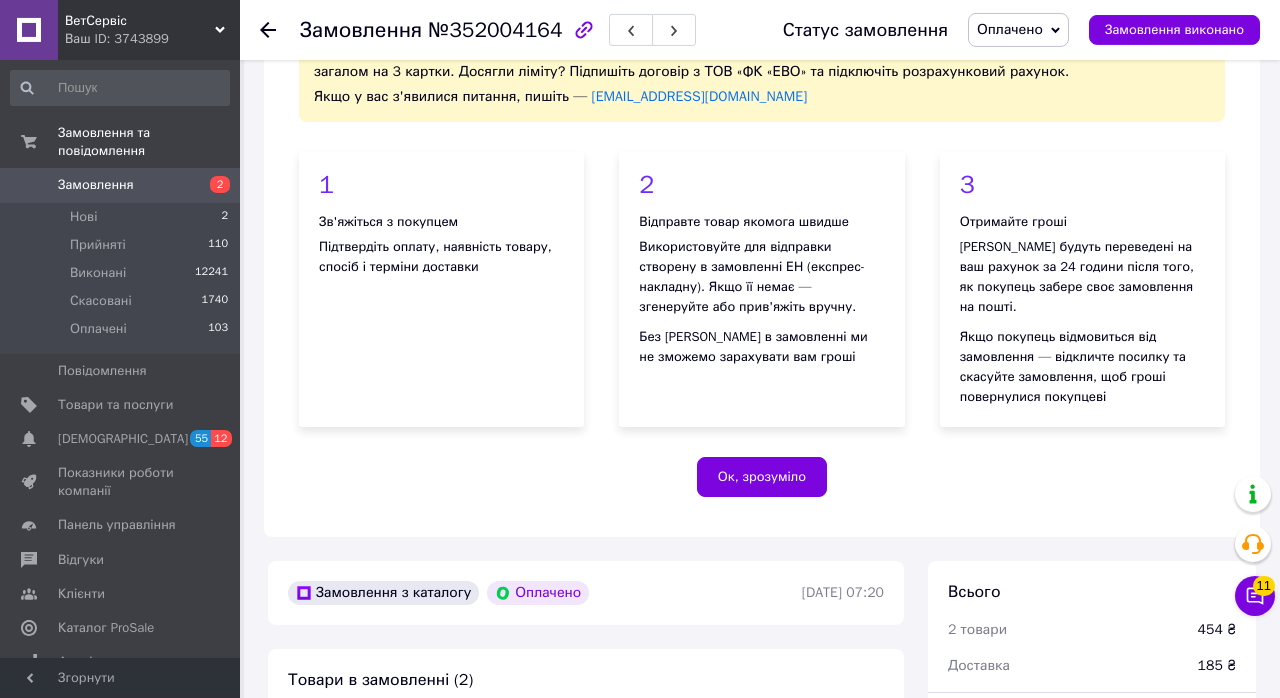 scroll, scrollTop: 116, scrollLeft: 0, axis: vertical 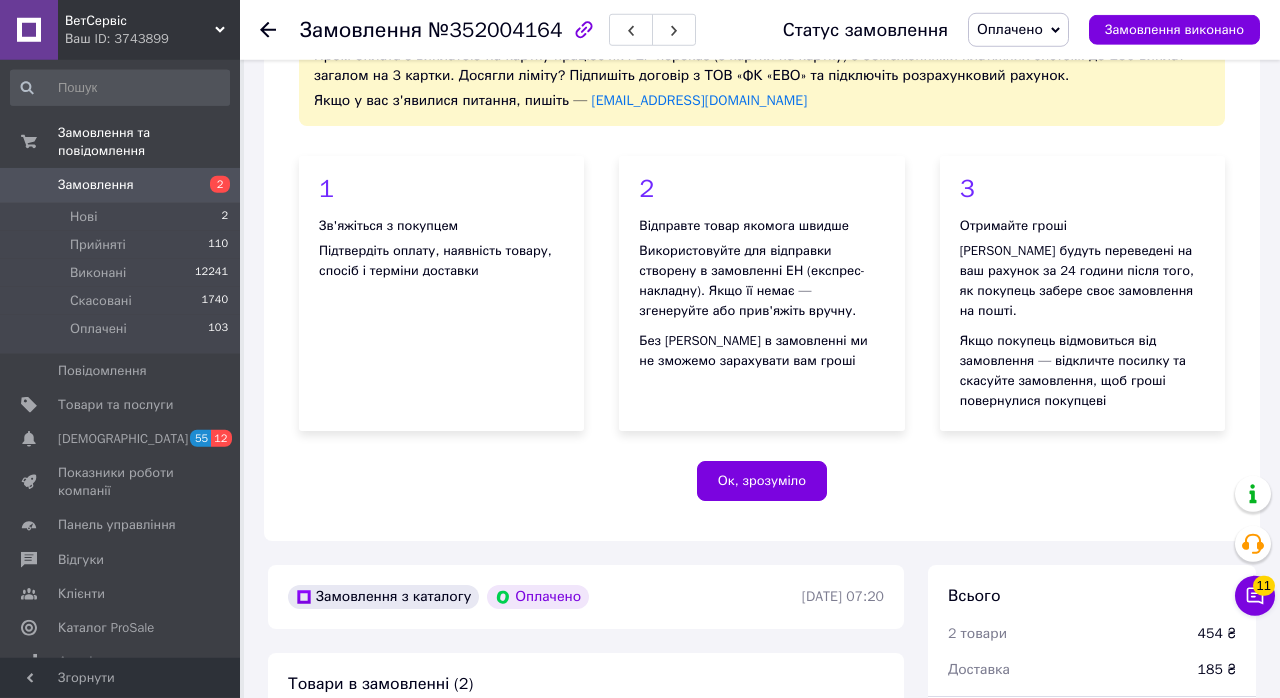 click on "2" at bounding box center [220, 184] 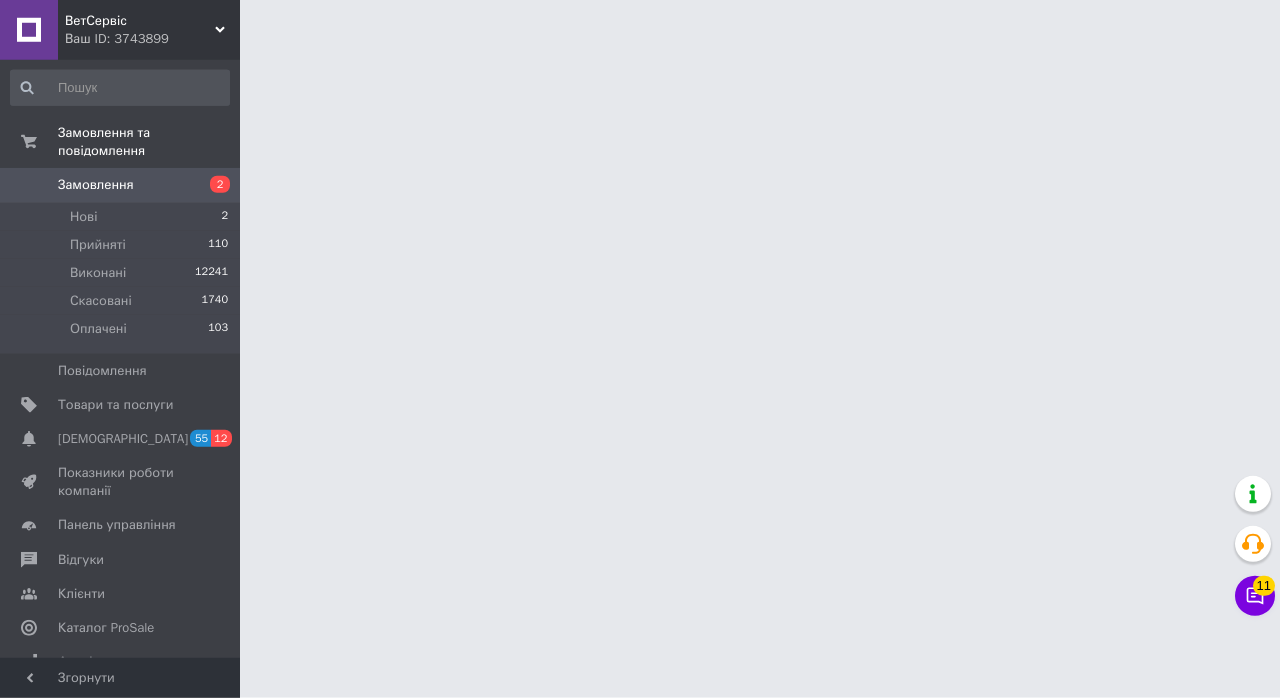 scroll, scrollTop: 0, scrollLeft: 0, axis: both 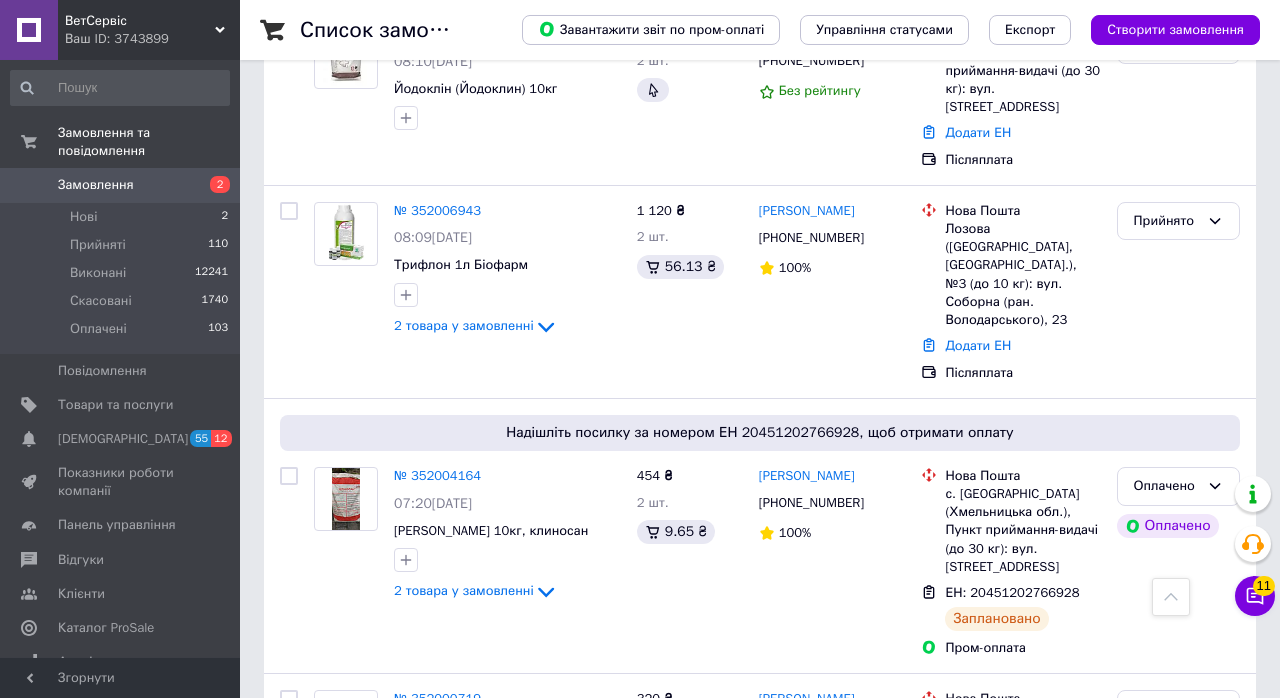 click on "№ 352006943" at bounding box center [437, 210] 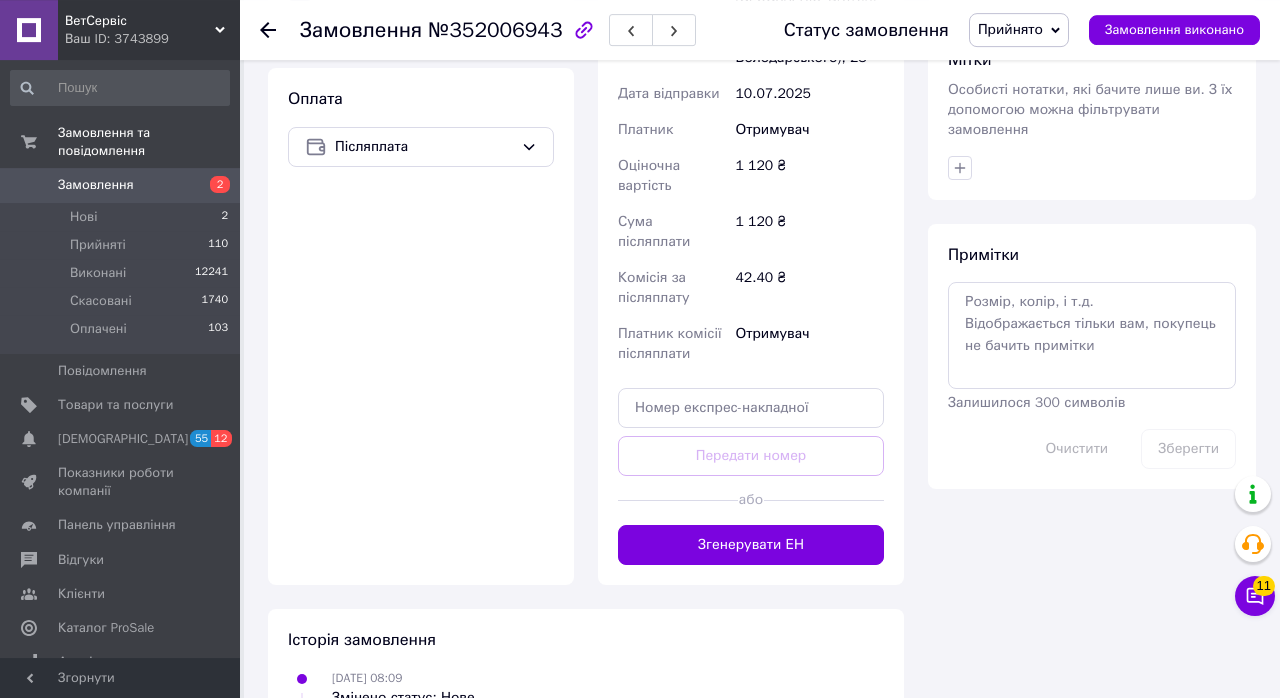 scroll, scrollTop: 895, scrollLeft: 0, axis: vertical 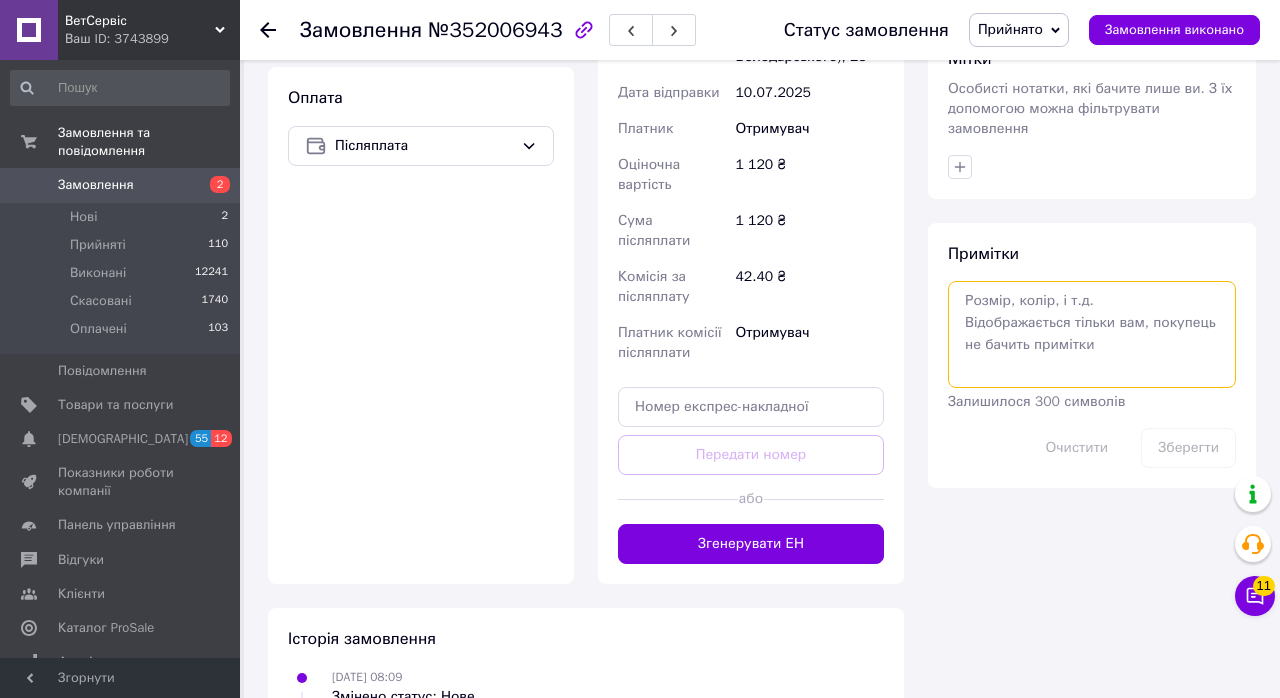 click at bounding box center (1092, 334) 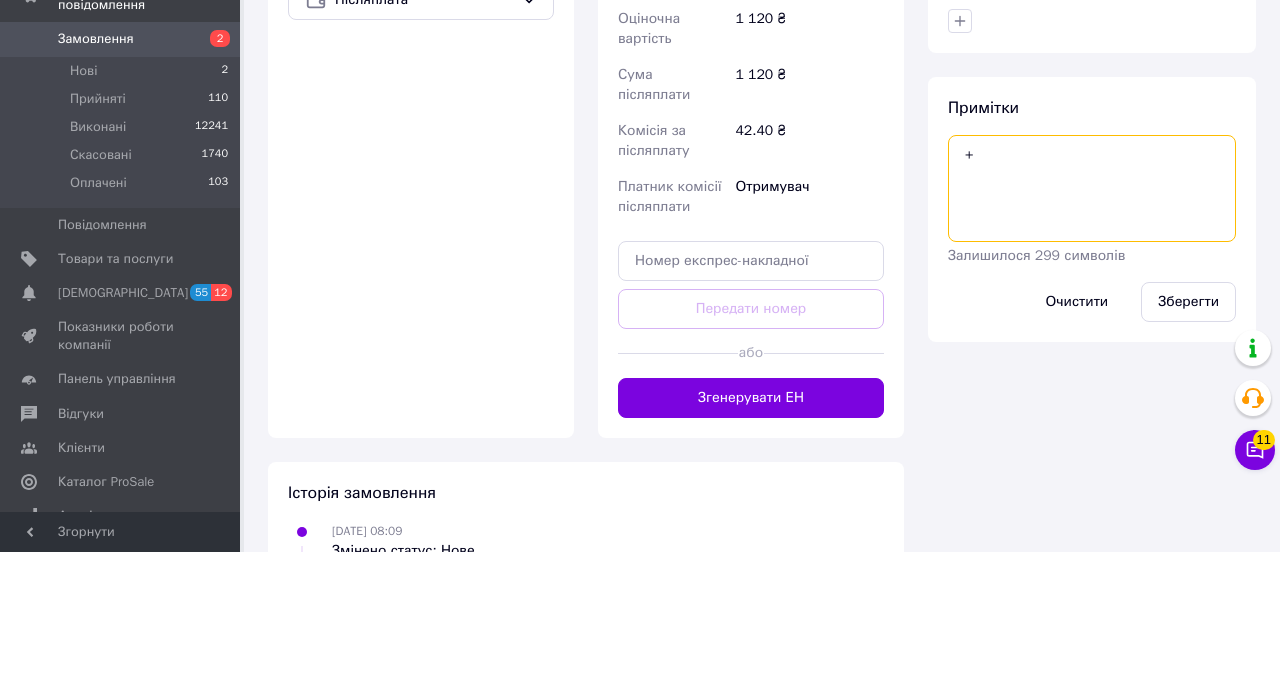 type on "+" 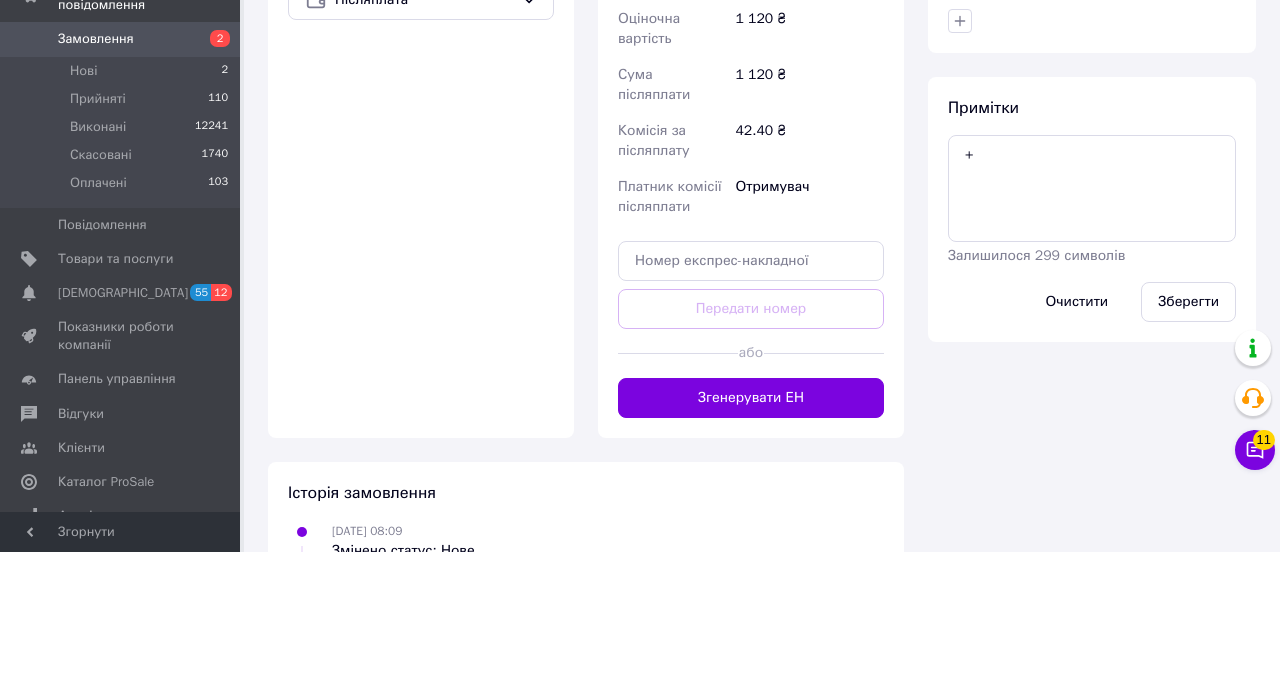 click on "Зберегти" at bounding box center [1188, 448] 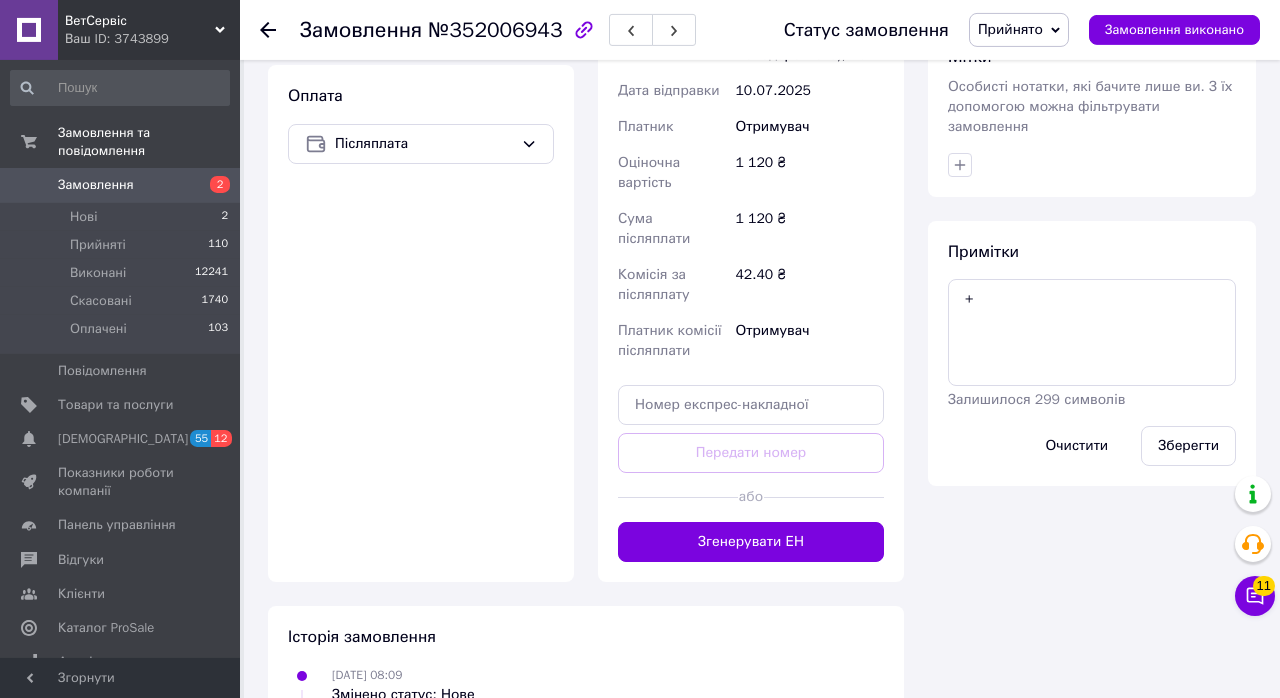 scroll, scrollTop: 943, scrollLeft: 0, axis: vertical 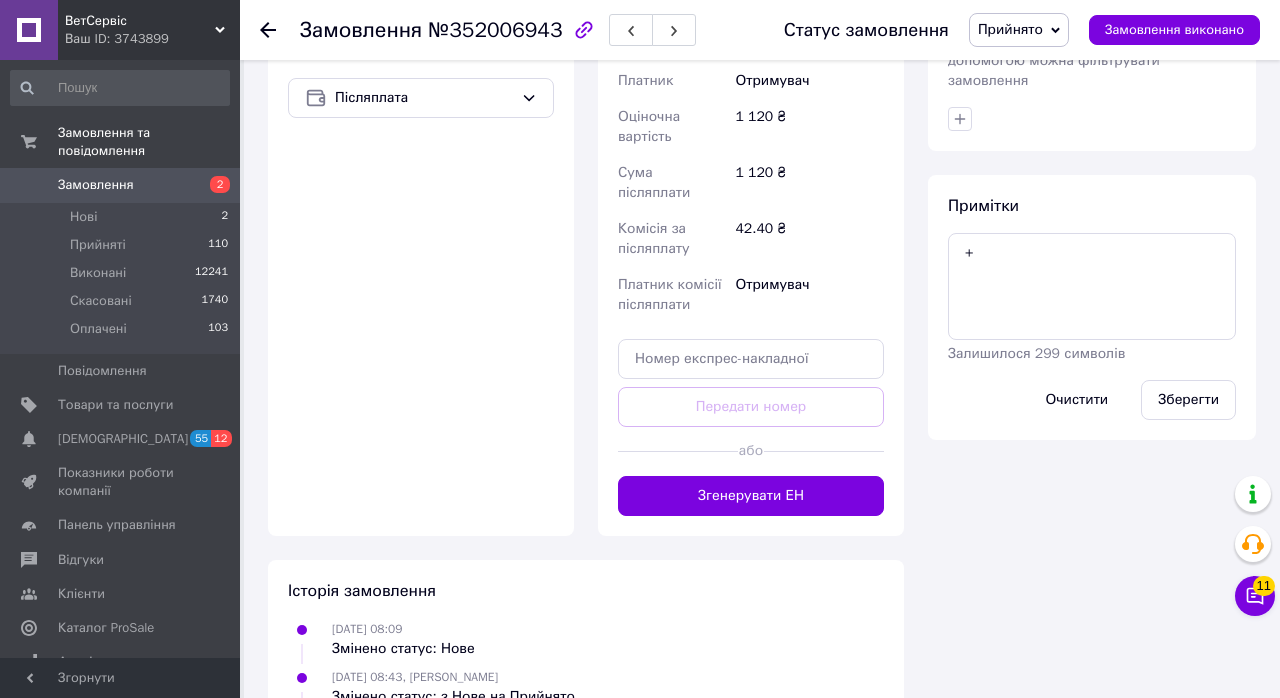 click on "Зберегти" at bounding box center [1188, 400] 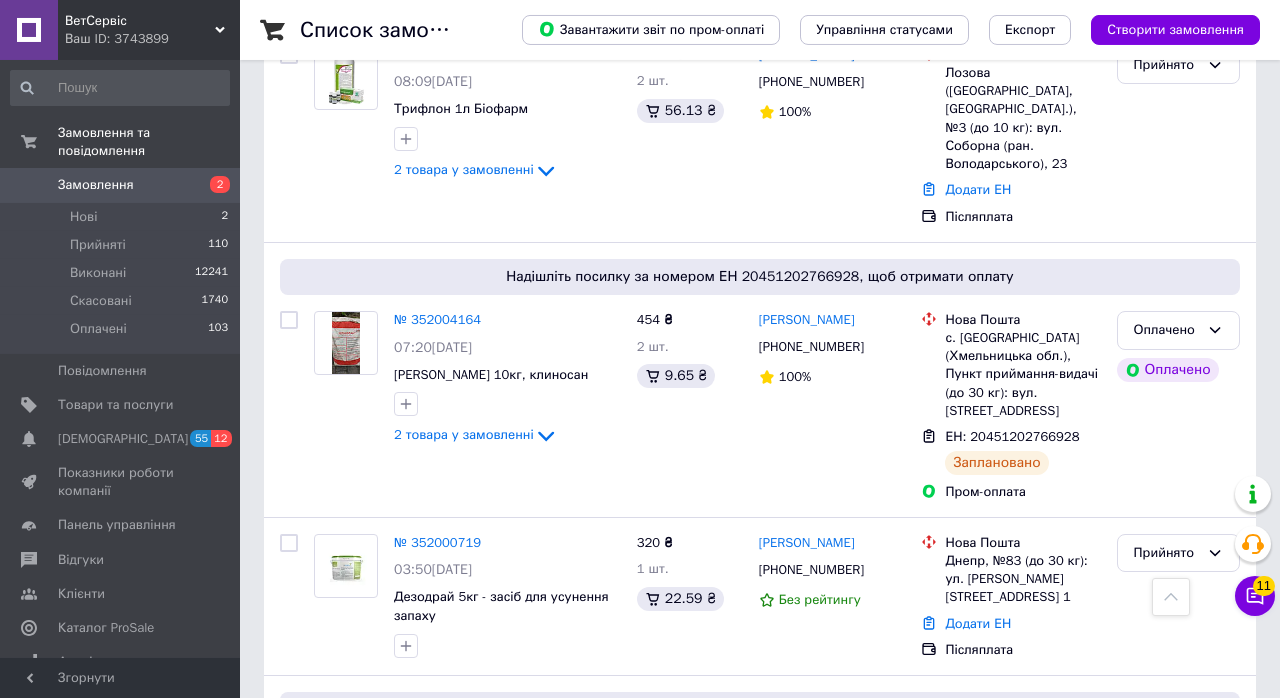 scroll, scrollTop: 1143, scrollLeft: 0, axis: vertical 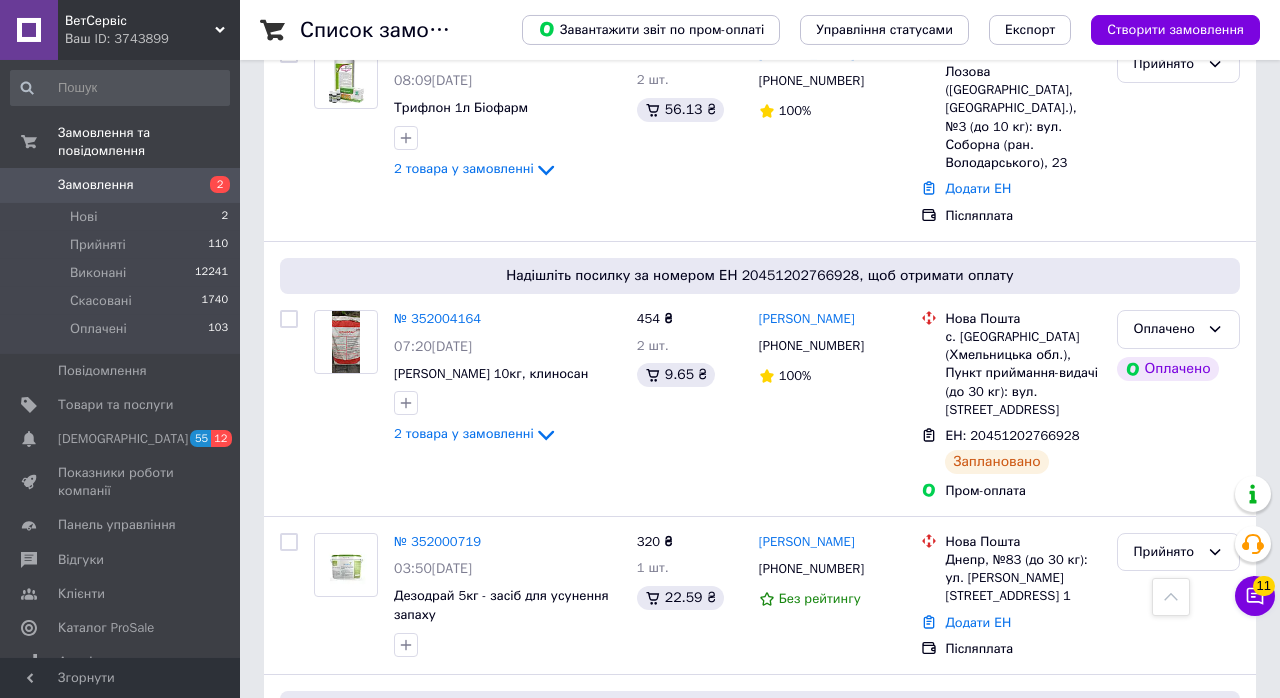click on "№ 352000719" at bounding box center (437, 541) 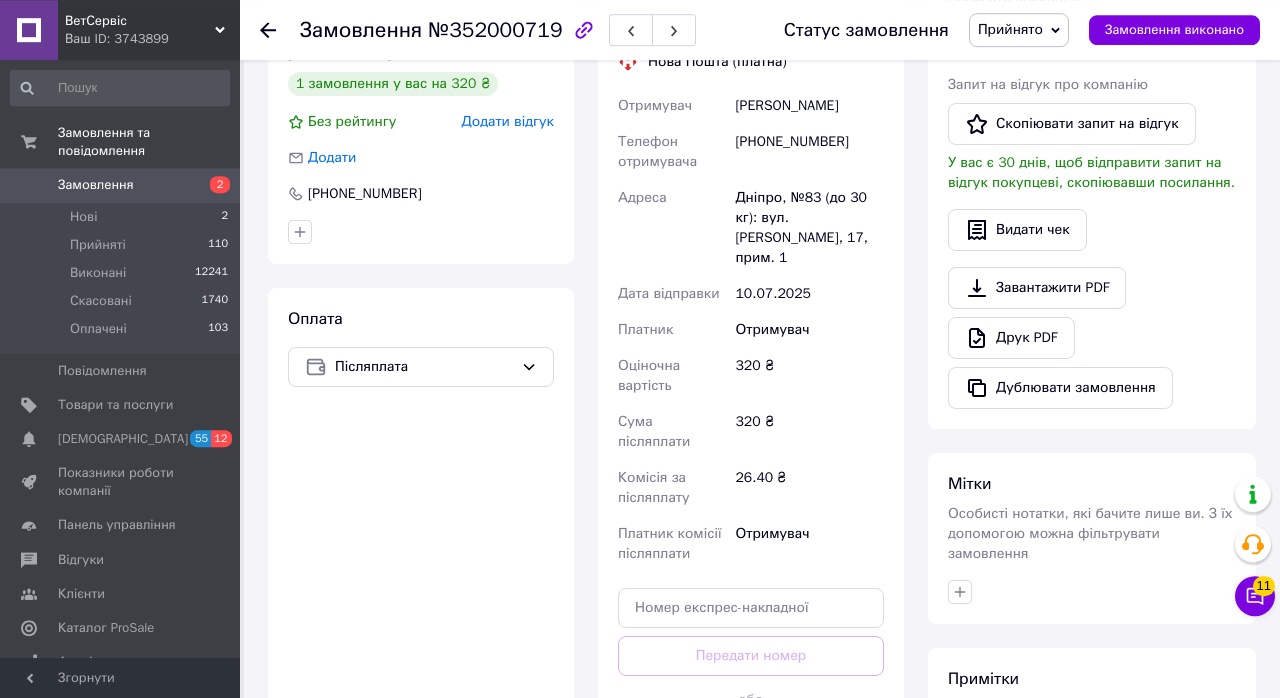 scroll, scrollTop: 471, scrollLeft: 0, axis: vertical 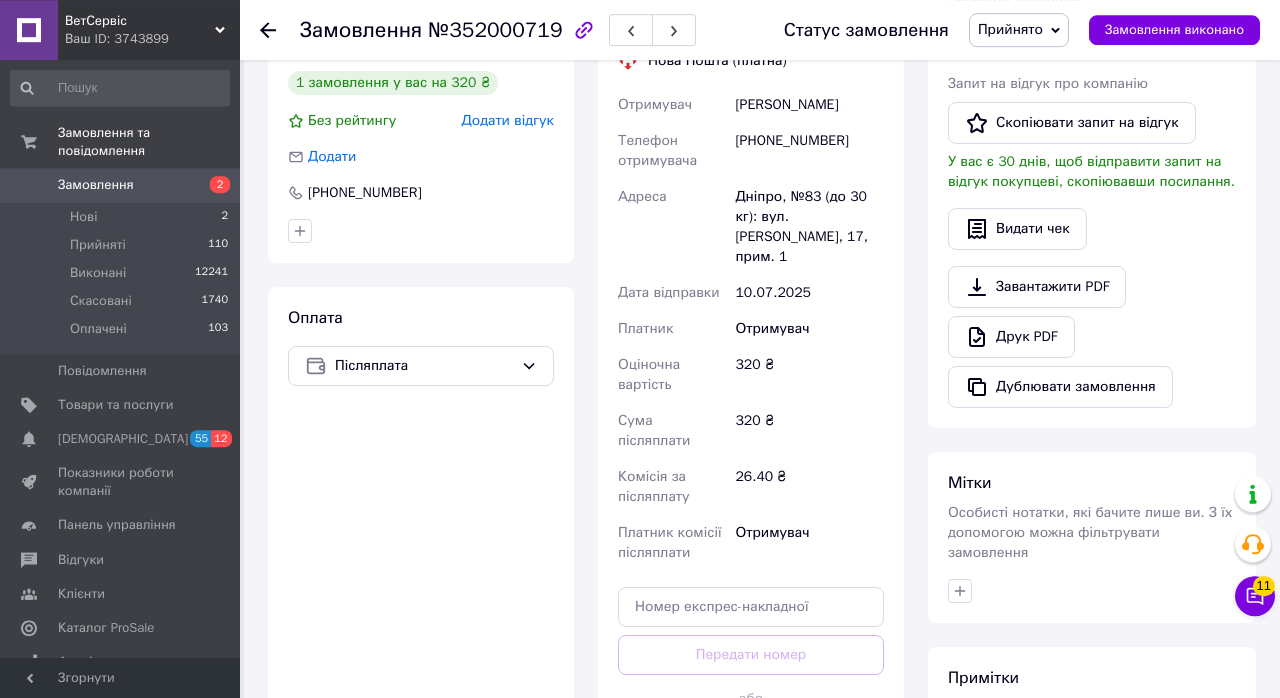 click on "Згенерувати ЕН" at bounding box center [751, 744] 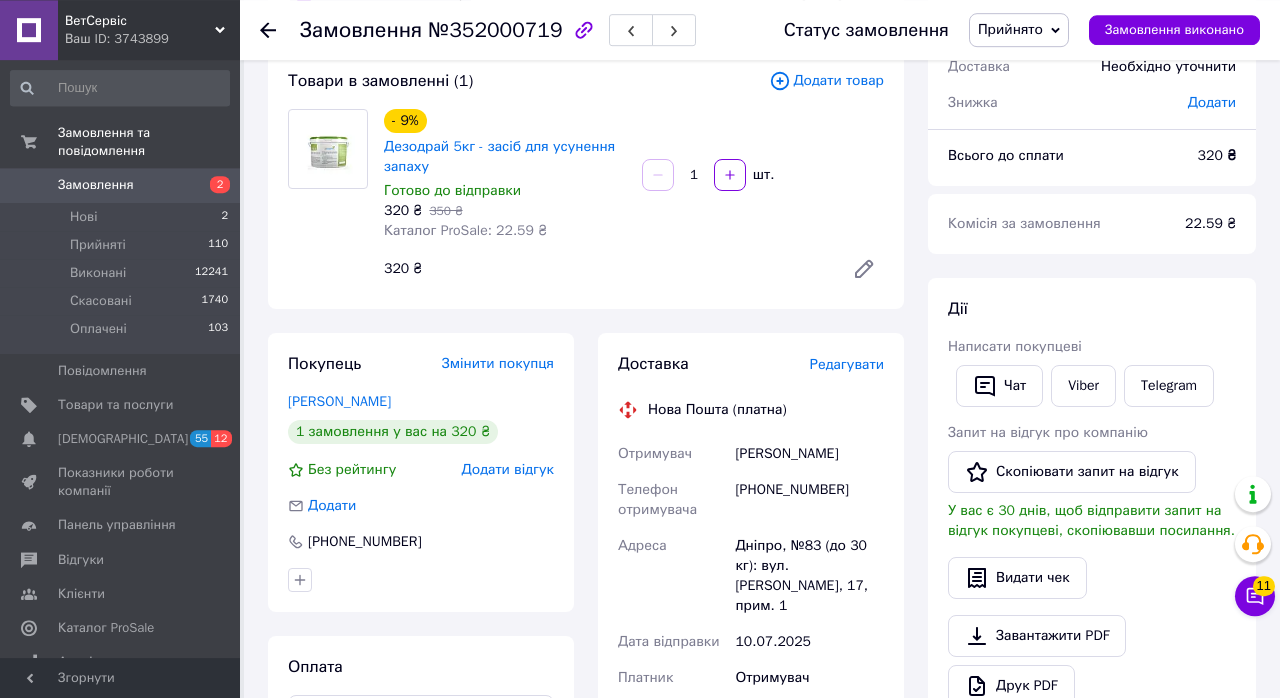 scroll, scrollTop: 113, scrollLeft: 0, axis: vertical 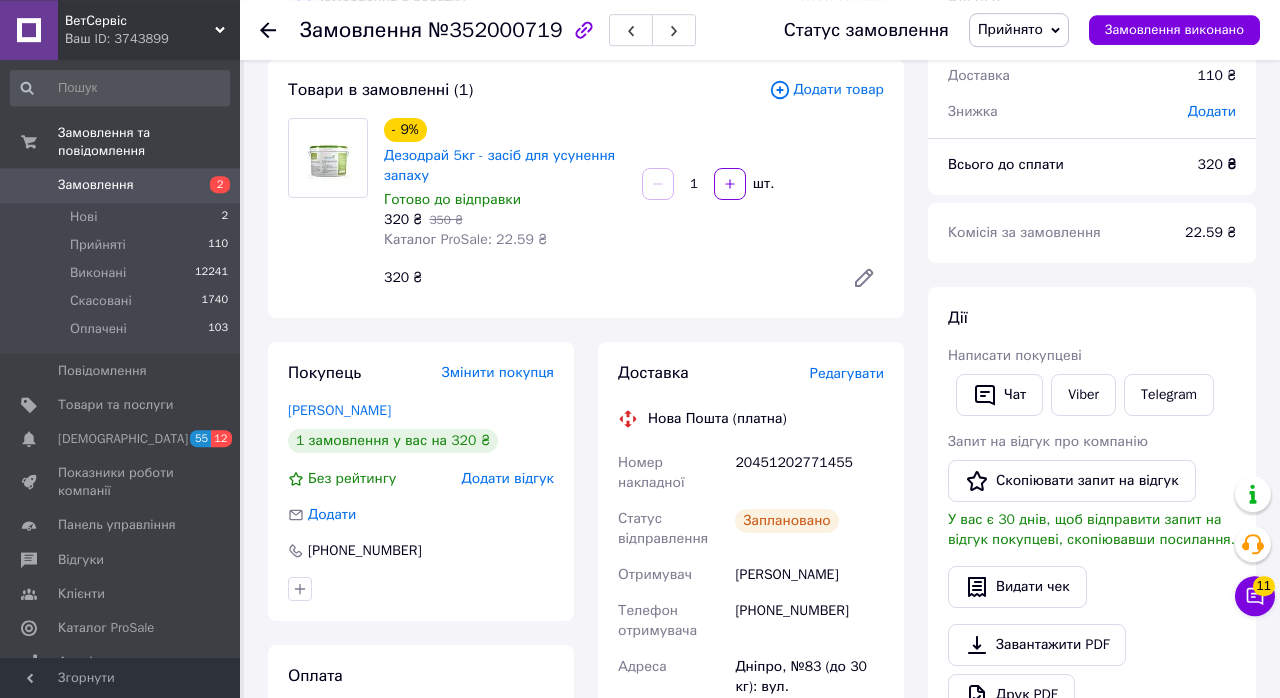 click 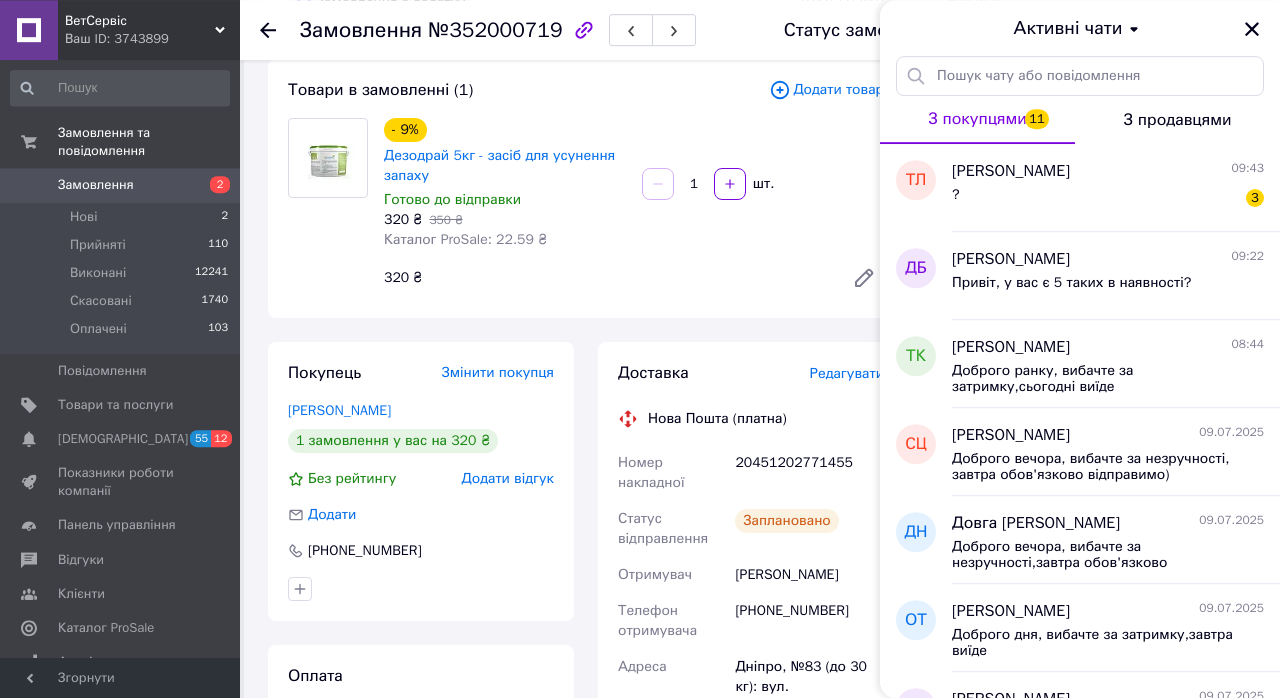 click on "Привіт, у вас є 5 таких в наявності?" at bounding box center (1108, 287) 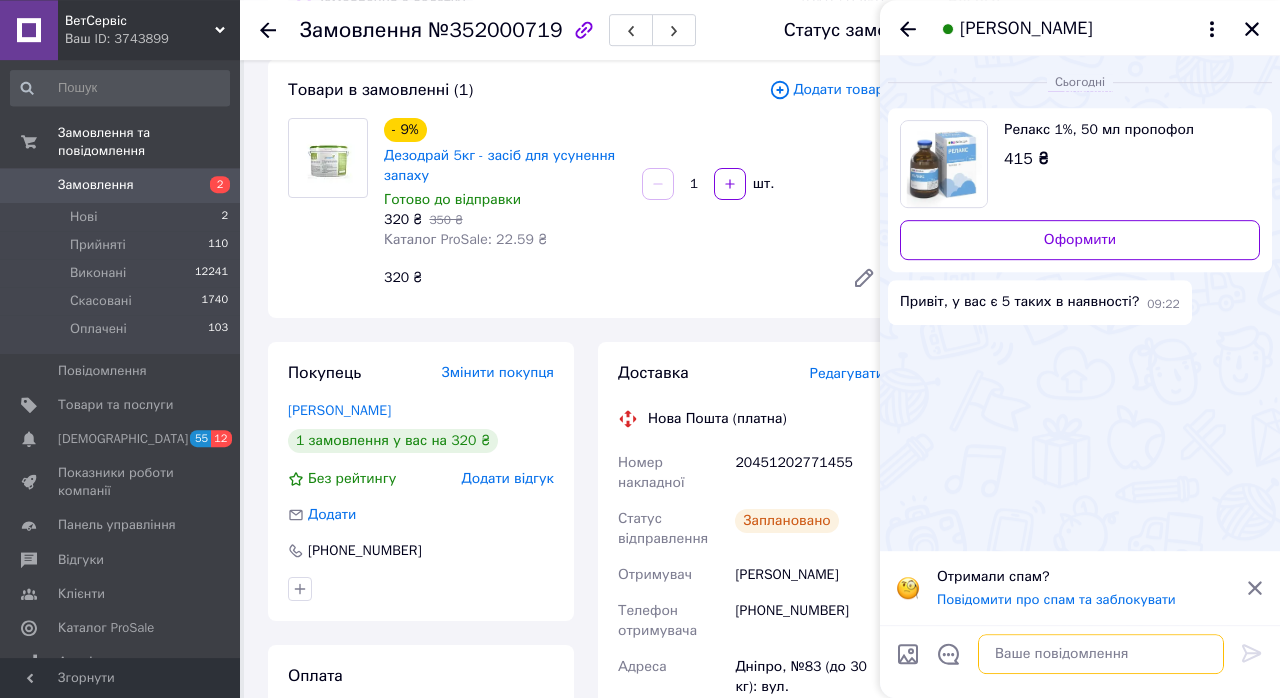 click at bounding box center [1101, 654] 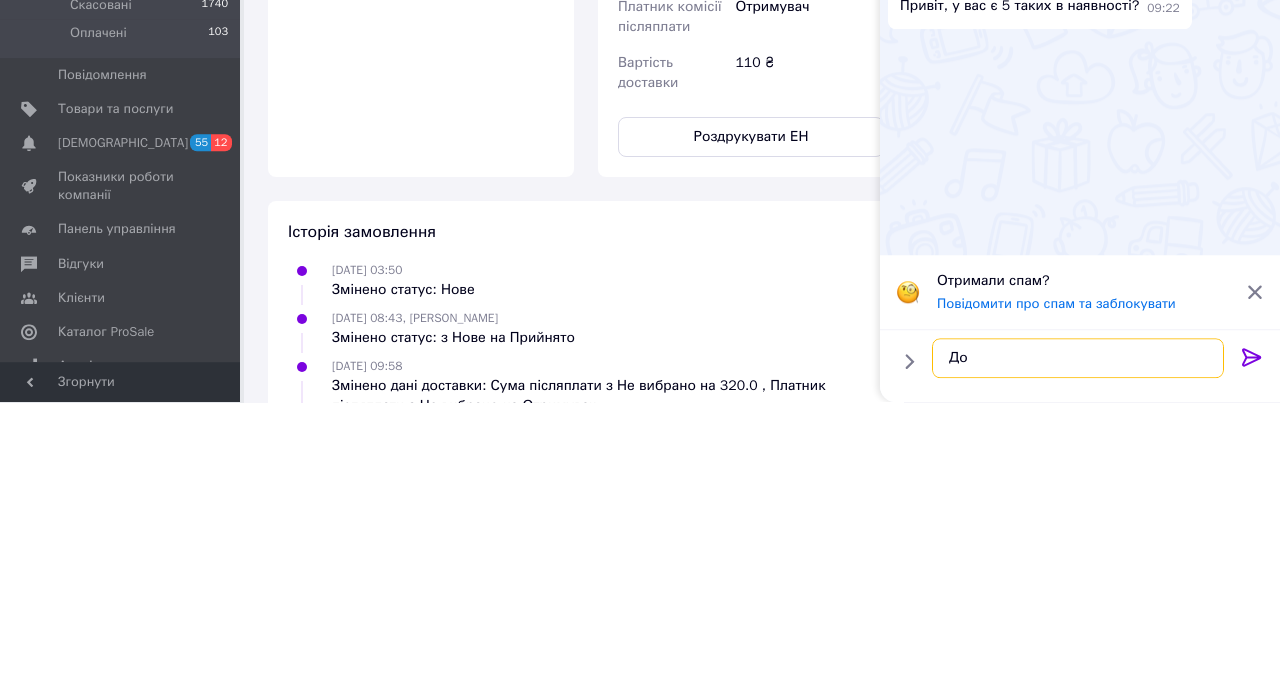 scroll, scrollTop: 898, scrollLeft: 0, axis: vertical 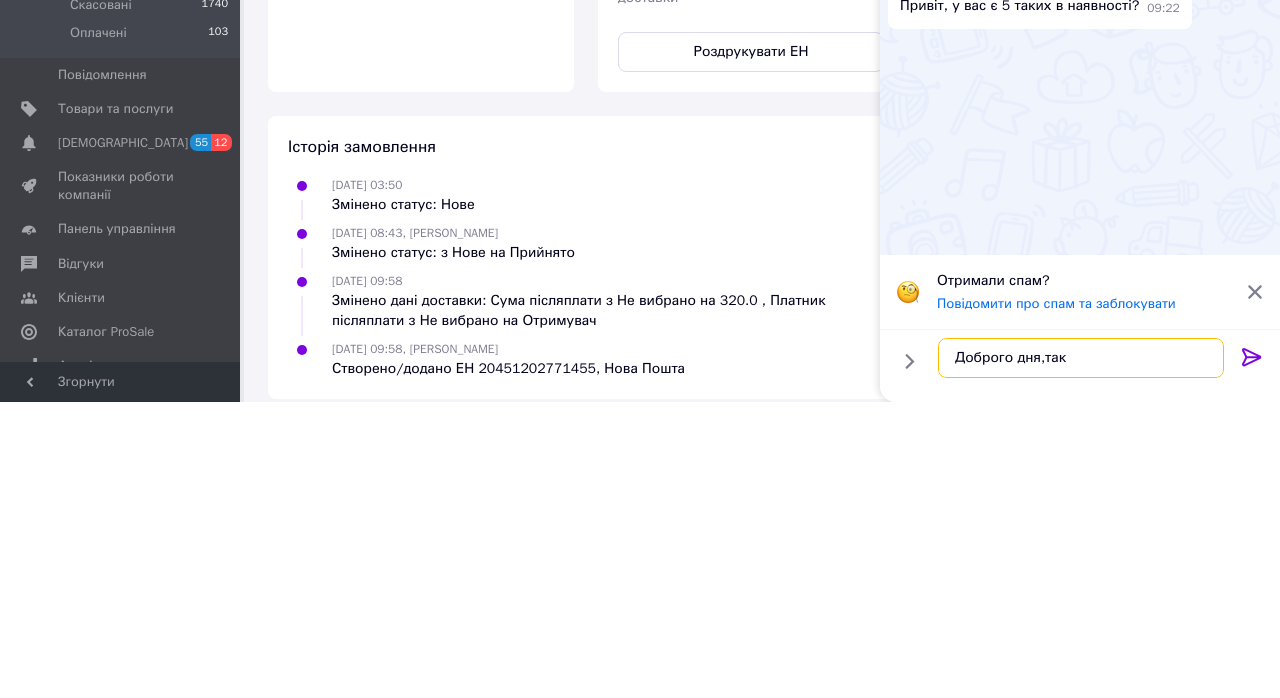 type on "Доброго дня,так" 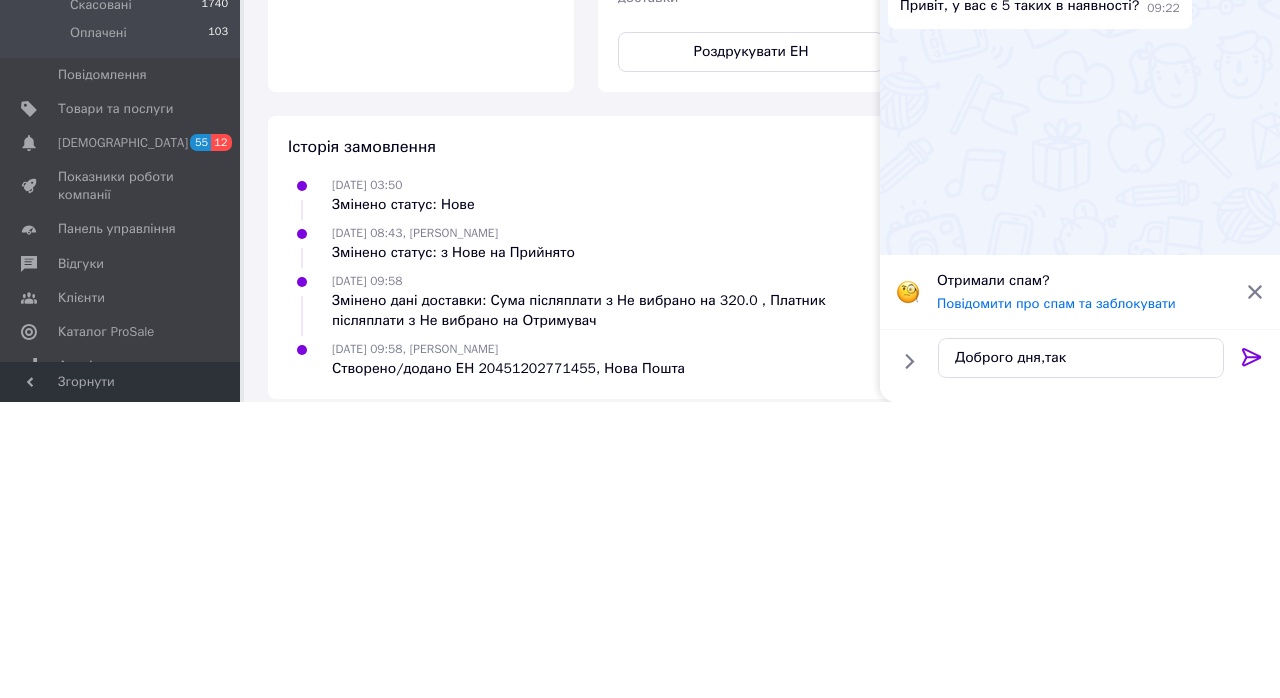 click 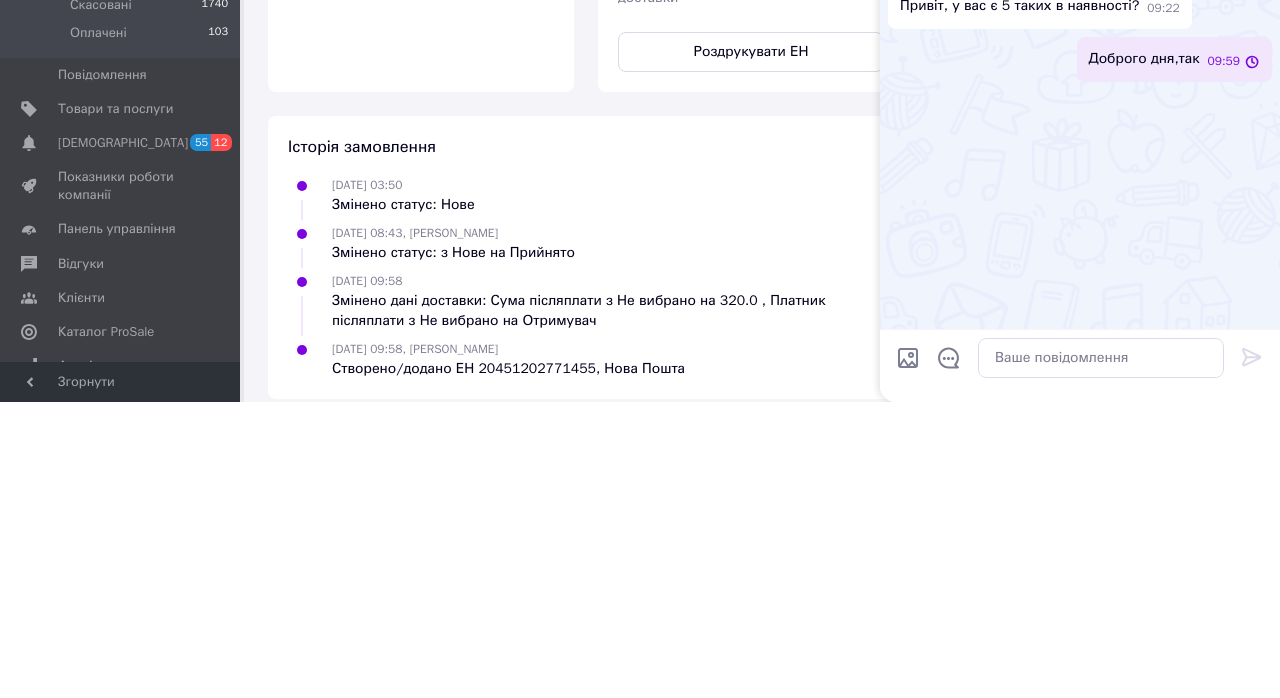 scroll, scrollTop: 842, scrollLeft: 0, axis: vertical 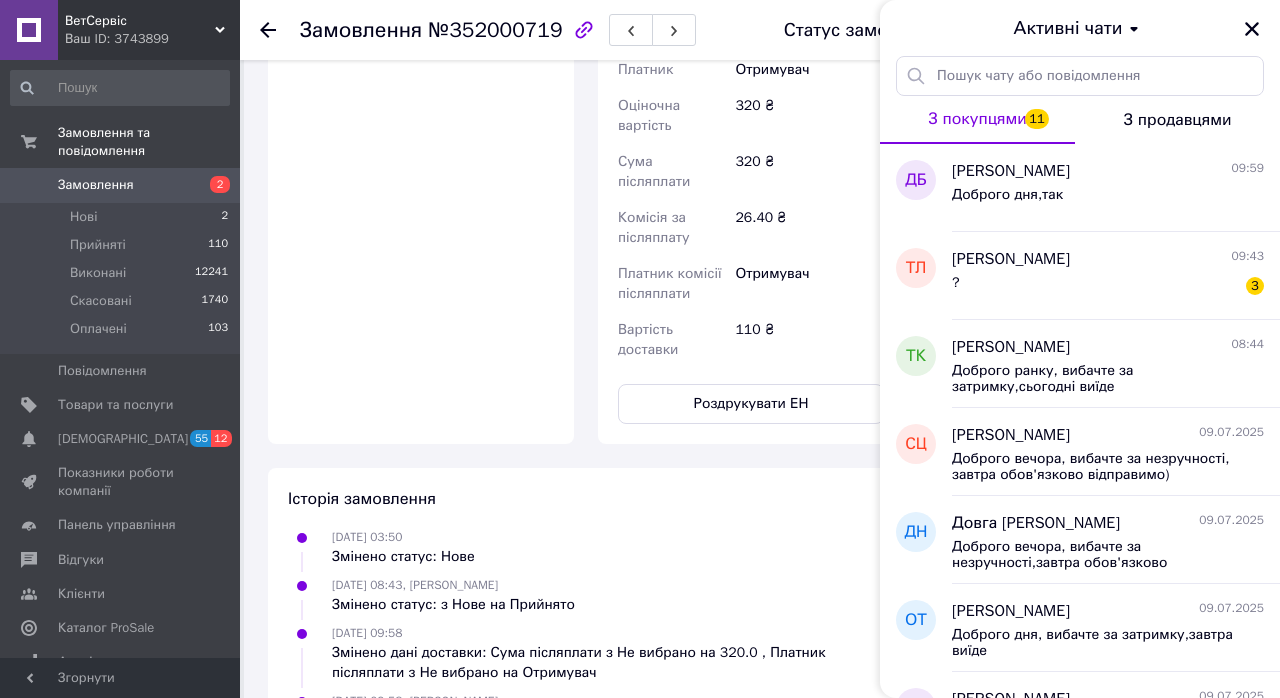 click on "? 3" at bounding box center (1108, 287) 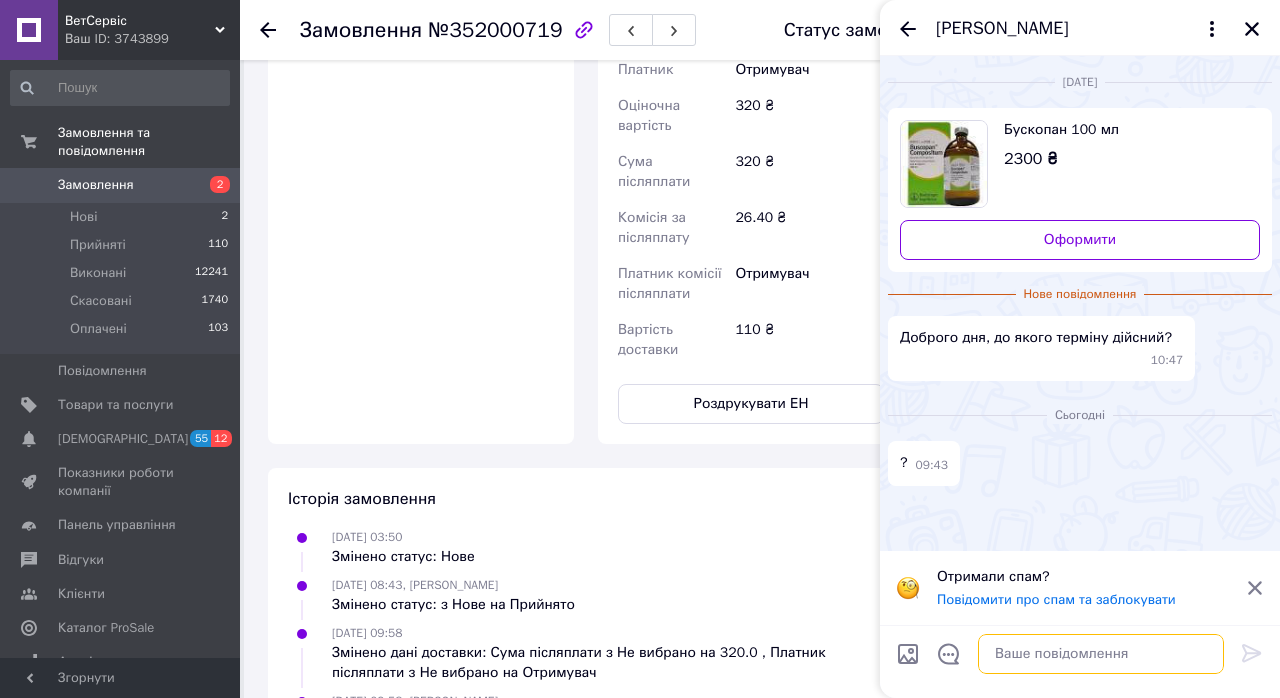 click at bounding box center [1101, 654] 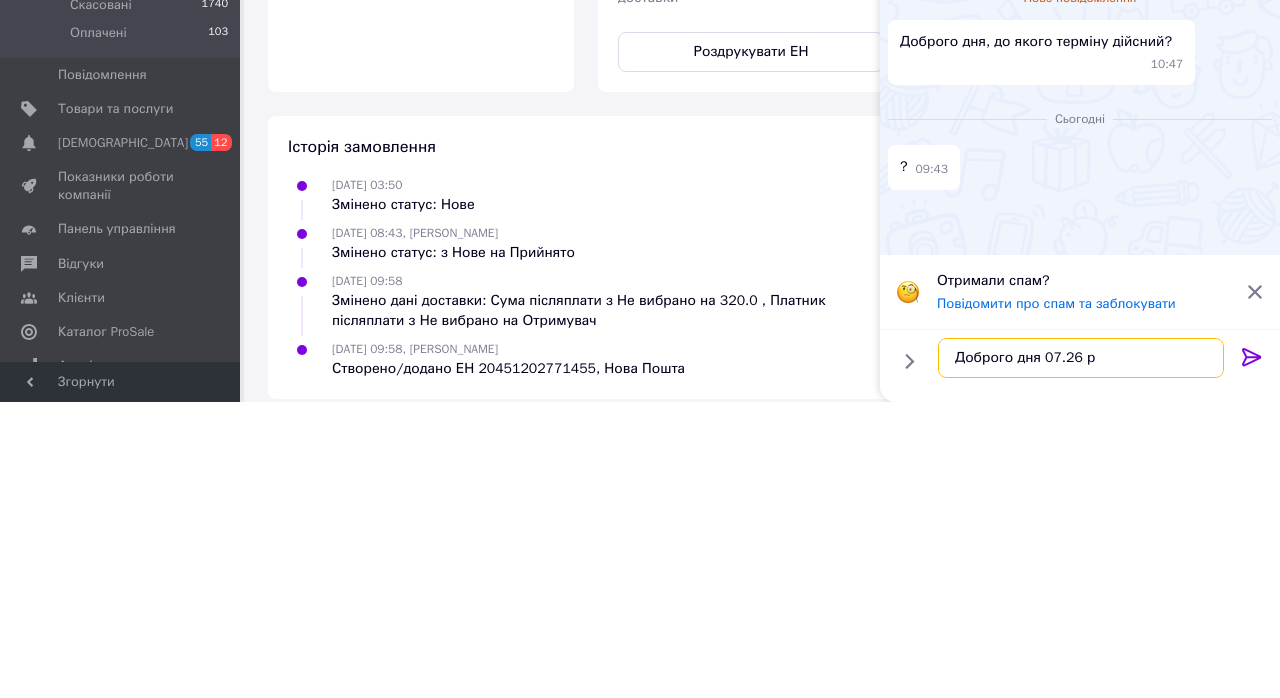 type on "Доброго дня 07.26 р" 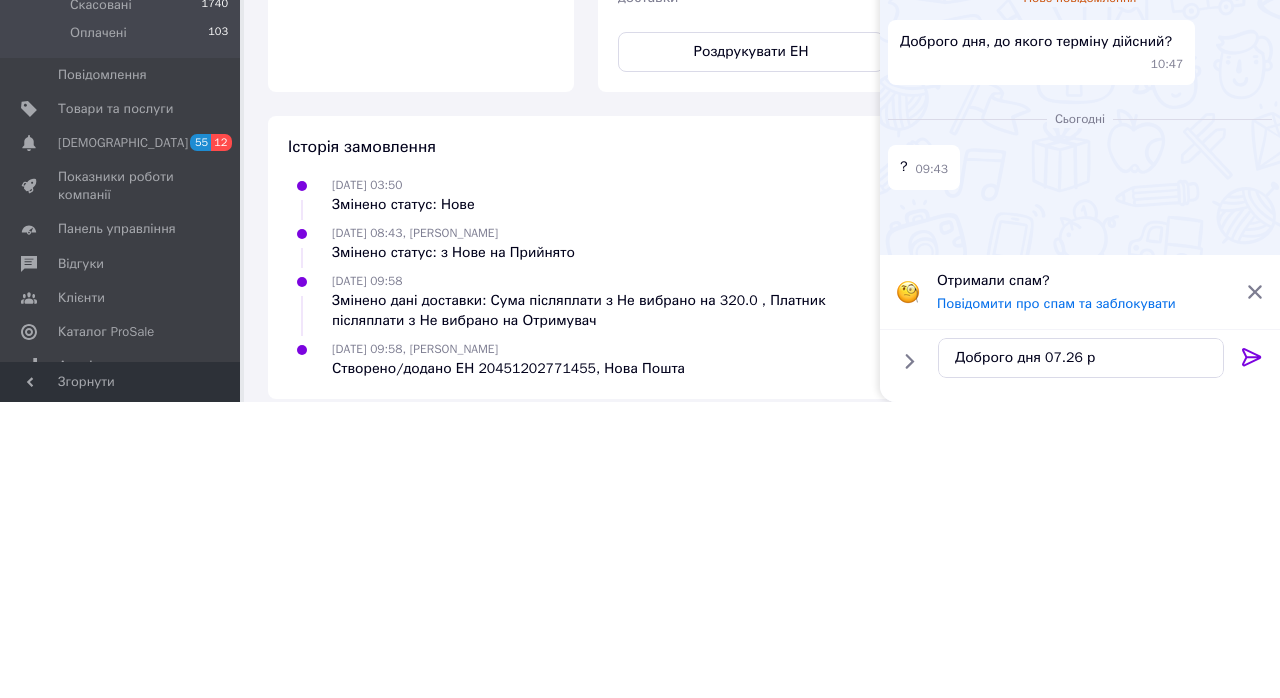 click at bounding box center [1252, 657] 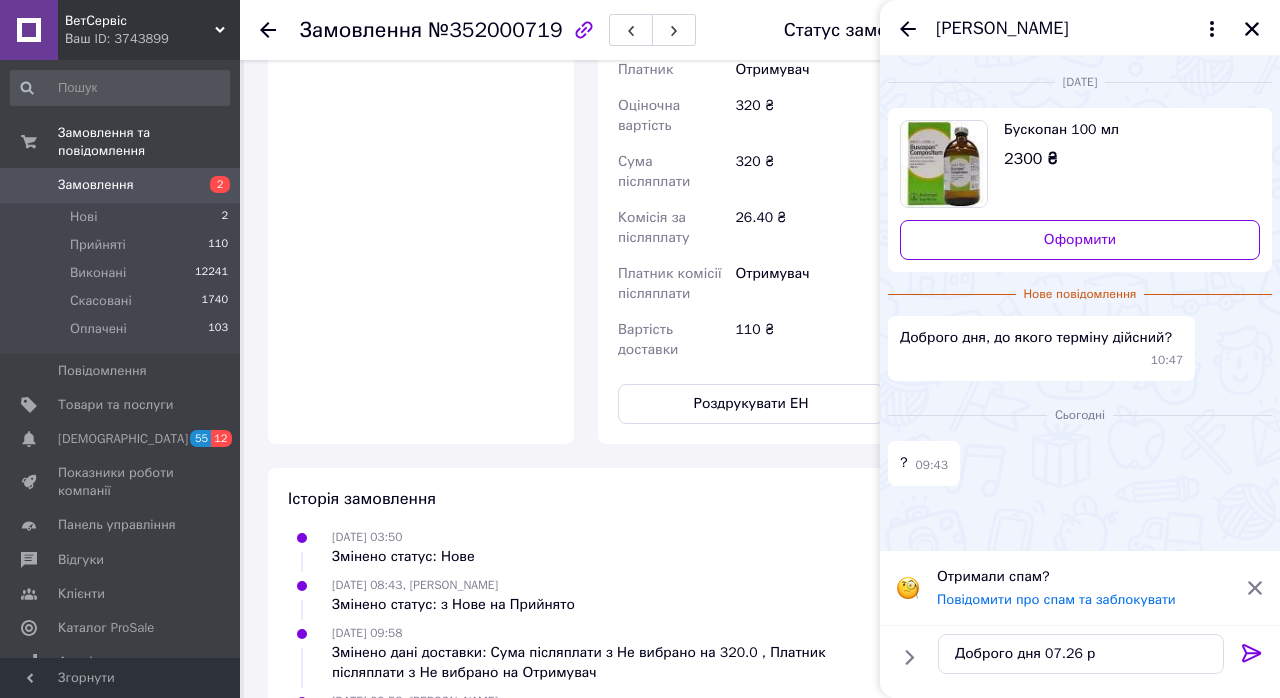 click on "Доброго дня, до якого терміну дійсний? 10:47" at bounding box center (1080, 348) 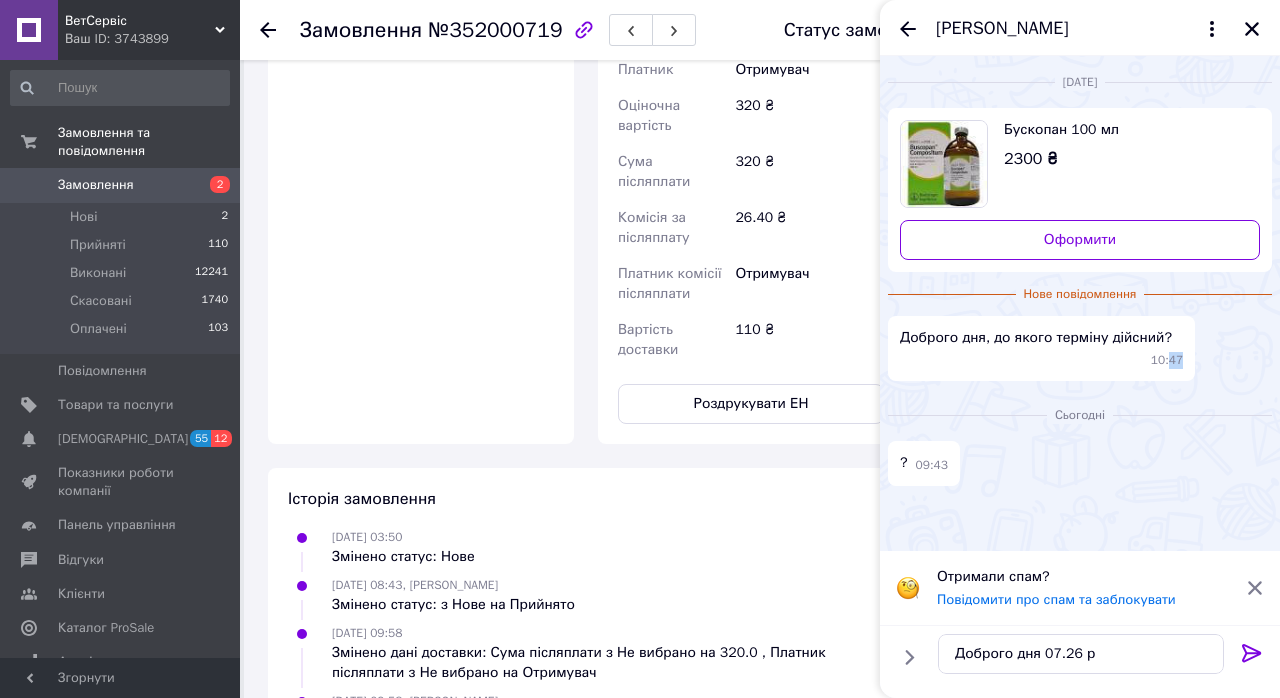 click 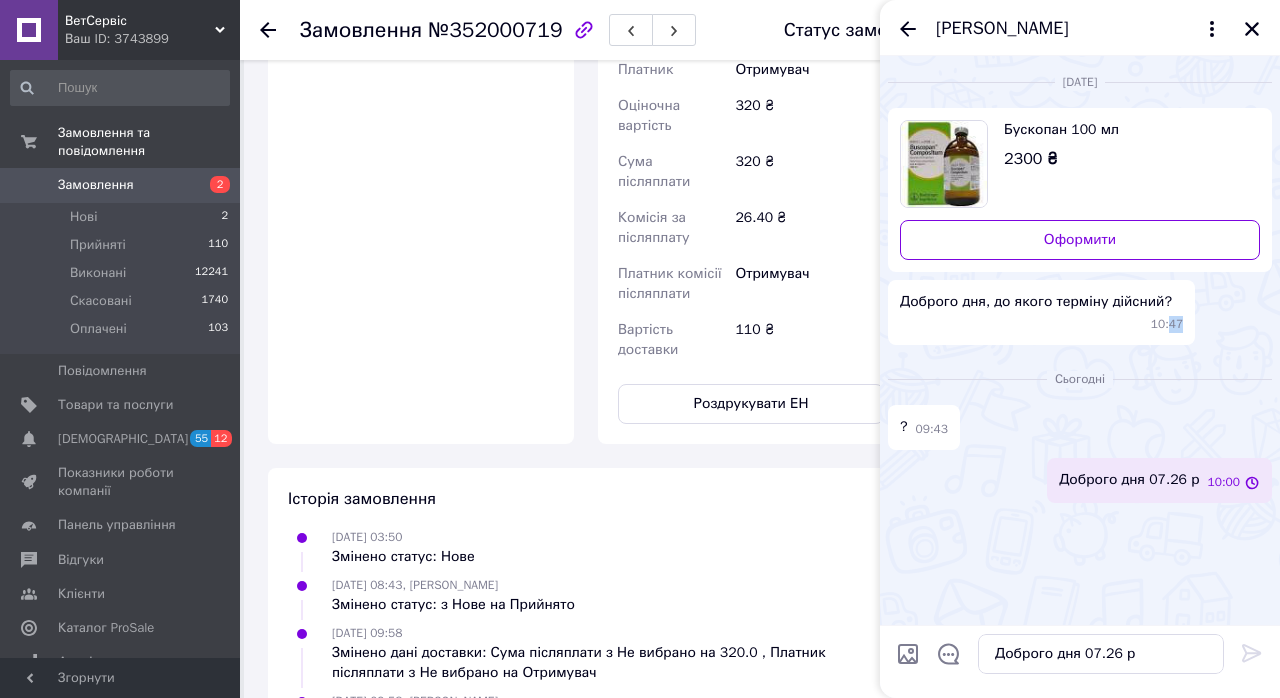 type 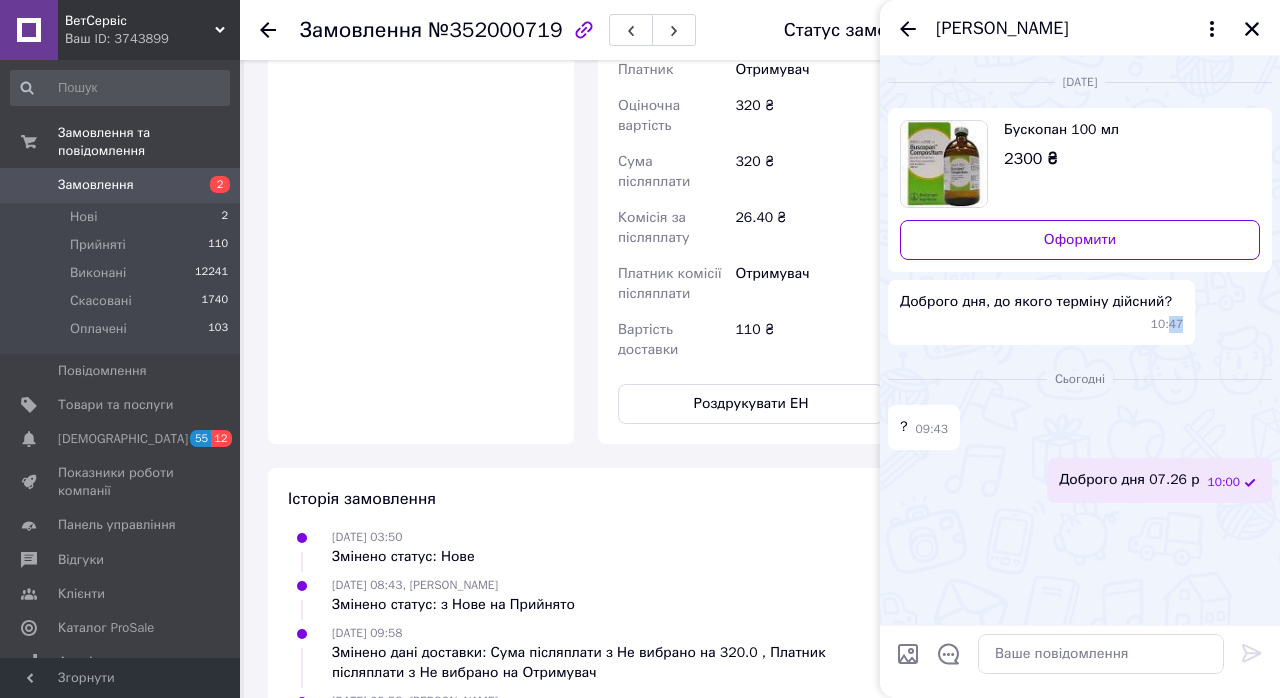 click on "Відгуки" at bounding box center [81, 560] 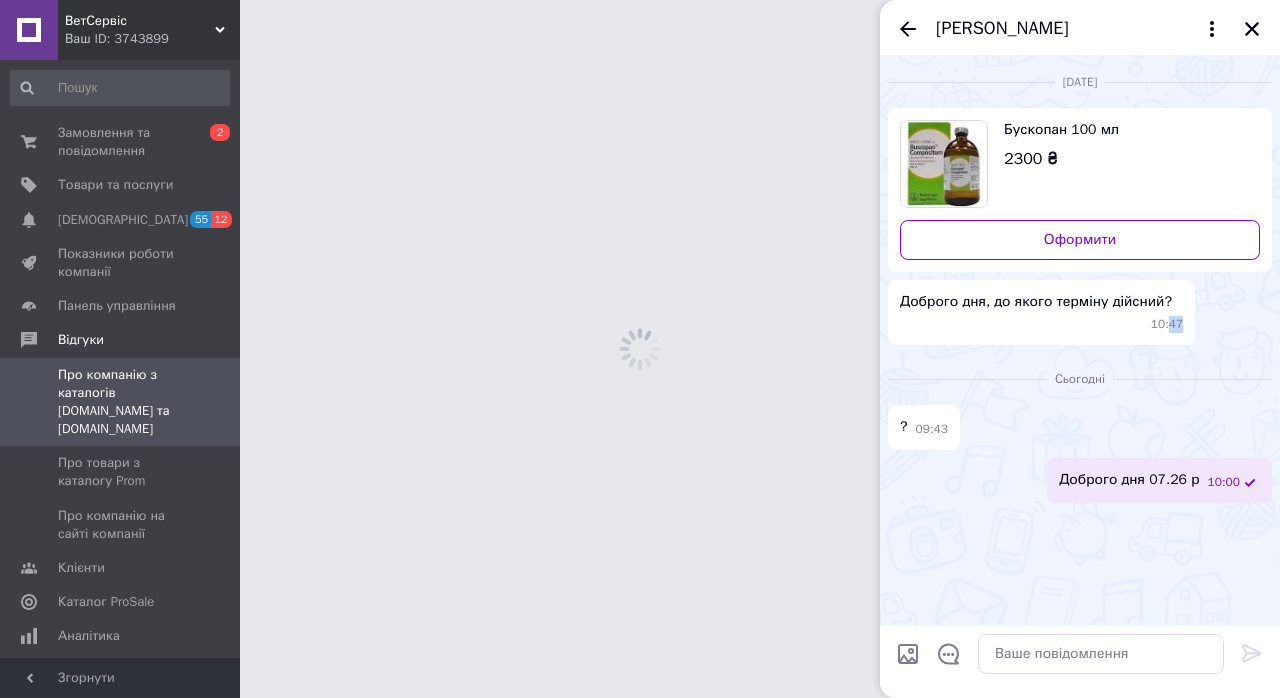 scroll, scrollTop: 0, scrollLeft: 0, axis: both 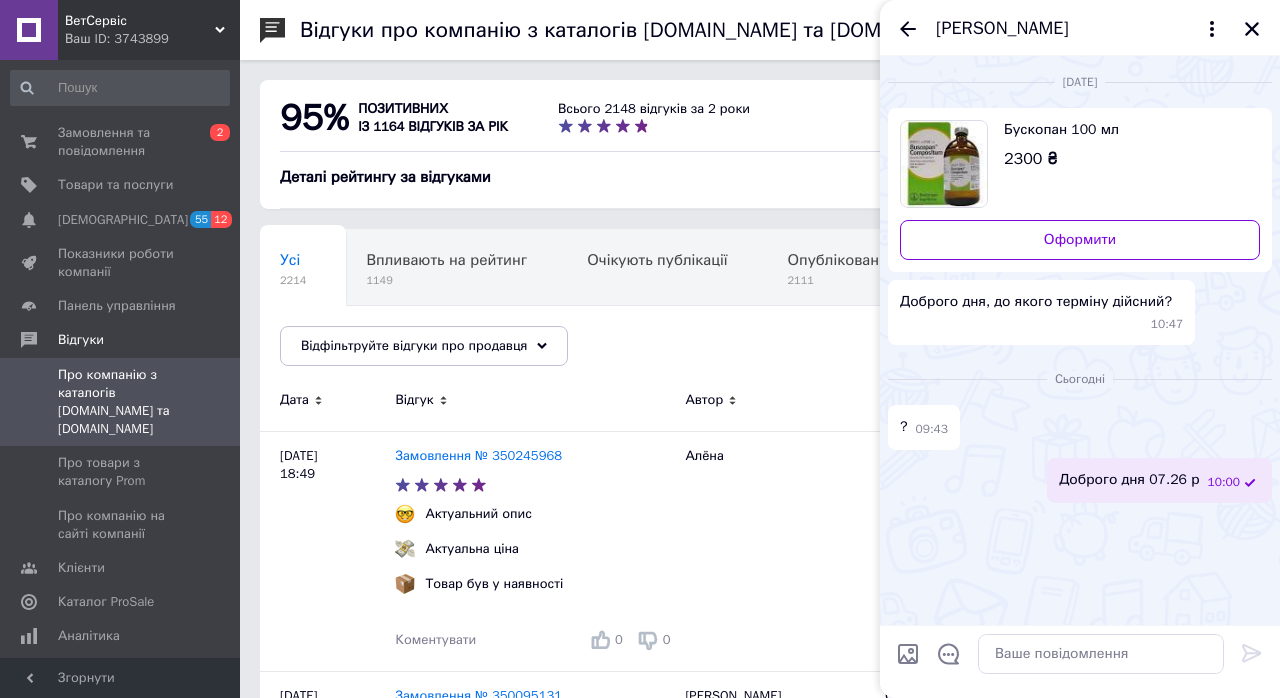 click on "Клієнти" at bounding box center (121, 568) 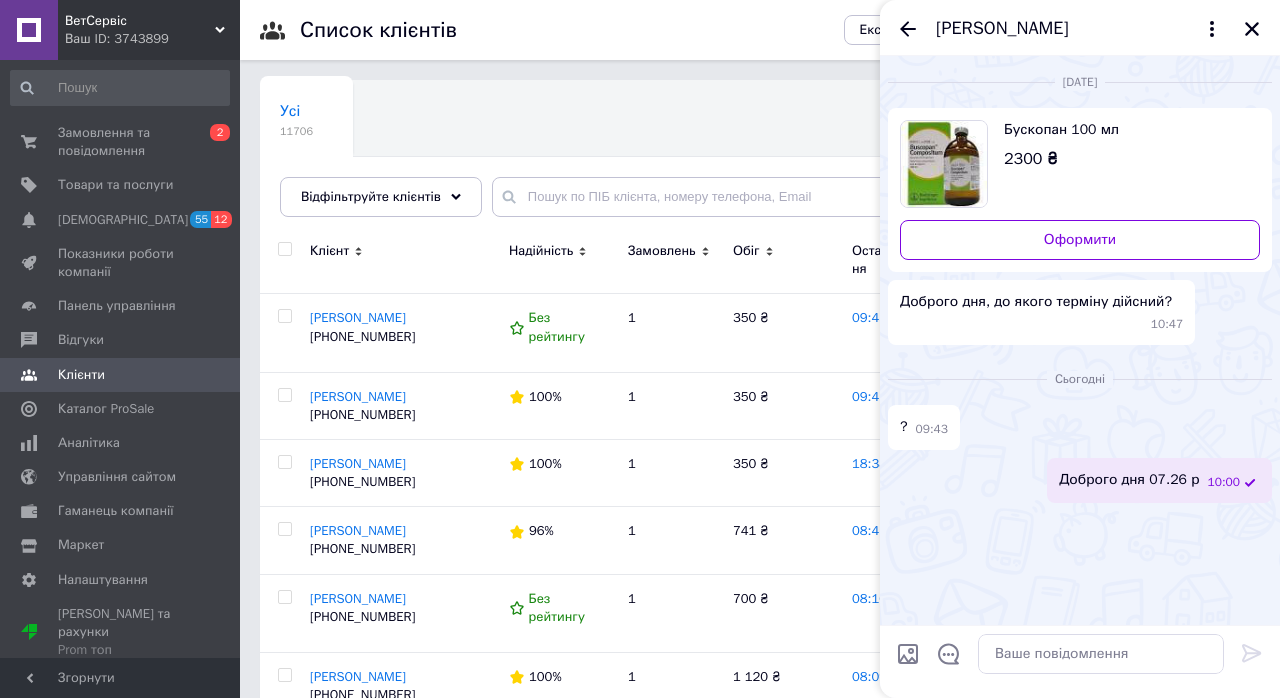 click on "Клієнти" at bounding box center [121, 375] 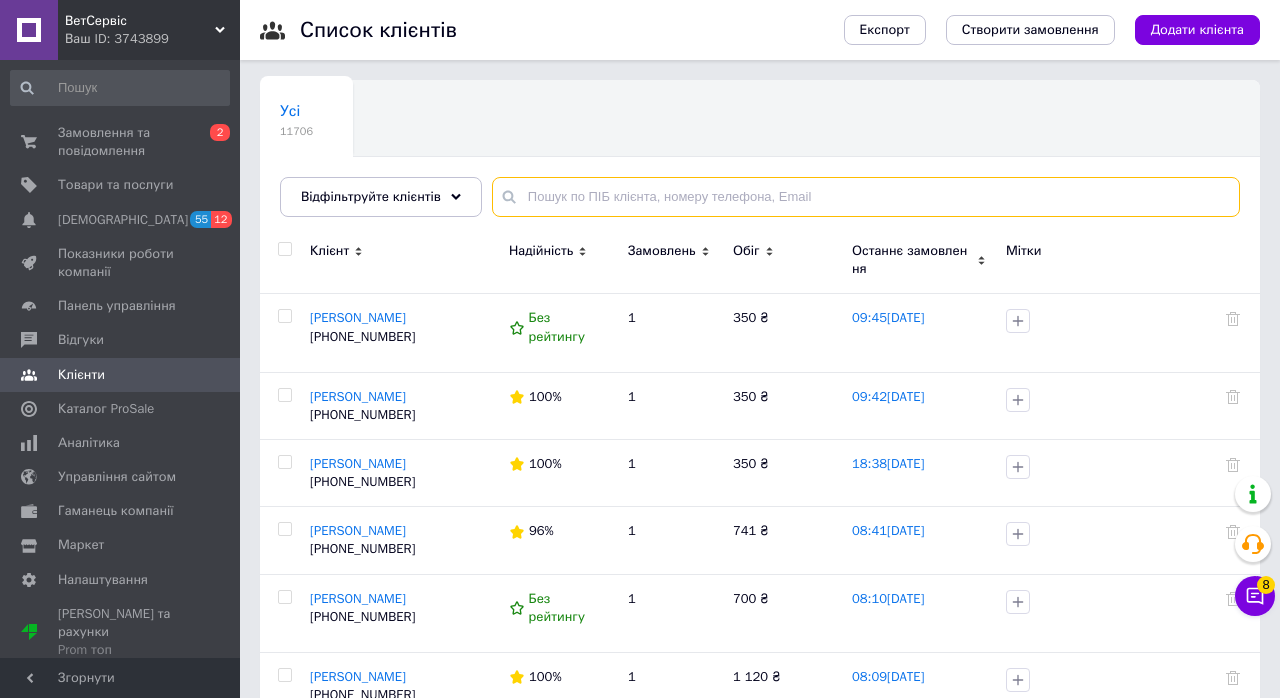 click at bounding box center [866, 197] 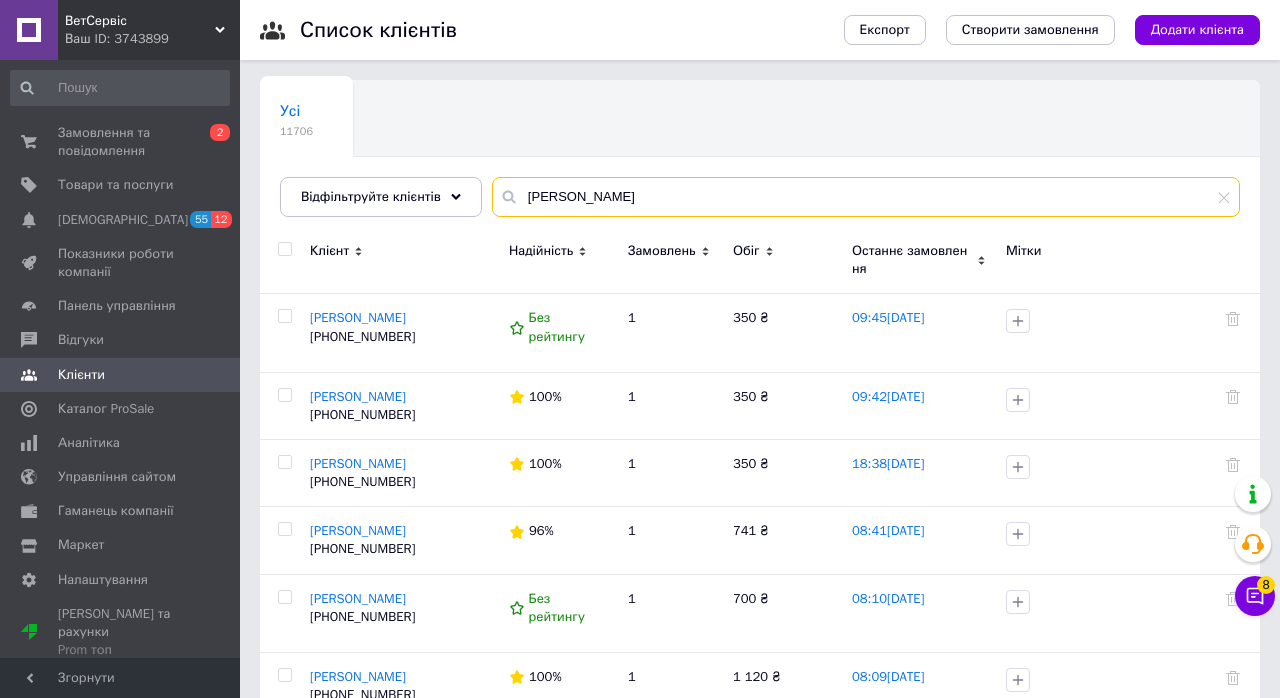 type on "капустіна" 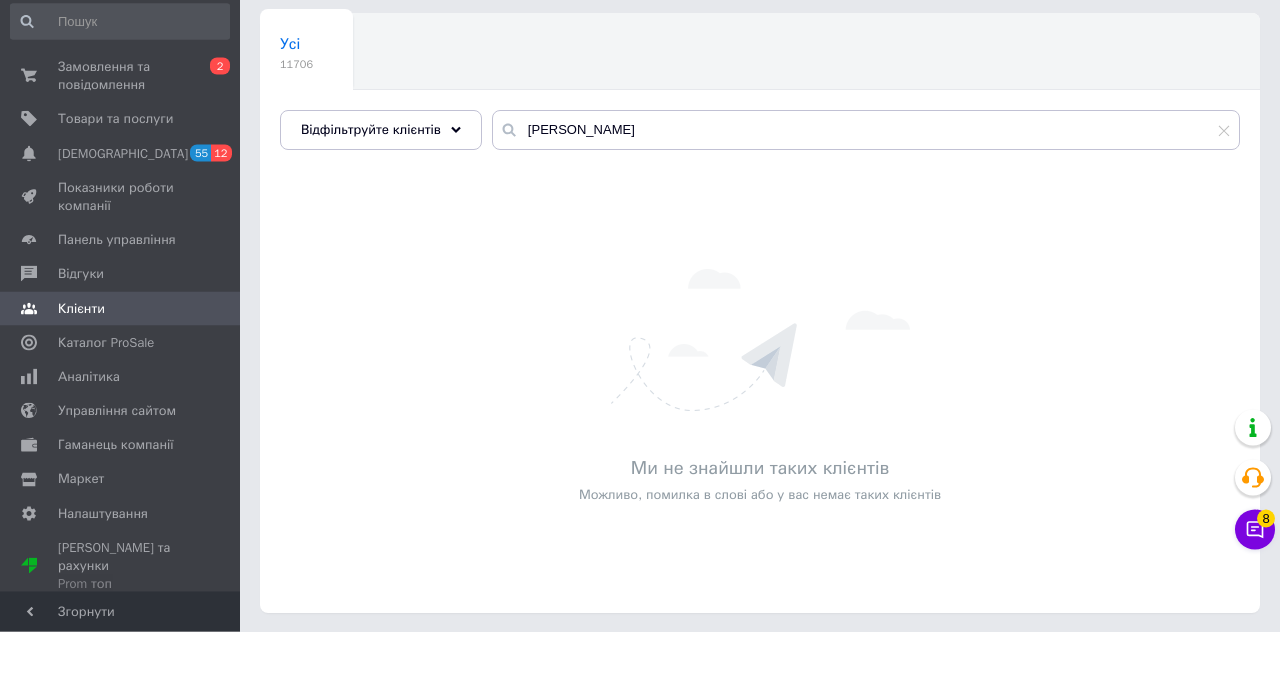 click on "2" at bounding box center [220, 132] 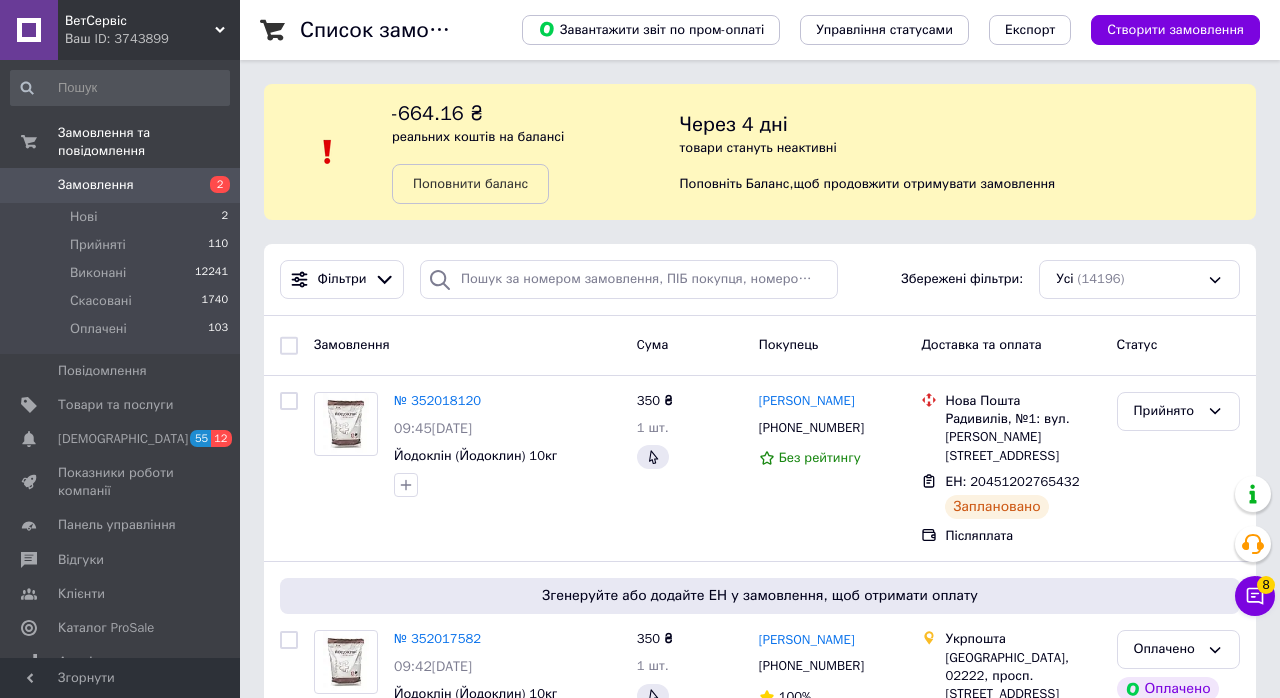 click on "Нові" at bounding box center [83, 217] 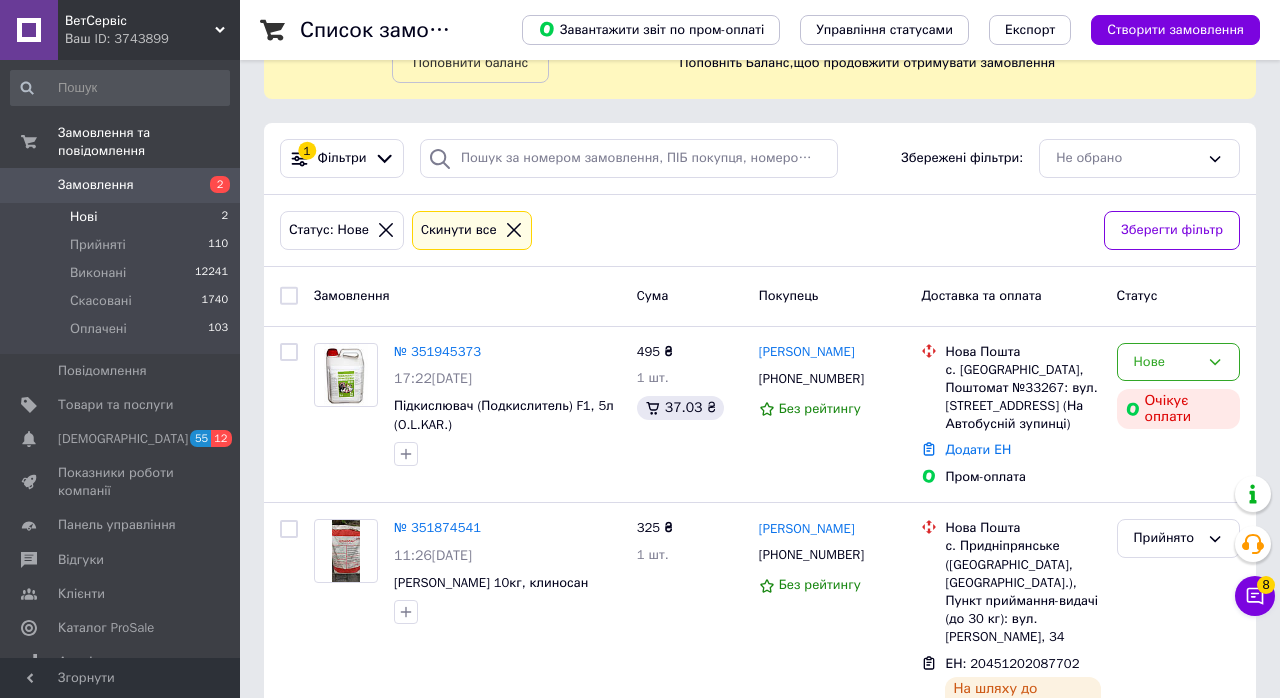 scroll, scrollTop: 150, scrollLeft: 0, axis: vertical 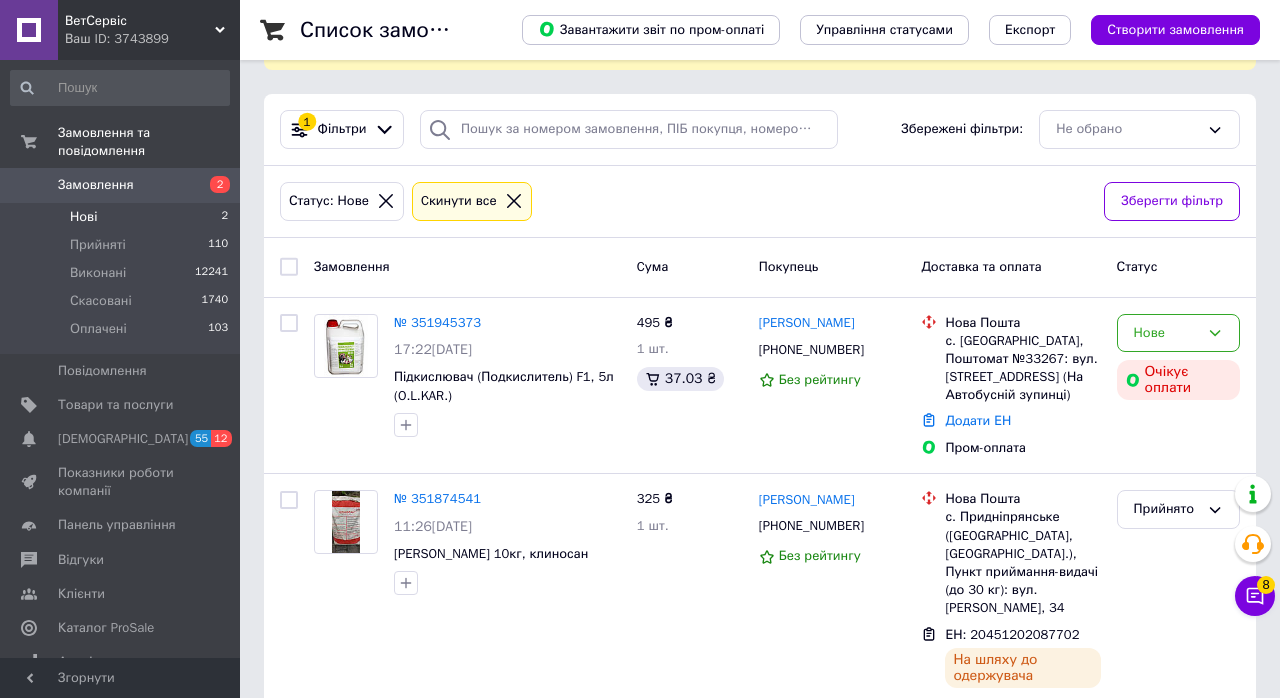 click on "Замовлення" at bounding box center [121, 185] 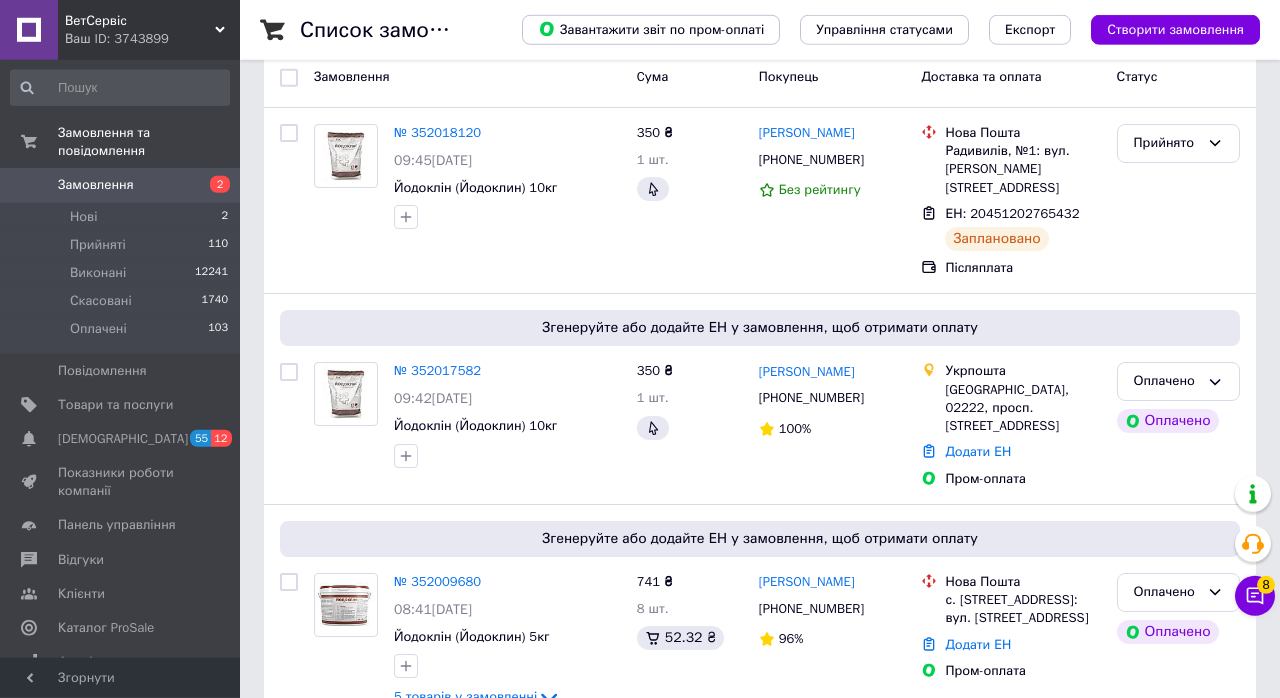 scroll, scrollTop: 268, scrollLeft: 0, axis: vertical 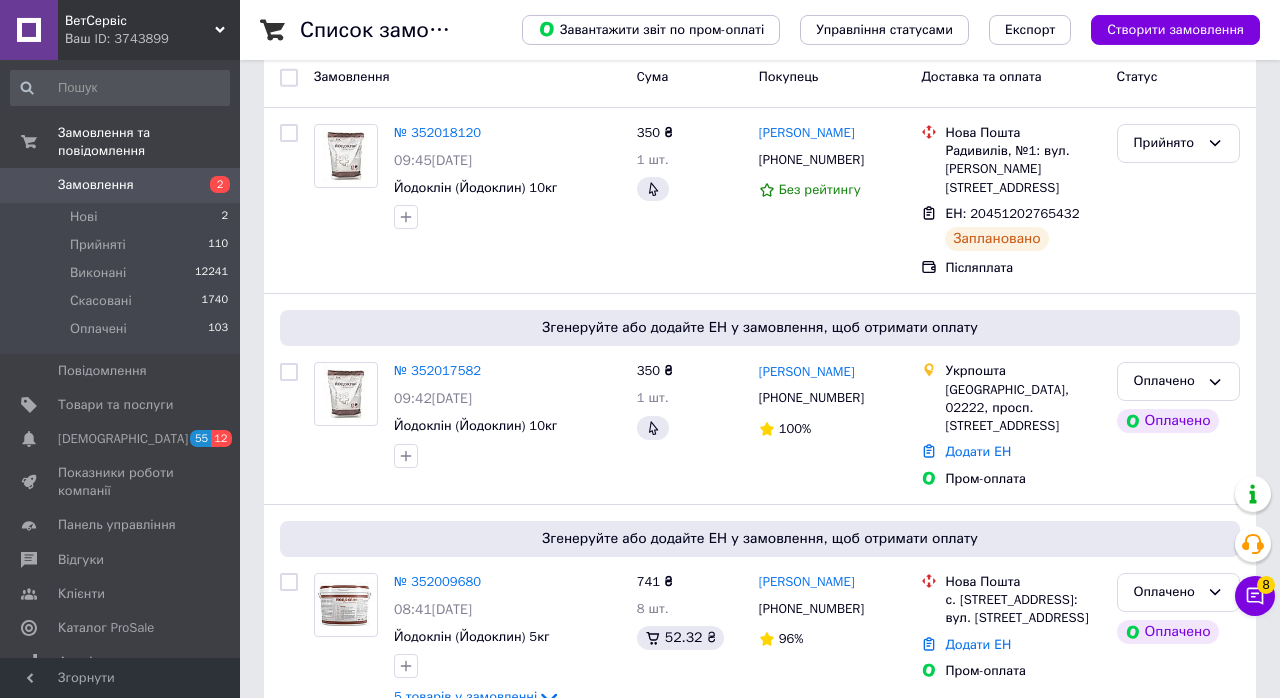 click on "Створити замовлення" at bounding box center [1175, 30] 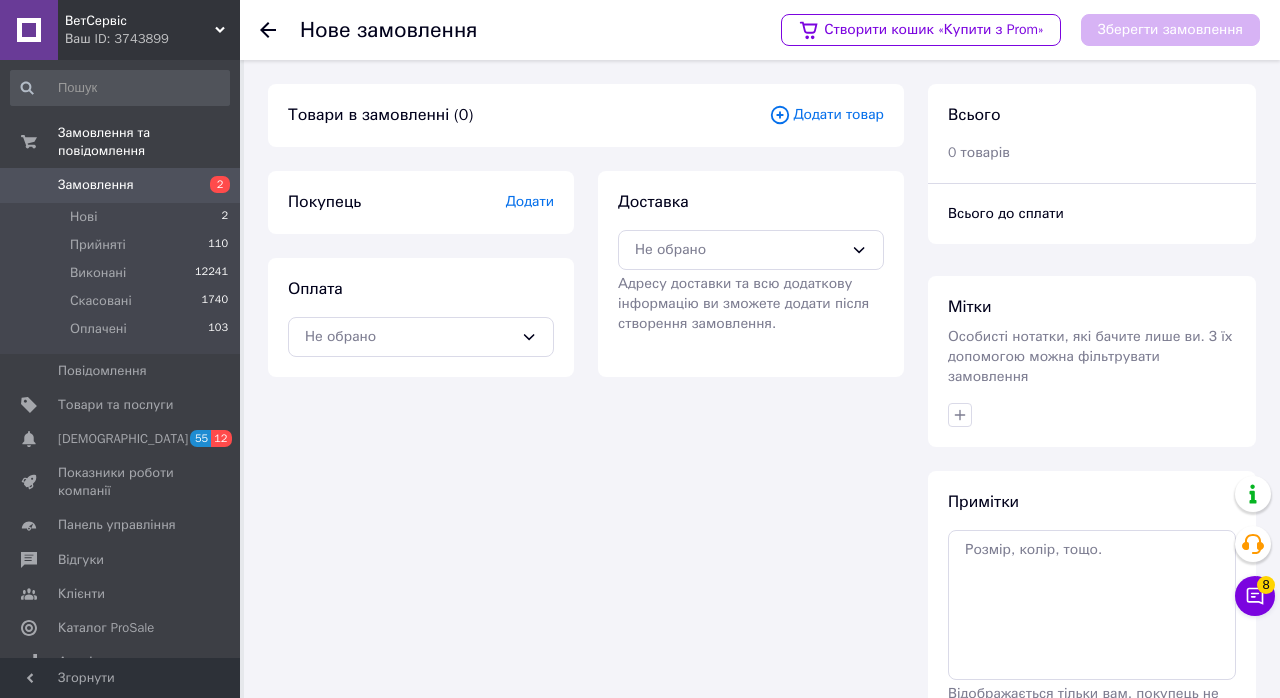 click on "Не обрано" at bounding box center (739, 250) 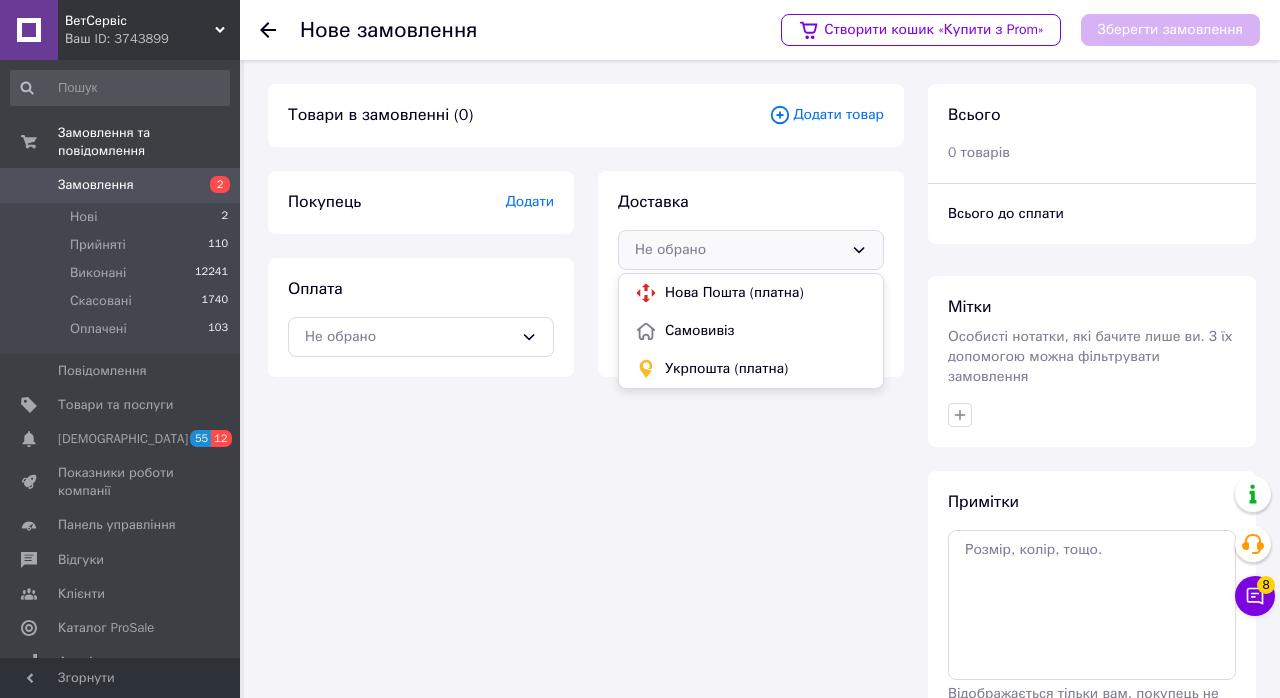 click on "Нова Пошта (платна)" at bounding box center [766, 293] 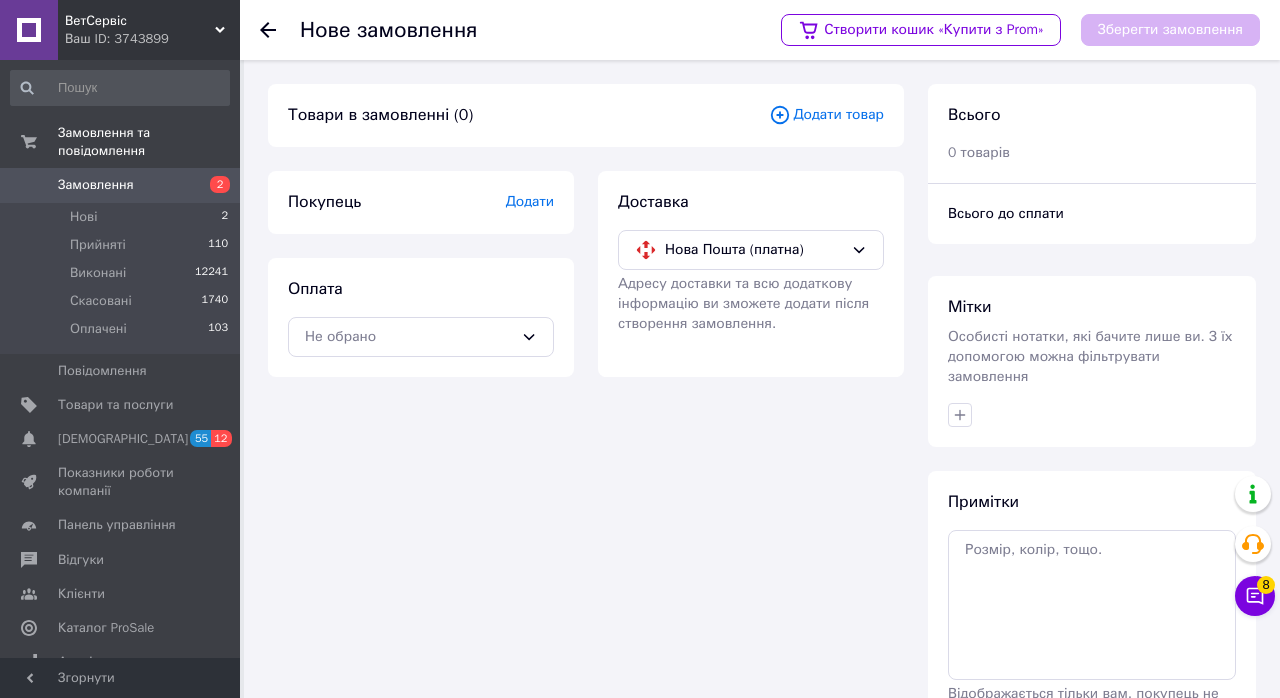 click on "Не обрано" at bounding box center [409, 337] 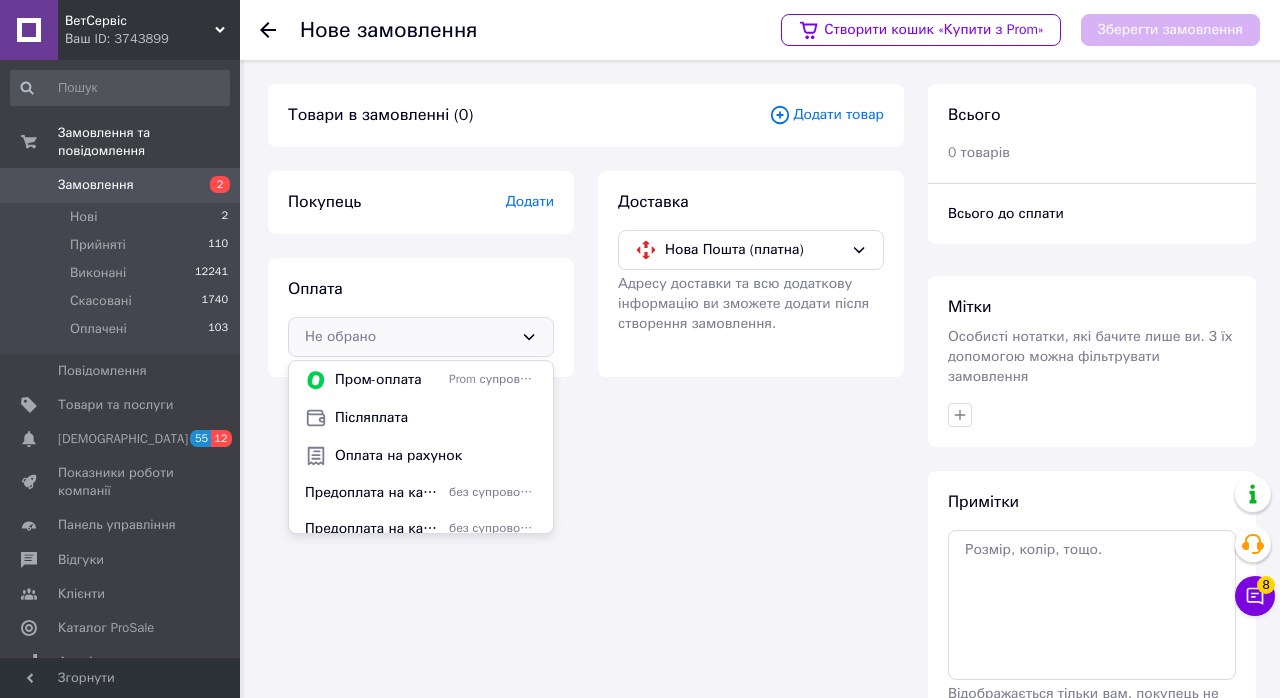click on "Післяплата" at bounding box center [436, 418] 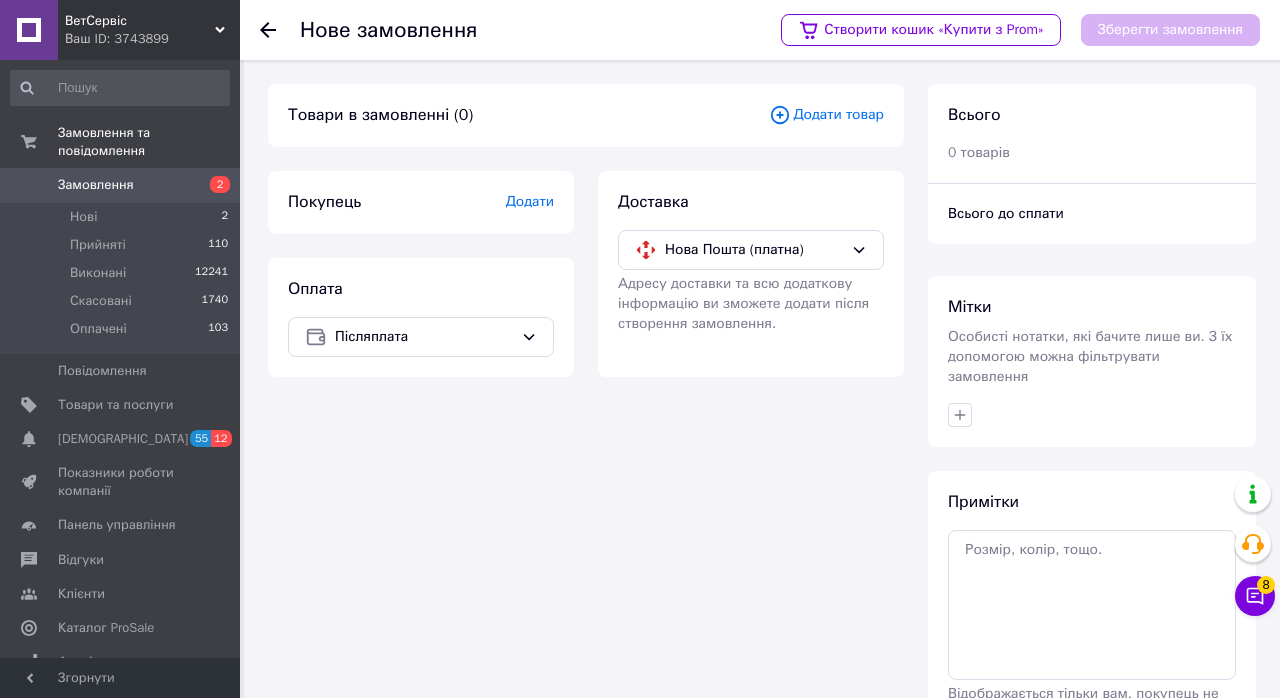 click on "Додати товар" at bounding box center [826, 115] 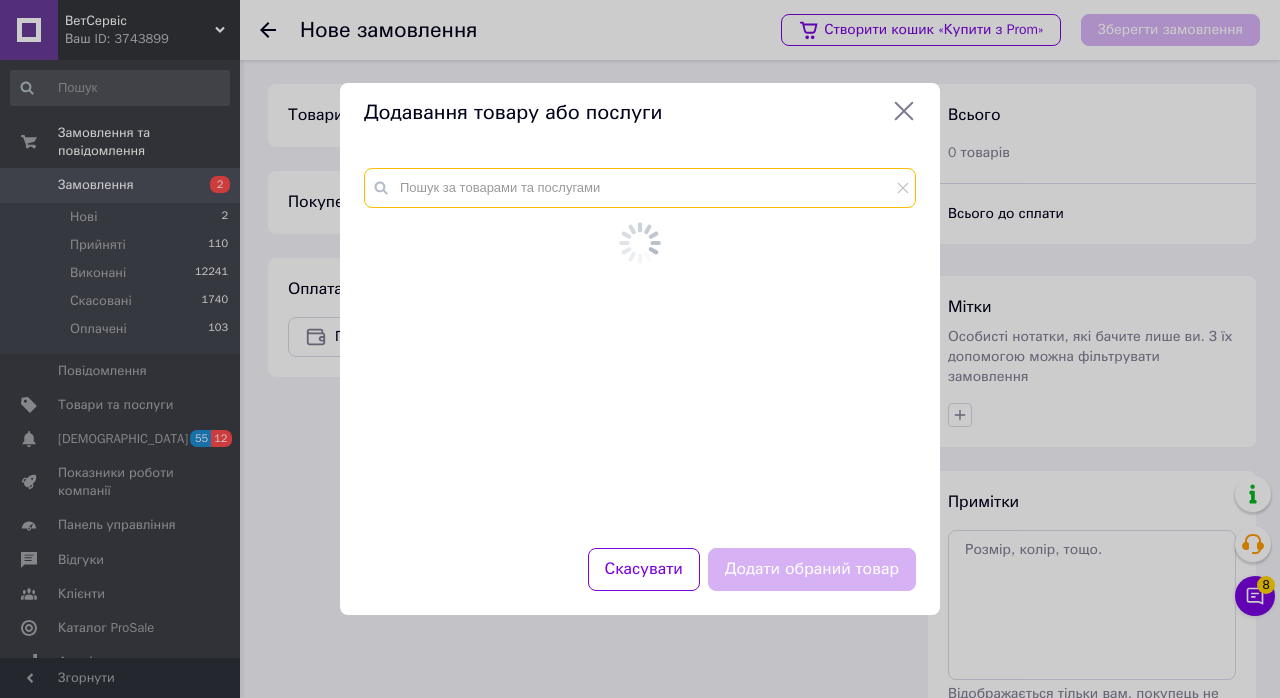 click at bounding box center [640, 188] 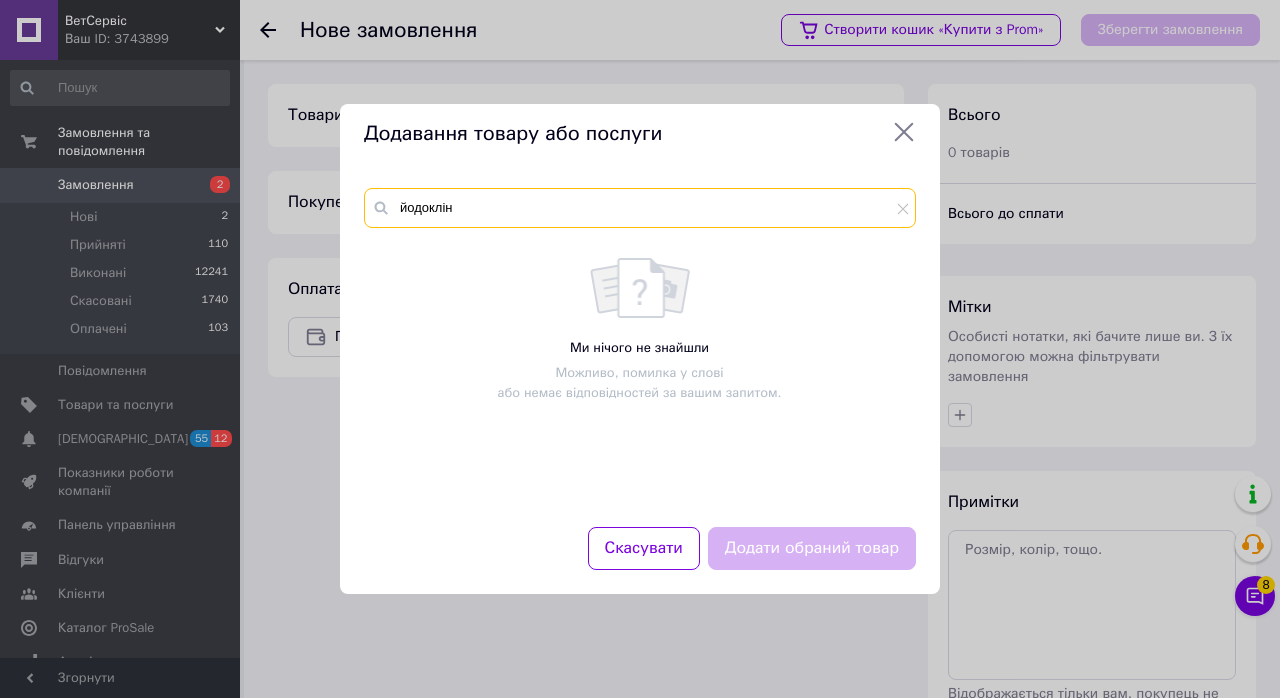 type on "йодоклін" 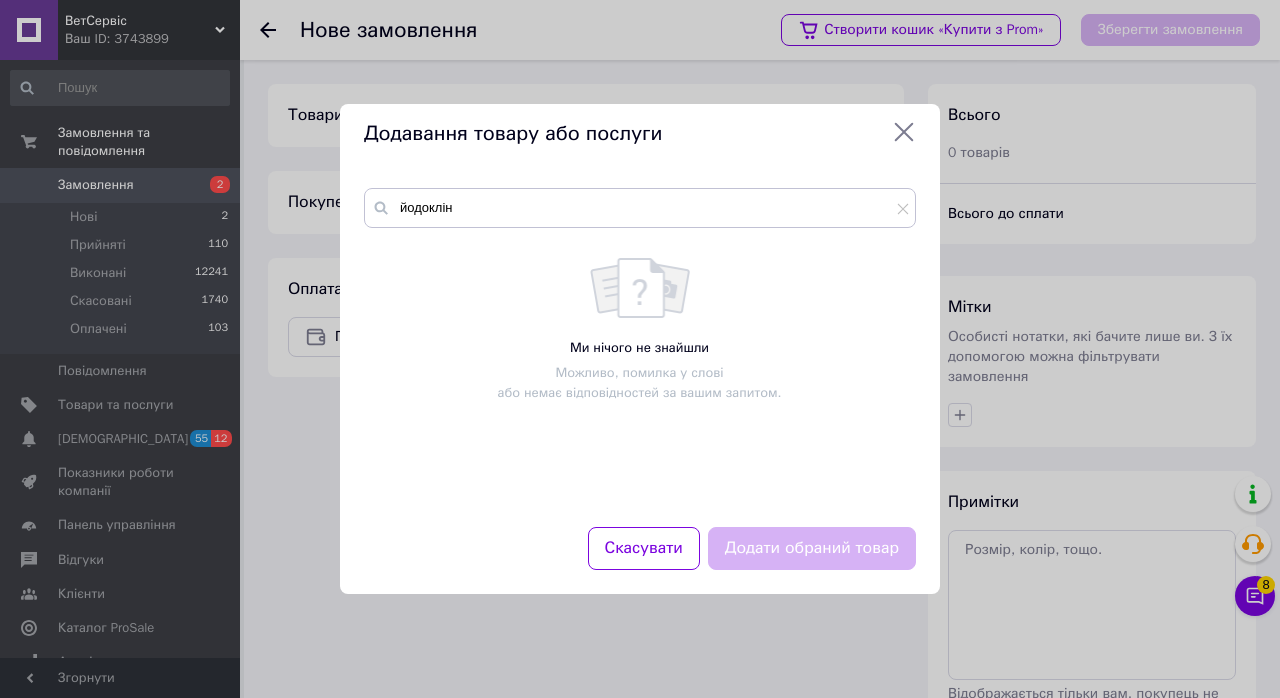 click at bounding box center [640, 288] 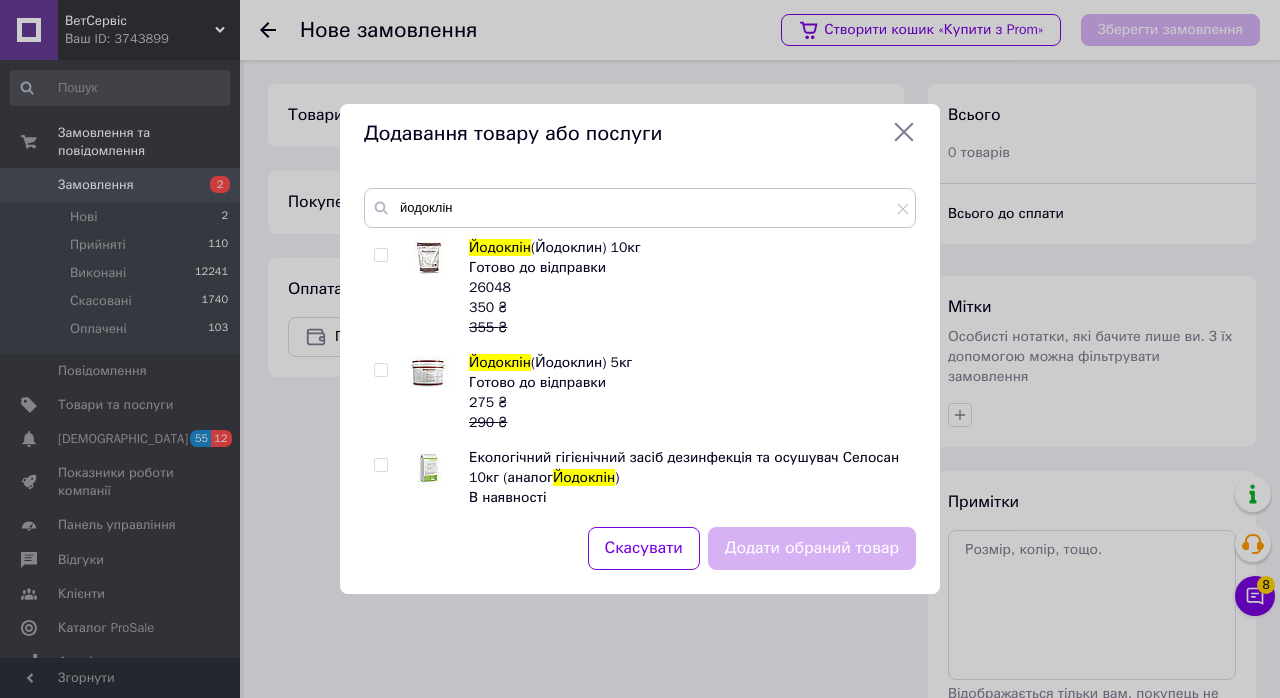 click at bounding box center (380, 255) 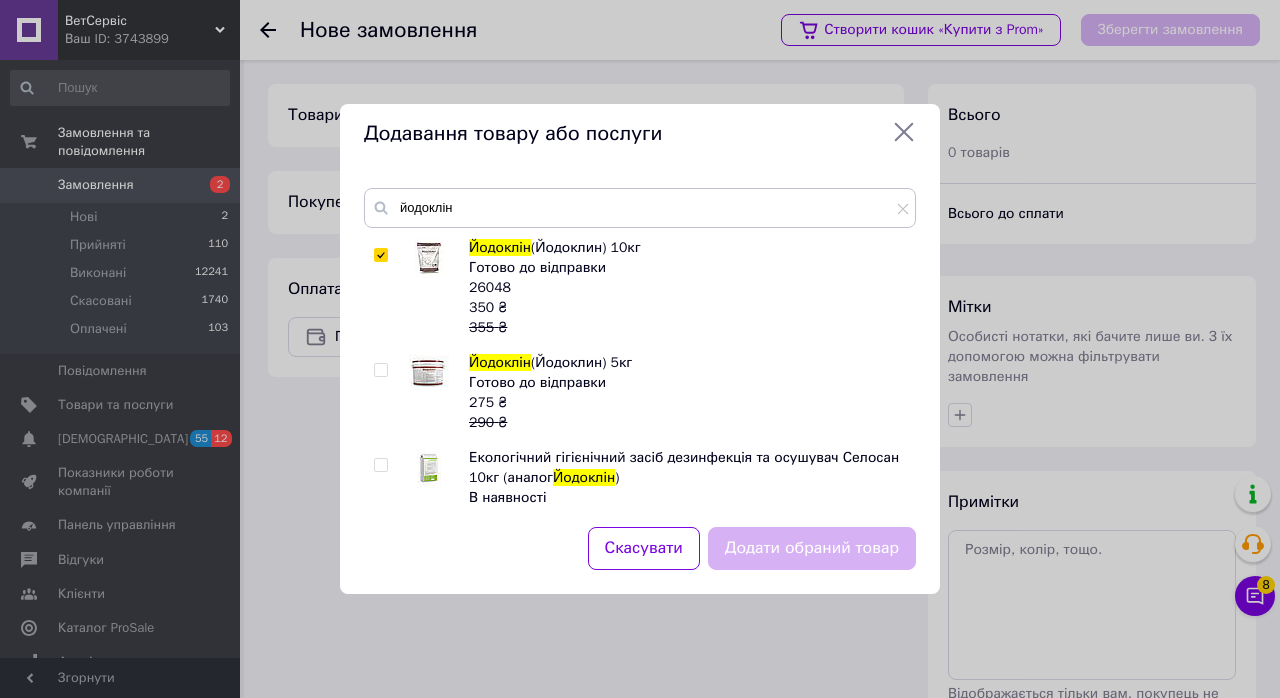 checkbox on "true" 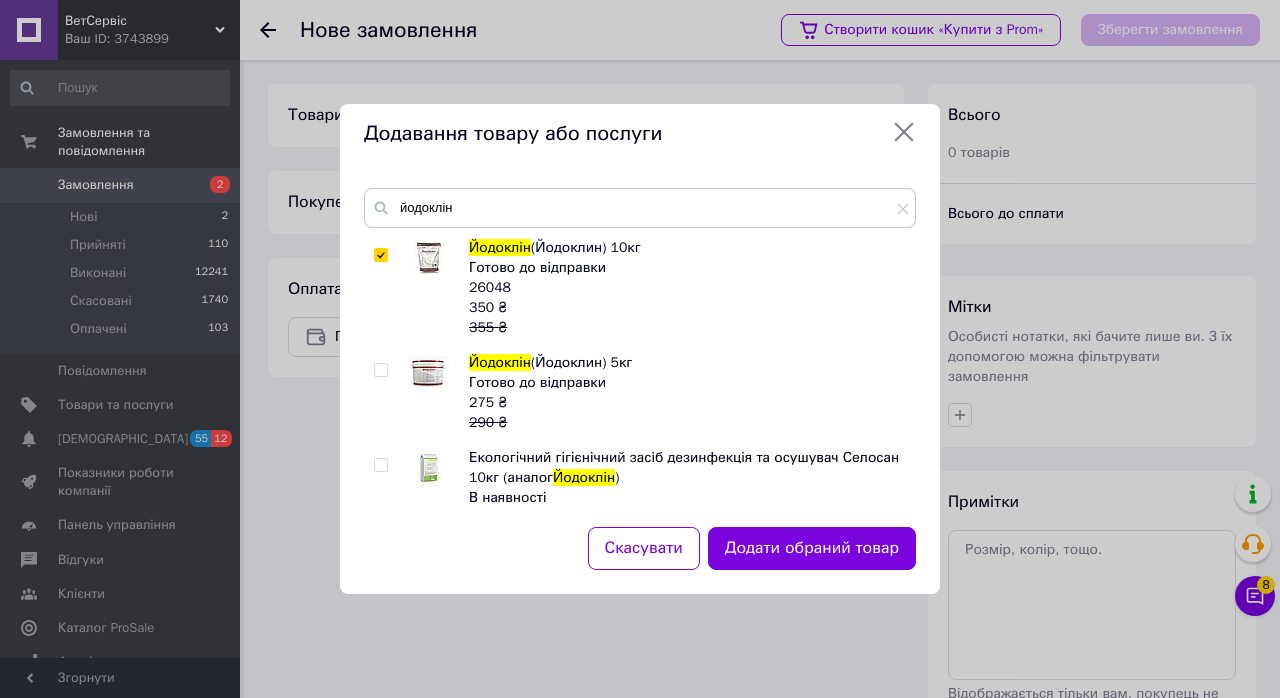 click on "Додати обраний товар" at bounding box center [812, 548] 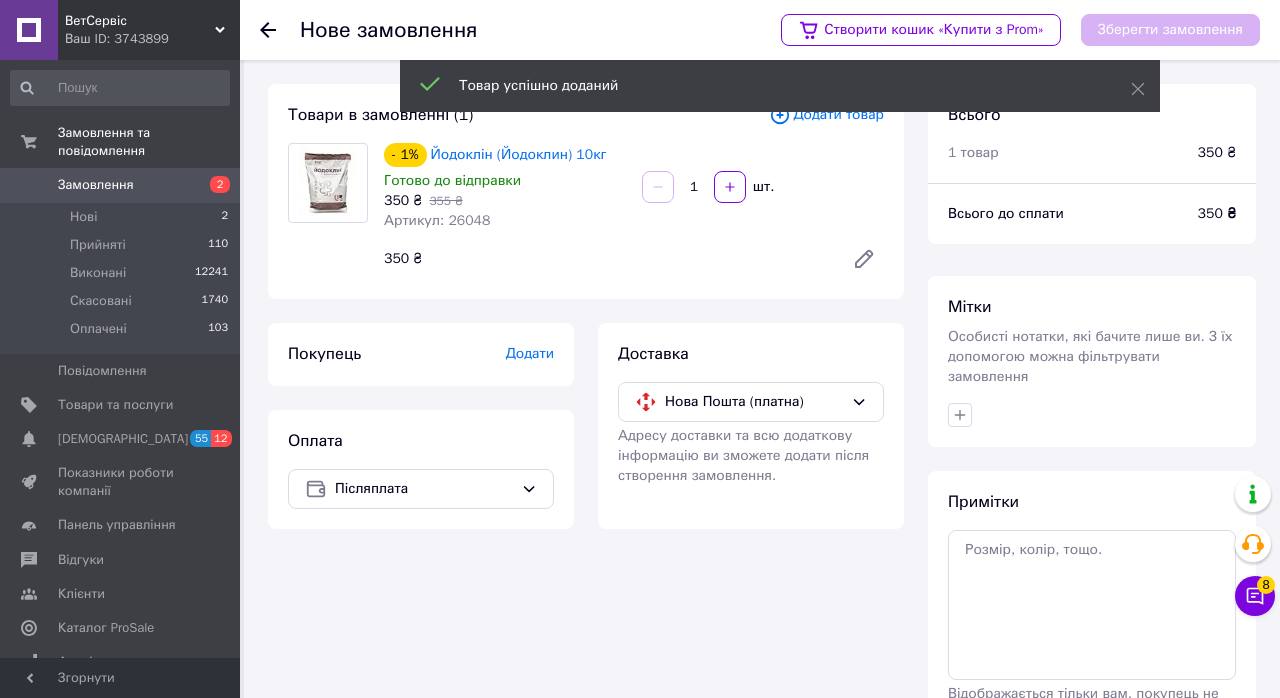 click on "Додати" at bounding box center [530, 353] 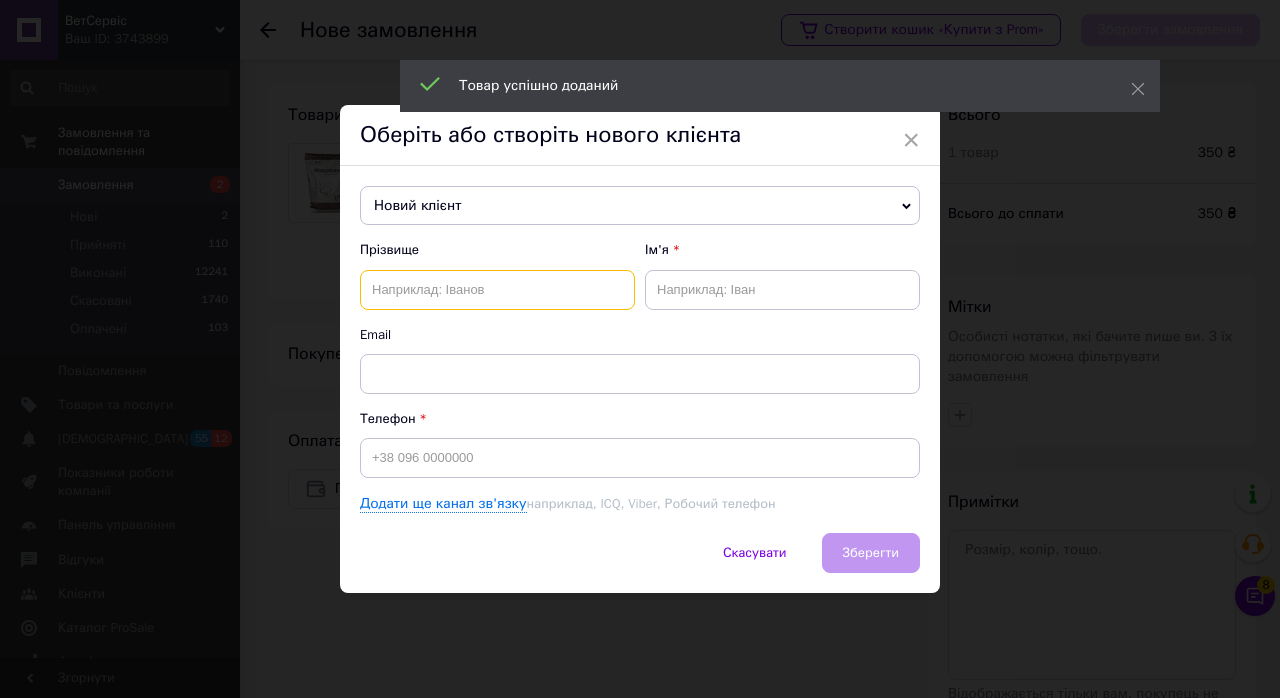 click at bounding box center [497, 290] 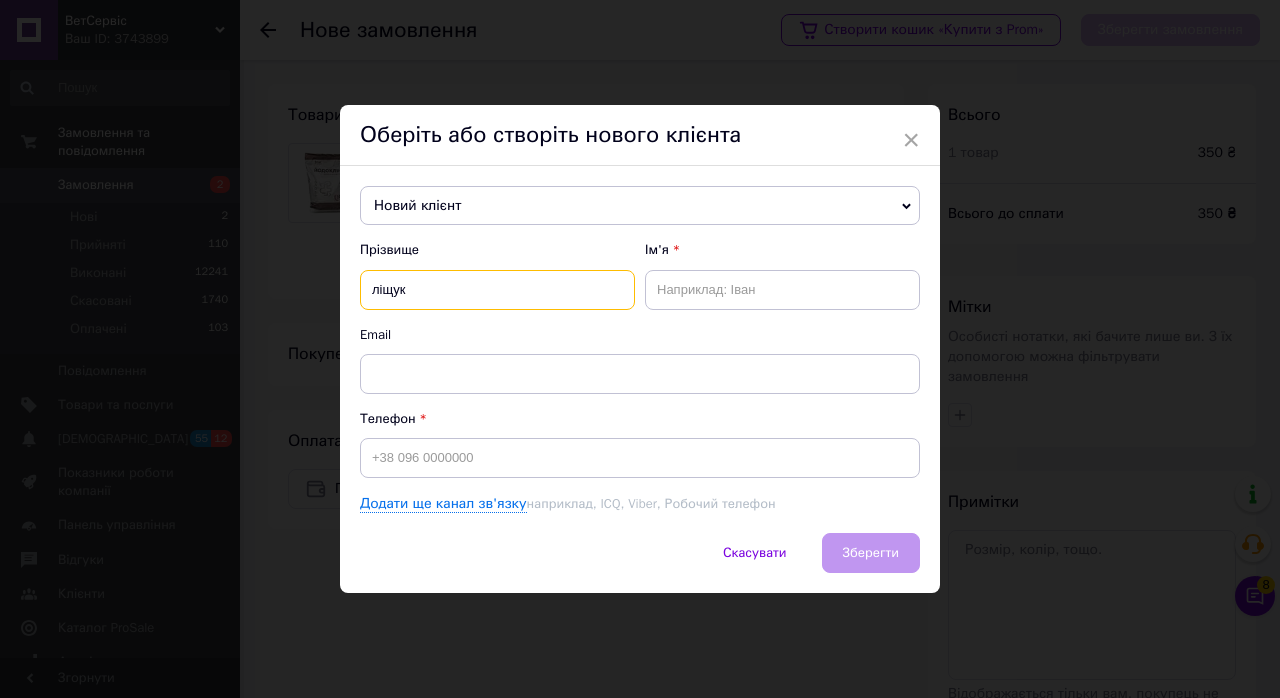 type on "ліщук" 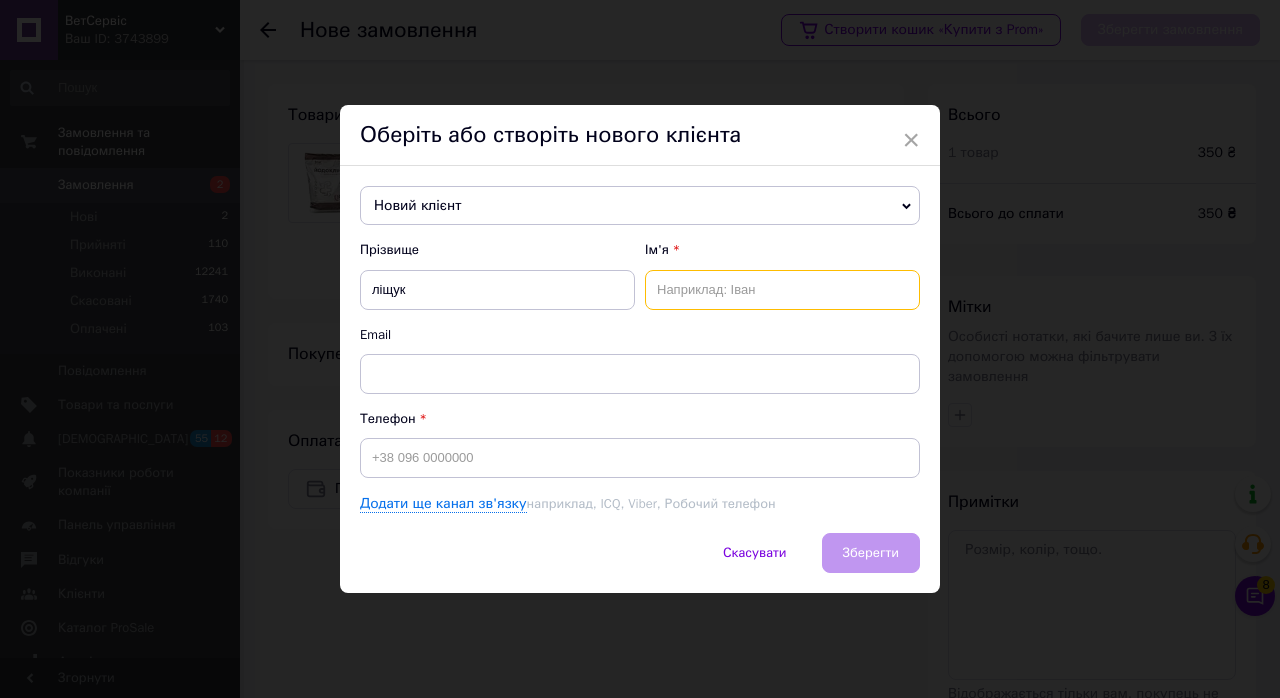 click at bounding box center (782, 290) 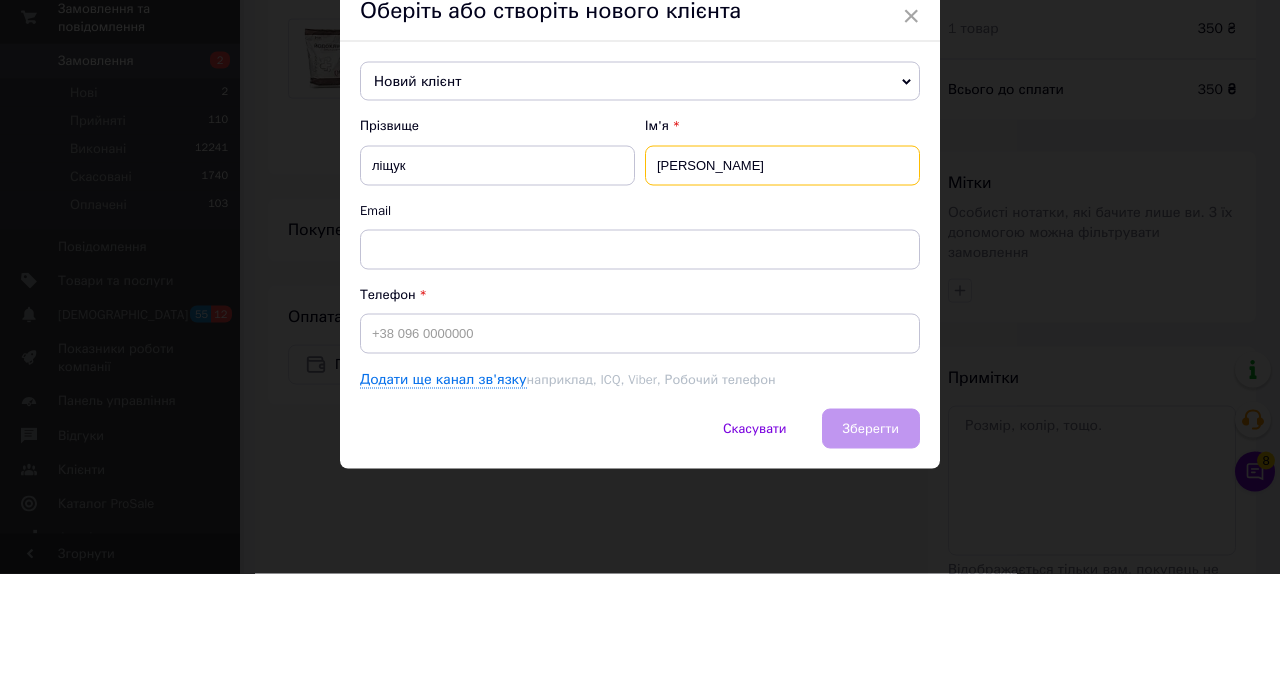 type on "петро" 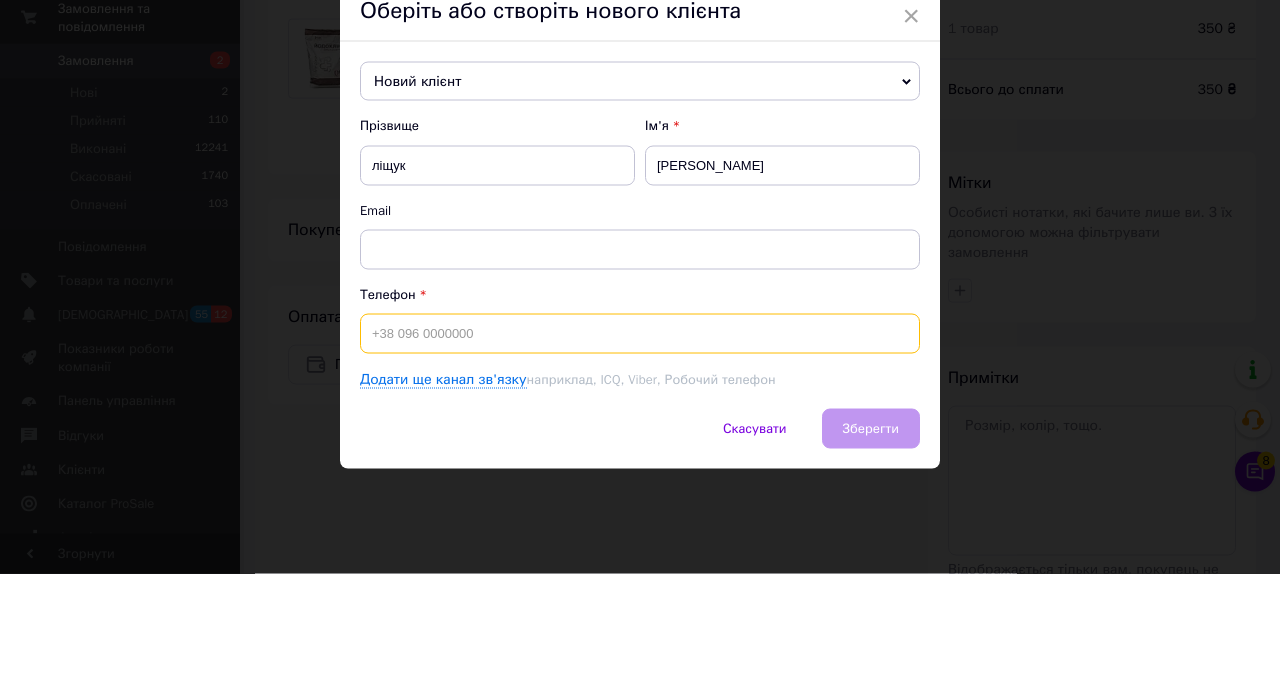 click at bounding box center (640, 458) 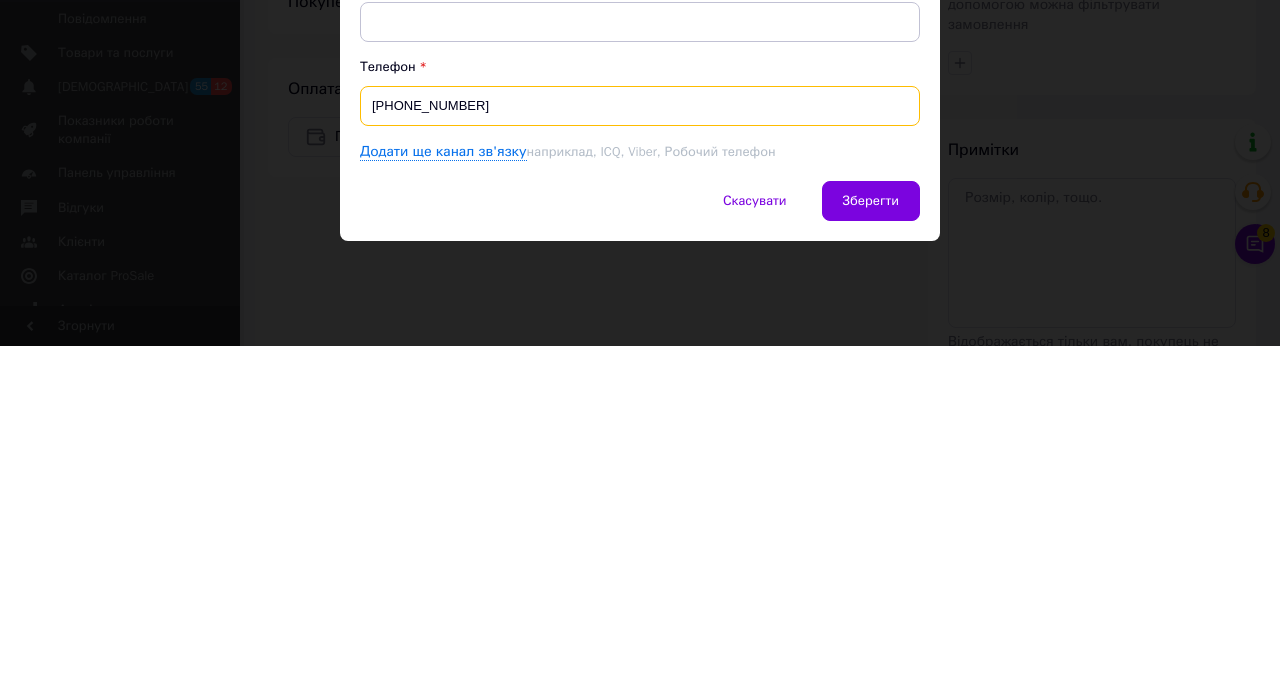 type on "[PHONE_NUMBER]" 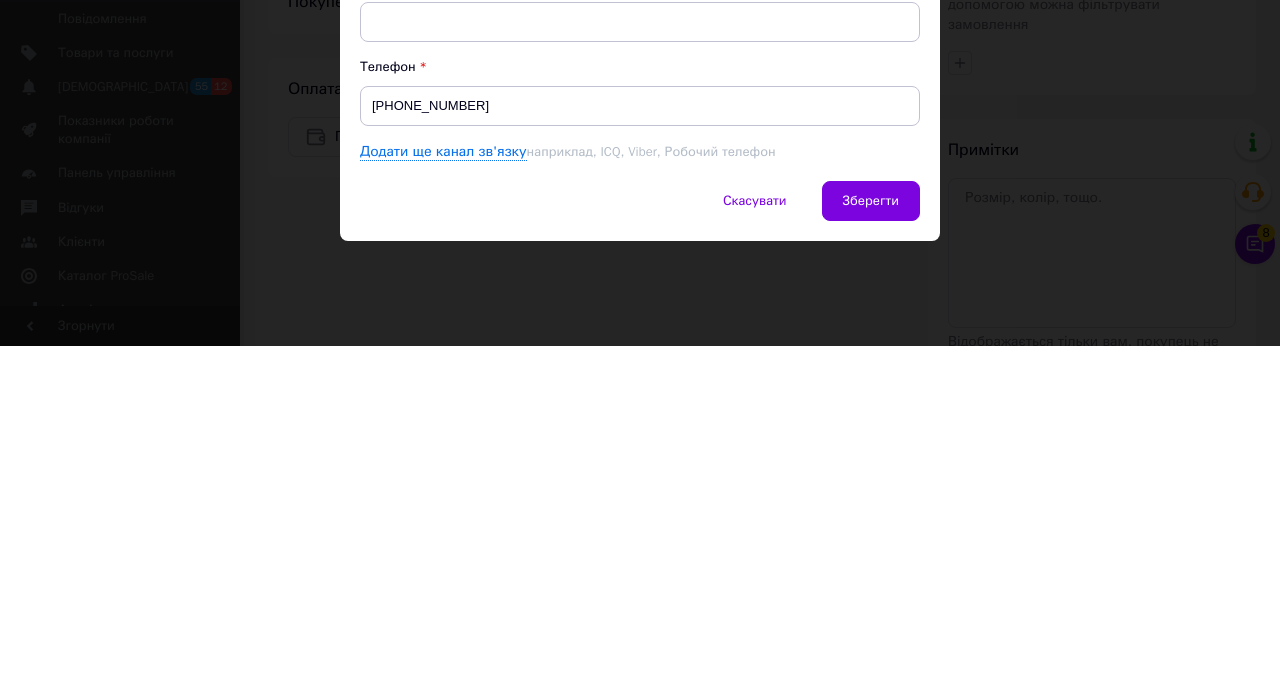 click on "Зберегти" at bounding box center (871, 552) 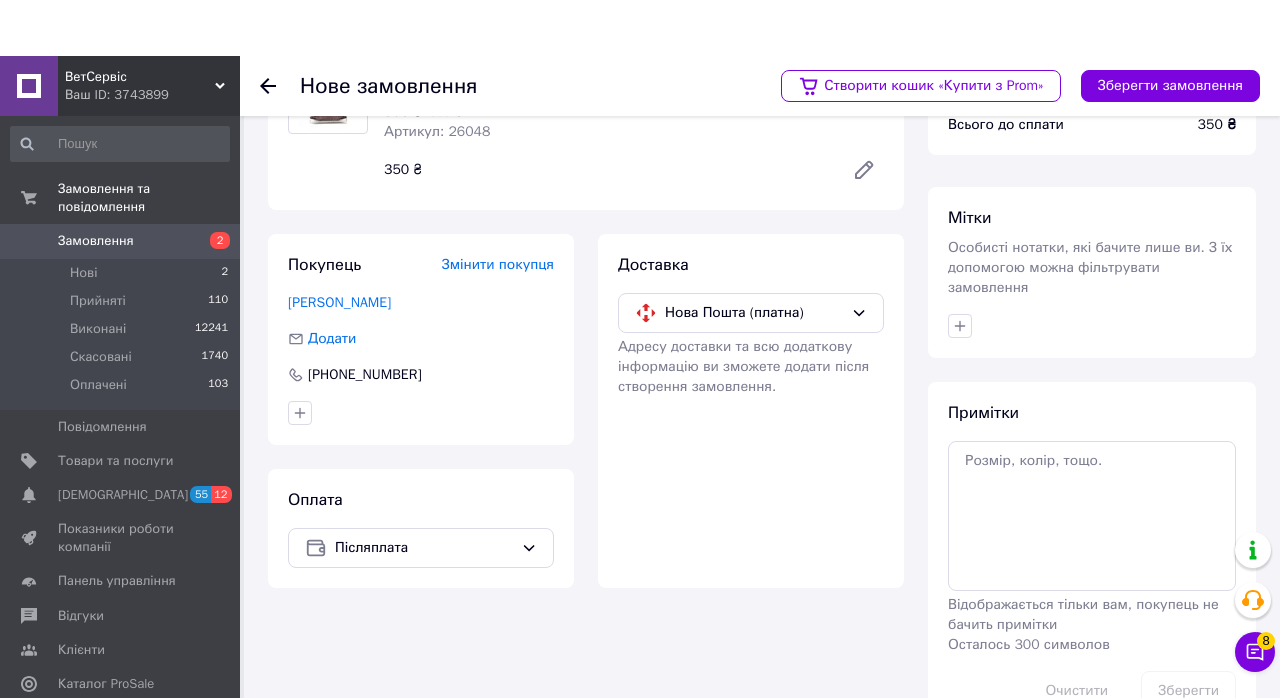 click on "Зберегти замовлення" at bounding box center (1170, 30) 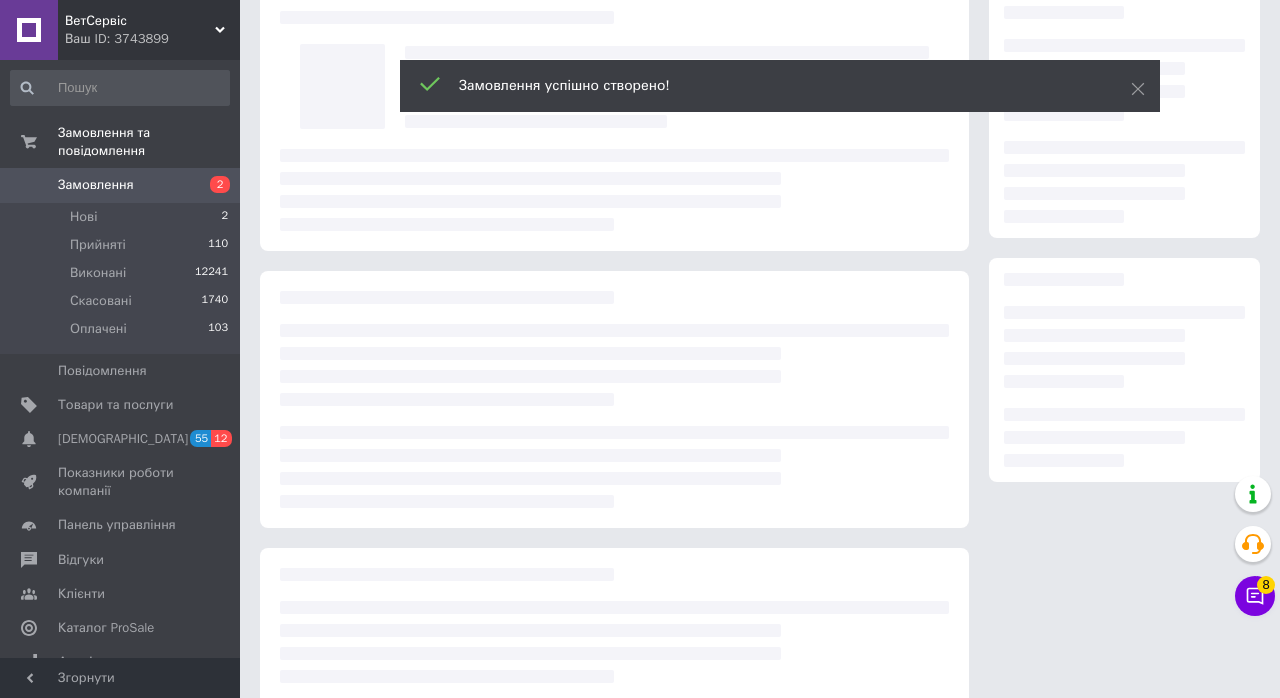 click 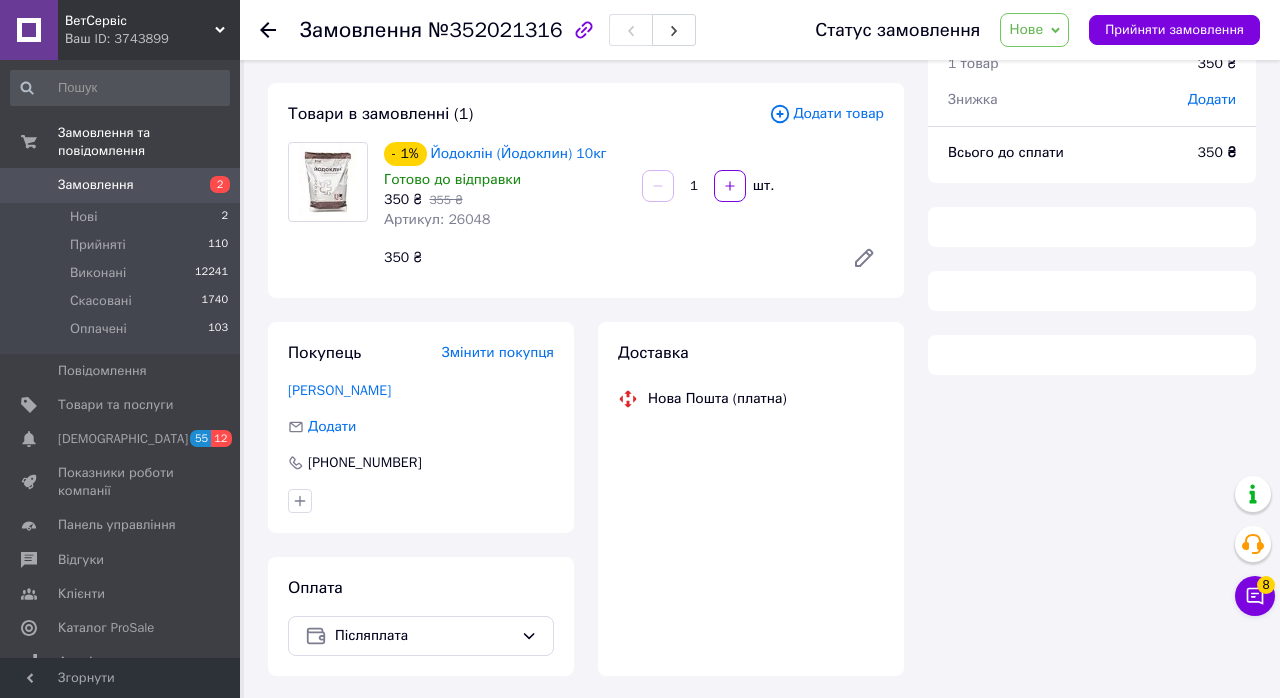 click 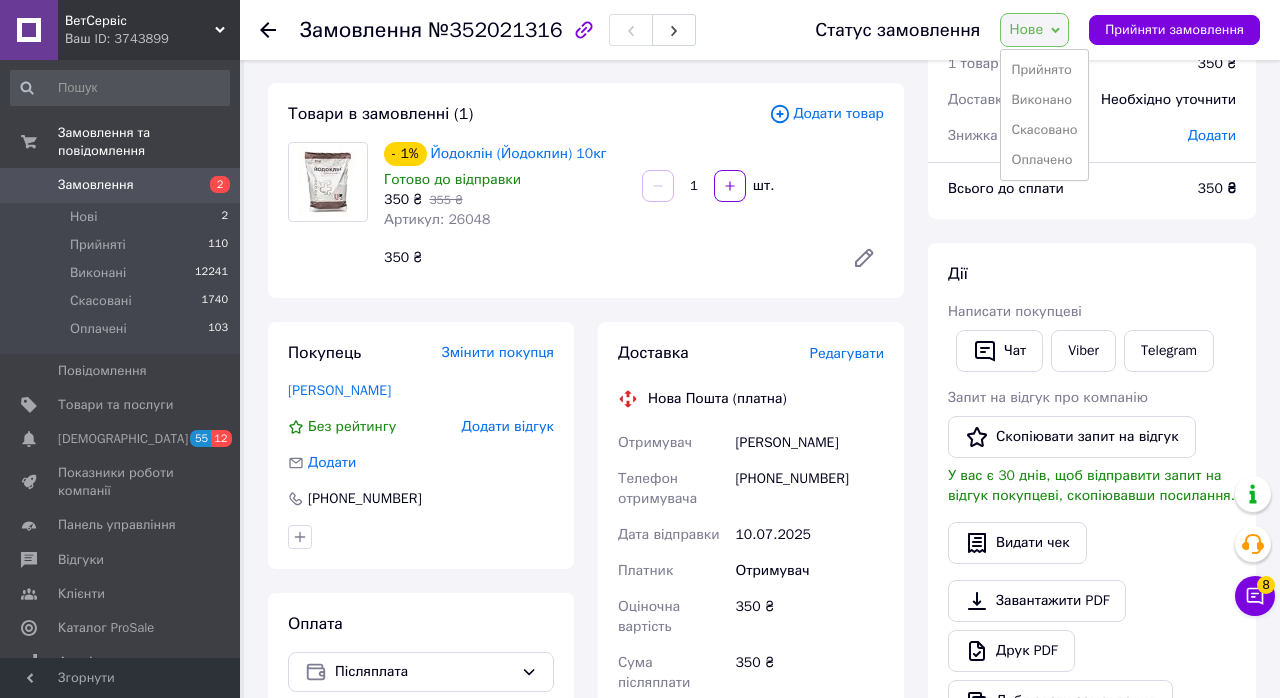 click on "Прийнято" at bounding box center [1044, 70] 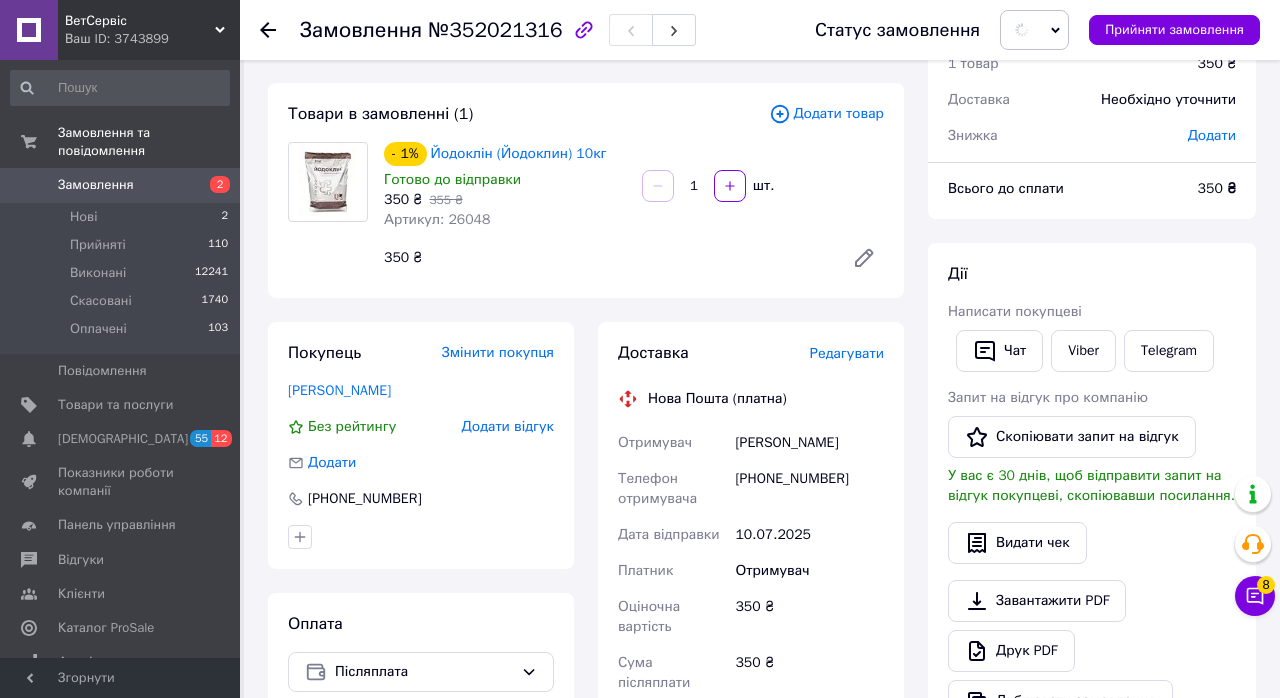click on "Редагувати" at bounding box center (847, 353) 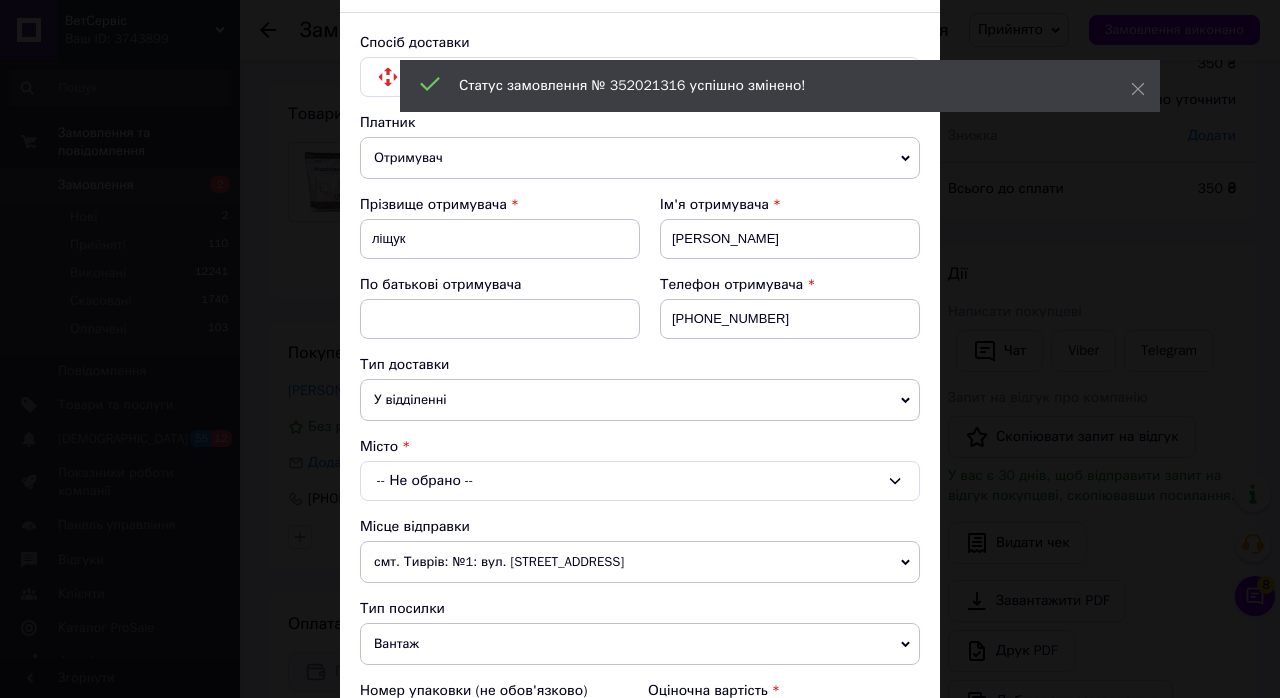 scroll, scrollTop: 208, scrollLeft: 0, axis: vertical 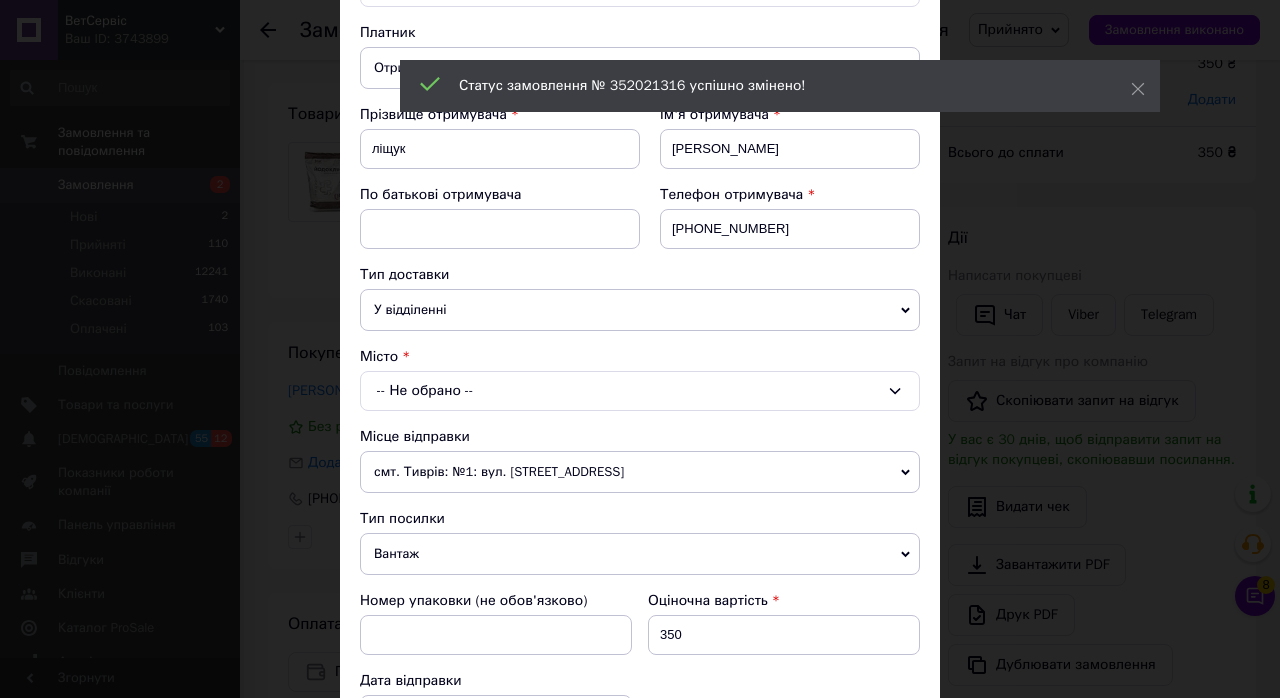 click on "-- Не обрано --" at bounding box center [640, 391] 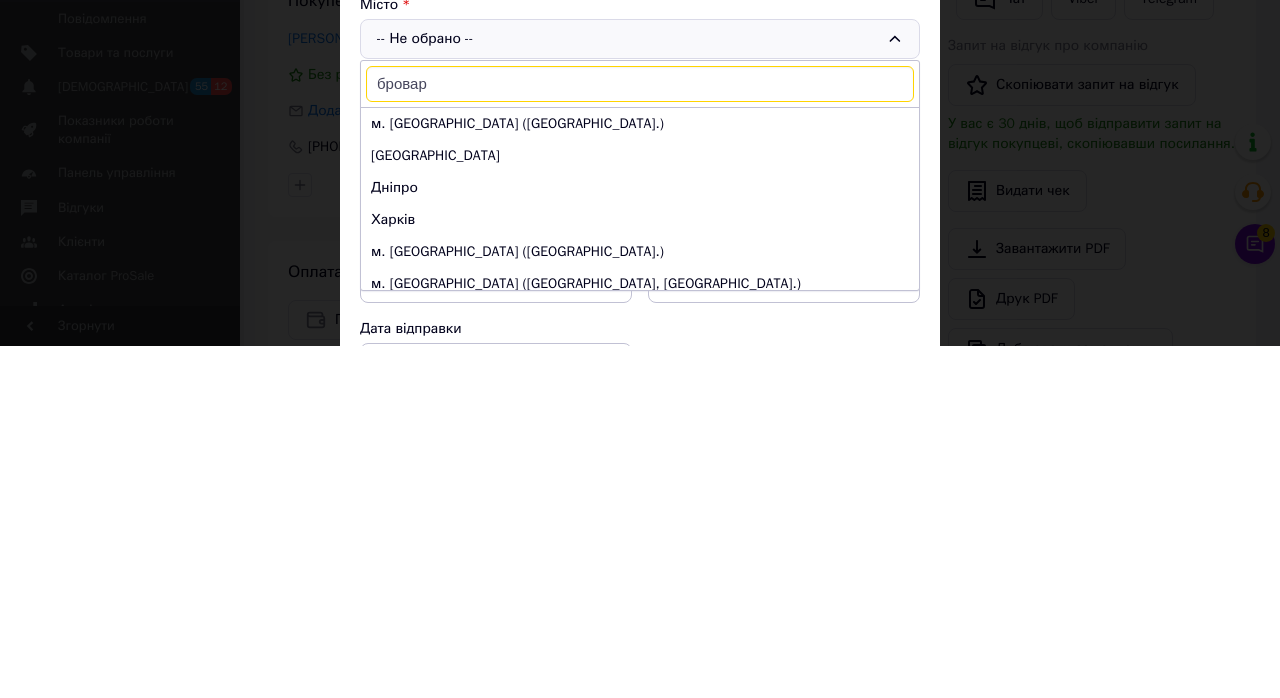 type on "бровари" 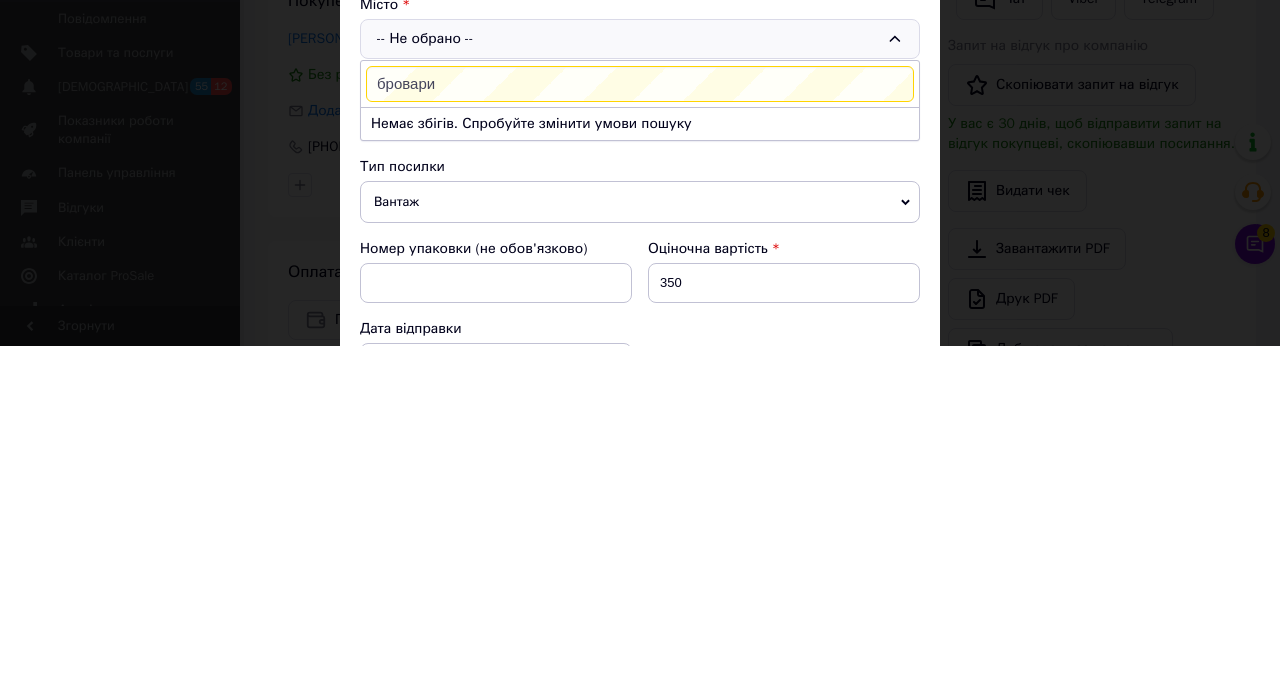 scroll, scrollTop: 679, scrollLeft: 0, axis: vertical 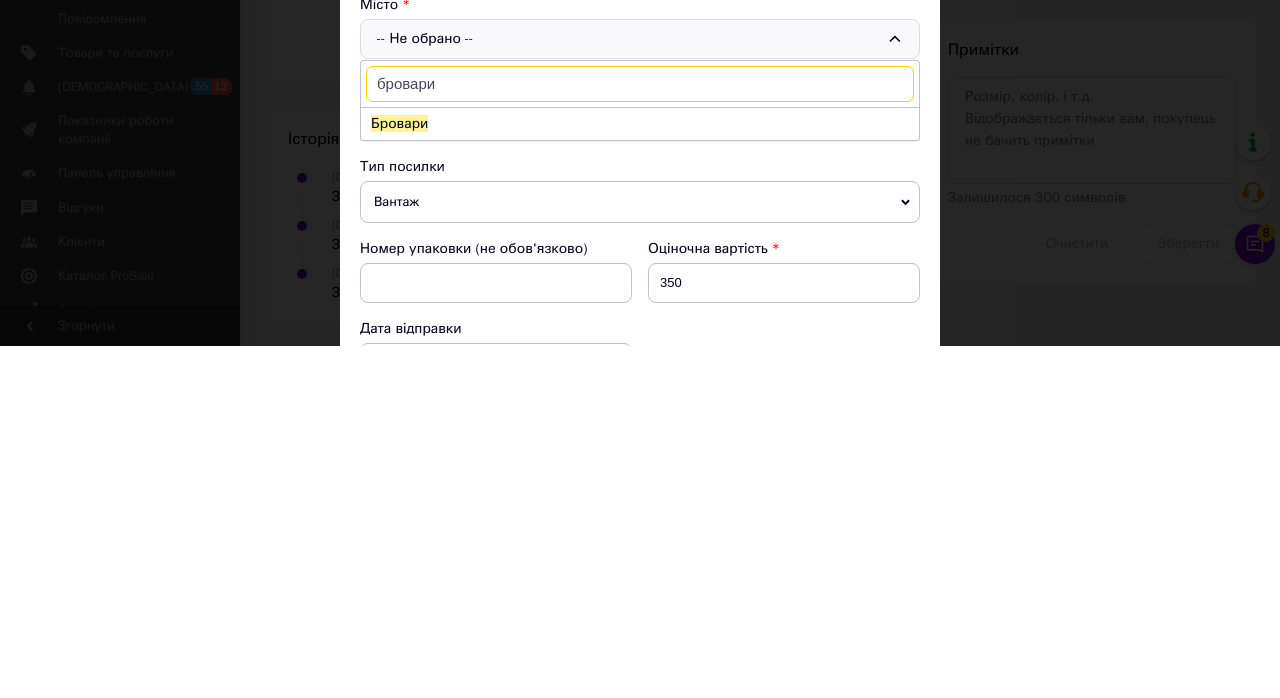 click on "Бровари" at bounding box center [640, 476] 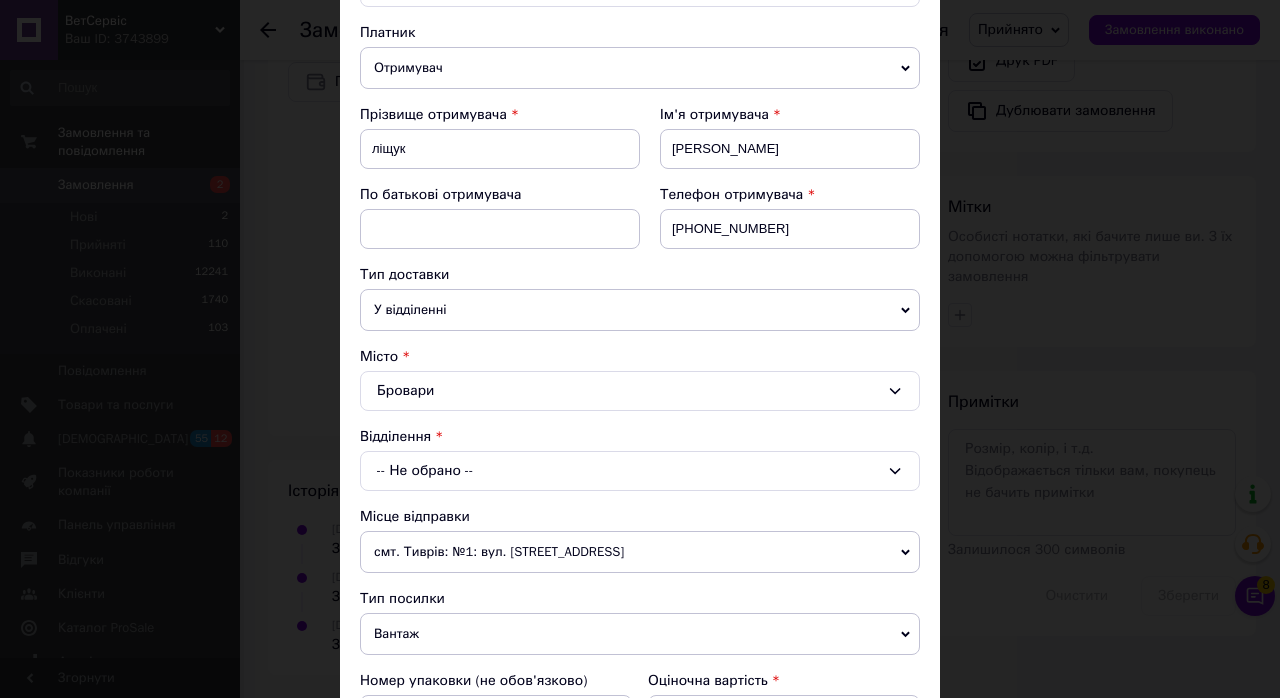 click on "-- Не обрано --" at bounding box center [640, 471] 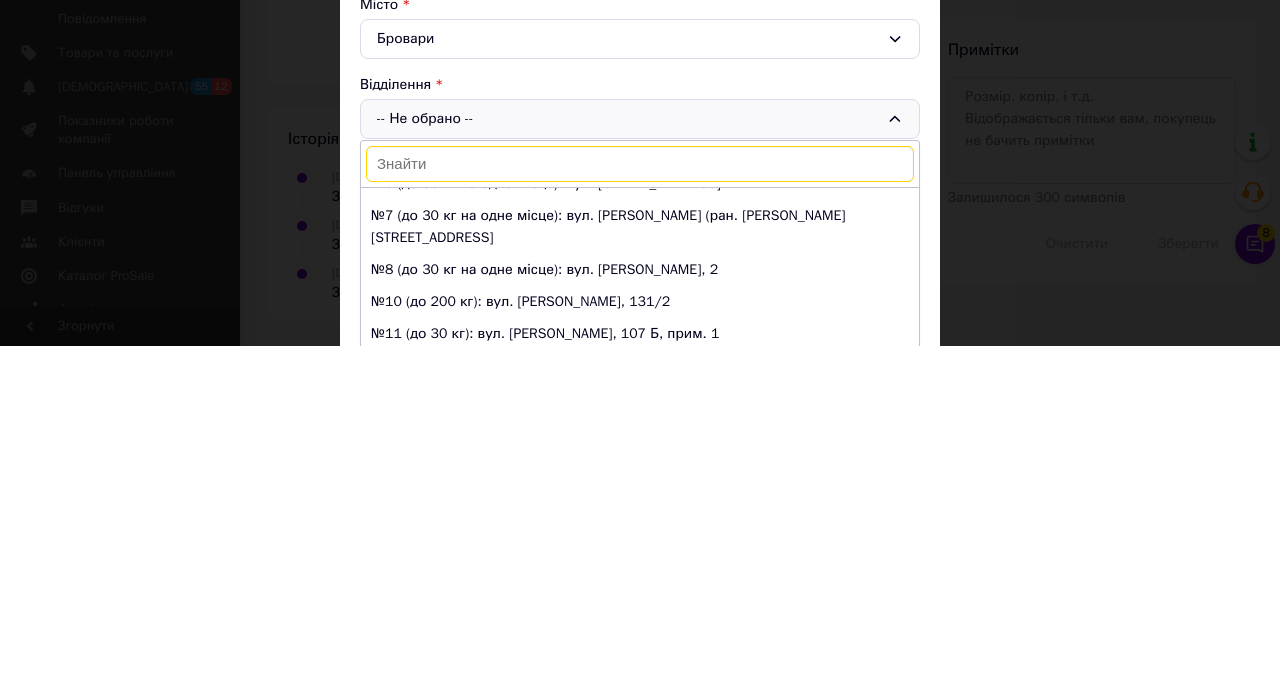 scroll, scrollTop: 159, scrollLeft: 0, axis: vertical 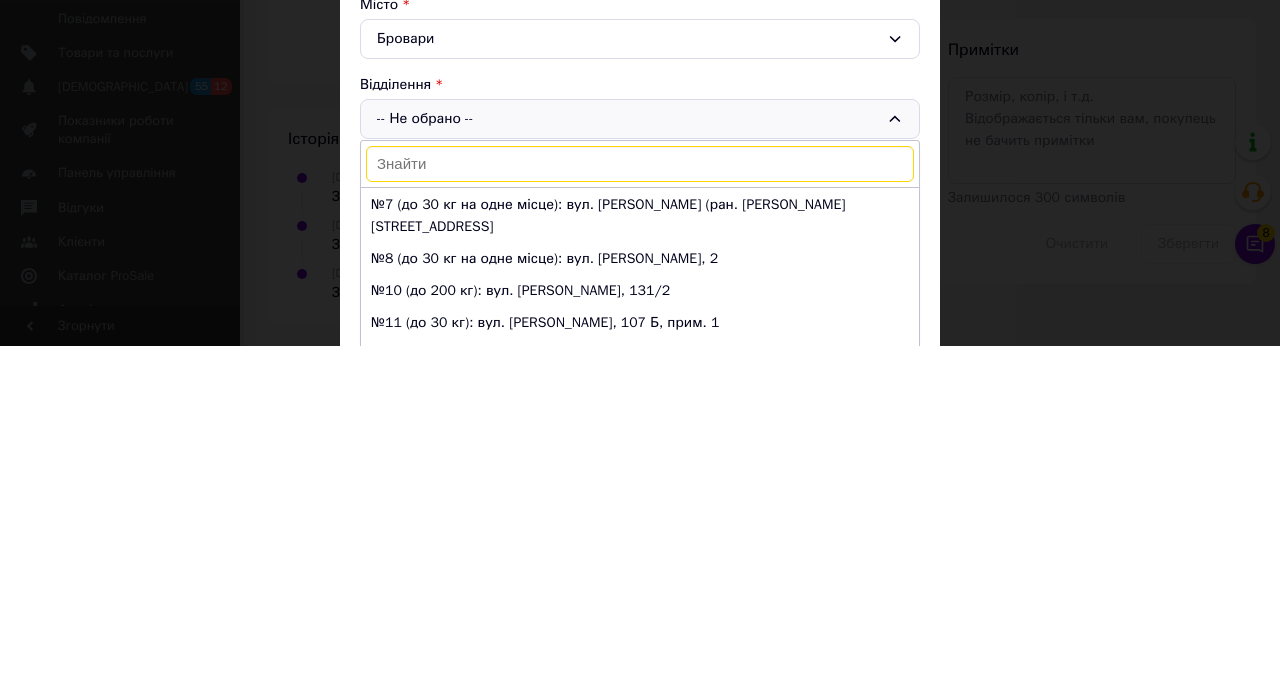 click on "№10 (до 200 кг): вул. Онікієнка Олега, 131/2" at bounding box center (640, 643) 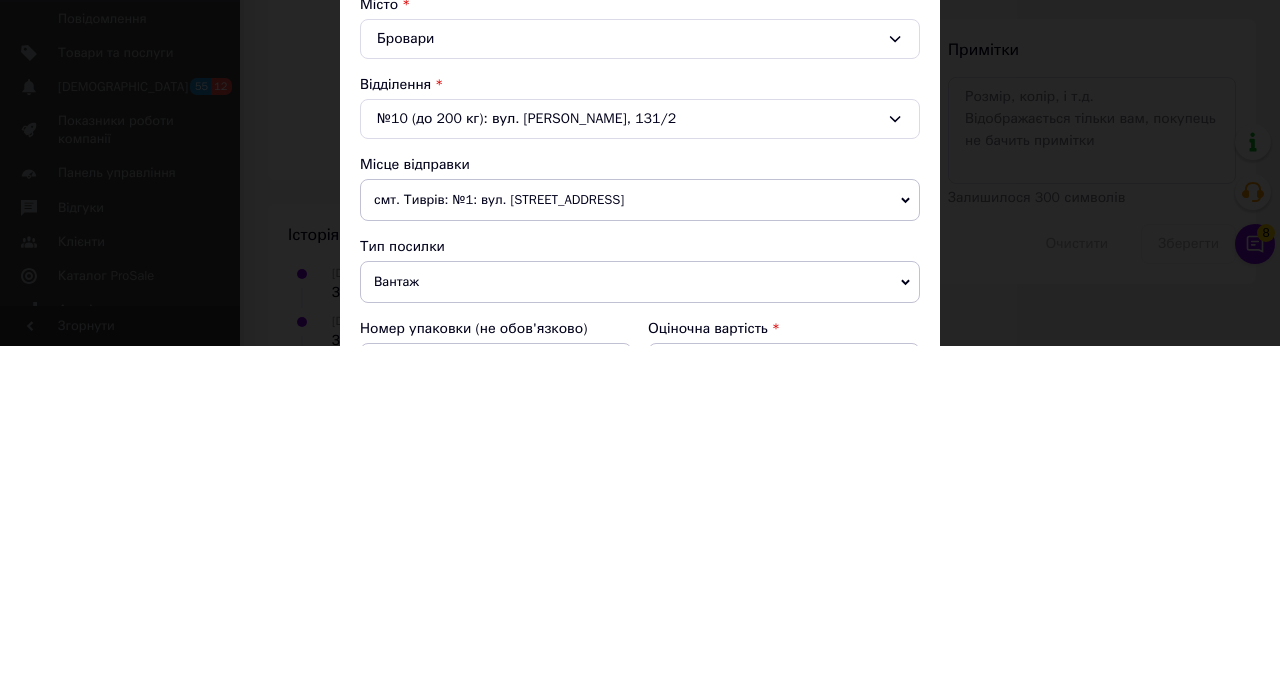 scroll, scrollTop: 755, scrollLeft: 0, axis: vertical 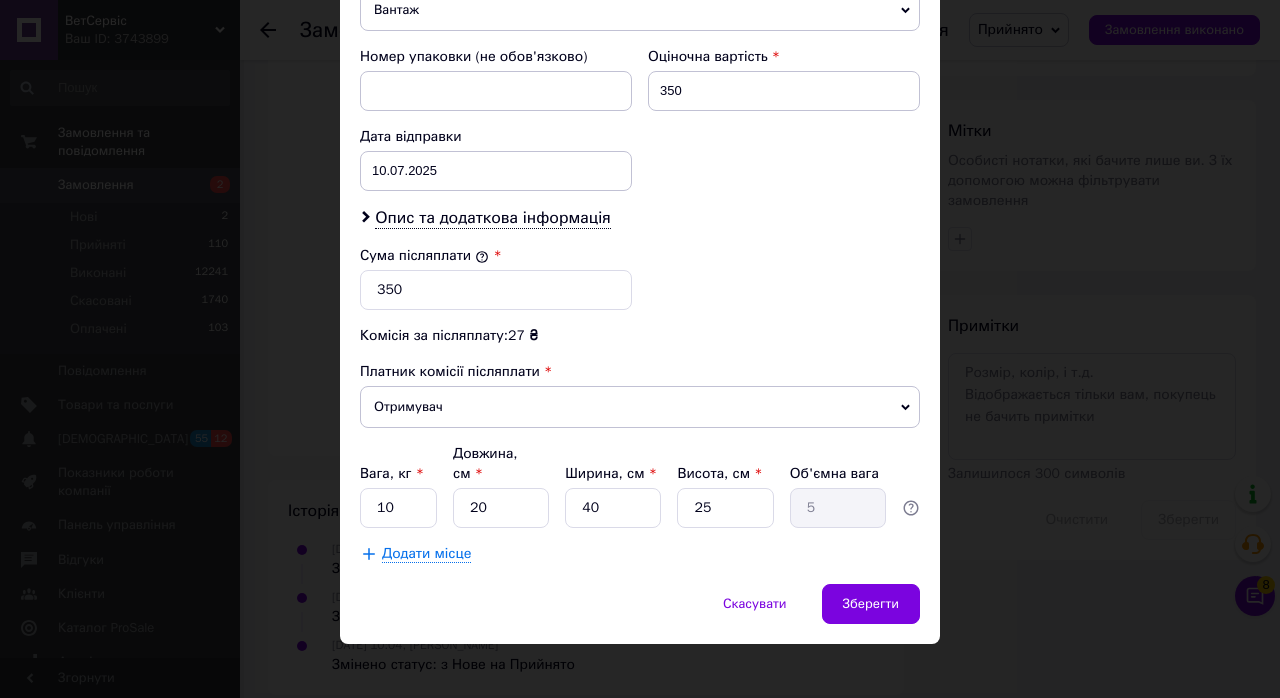 click on "Зберегти" at bounding box center [871, 604] 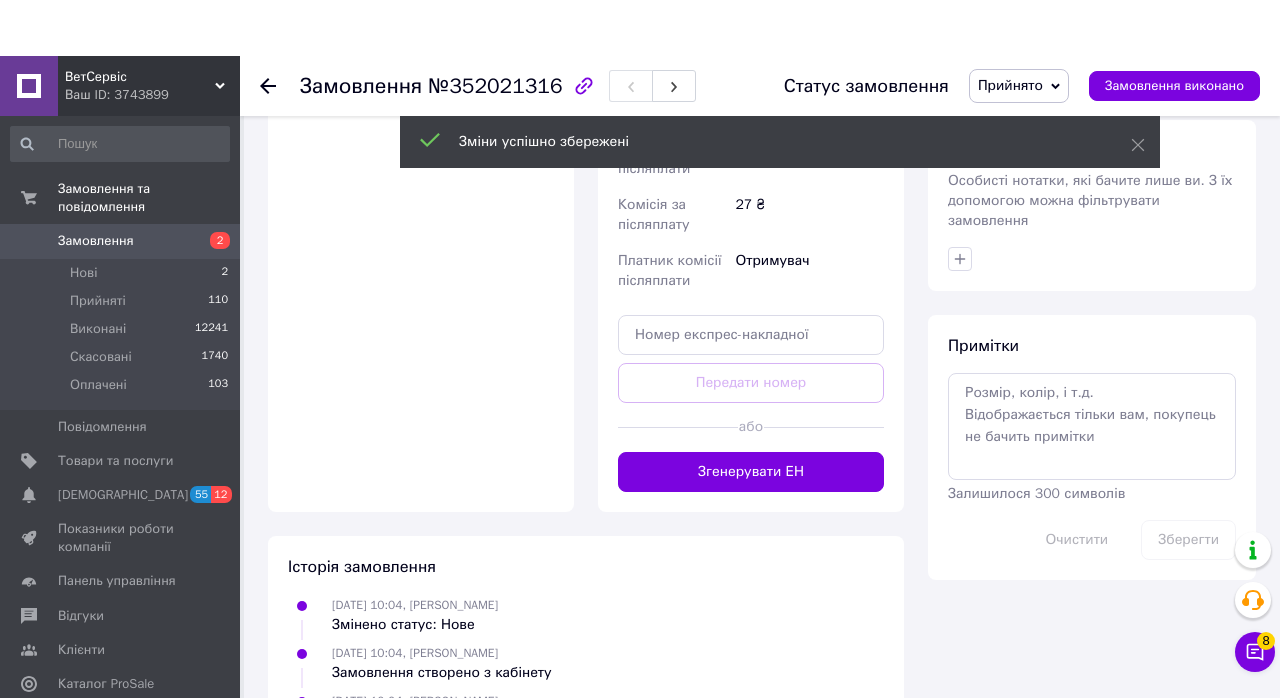scroll, scrollTop: 699, scrollLeft: 0, axis: vertical 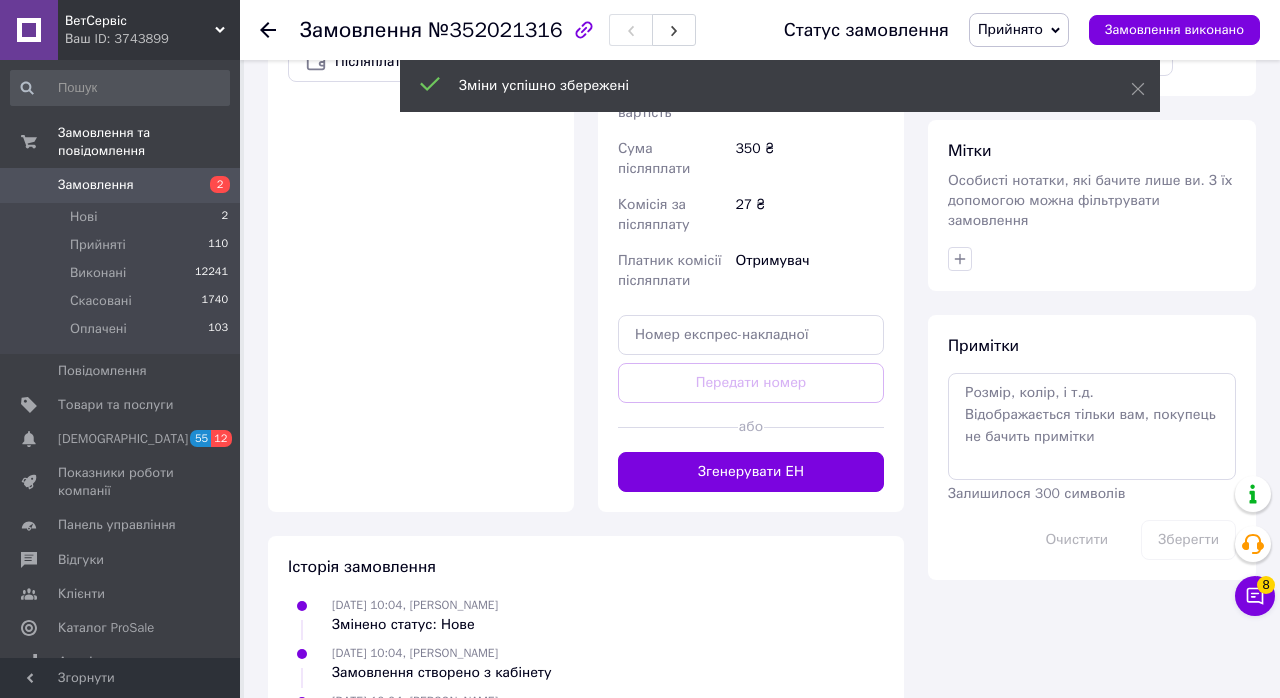 click on "Згенерувати ЕН" at bounding box center [751, 472] 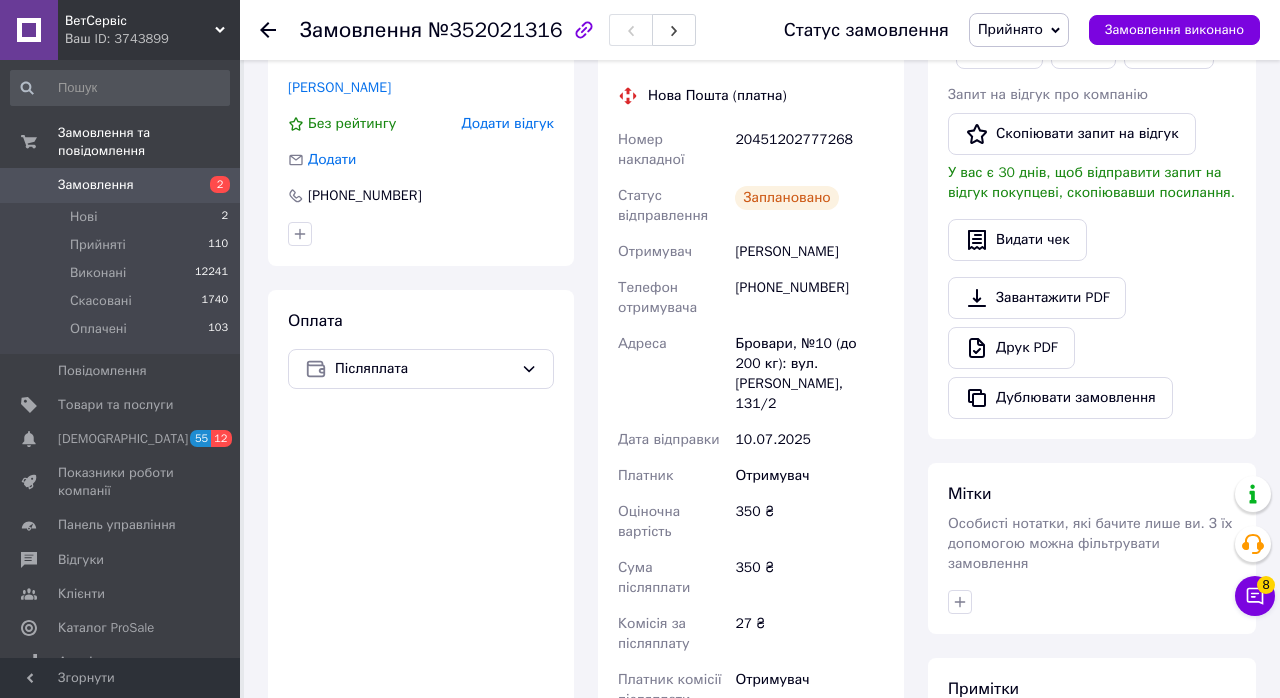scroll, scrollTop: 394, scrollLeft: 0, axis: vertical 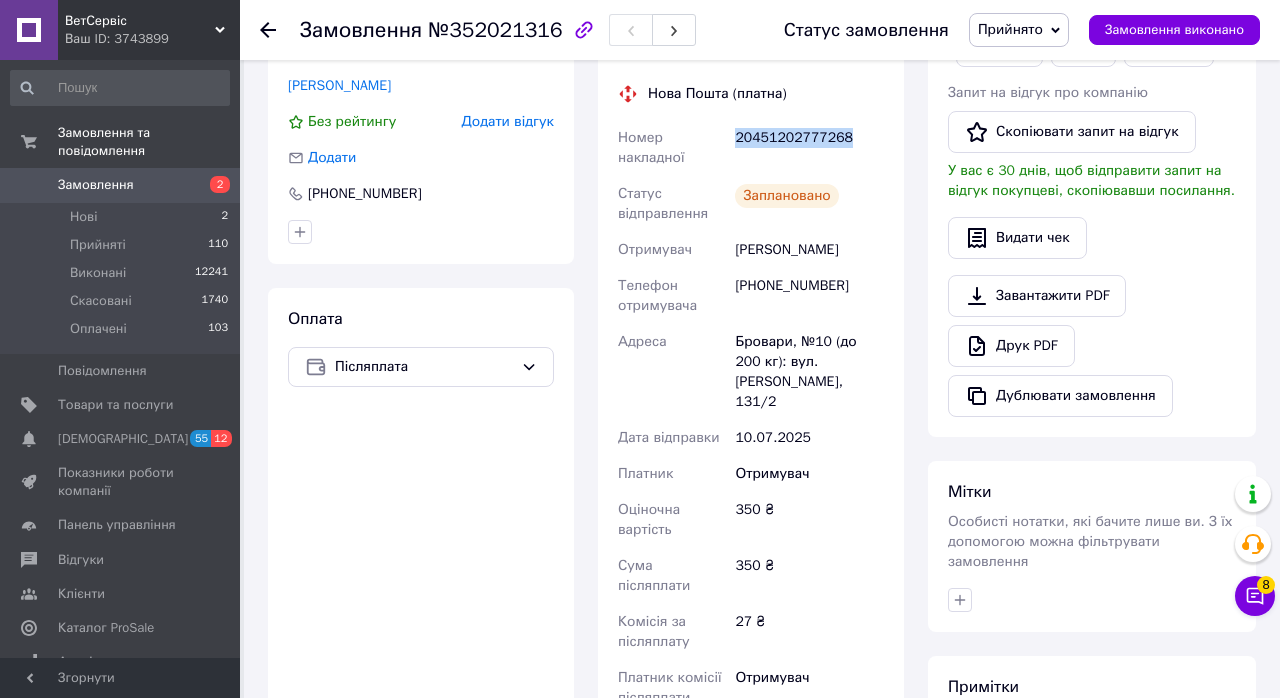 copy on "20451202777268" 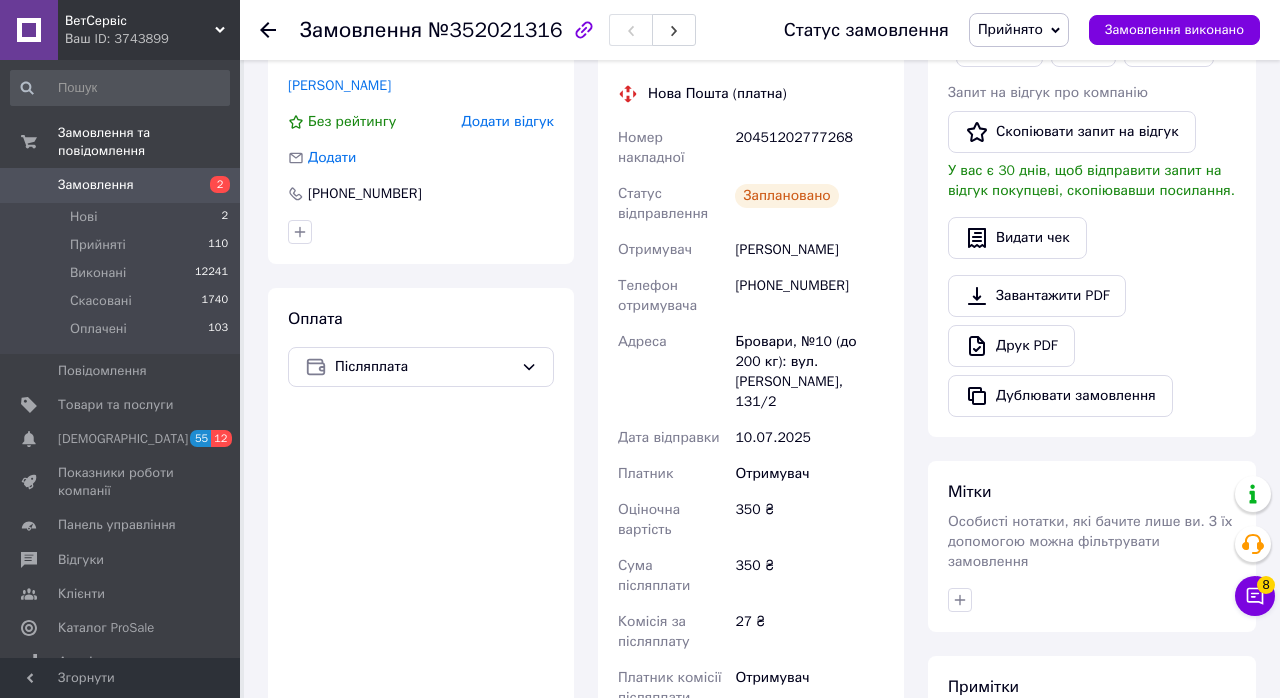 scroll, scrollTop: 401, scrollLeft: 0, axis: vertical 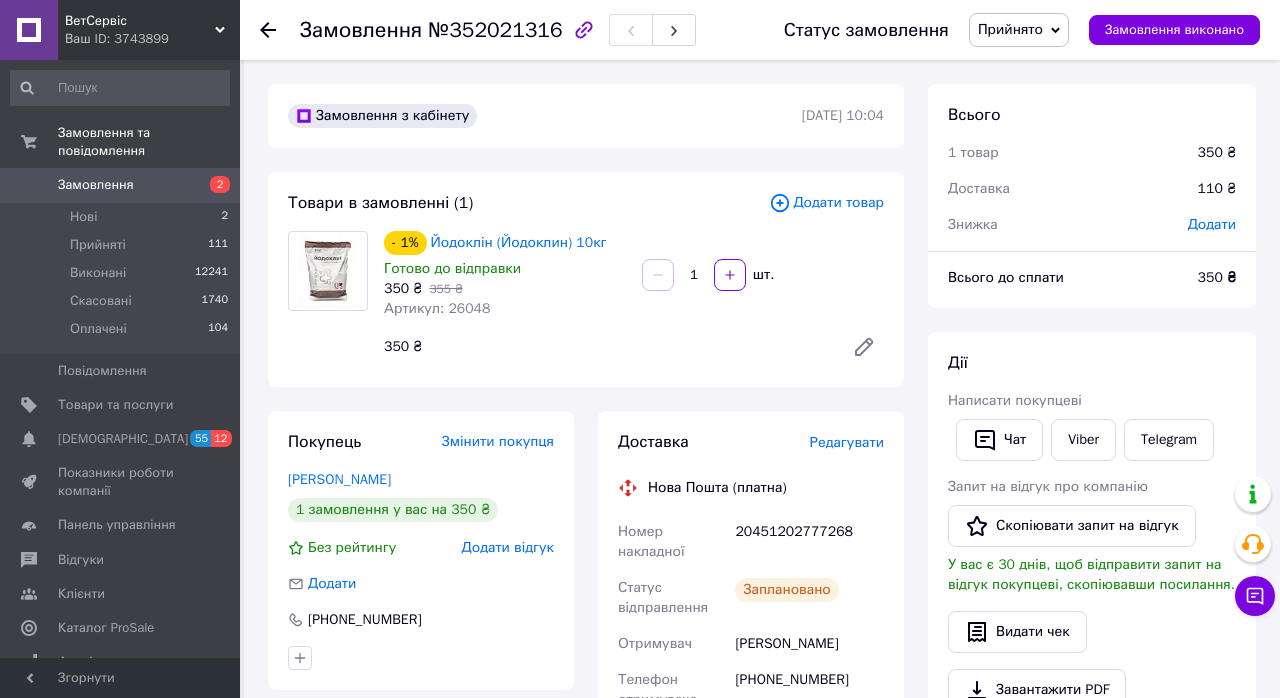 click on "Клієнти" at bounding box center [121, 594] 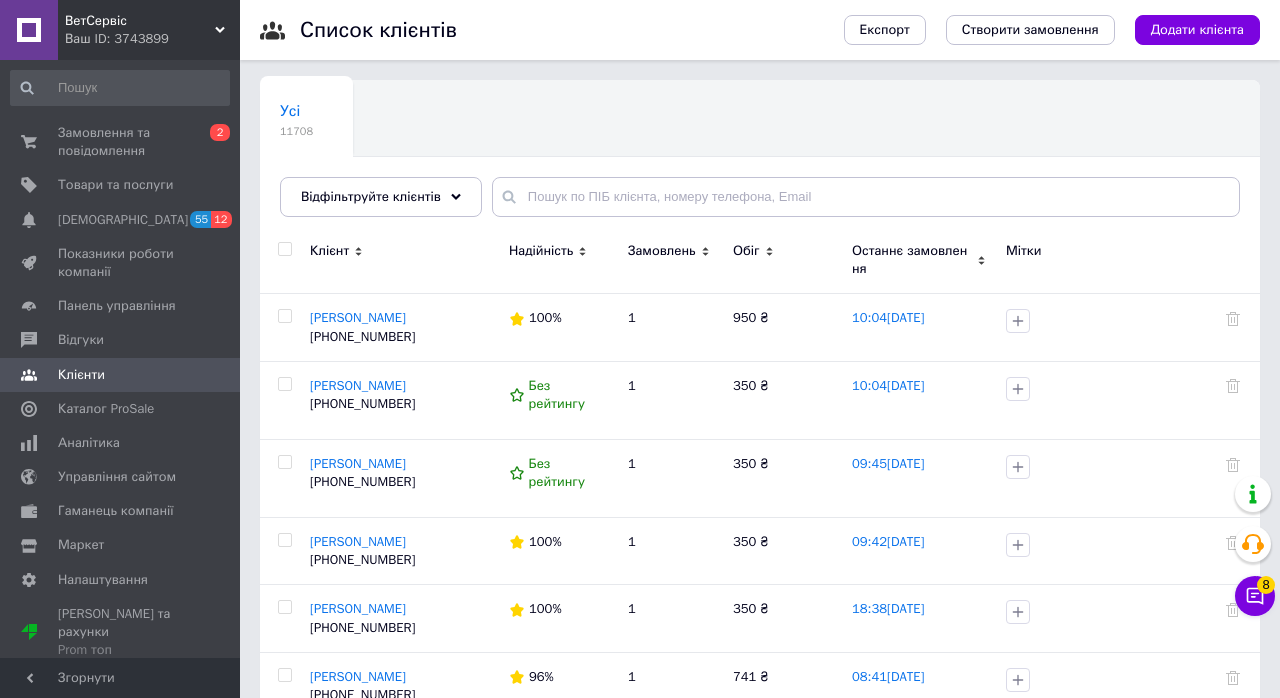 click on "Усі 11708 Ok Відфільтровано...  Зберегти" at bounding box center (760, 158) 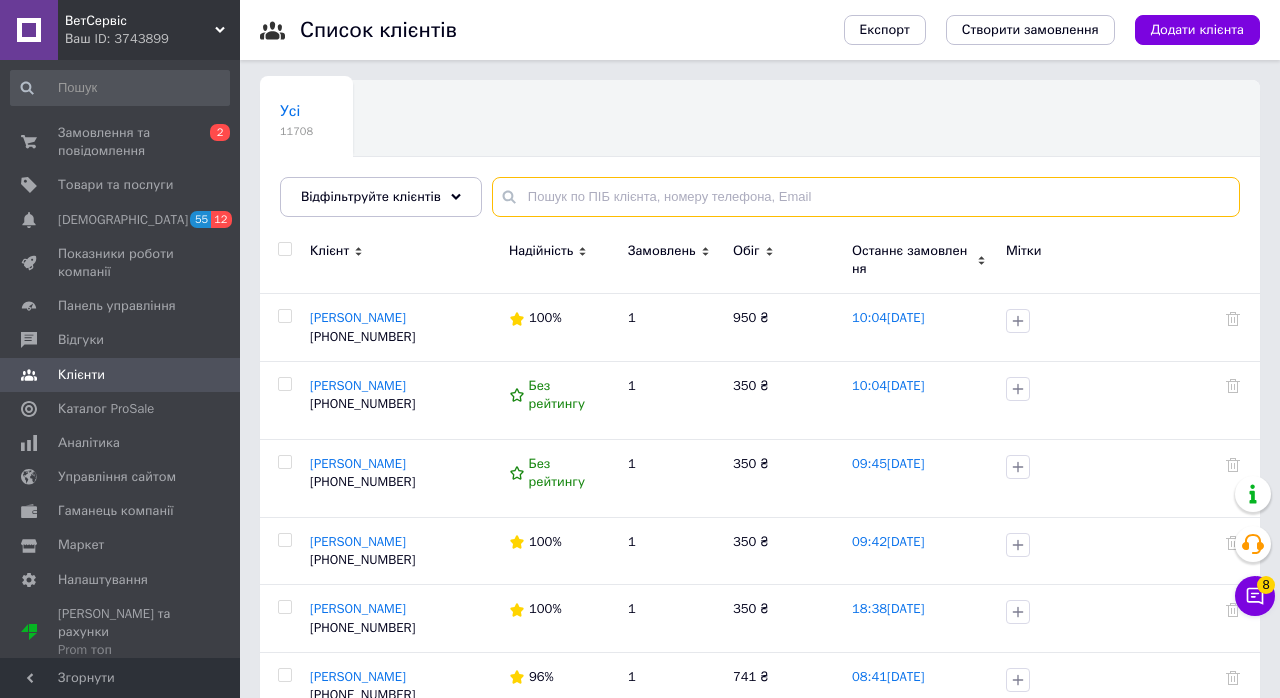click at bounding box center (866, 197) 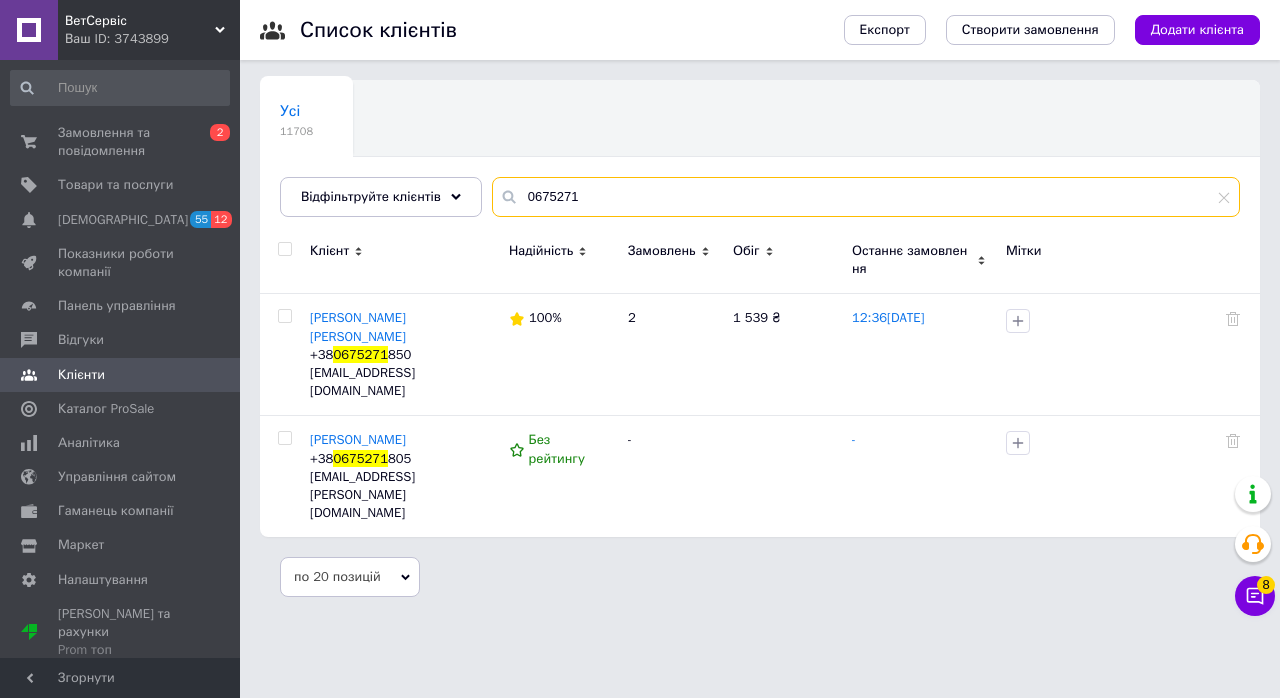 type on "06752718" 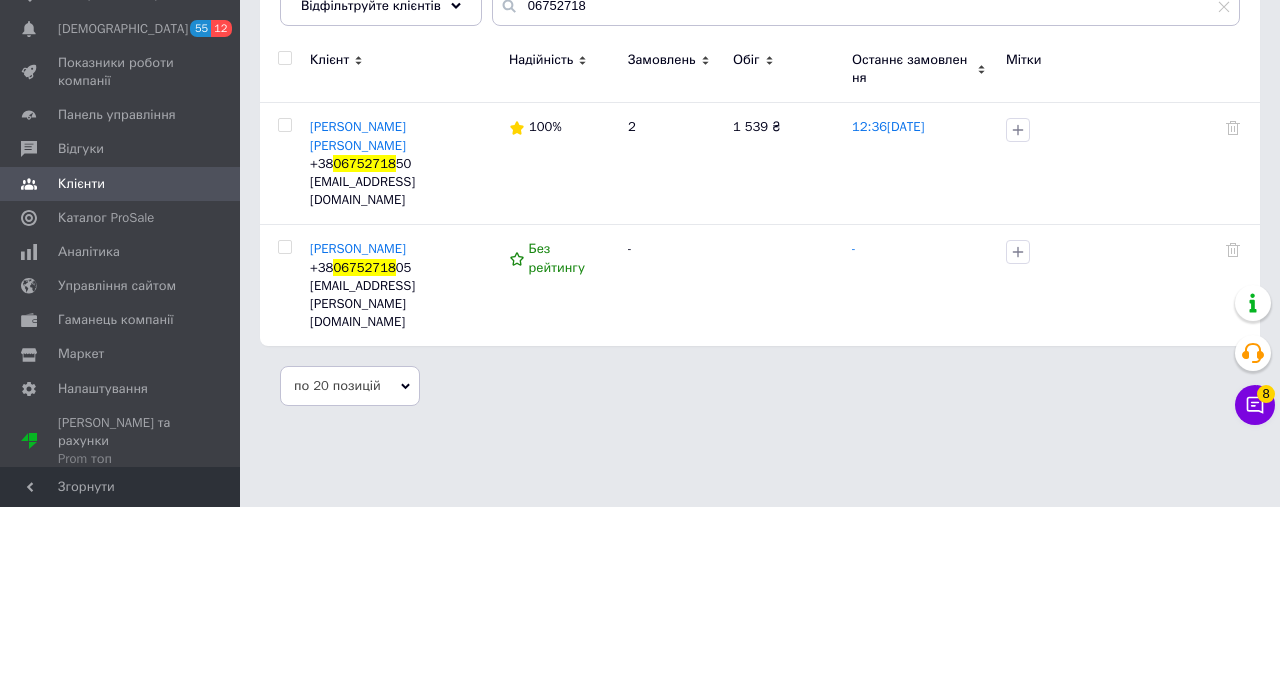 click on "Янюшкина Світлана" at bounding box center (358, 326) 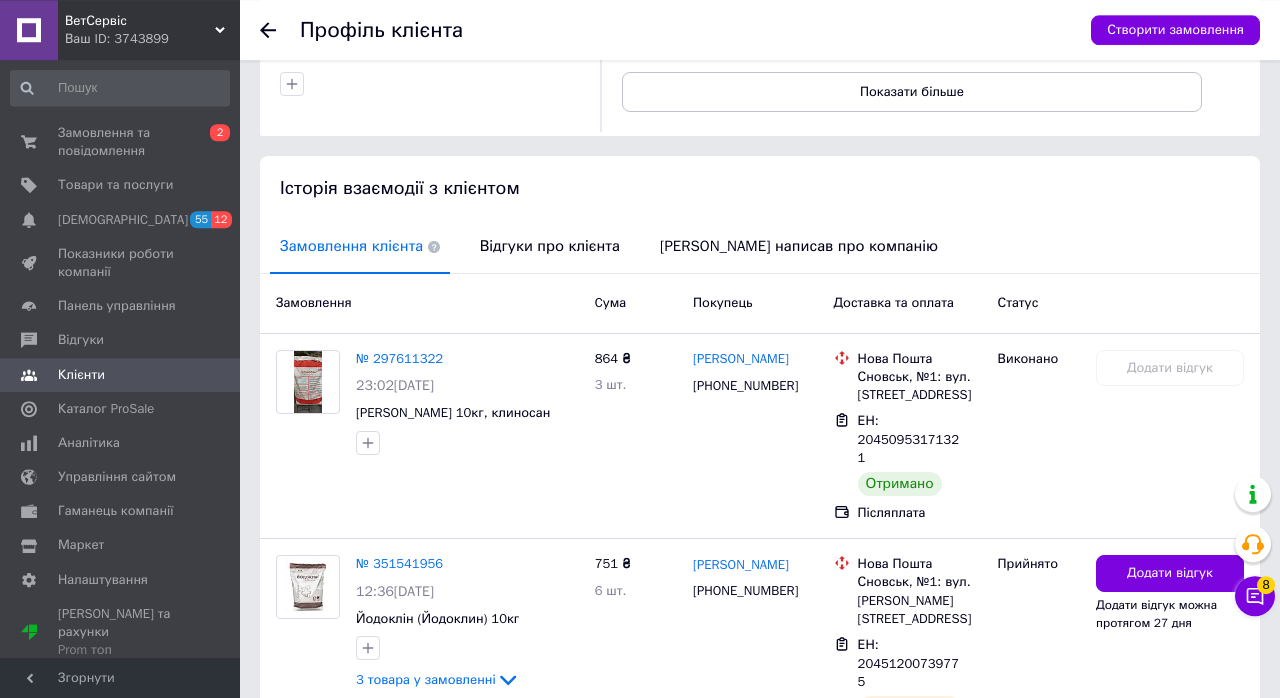 scroll, scrollTop: 331, scrollLeft: 0, axis: vertical 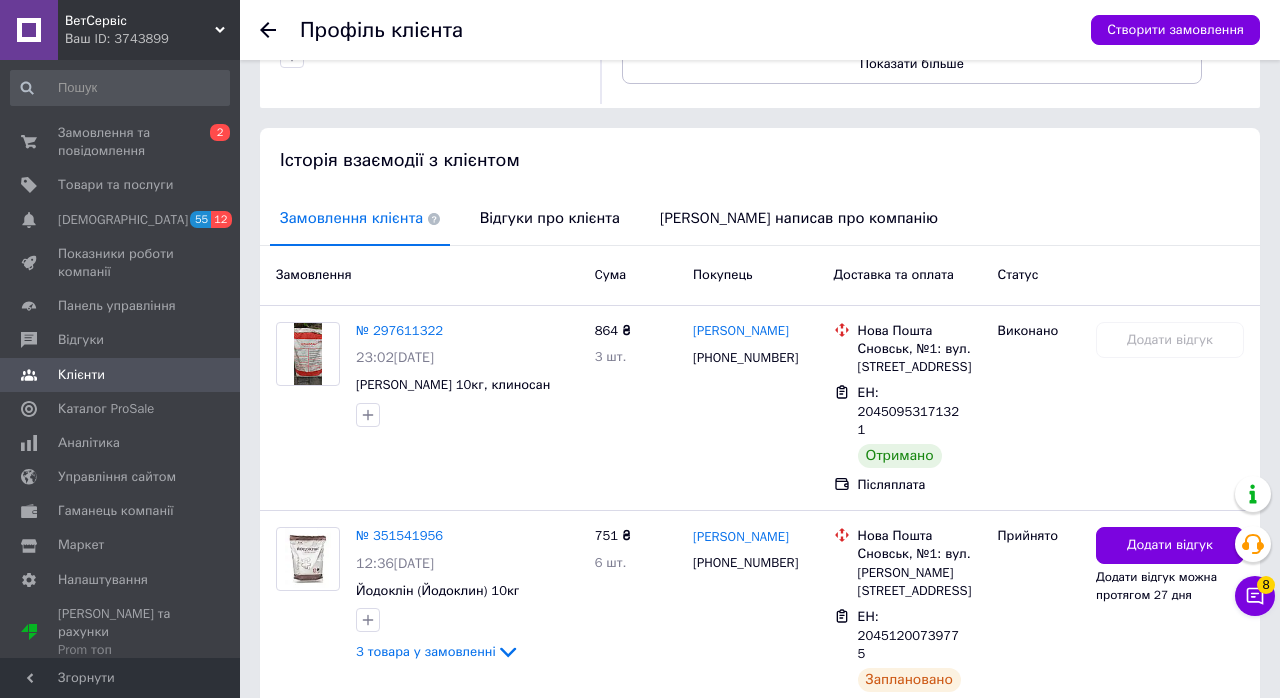 copy on "ЕН: 20451200739775" 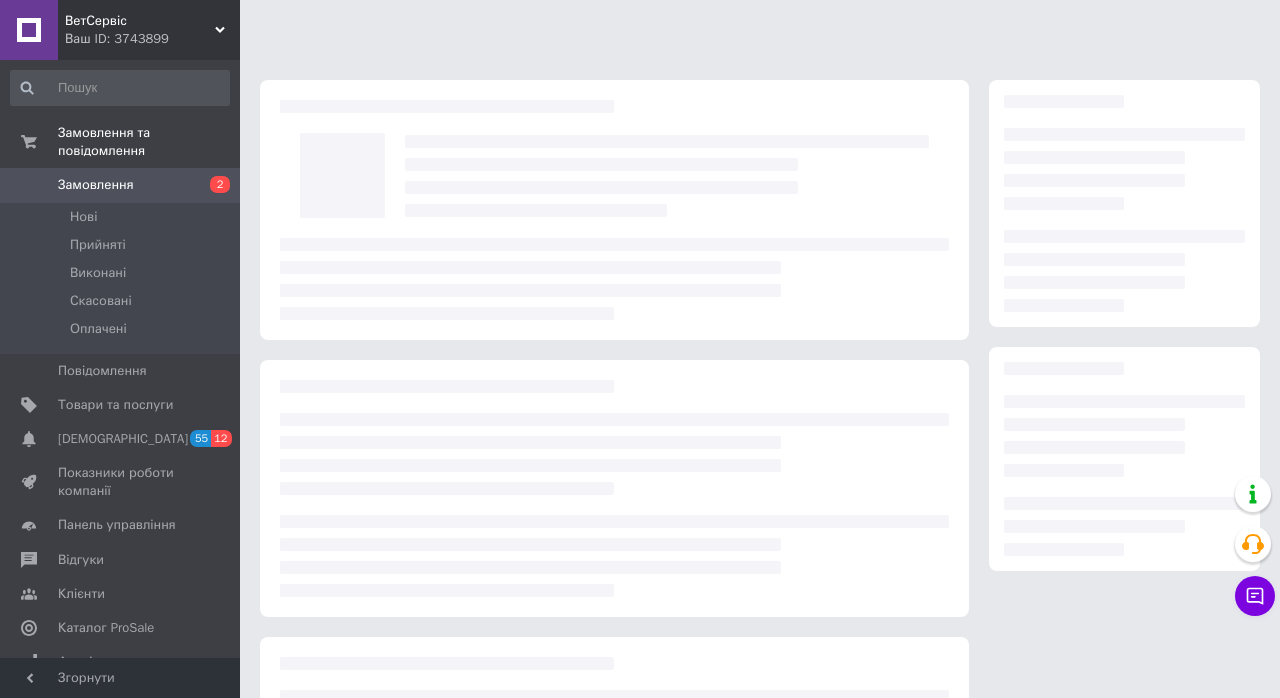 scroll, scrollTop: 0, scrollLeft: 0, axis: both 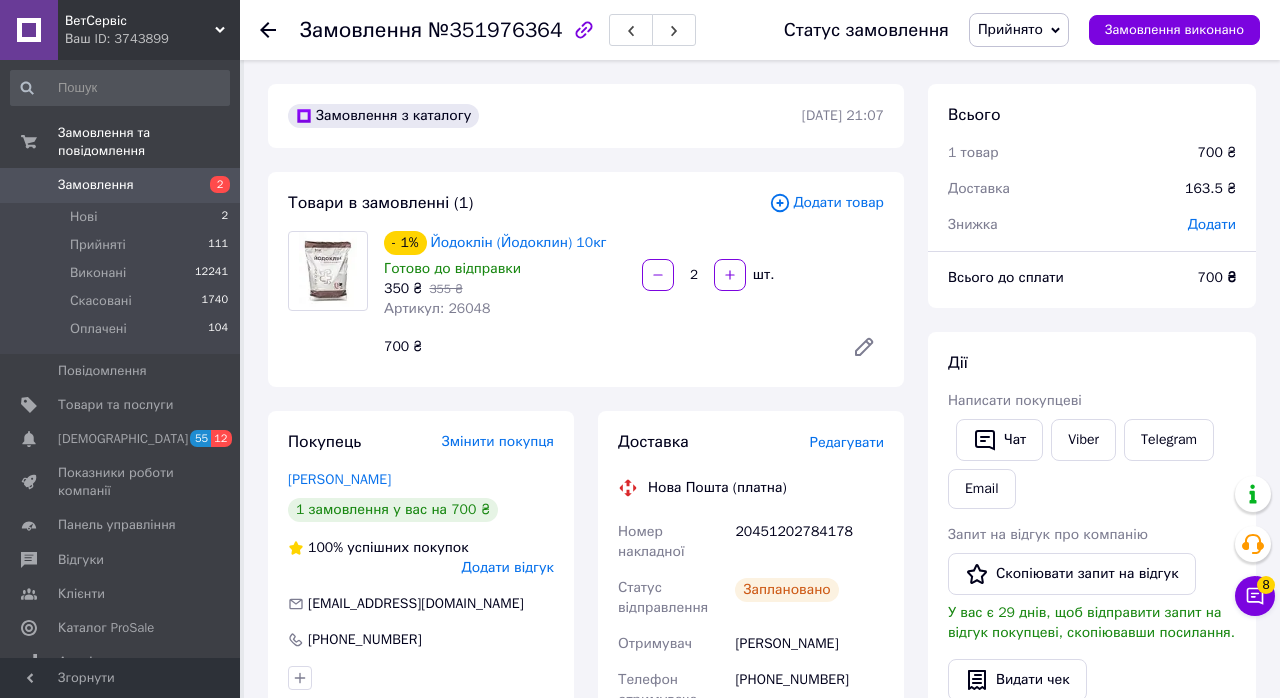 click on "2" at bounding box center (220, 184) 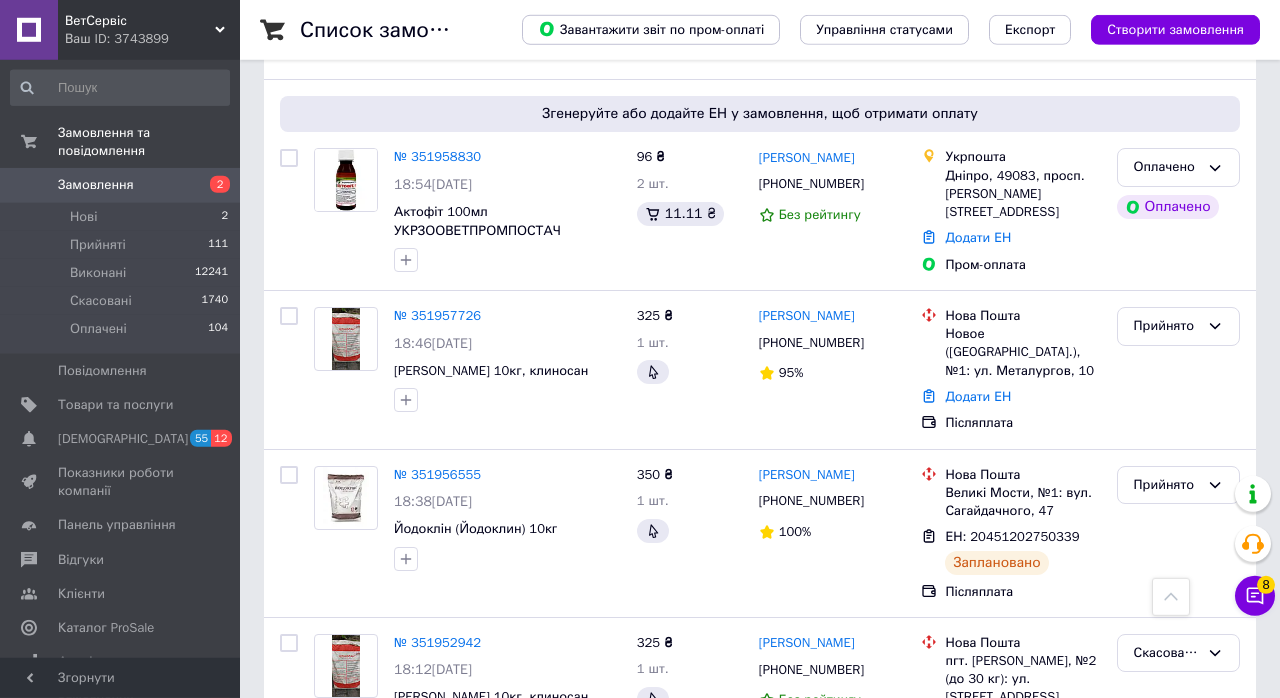 click on "№ 351957726" at bounding box center (437, 315) 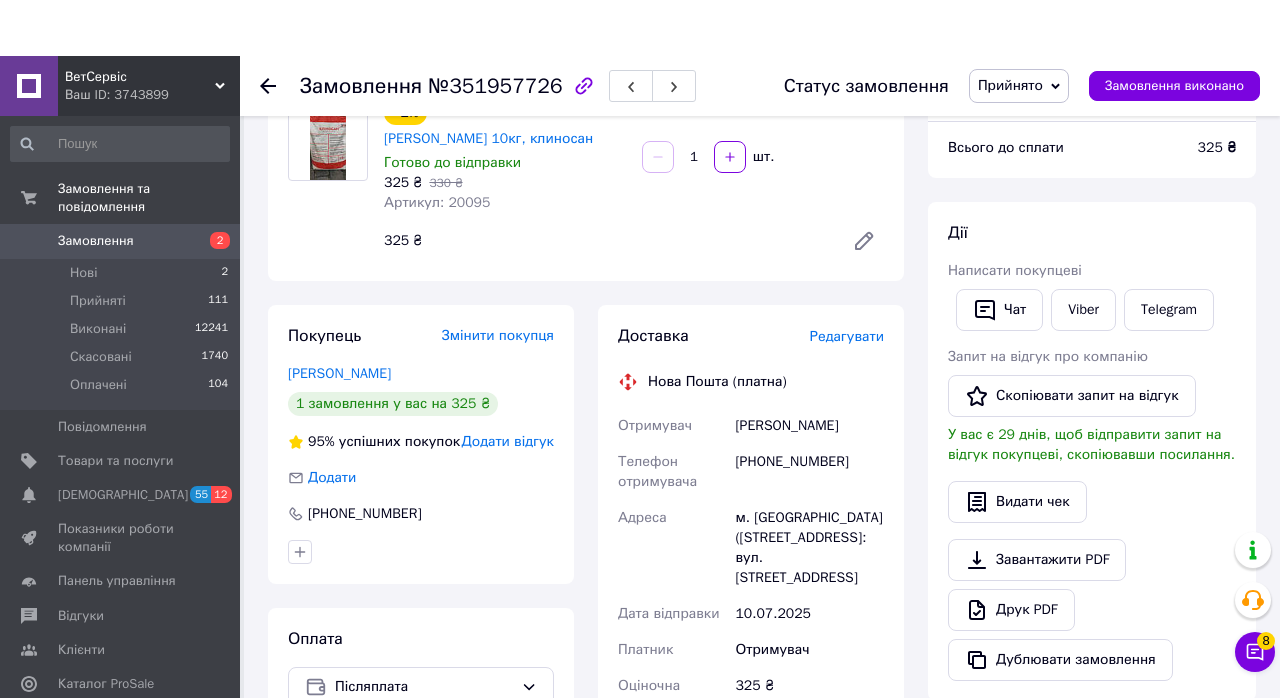 scroll, scrollTop: 0, scrollLeft: 0, axis: both 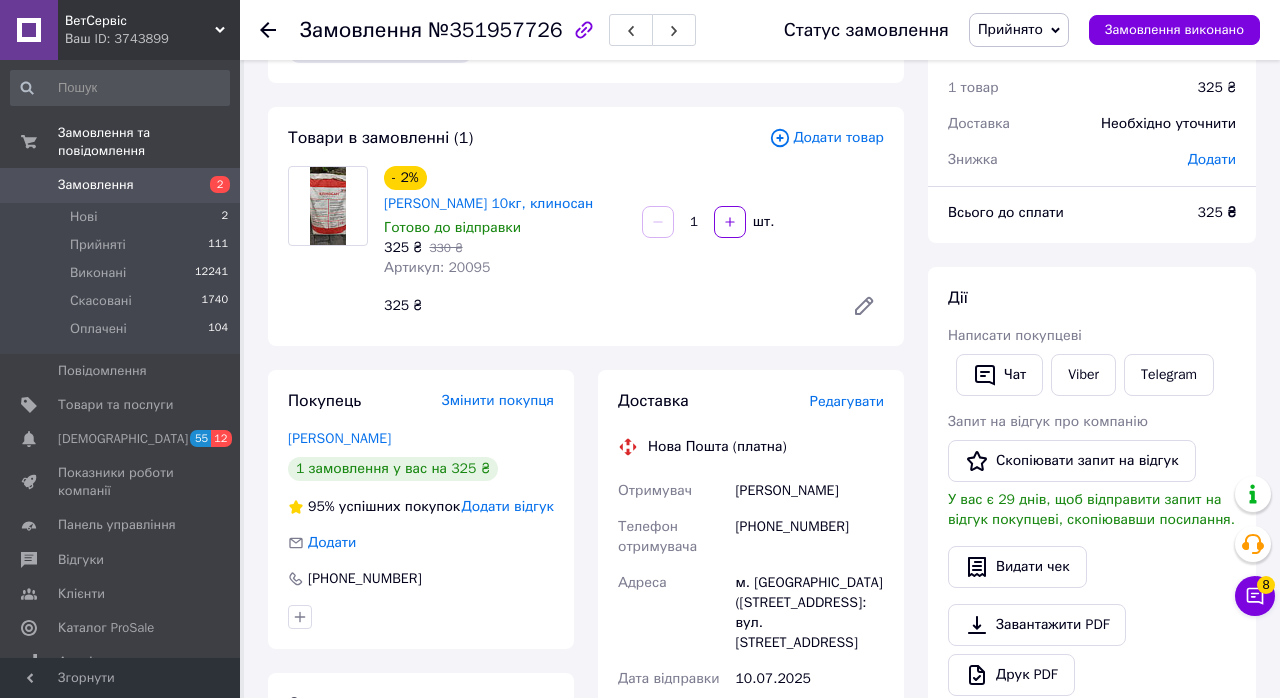 click 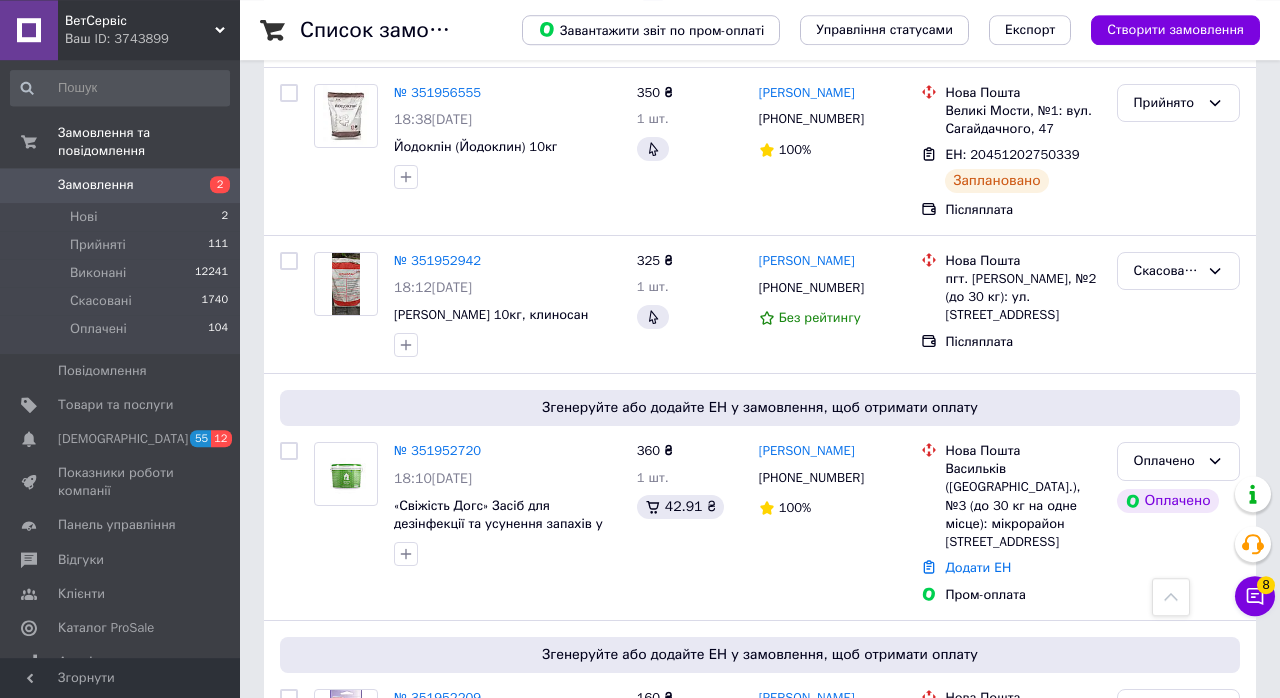 scroll, scrollTop: 3160, scrollLeft: 0, axis: vertical 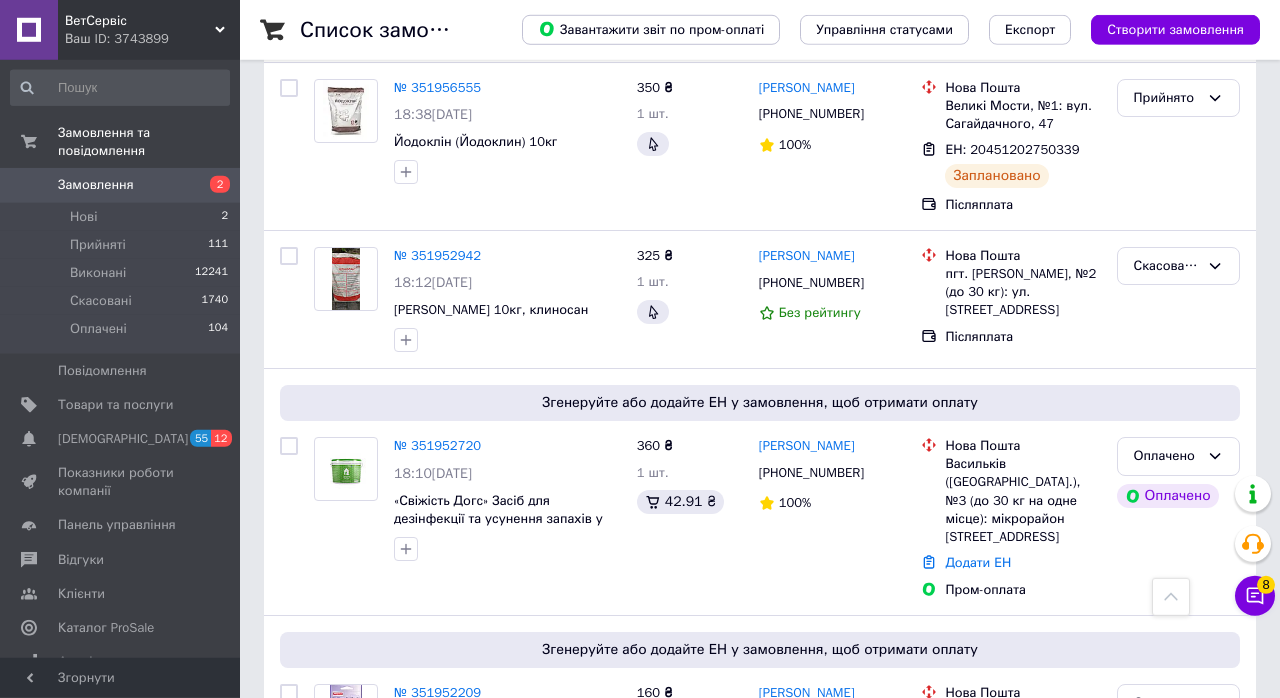click on "18:10[DATE]" at bounding box center [433, 473] 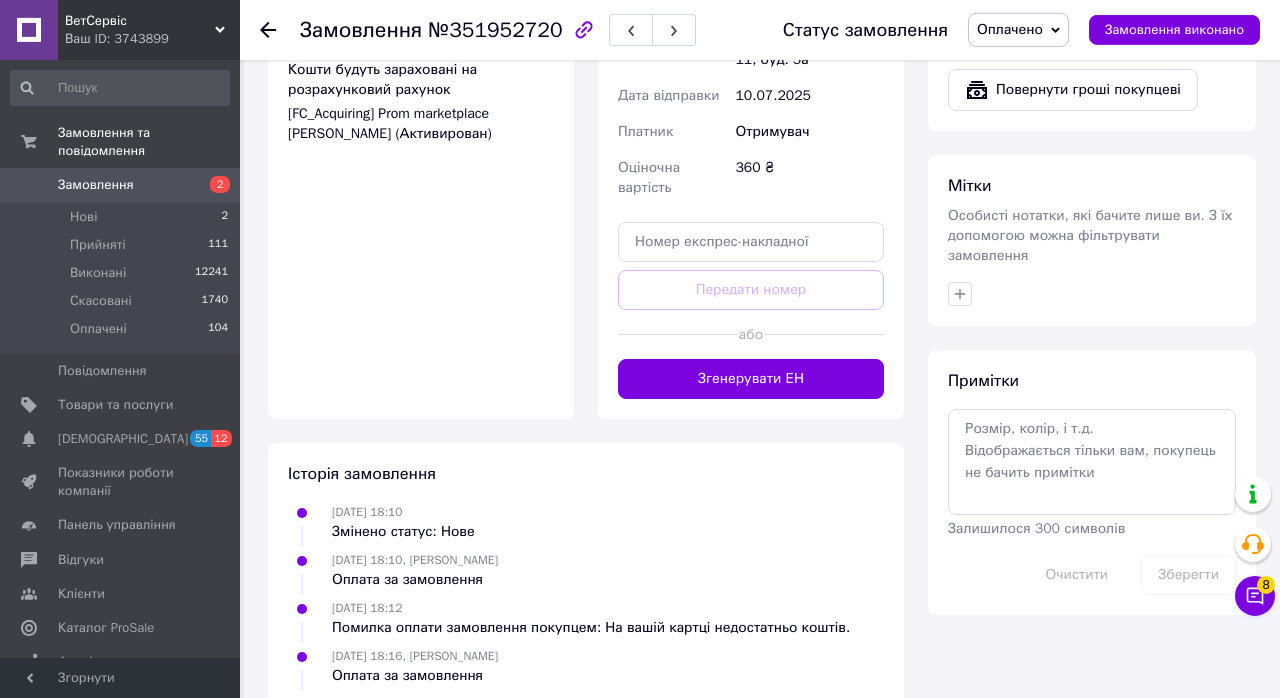 scroll, scrollTop: 1392, scrollLeft: 0, axis: vertical 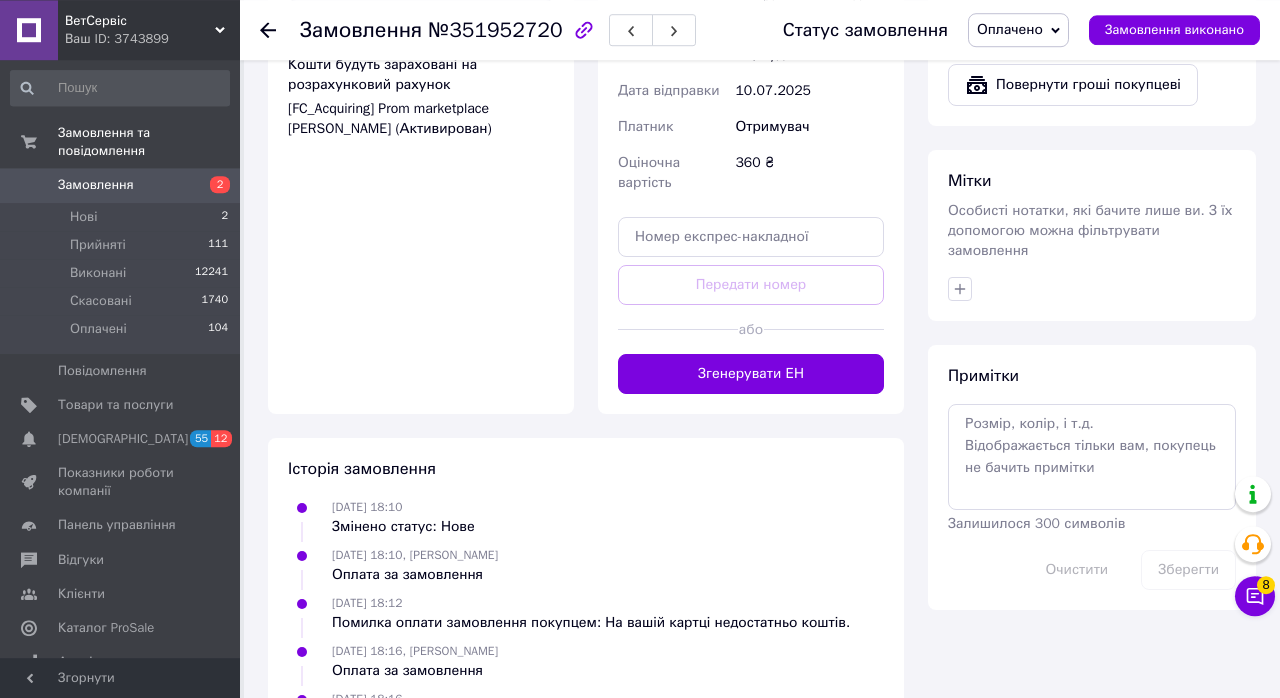 click 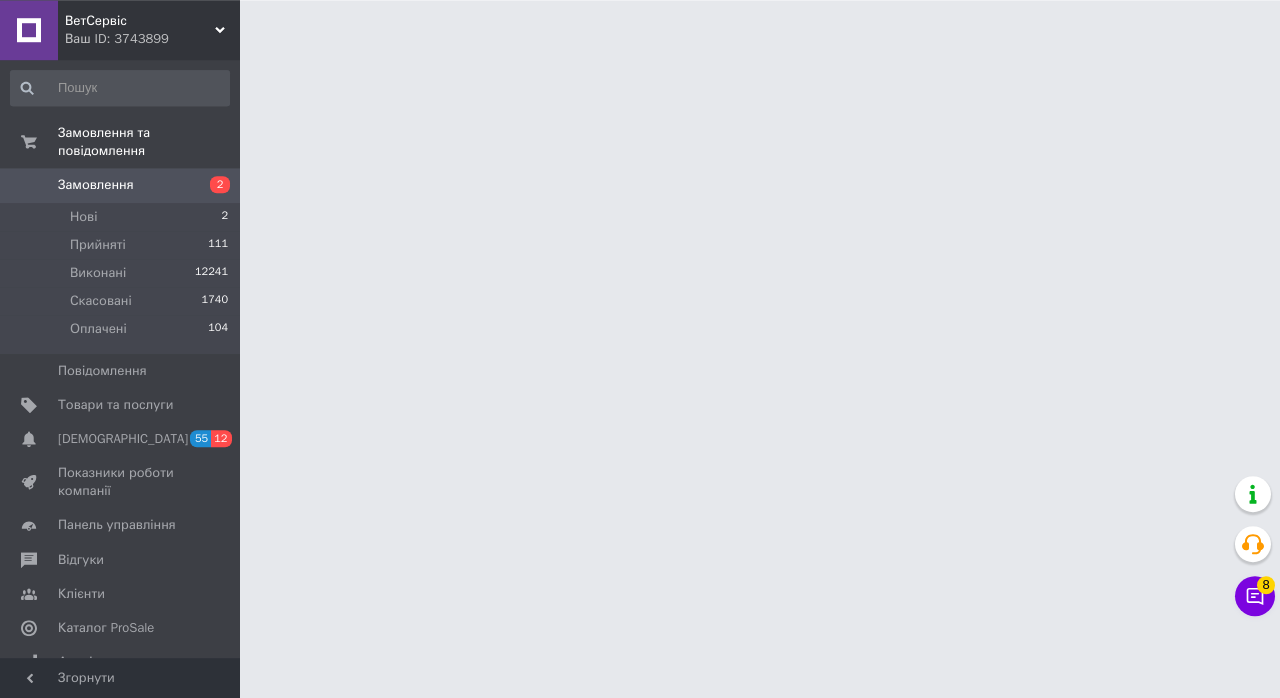 scroll, scrollTop: 0, scrollLeft: 0, axis: both 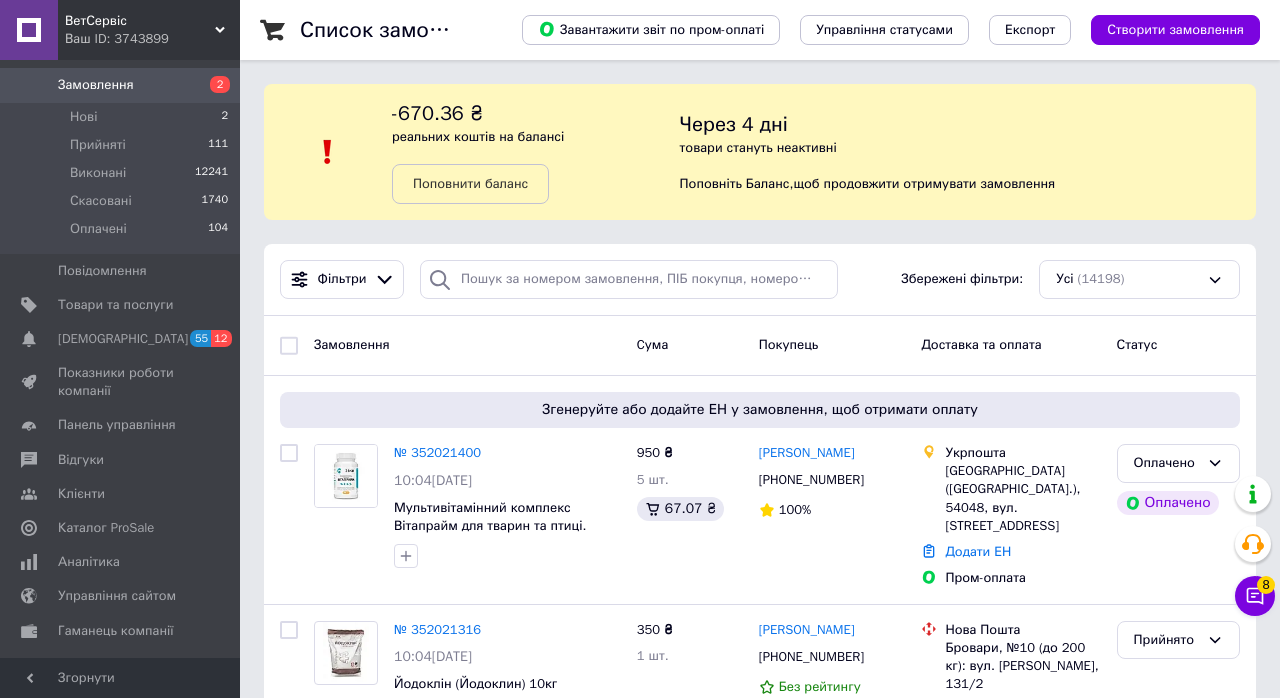 click on "ВетСервіс Ваш ID: 3743899 Сайт ВетСервіс Кабінет покупця Перевірити стан системи Сторінка на порталі Ткачук Ірина Довідка Вийти Замовлення та повідомлення Замовлення 2 Нові 2 Прийняті 111 Виконані 12241 Скасовані 1740 Оплачені 104 Повідомлення 0 Товари та послуги Сповіщення 55 12 Показники роботи компанії Панель управління Відгуки Клієнти Каталог ProSale Аналітика Управління сайтом Гаманець компанії Маркет Налаштування Тарифи та рахунки Prom топ Згорнути
Список замовлень   Завантажити звіт по пром-оплаті Управління статусами Експорт -670.36 ₴ ,  Усі 100% 1" at bounding box center [640, 2203] 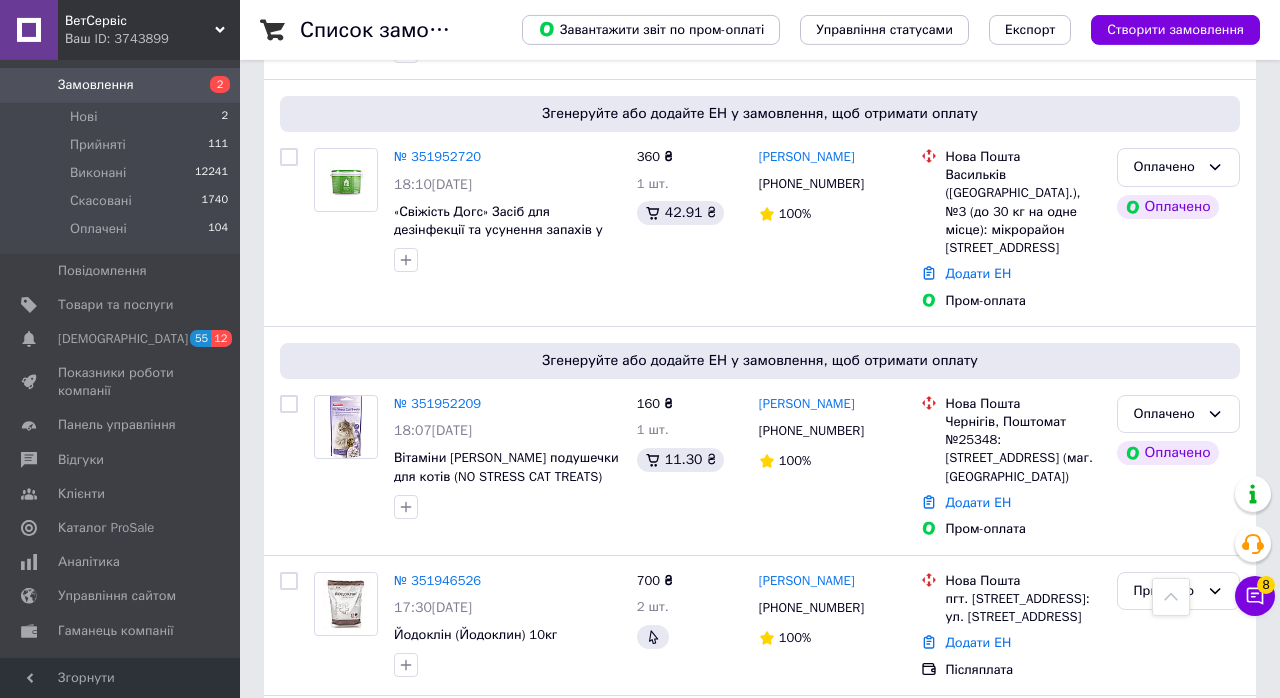 scroll, scrollTop: 3422, scrollLeft: 0, axis: vertical 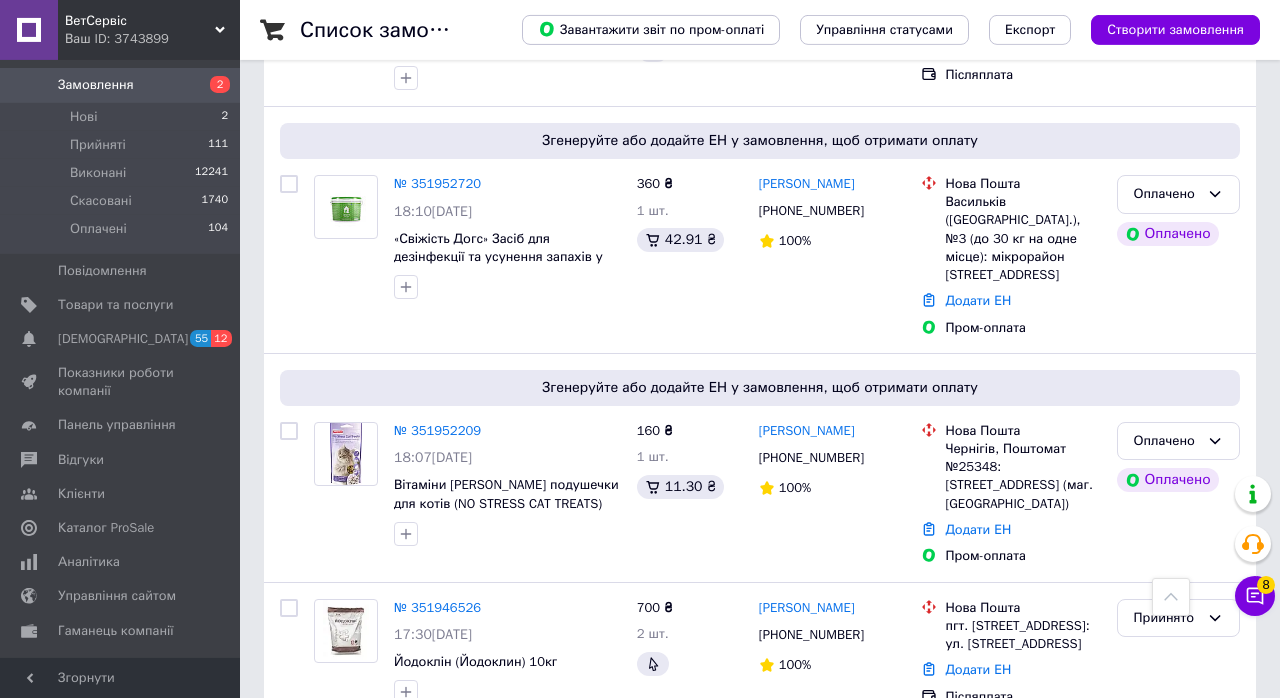 click on "18:07, 09.07.2025" at bounding box center [507, 458] 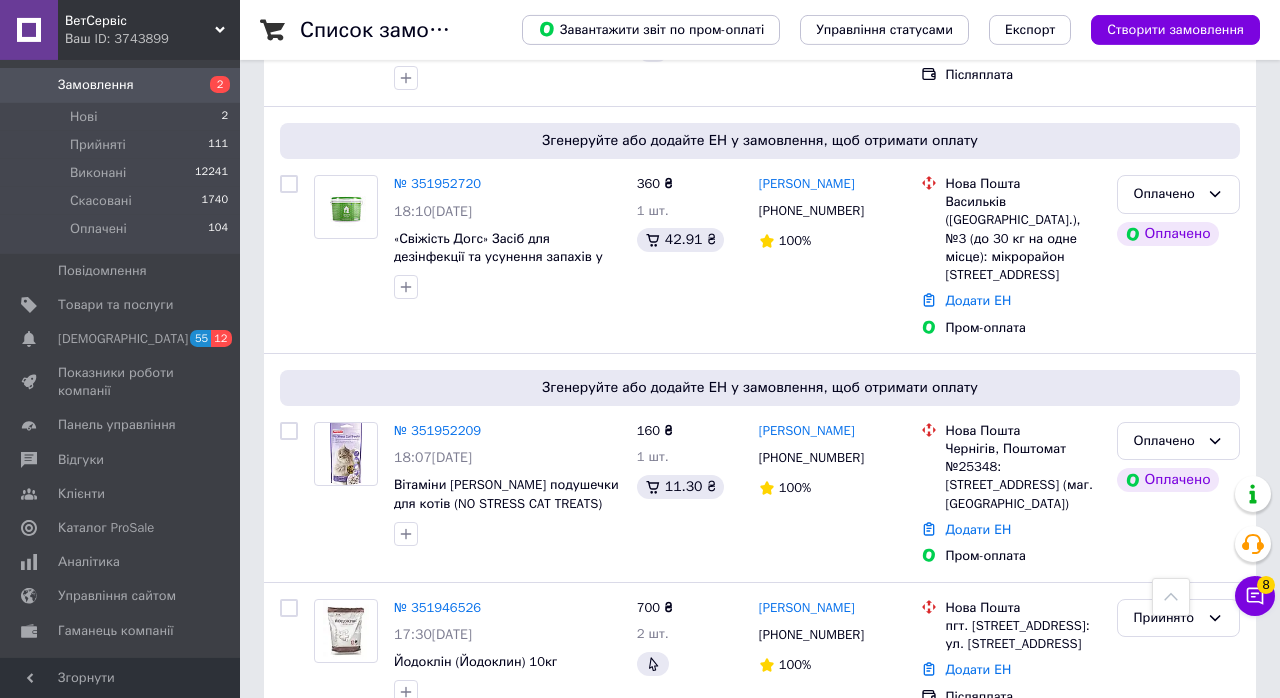 click on "18:07, 09.07.2025" at bounding box center [433, 457] 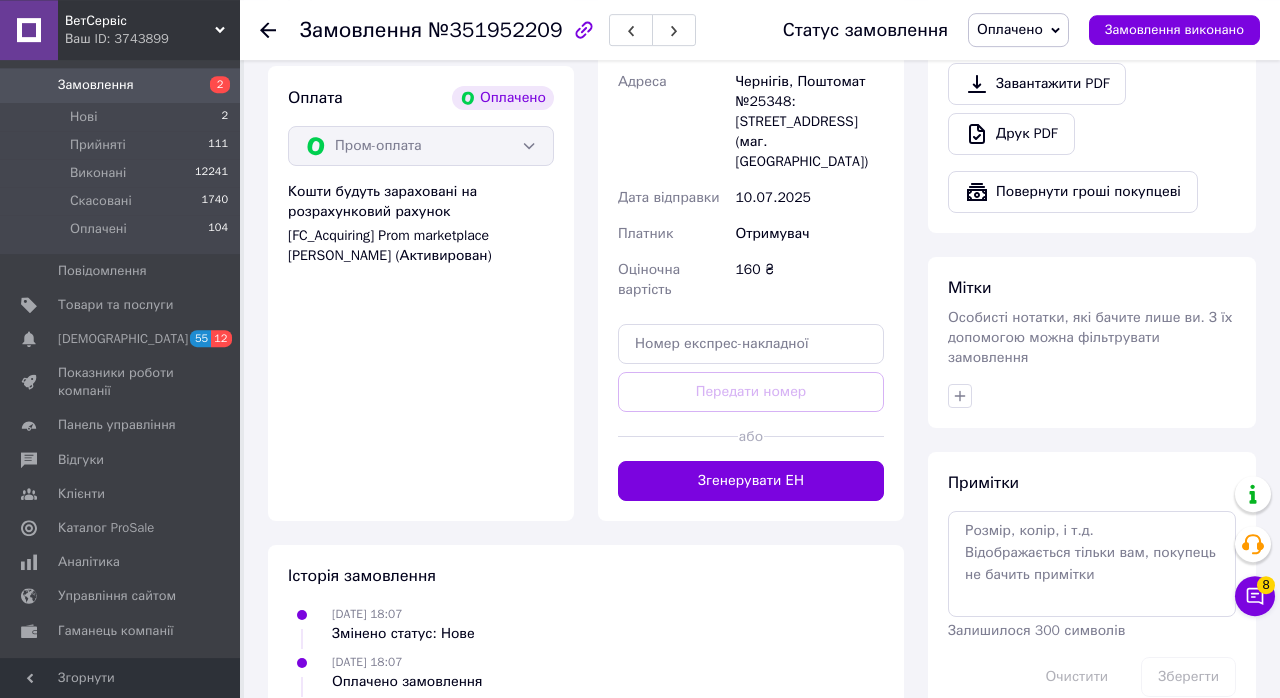 scroll, scrollTop: 1295, scrollLeft: 0, axis: vertical 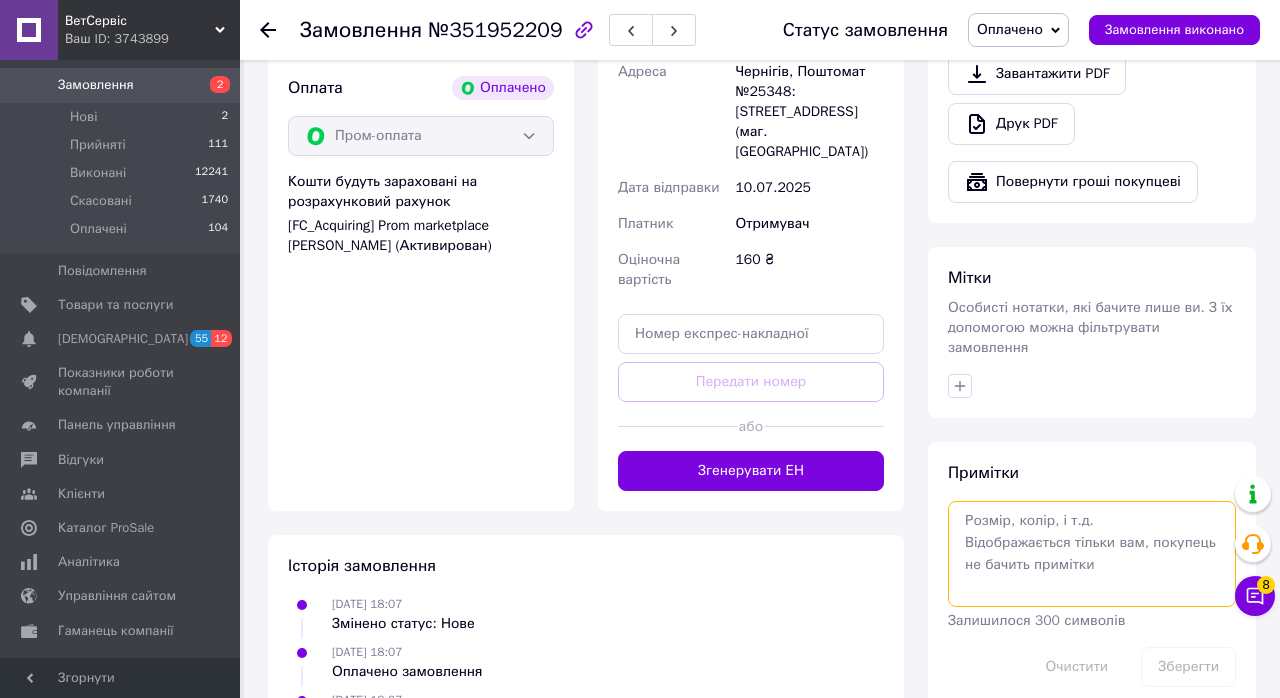 click at bounding box center [1092, 554] 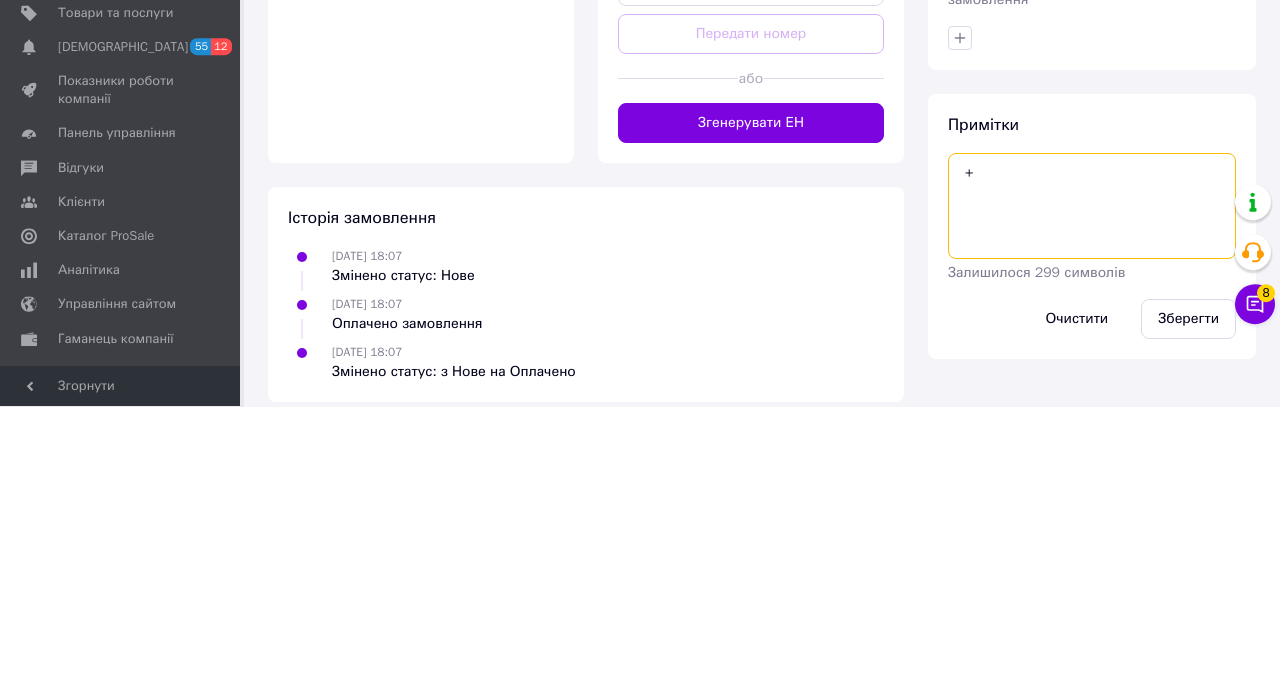 type on "+" 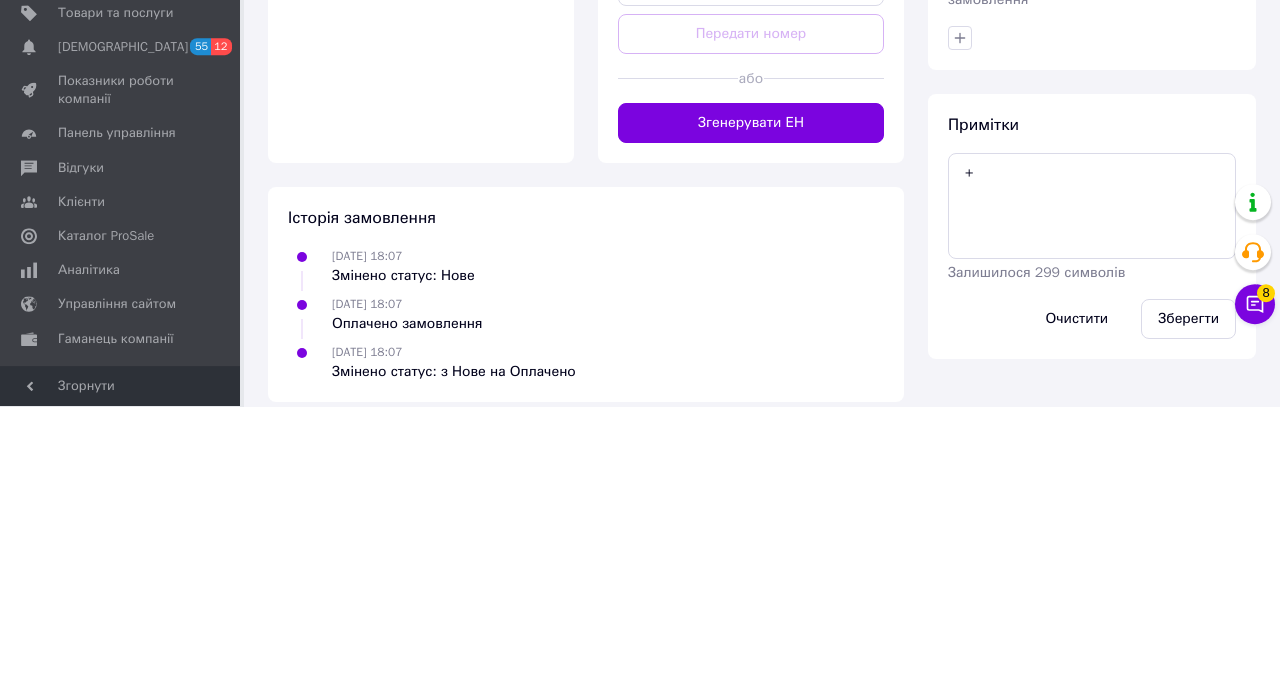 click on "Зберегти" at bounding box center (1188, 611) 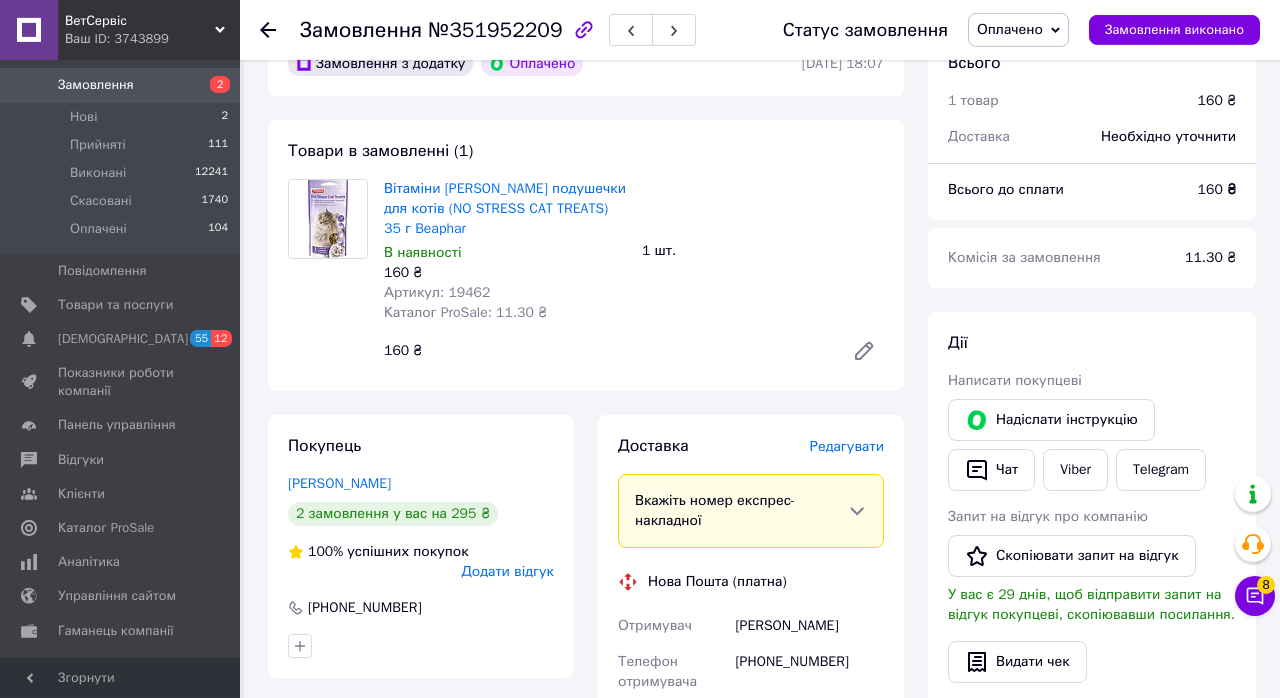 scroll, scrollTop: 651, scrollLeft: 0, axis: vertical 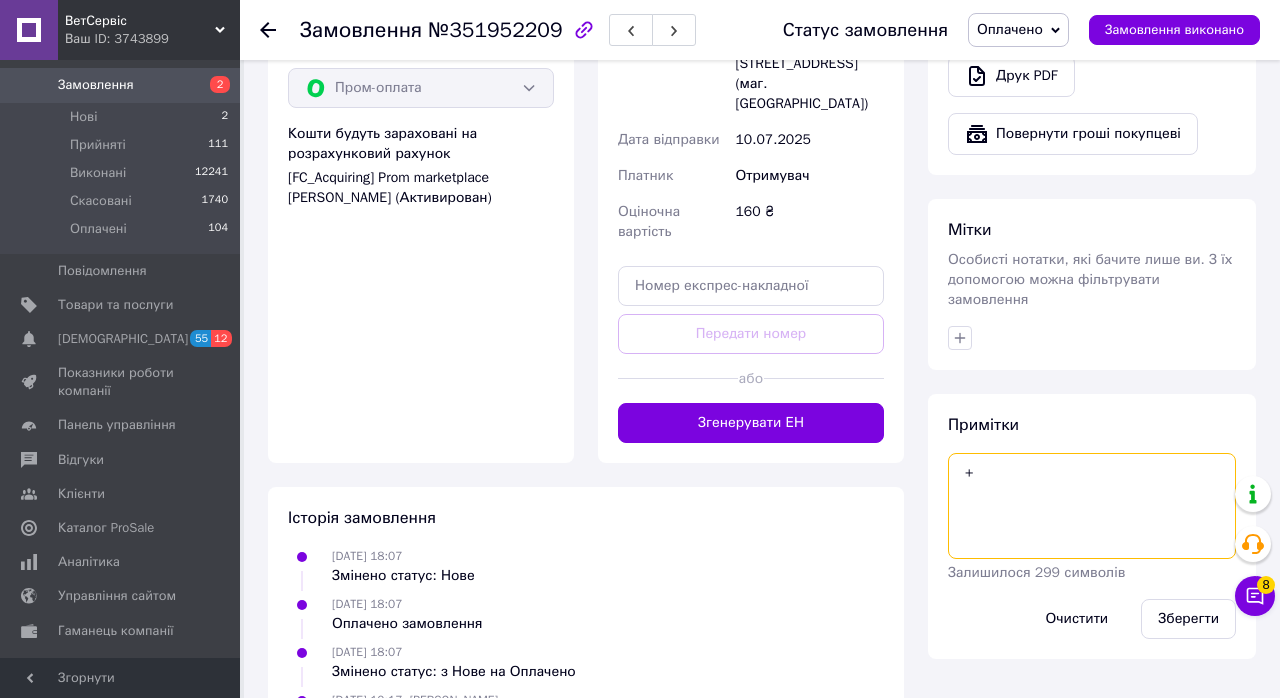 click on "+" at bounding box center [1092, 506] 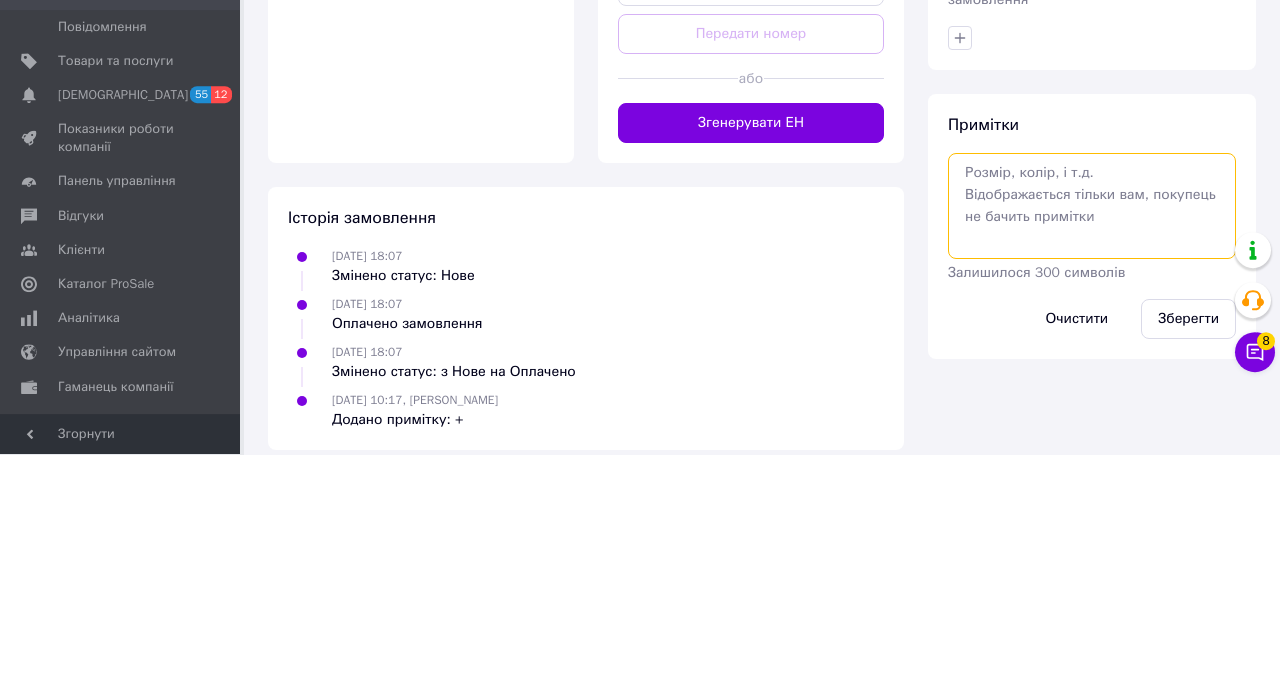 type 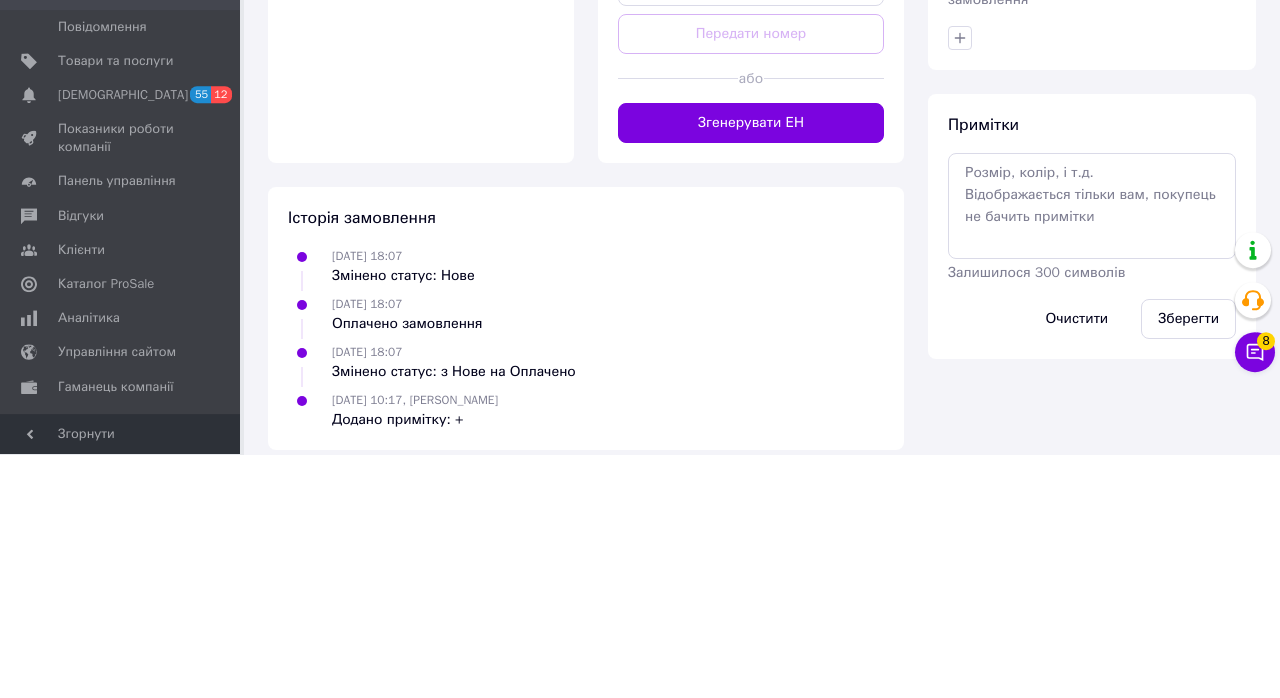 click on "Зберегти" at bounding box center [1188, 563] 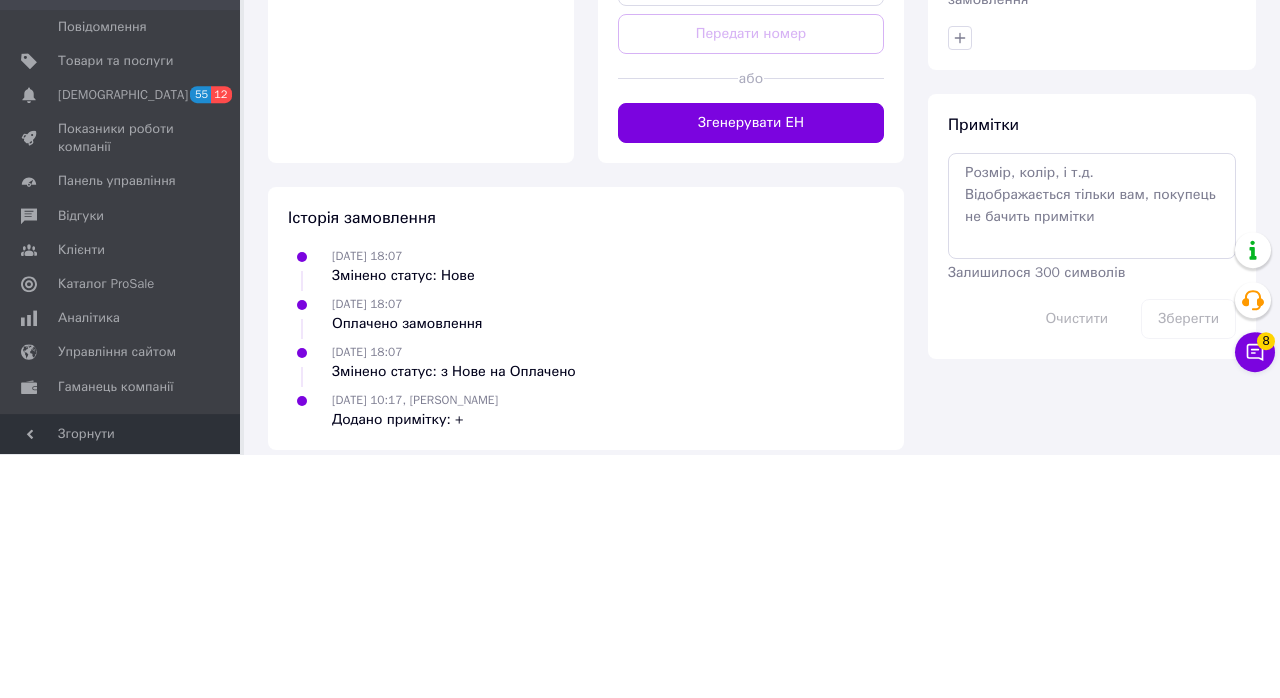 scroll, scrollTop: 1343, scrollLeft: 0, axis: vertical 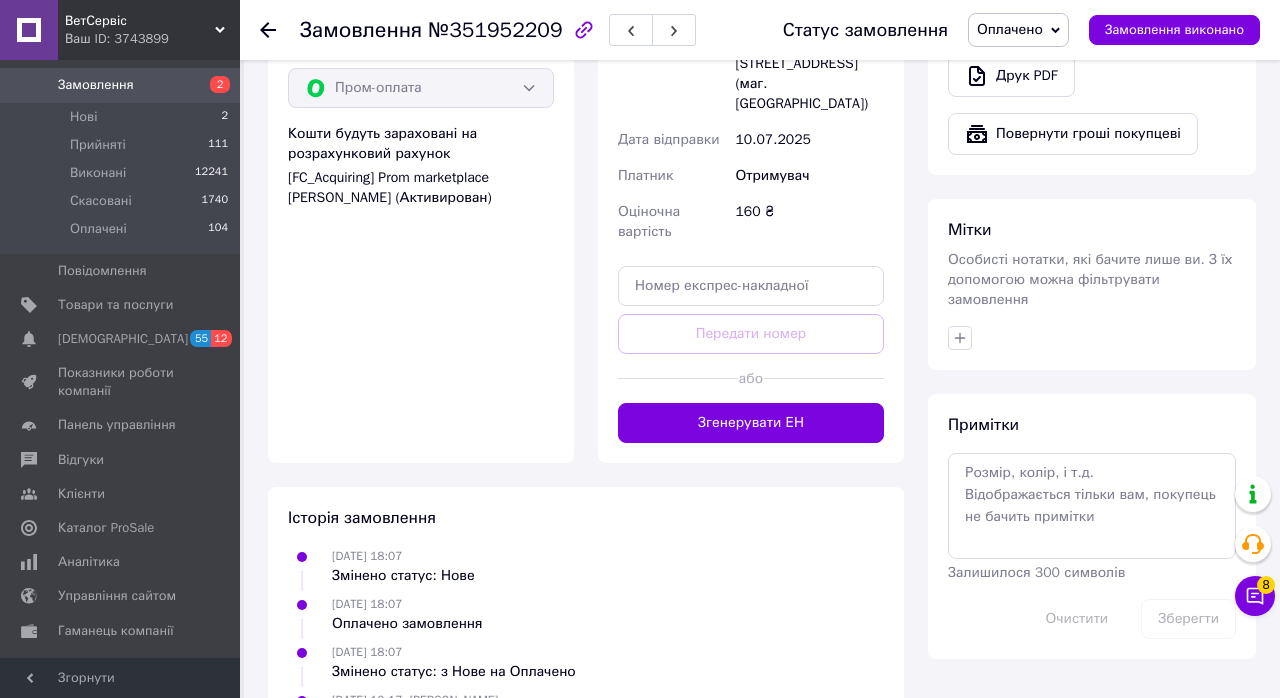 click 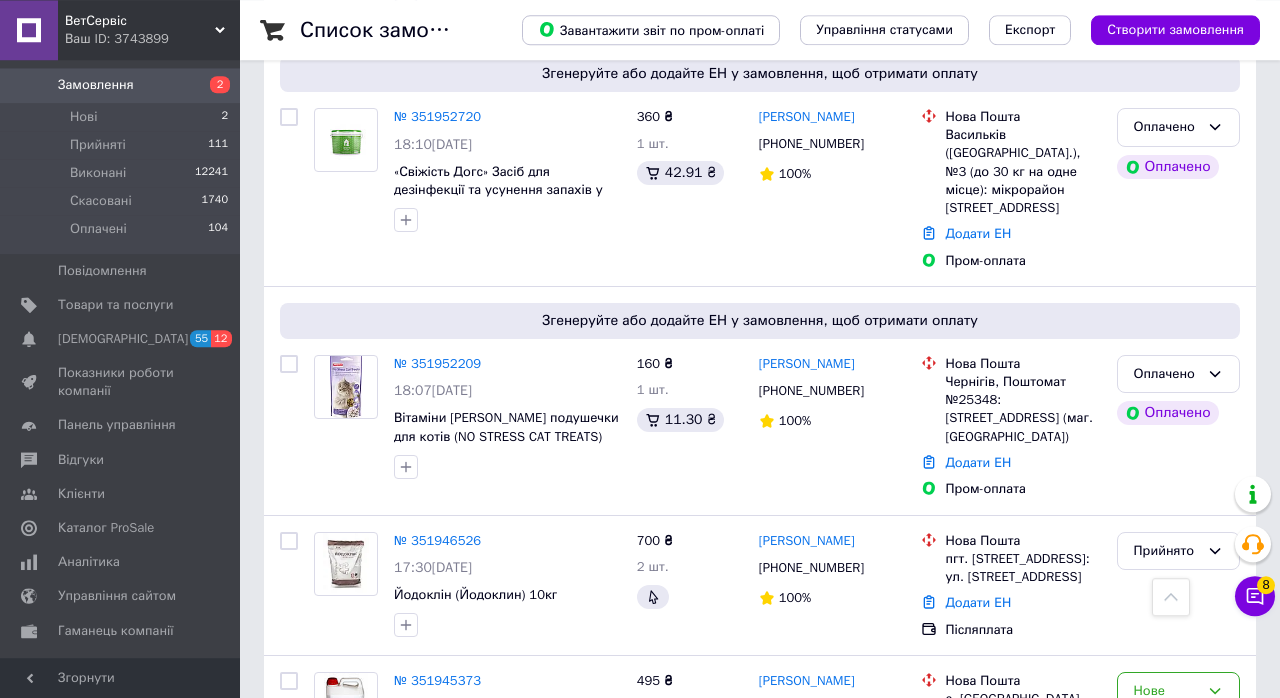 scroll, scrollTop: 3525, scrollLeft: 0, axis: vertical 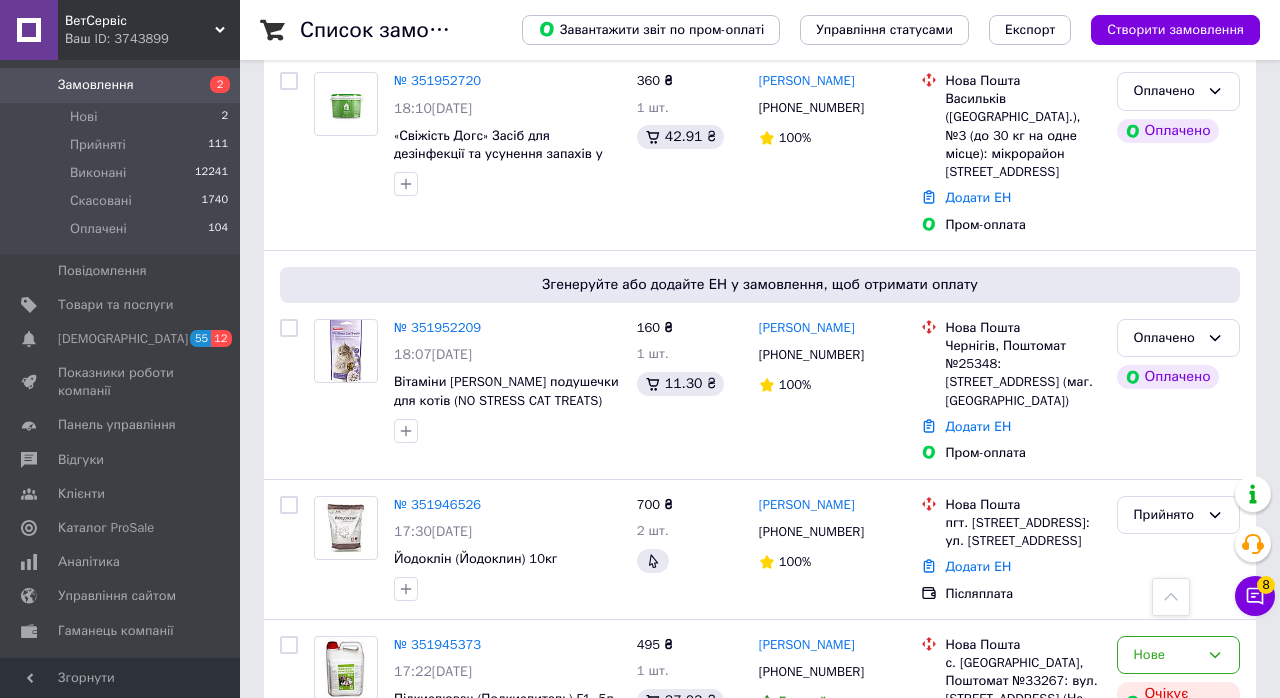 click on "№ 351946526" at bounding box center [437, 504] 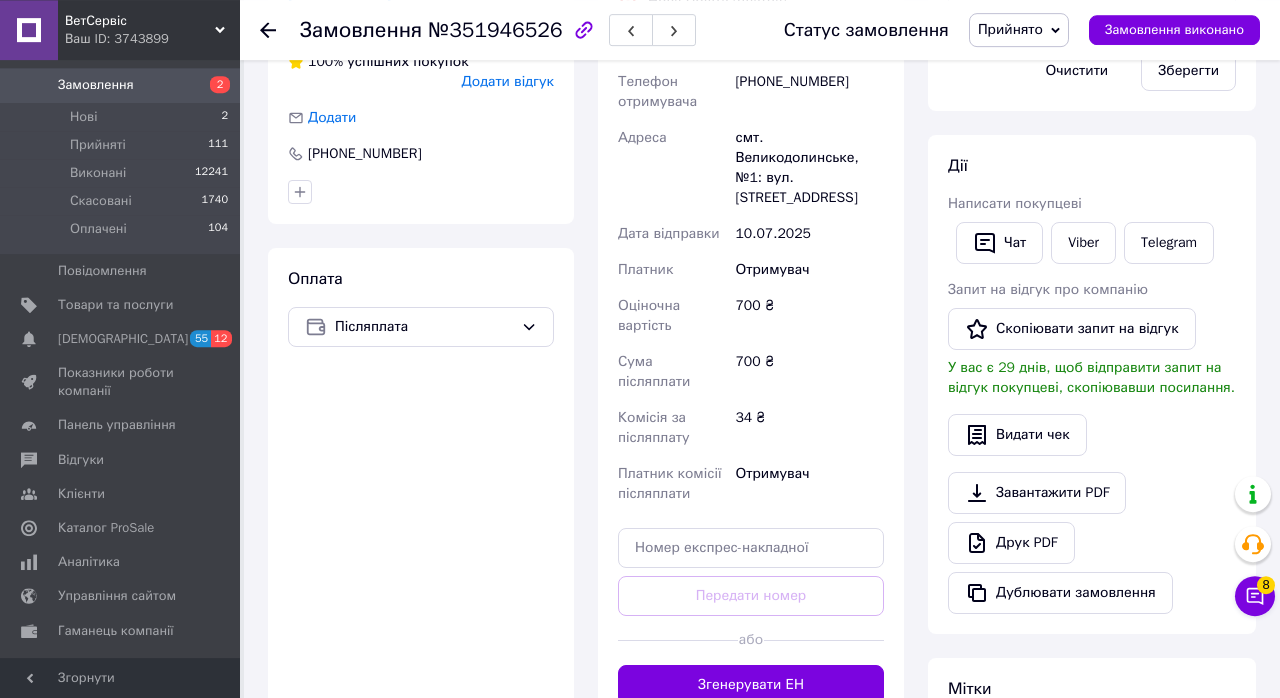 scroll, scrollTop: 719, scrollLeft: 0, axis: vertical 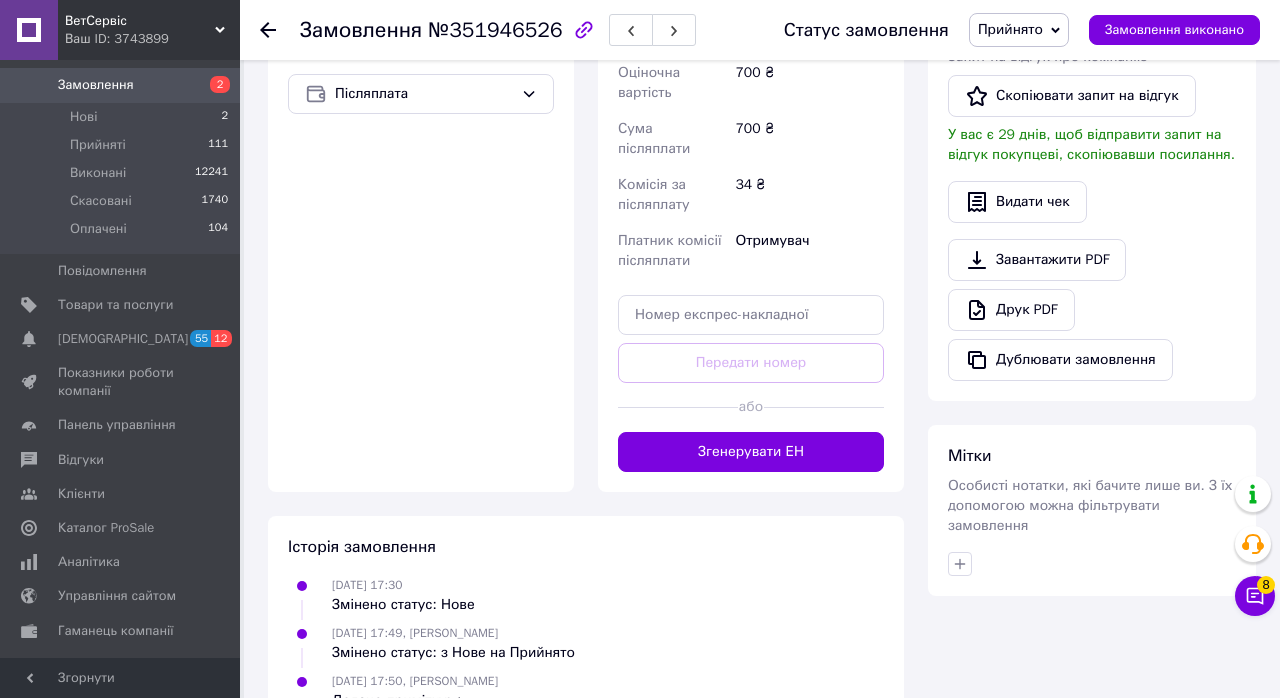 click at bounding box center (824, 407) 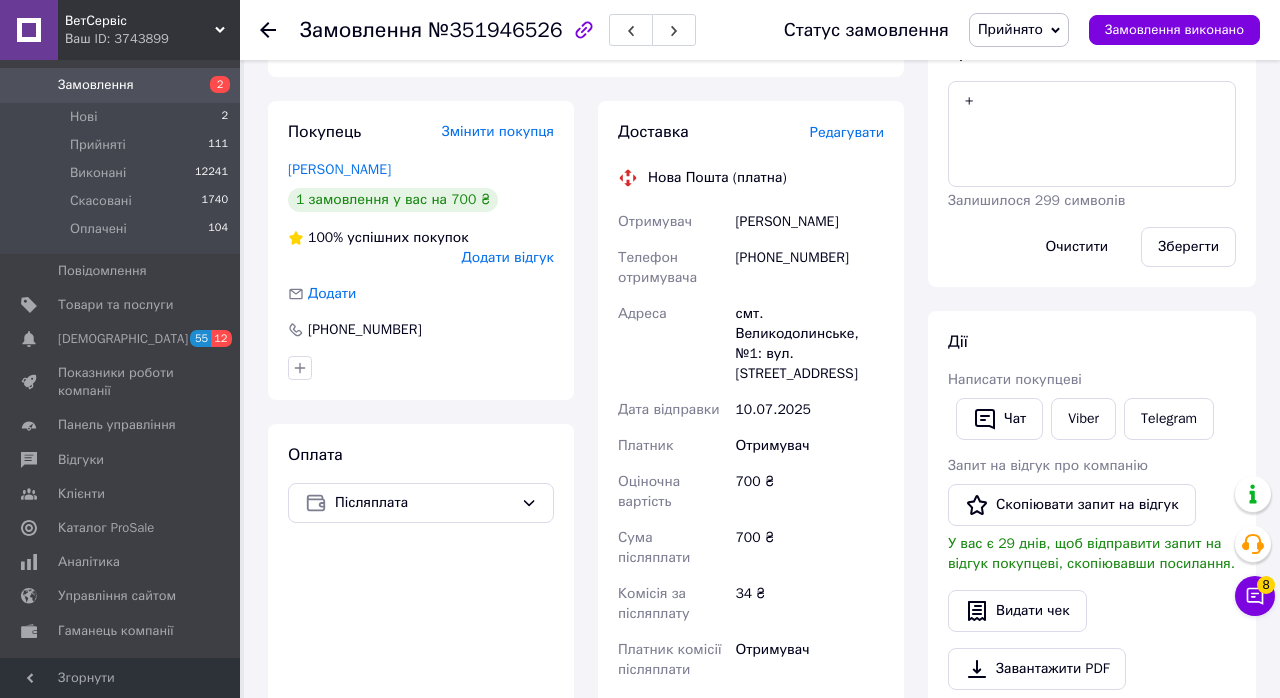 scroll, scrollTop: 309, scrollLeft: 0, axis: vertical 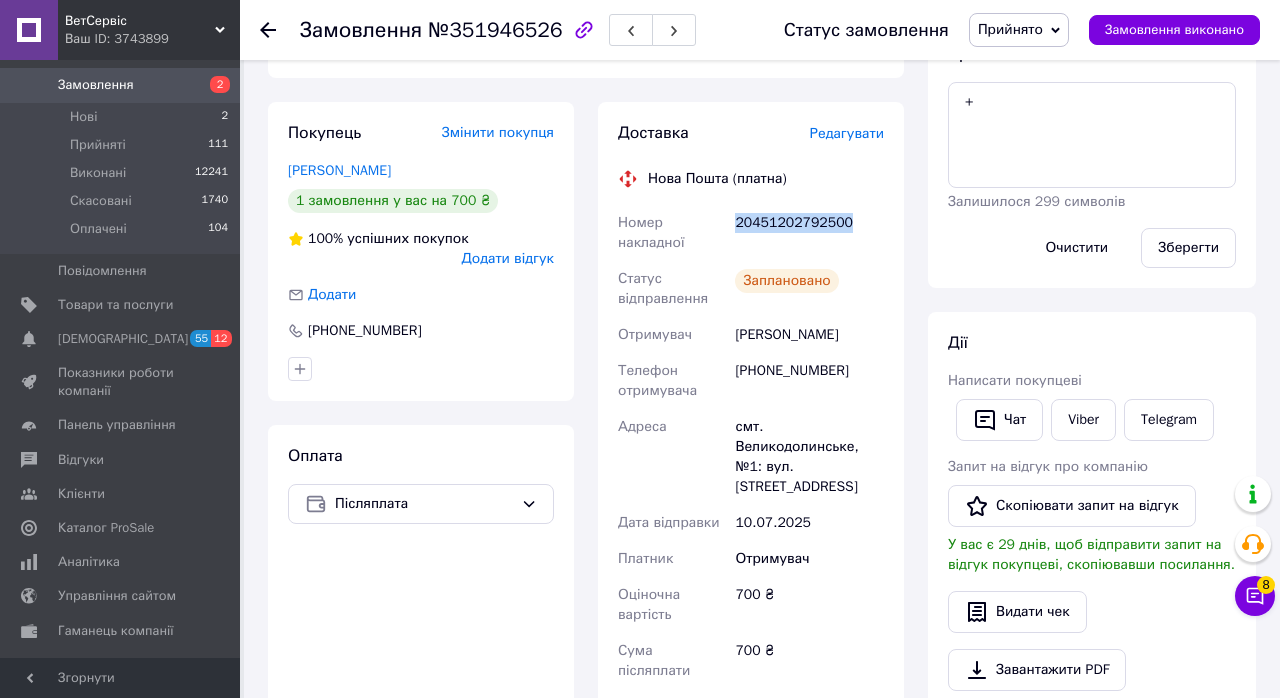 copy on "20451202792500" 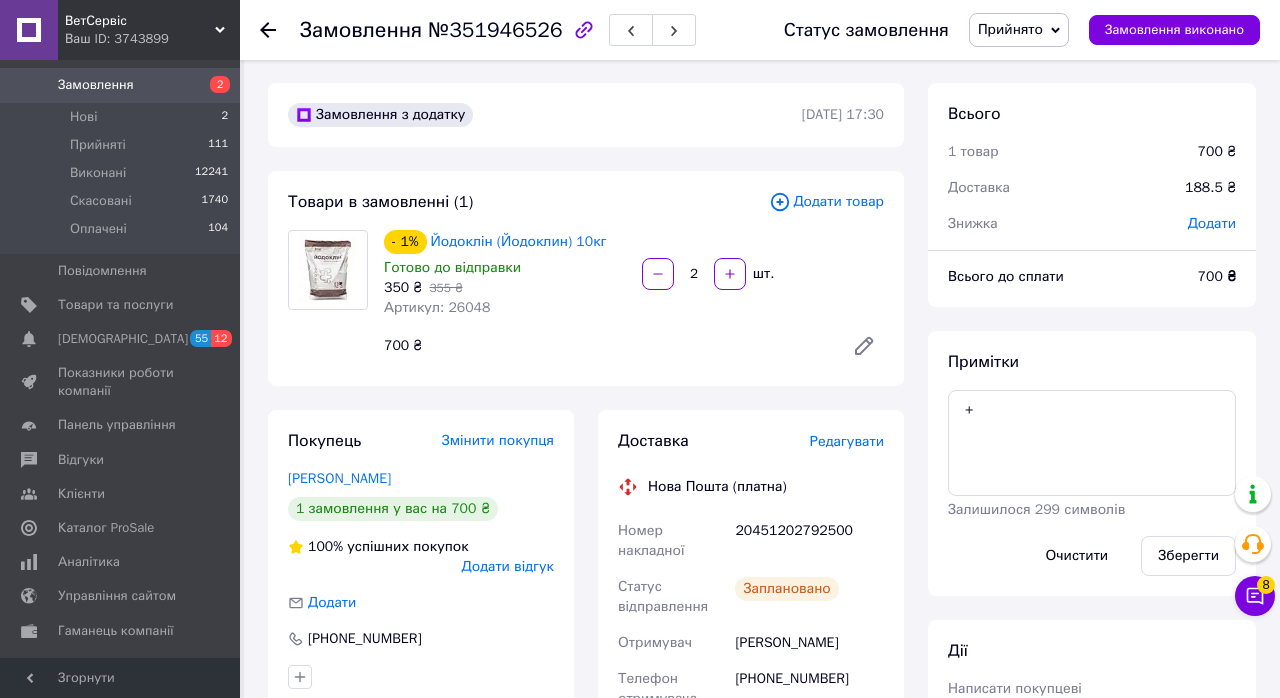 scroll, scrollTop: 17, scrollLeft: 0, axis: vertical 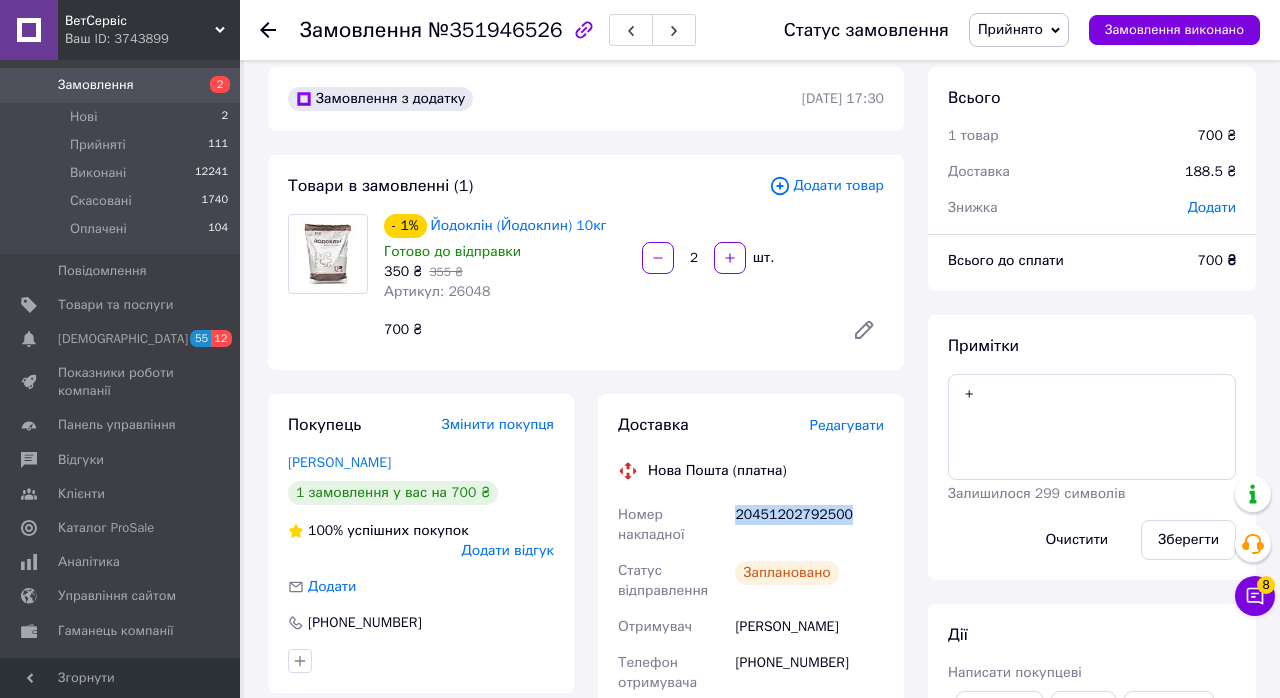 copy on "20451202792500" 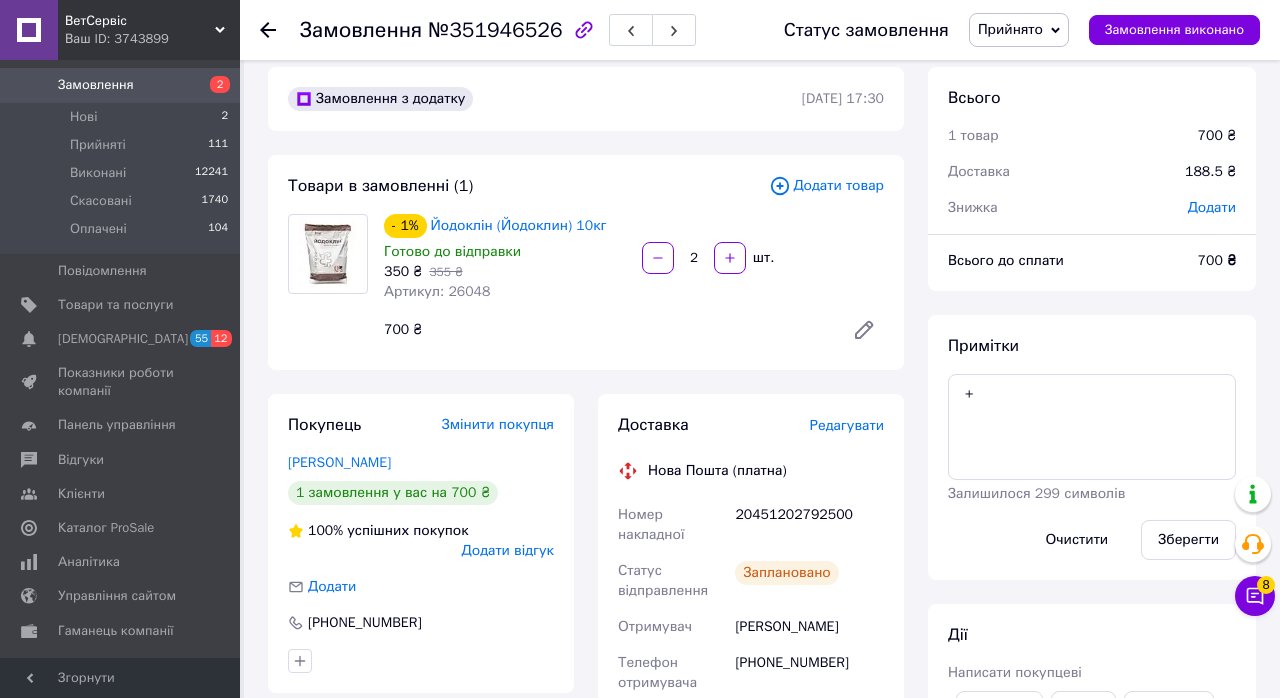 scroll, scrollTop: 0, scrollLeft: 0, axis: both 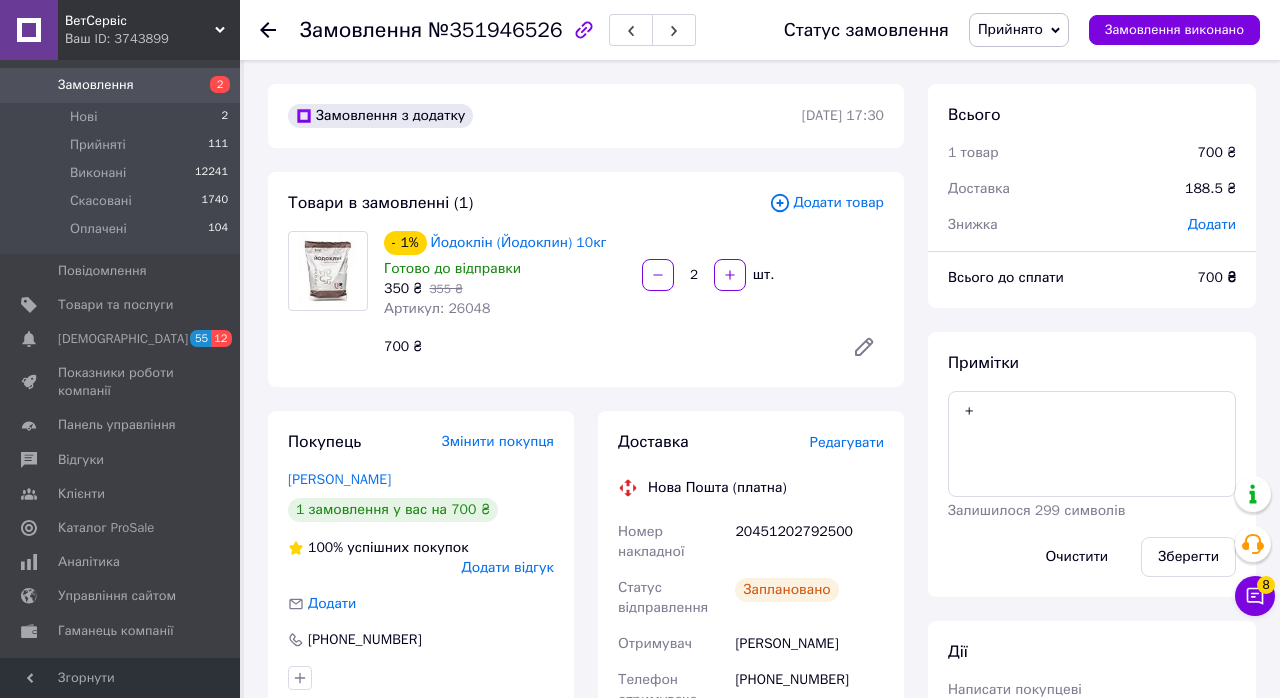 click on "2" at bounding box center (224, 117) 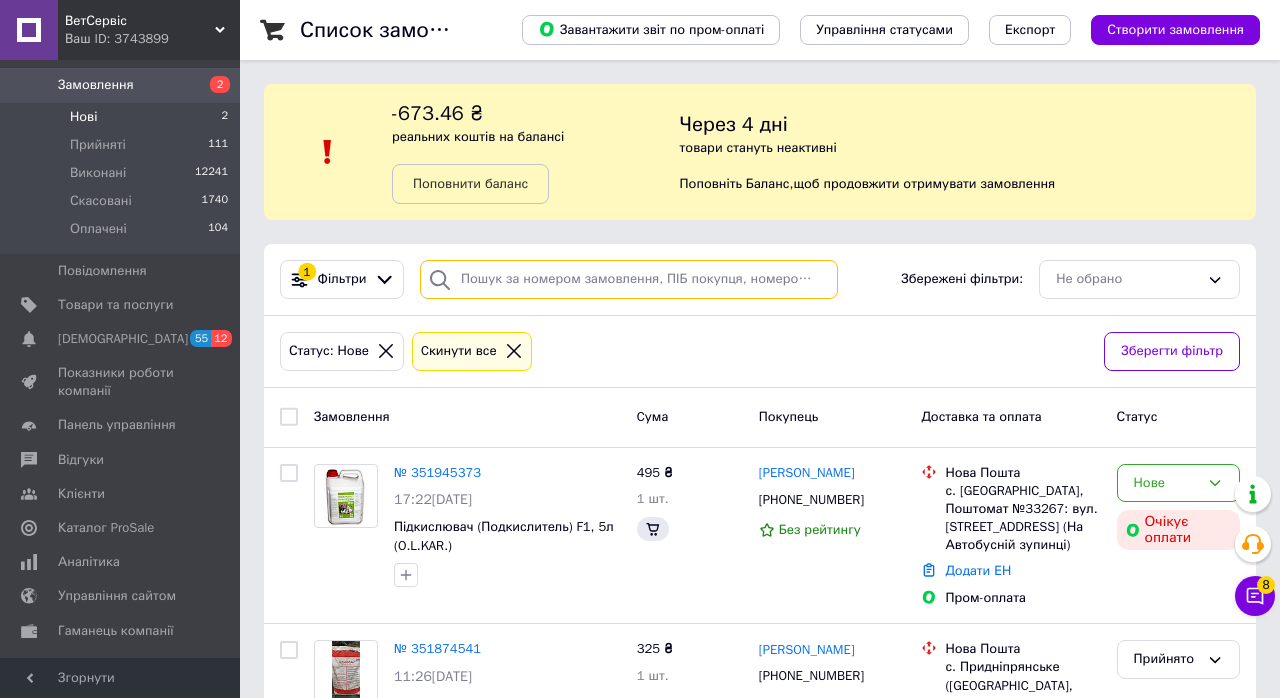 click at bounding box center (629, 279) 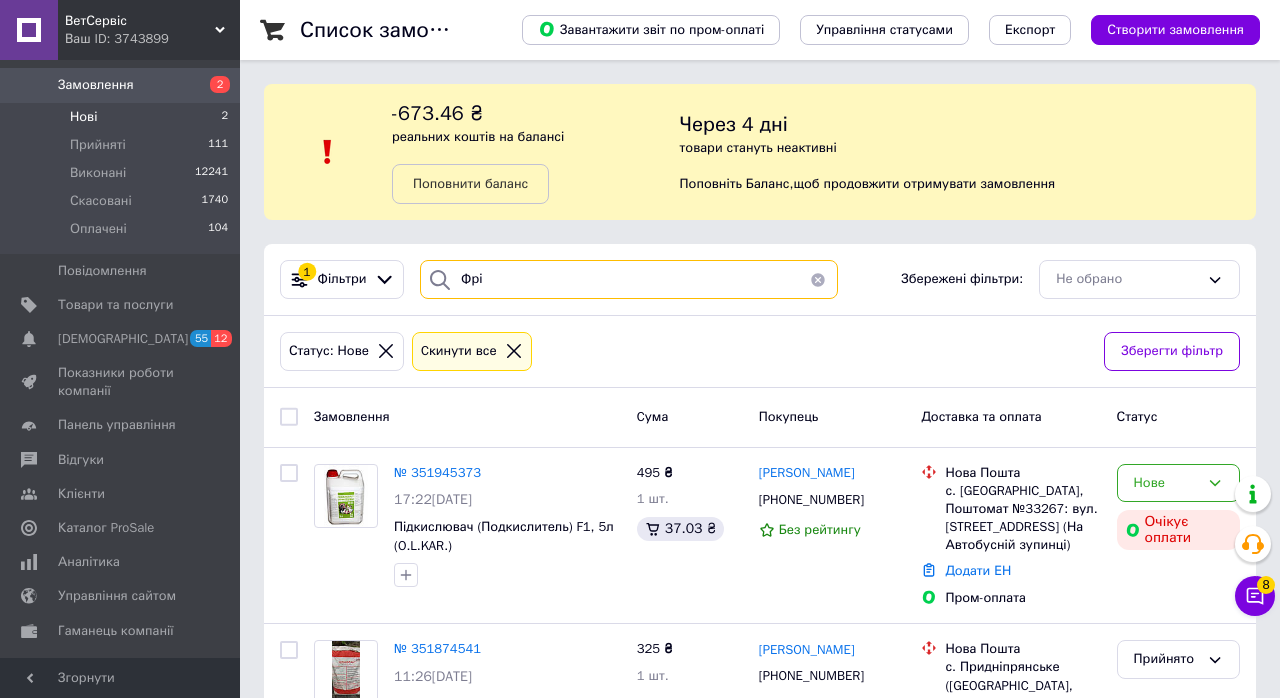 type on "Фрідріхсон" 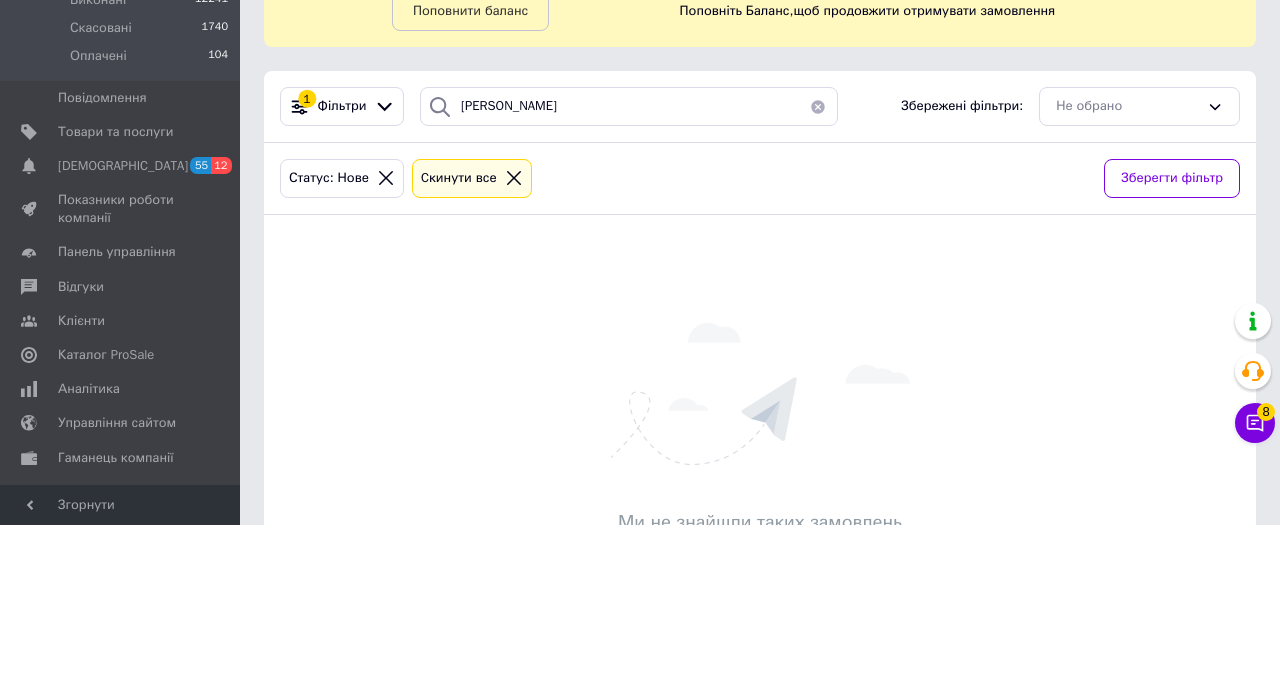 click at bounding box center [212, 494] 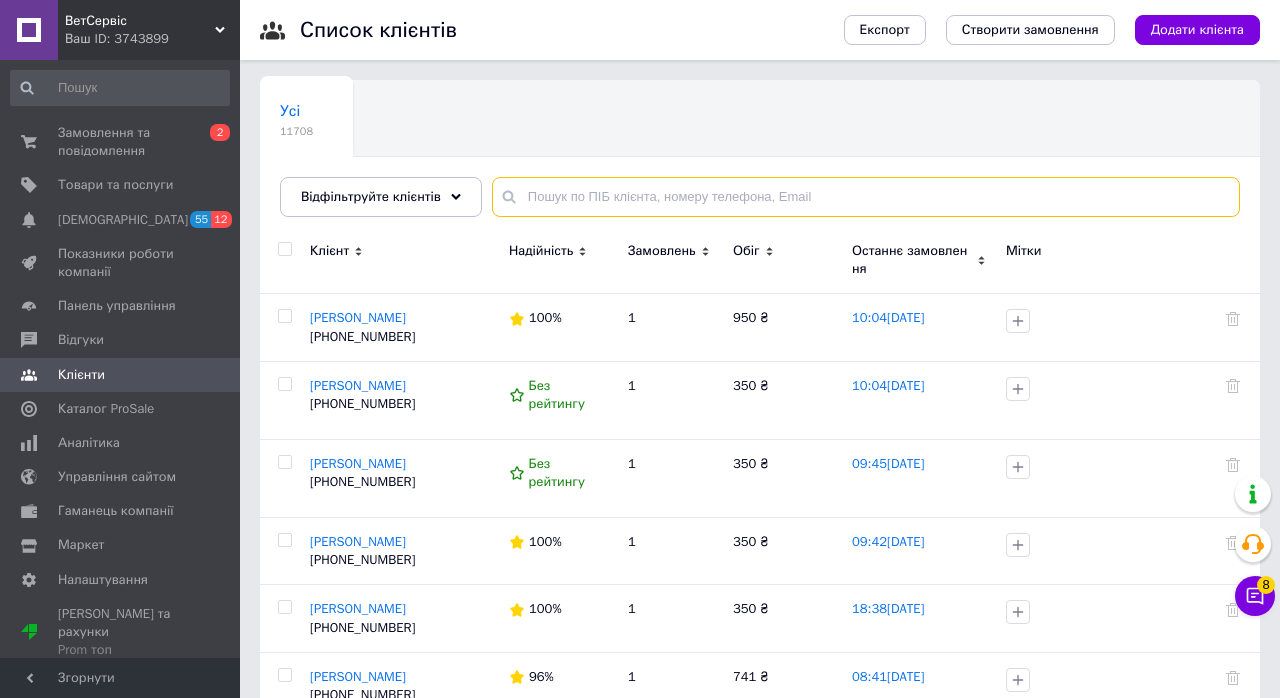 click at bounding box center (866, 197) 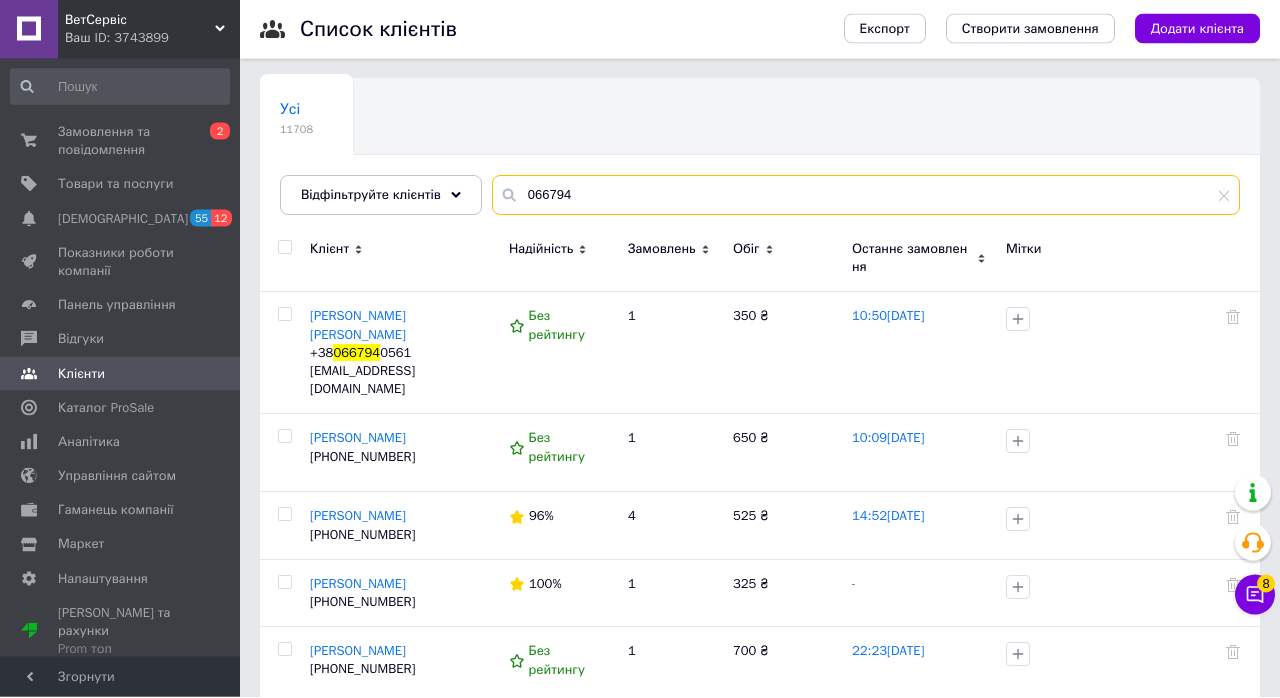 type on "0667940" 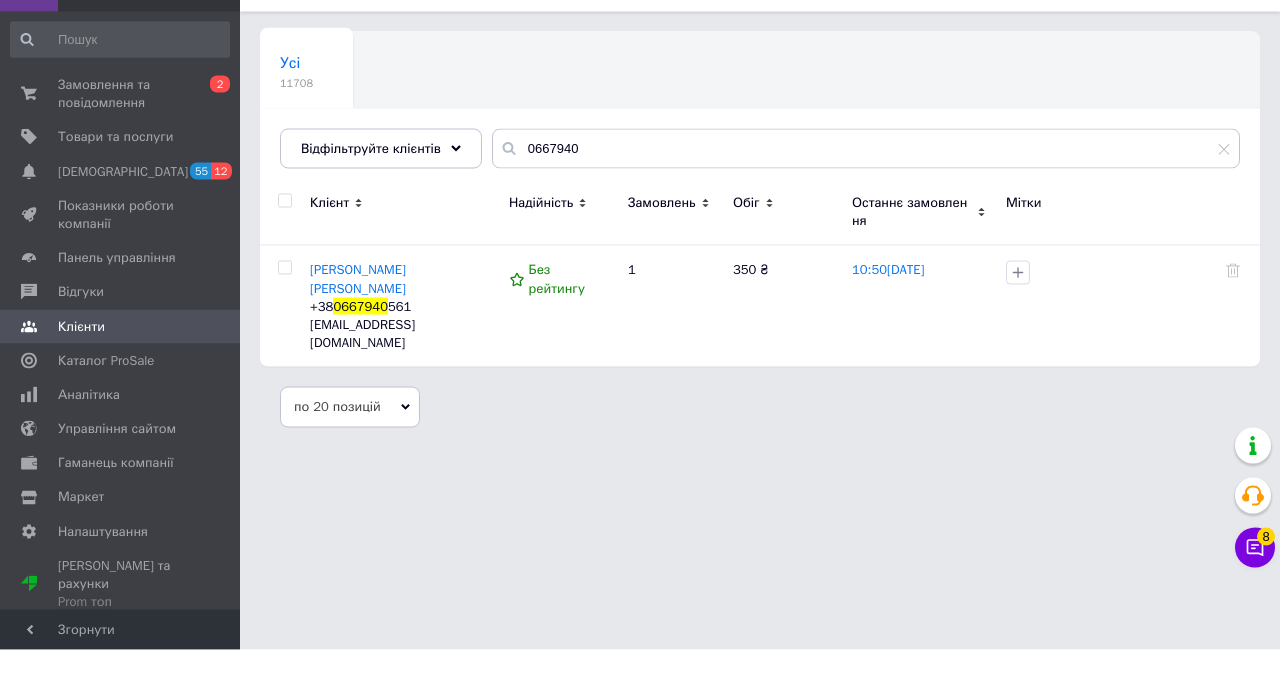 click on "Валєшин Николай" at bounding box center [358, 326] 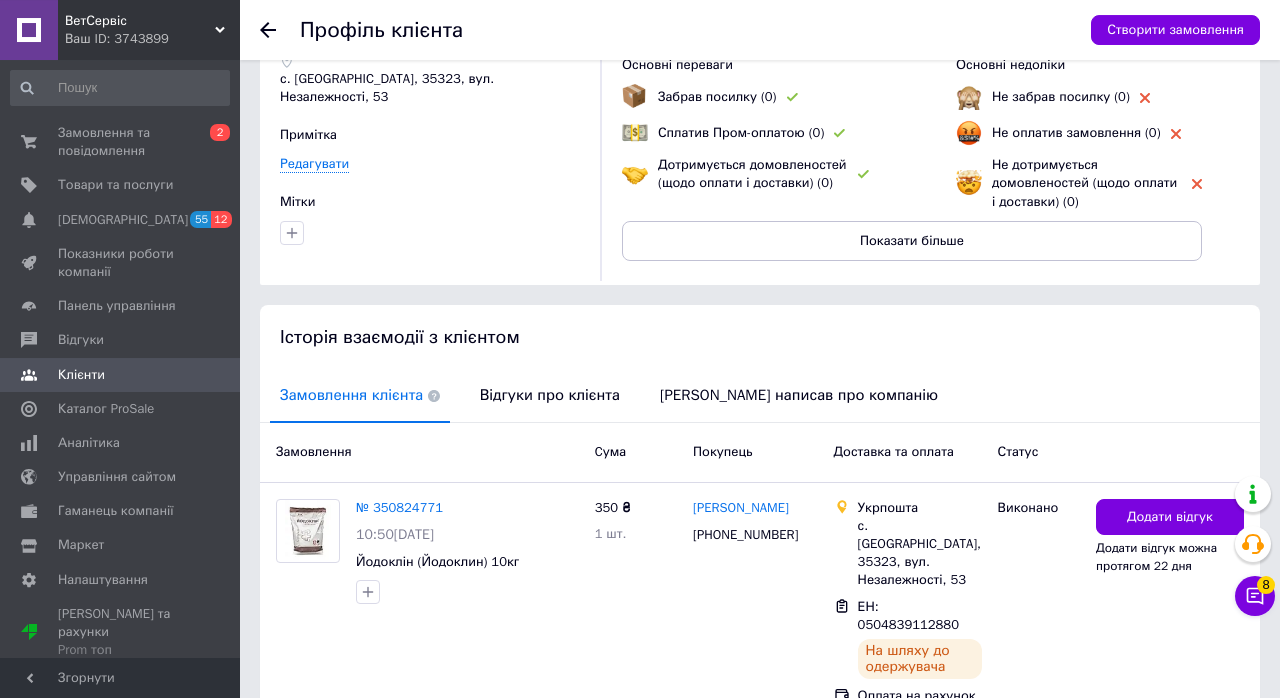 scroll, scrollTop: 164, scrollLeft: 0, axis: vertical 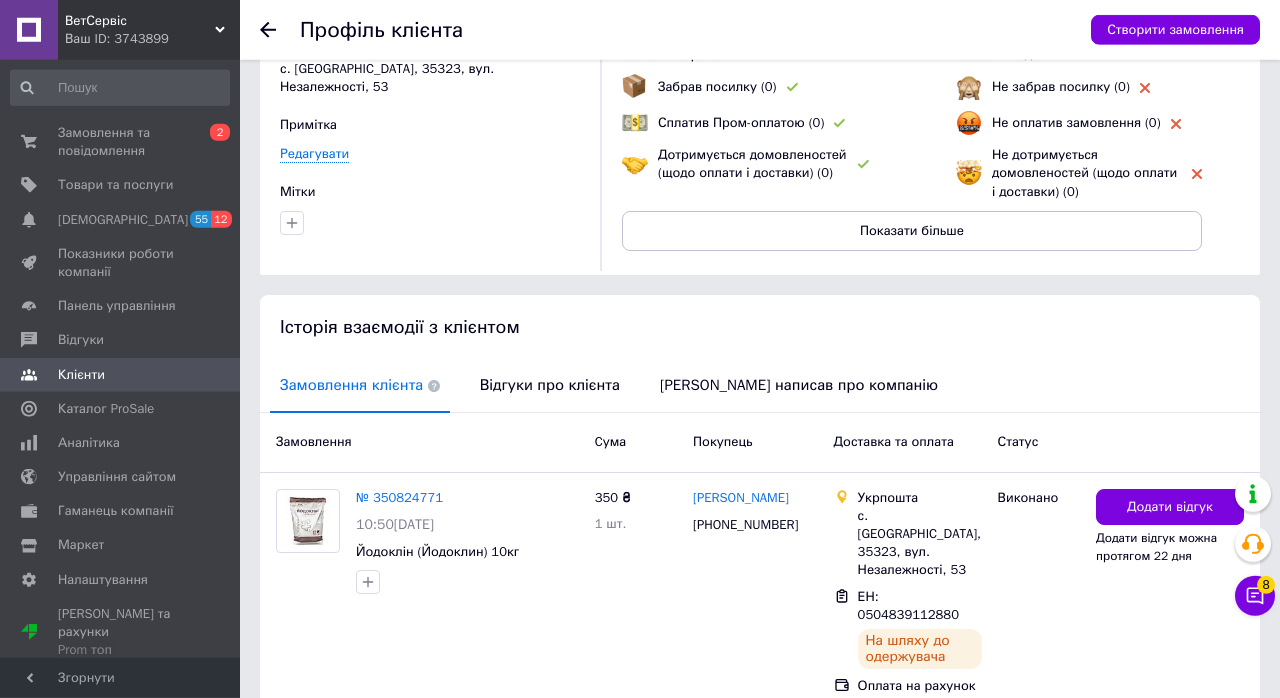 click on "№ 350824771" at bounding box center [399, 497] 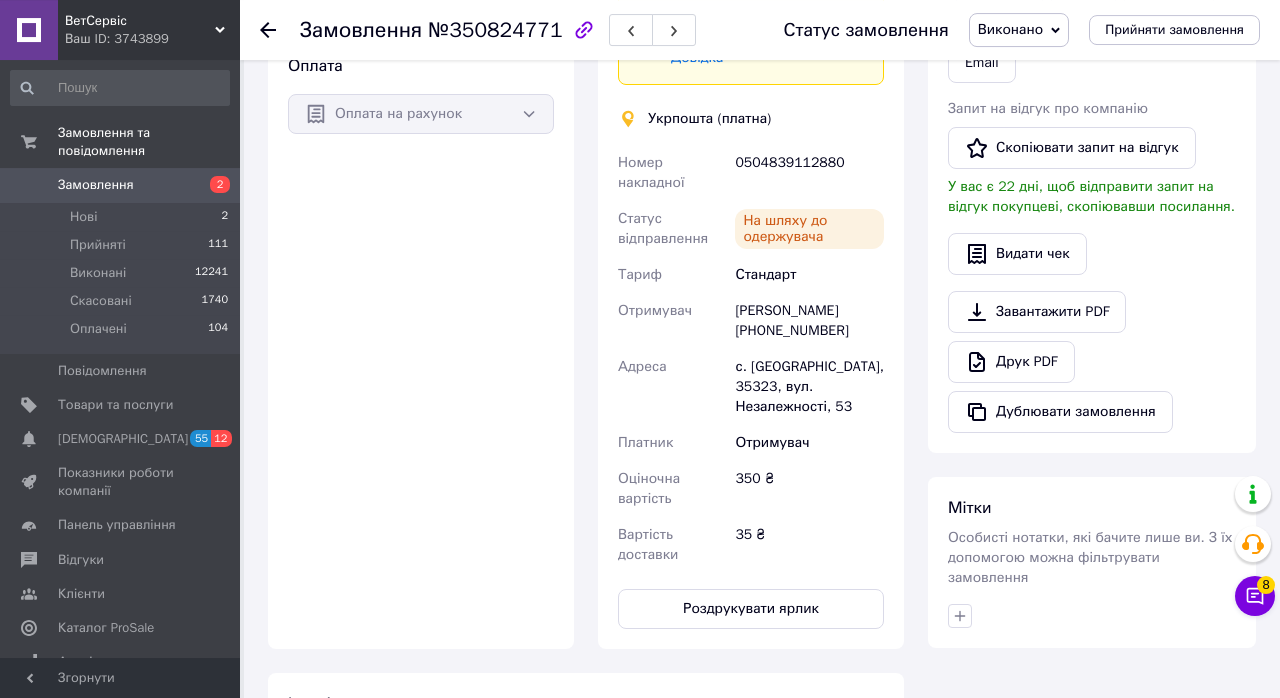 scroll, scrollTop: 679, scrollLeft: 0, axis: vertical 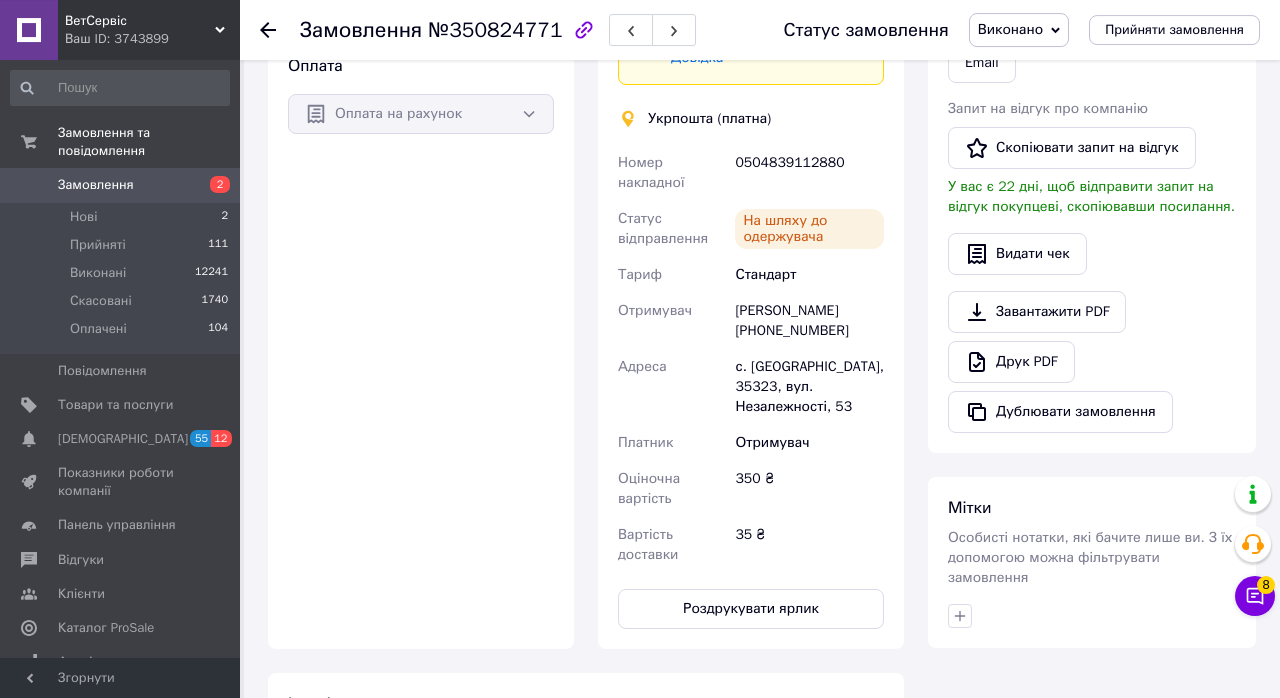 click on "Замовлення" at bounding box center (121, 185) 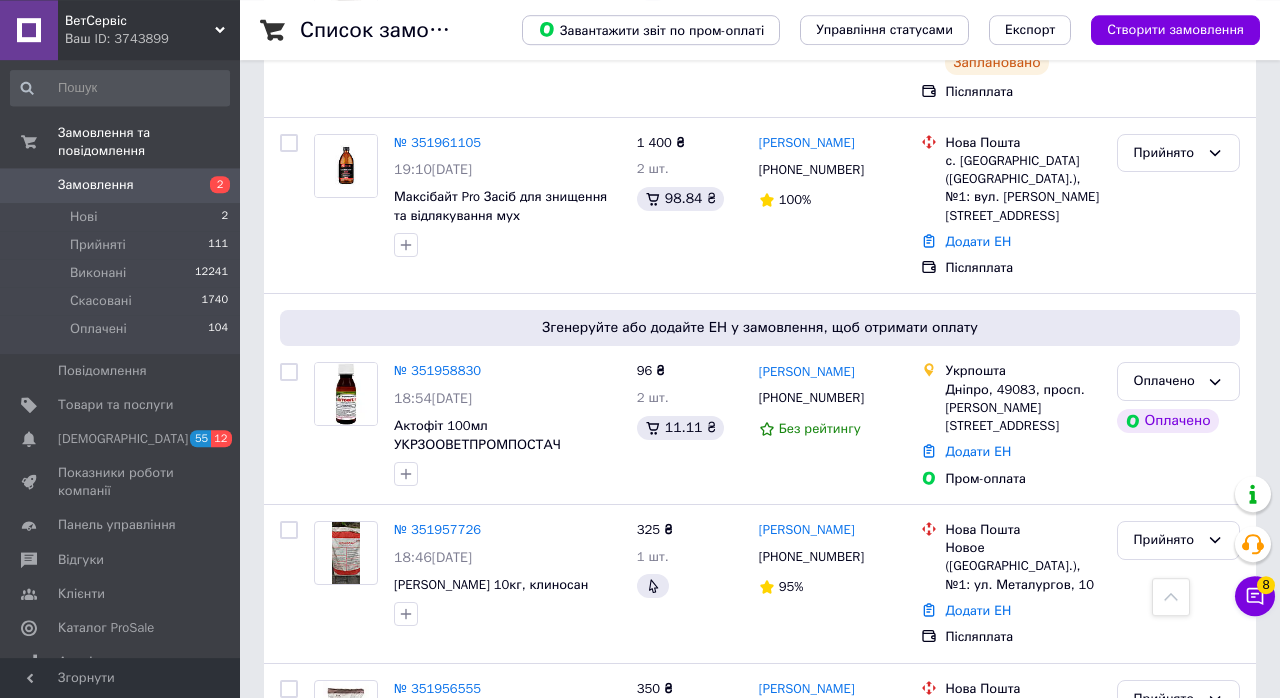 click on "№ 351957726" at bounding box center [437, 529] 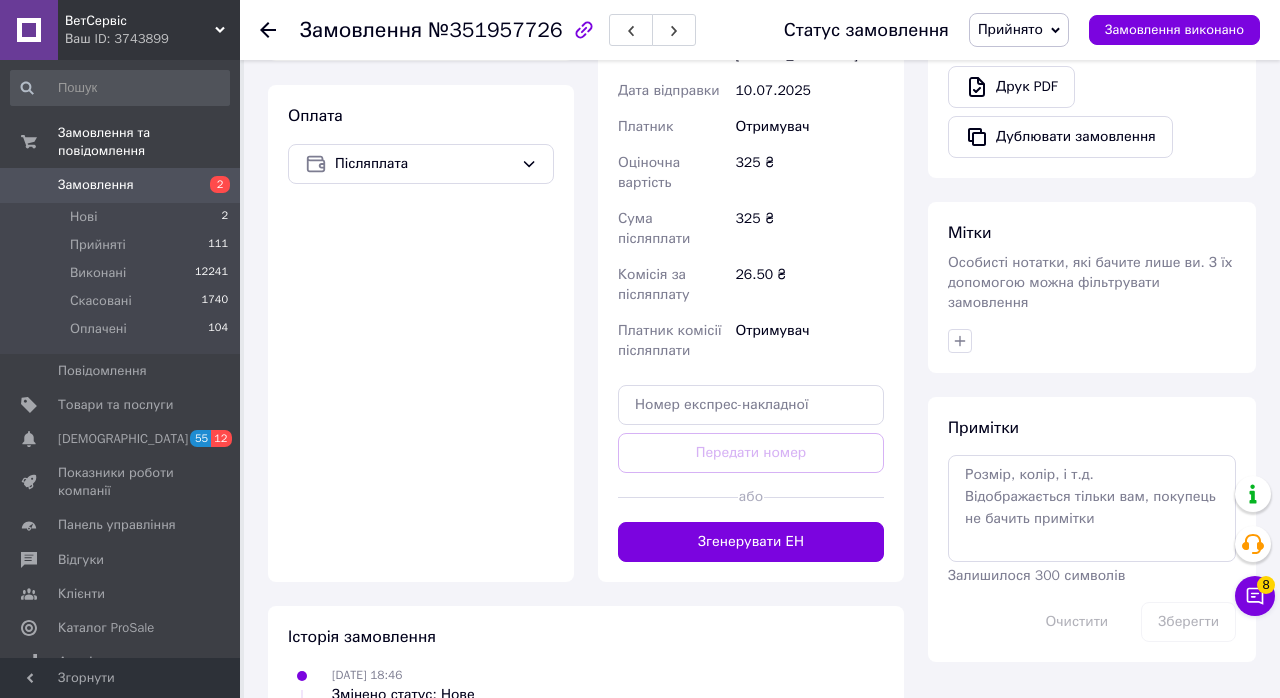 scroll, scrollTop: 671, scrollLeft: 0, axis: vertical 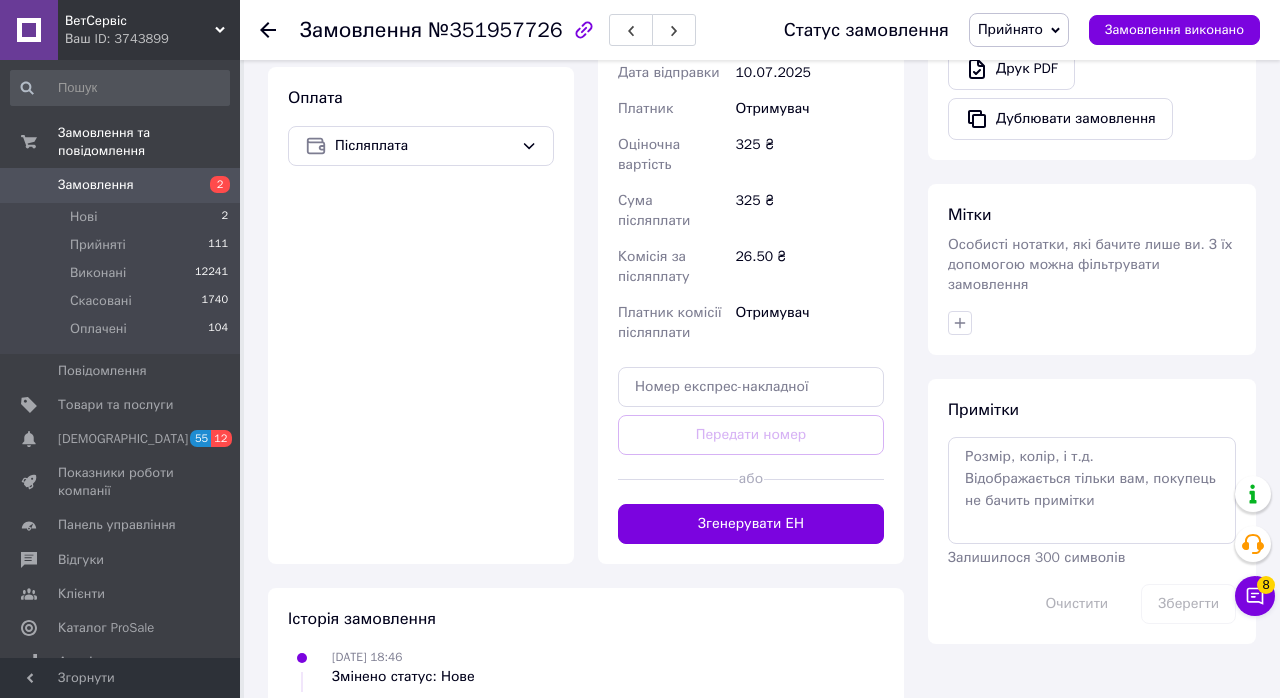 click on "Згенерувати ЕН" at bounding box center (751, 524) 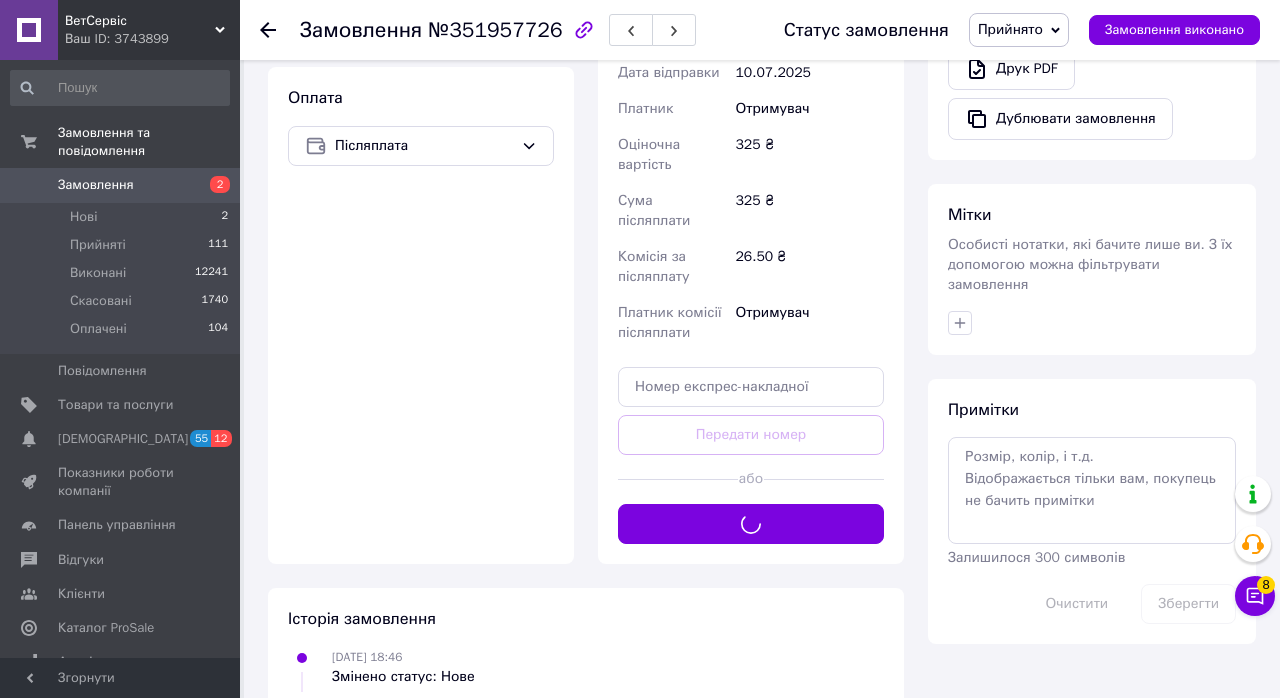 click on "Доставка Редагувати Нова Пошта (платна) Отримувач Ігнатьєва Яна Телефон отримувача +380992687348 Адреса м. Нове (Кіровоградська обл.), №1: вул. Металургів, 10 Дата відправки 10.07.2025 Платник Отримувач Оціночна вартість 325 ₴ Сума післяплати 325 ₴ Комісія за післяплату 26.50 ₴ Платник комісії післяплати Отримувач Передати номер або Згенерувати ЕН" at bounding box center (751, 164) 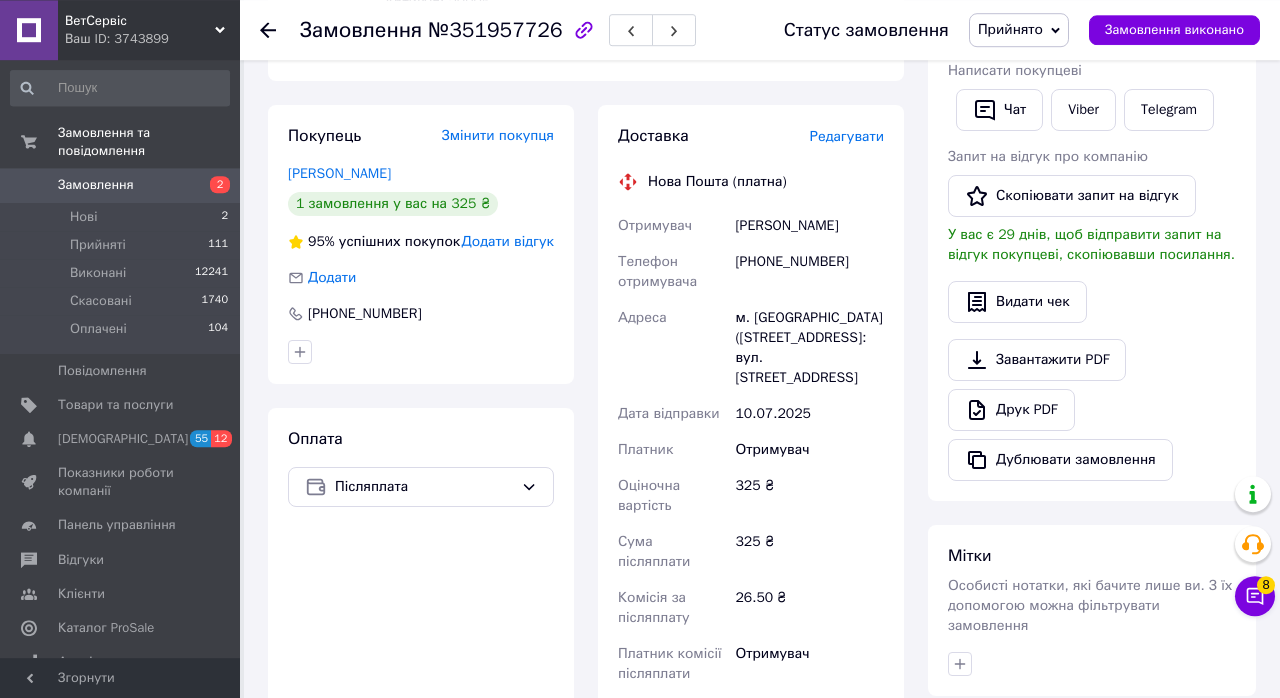 scroll, scrollTop: 306, scrollLeft: 0, axis: vertical 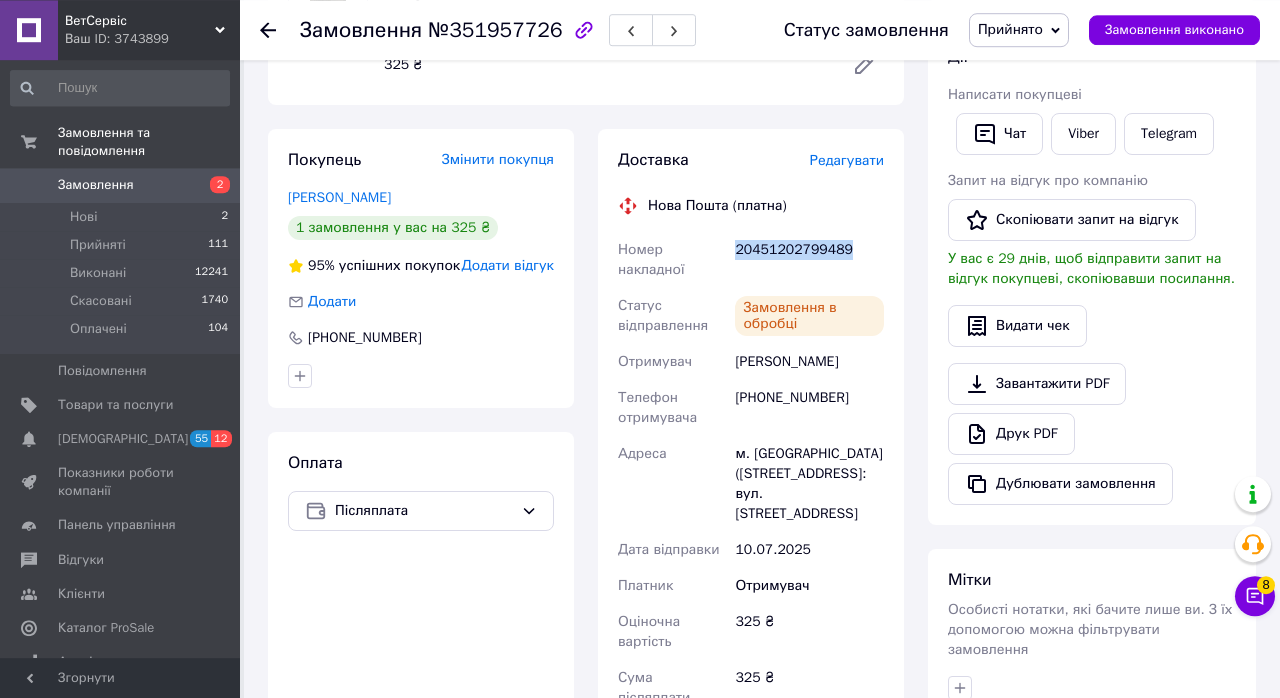 copy on "20451202799489" 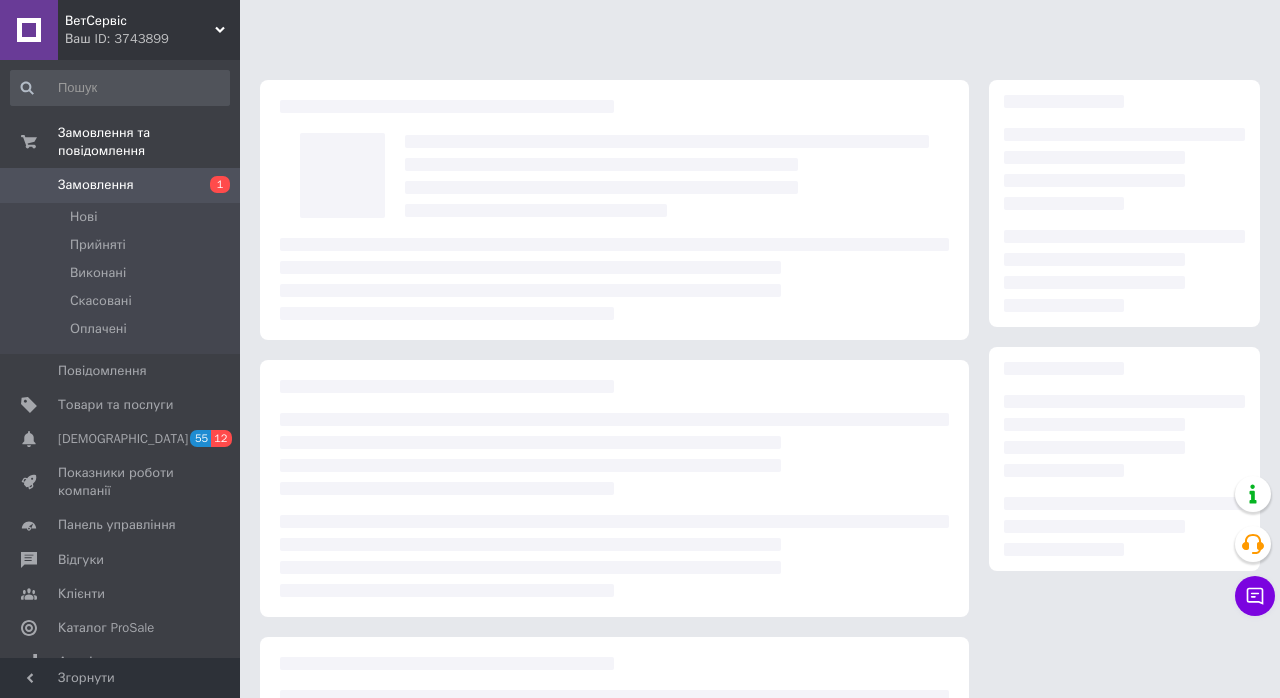 scroll, scrollTop: 0, scrollLeft: 0, axis: both 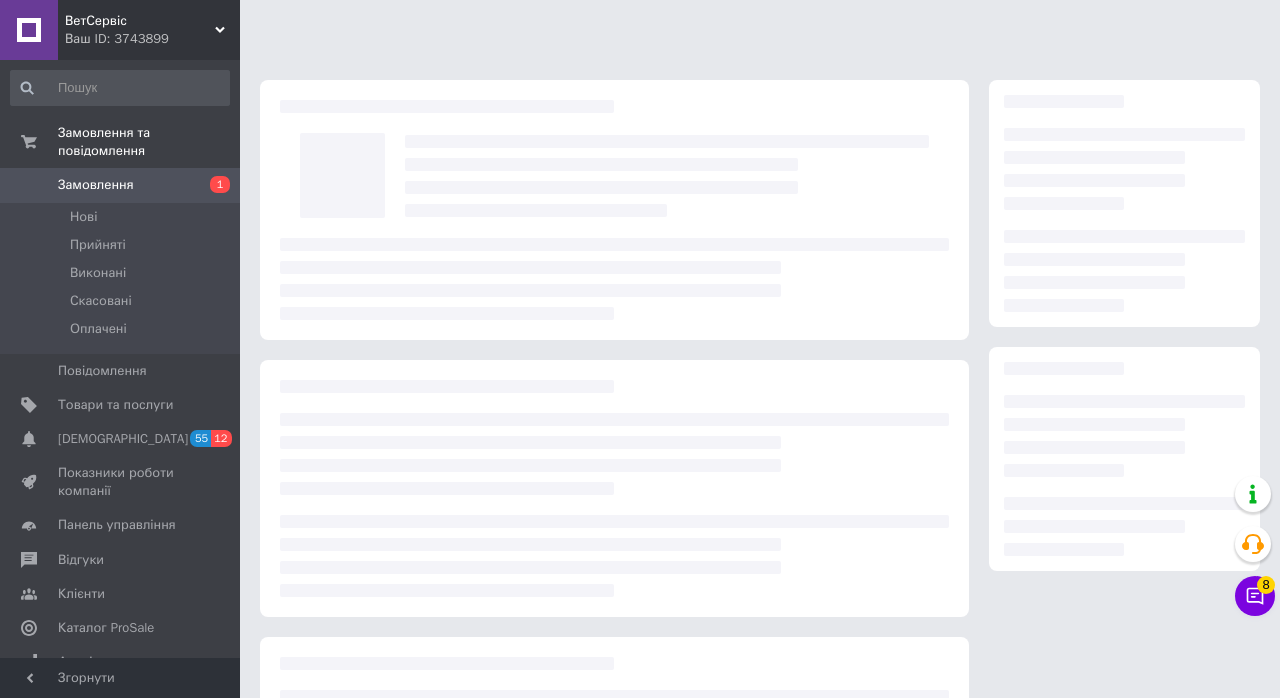 click on "Клієнти" at bounding box center (121, 594) 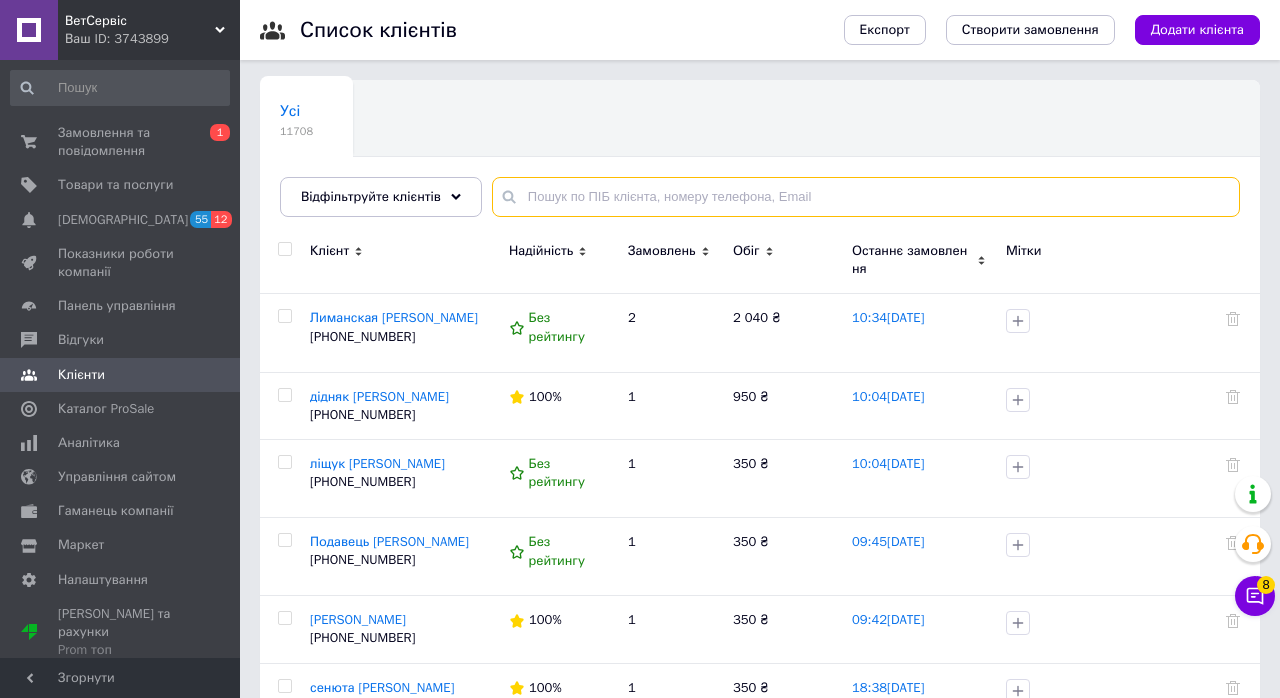 click at bounding box center [866, 197] 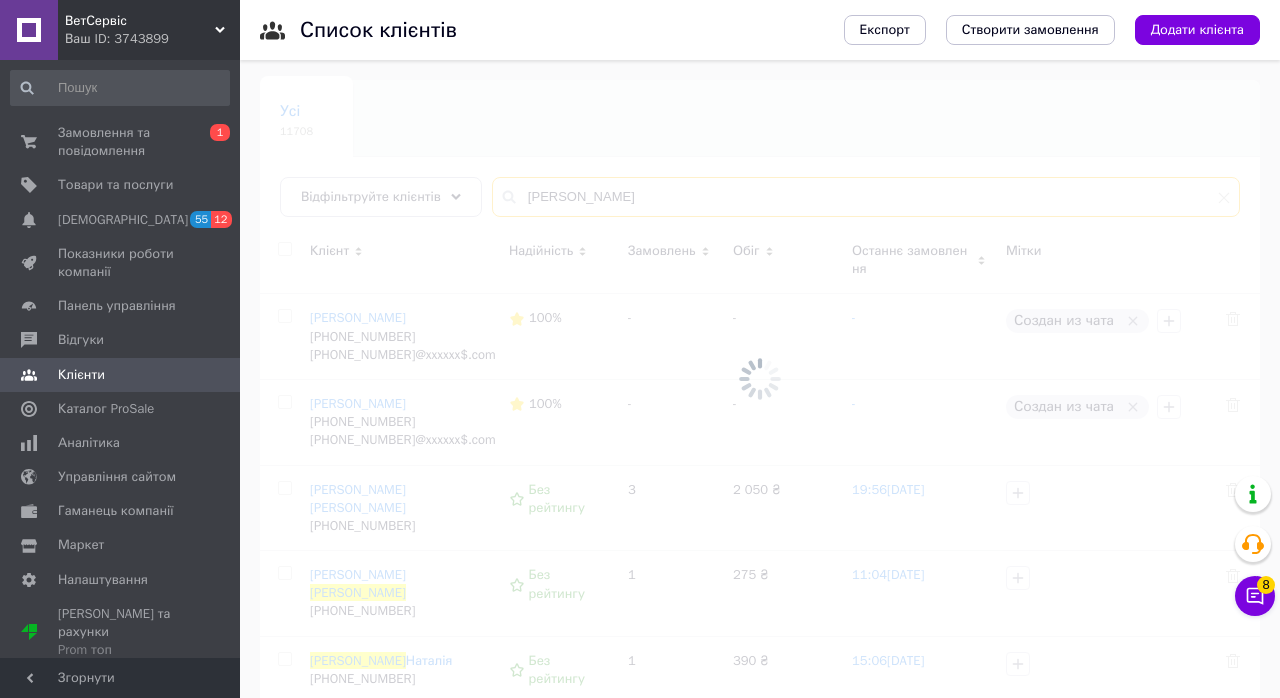 type on "[PERSON_NAME]" 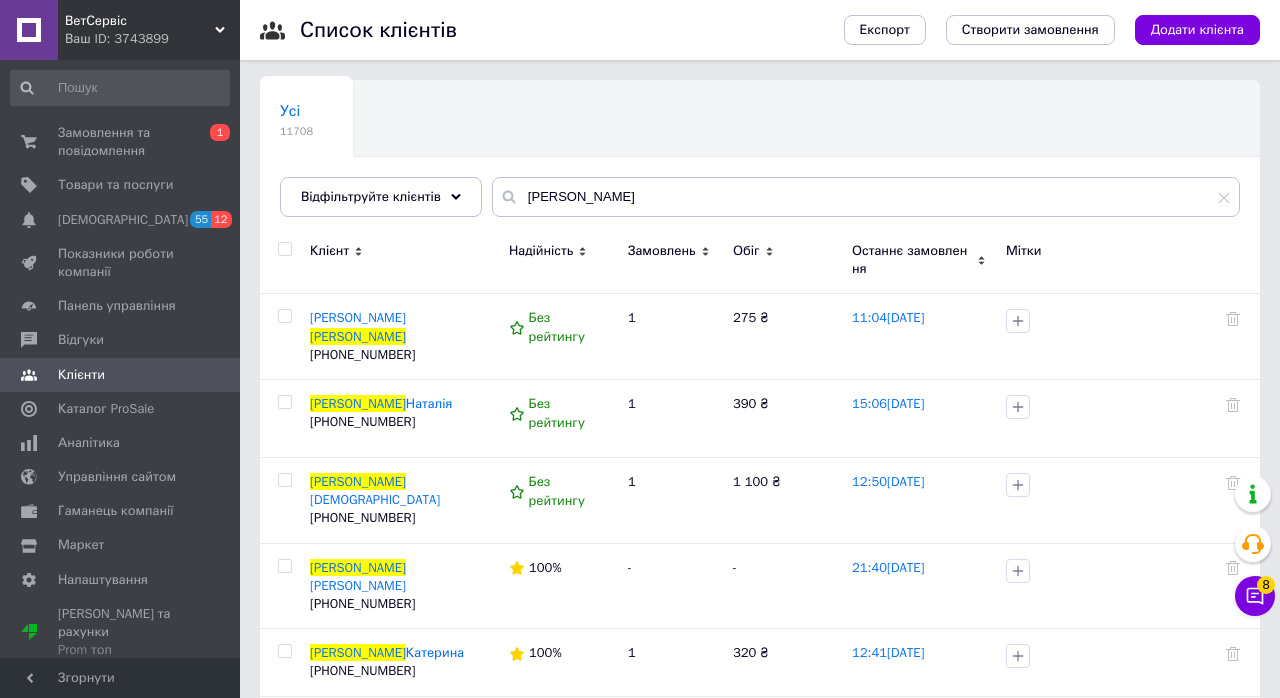 click on "1" at bounding box center [220, 132] 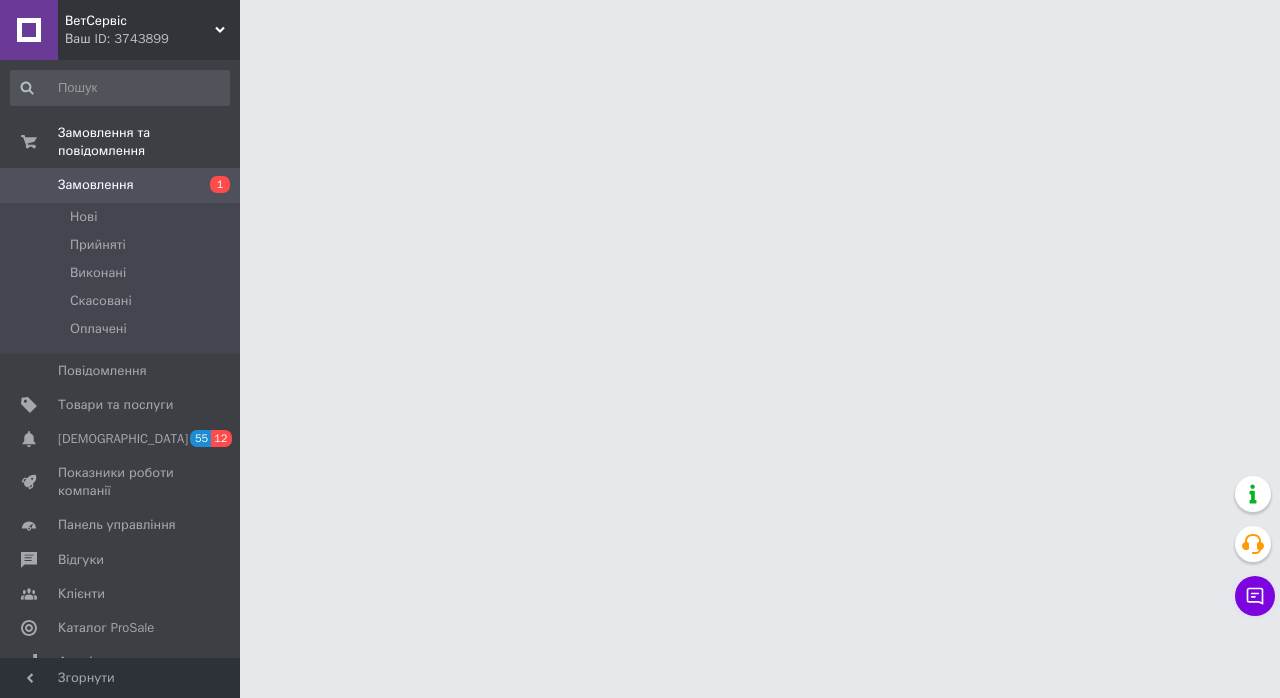 scroll, scrollTop: 0, scrollLeft: 0, axis: both 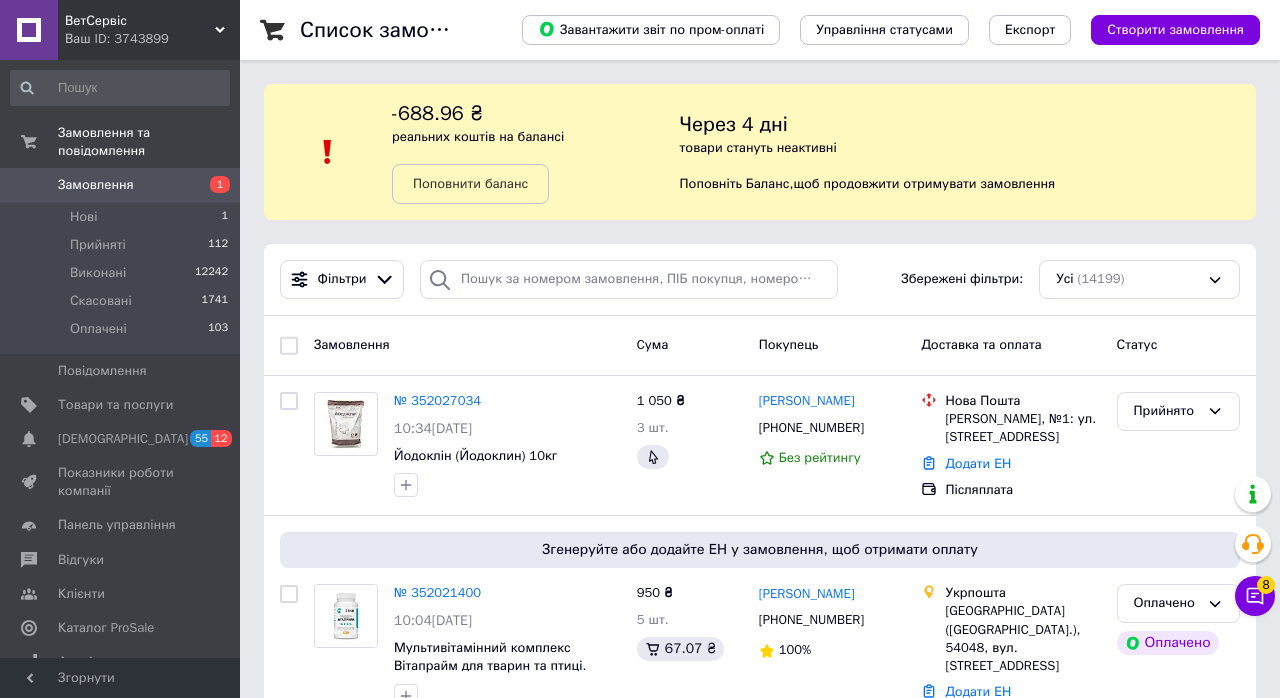 click 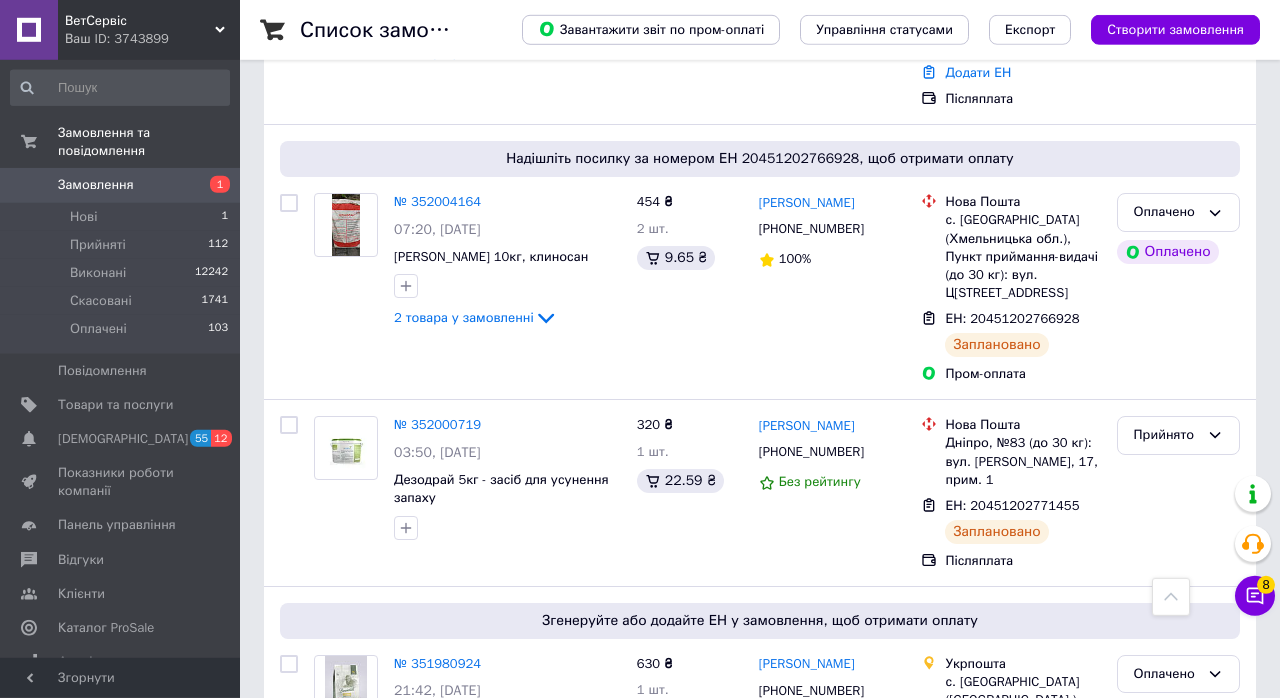 scroll, scrollTop: 1798, scrollLeft: 0, axis: vertical 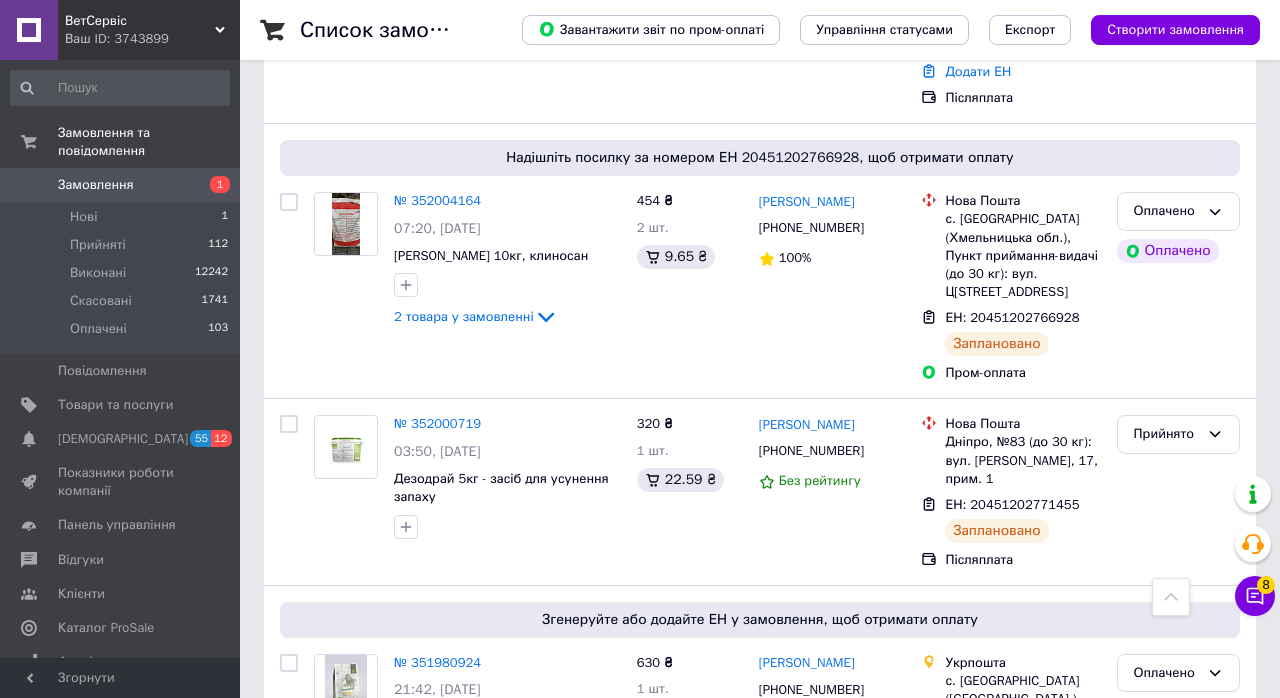 click on "1" at bounding box center (220, 184) 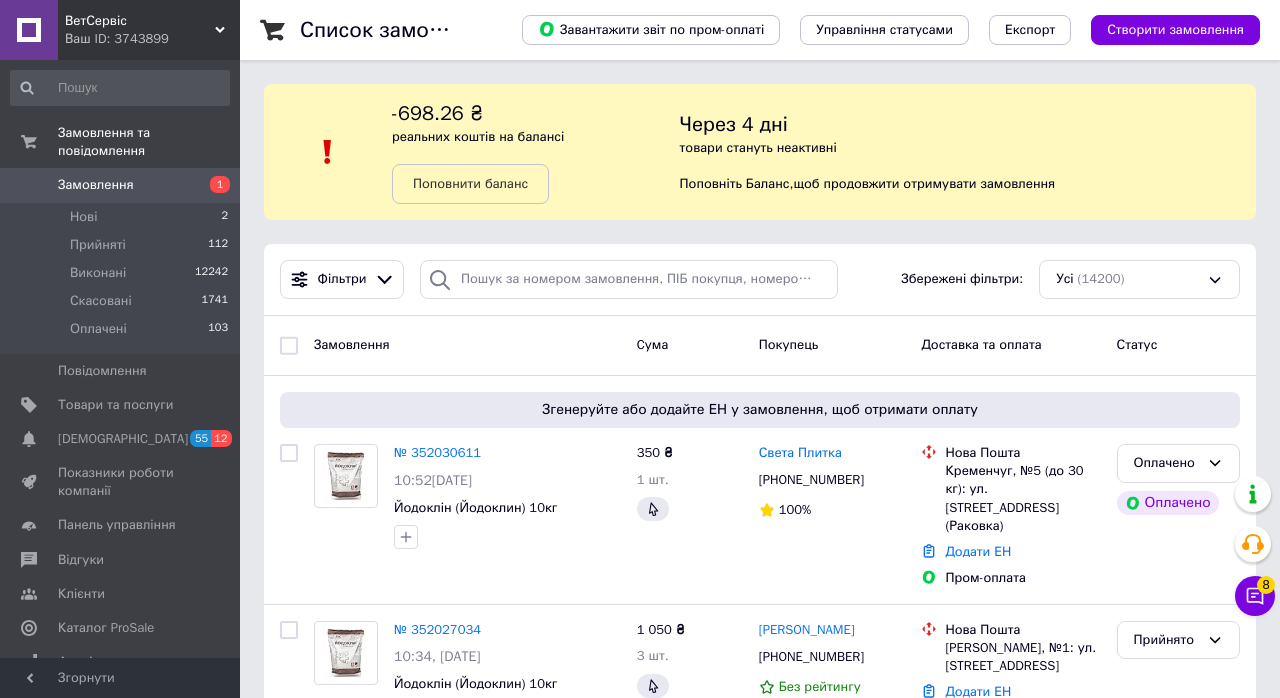 click on "№ 352030611" at bounding box center (437, 452) 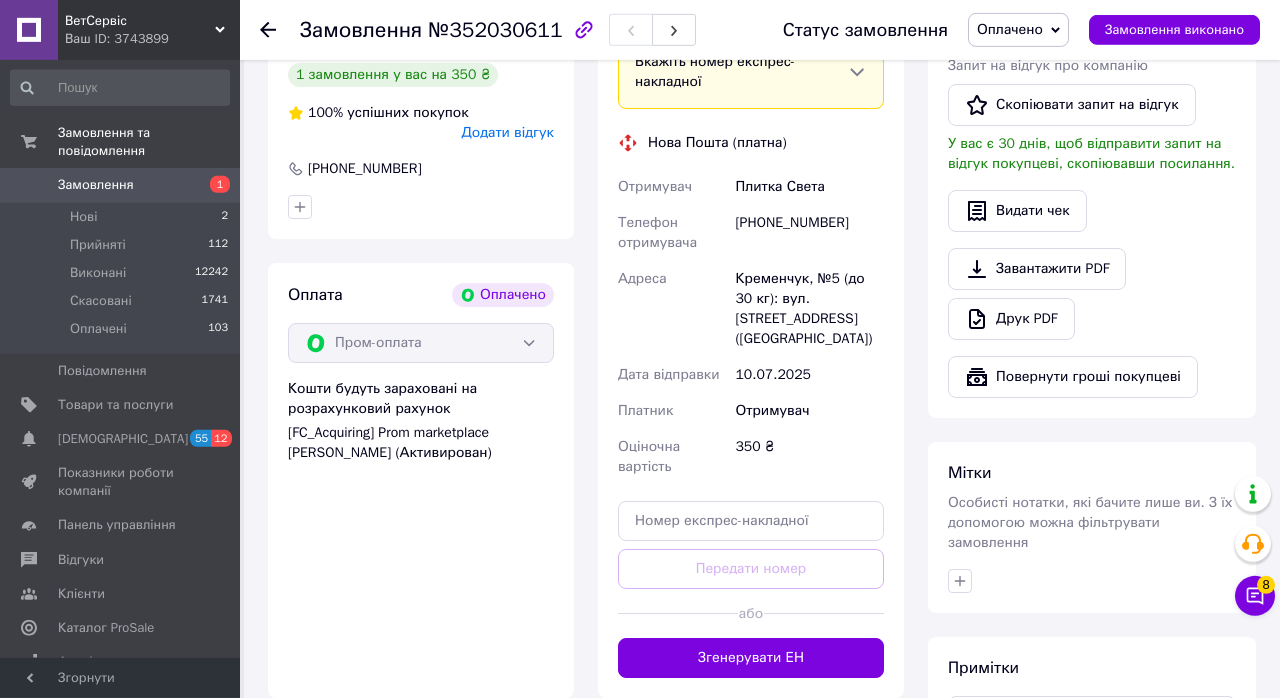 scroll, scrollTop: 1033, scrollLeft: 0, axis: vertical 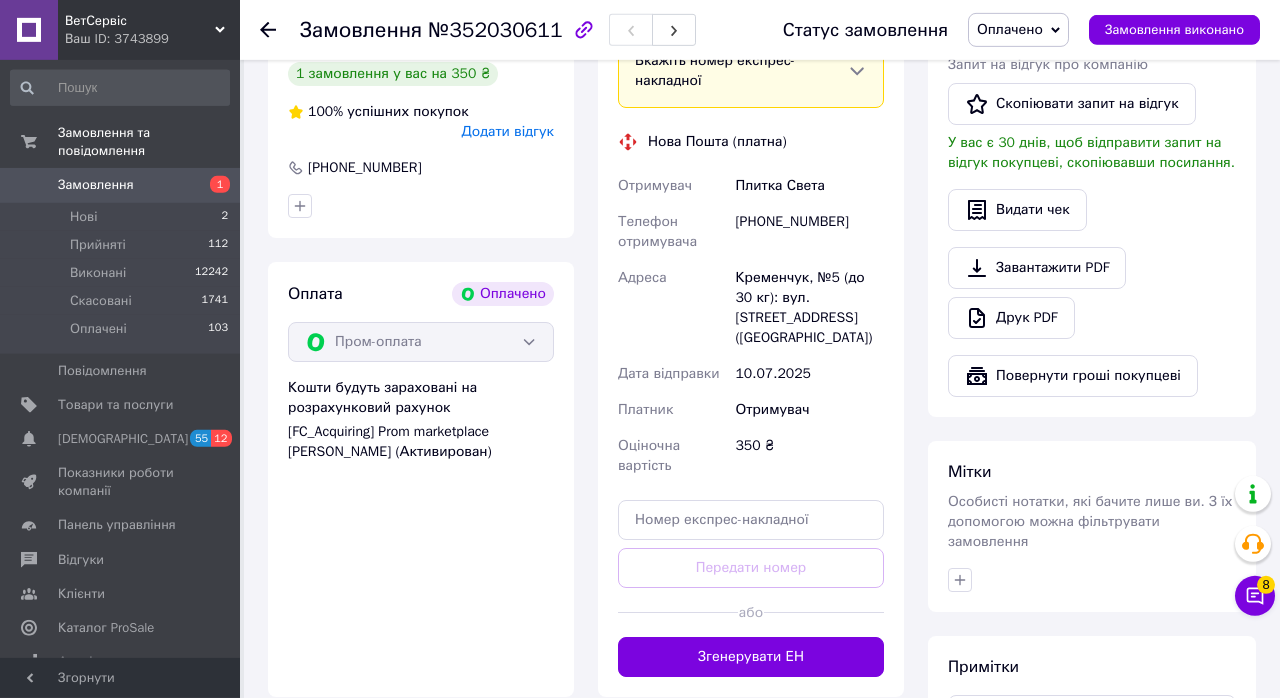 click on "Згенерувати ЕН" at bounding box center (751, 657) 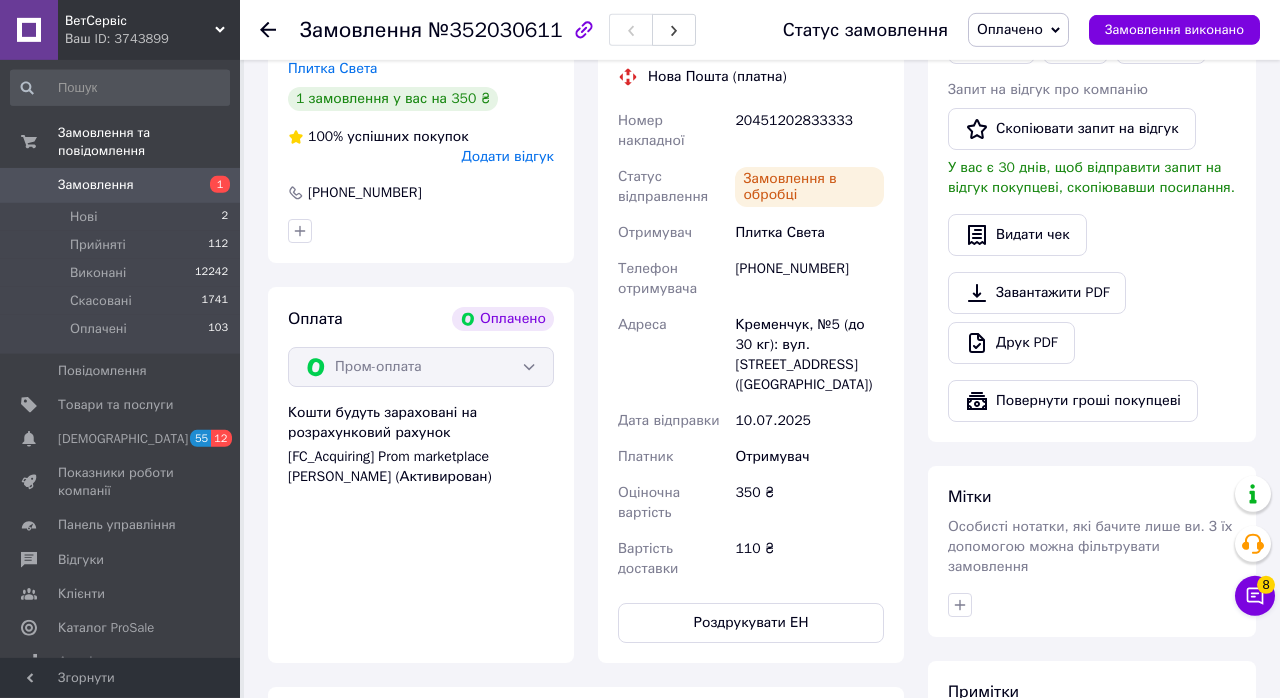 scroll, scrollTop: 998, scrollLeft: 0, axis: vertical 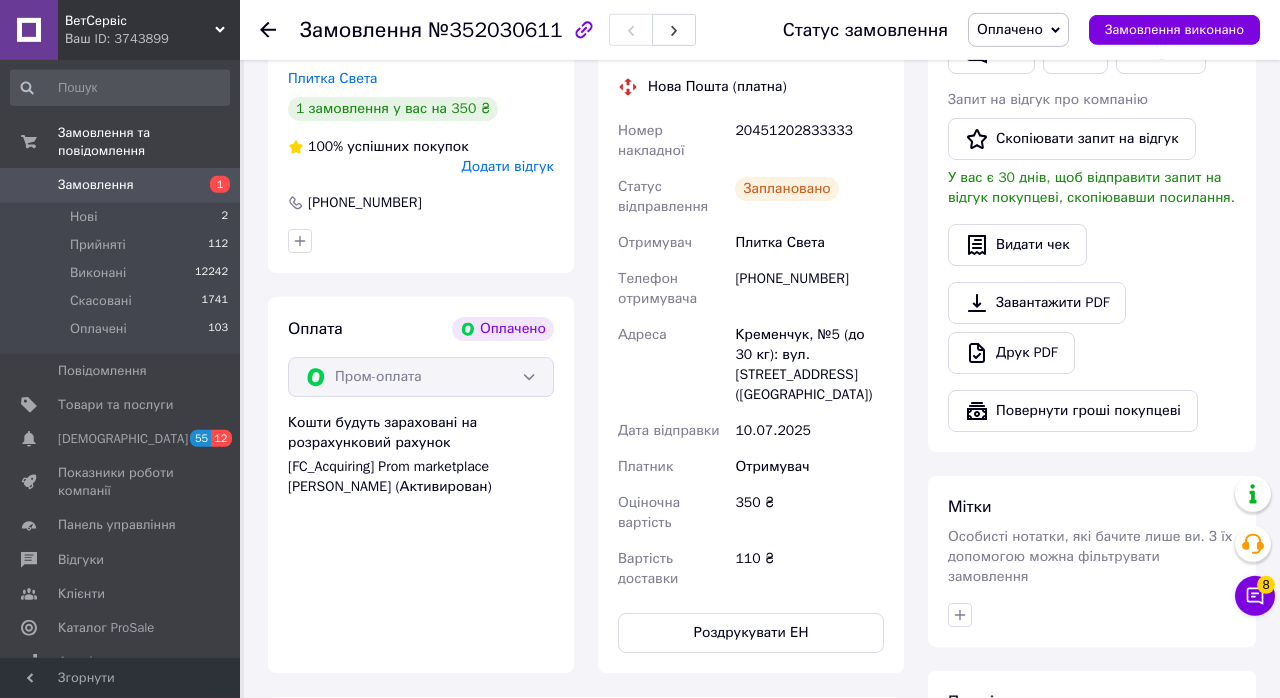 click on "20451202833333" at bounding box center (809, 141) 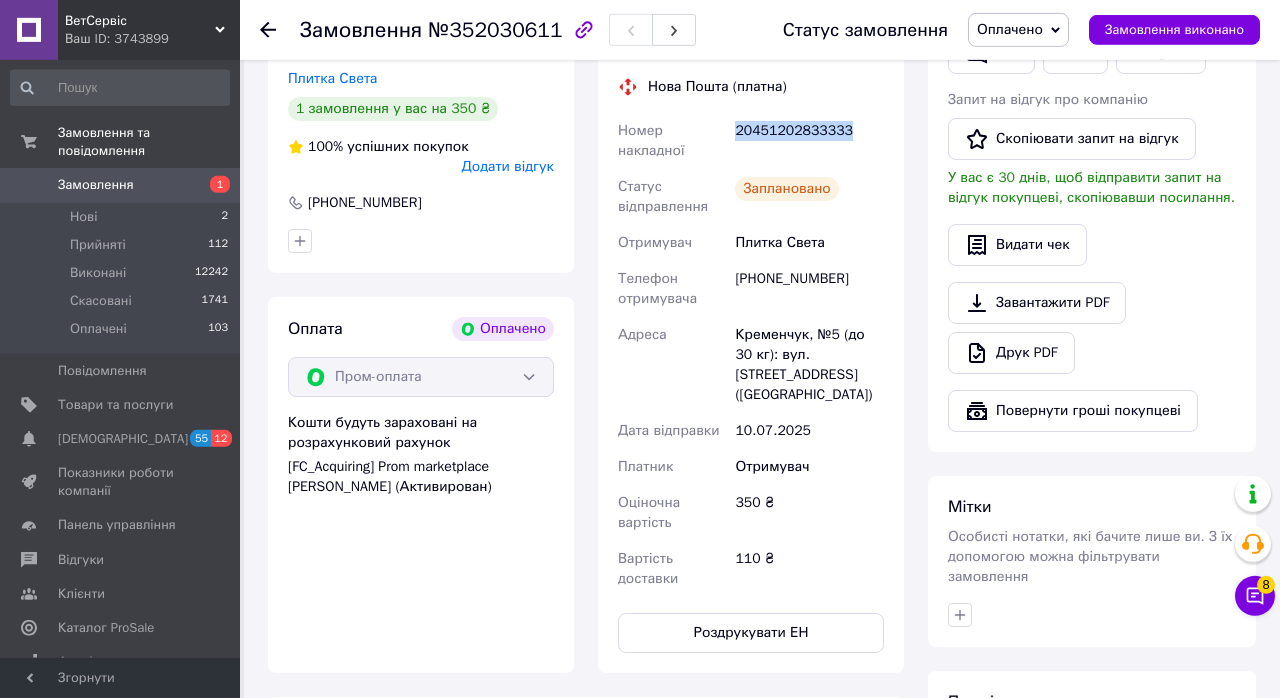 copy on "20451202833333" 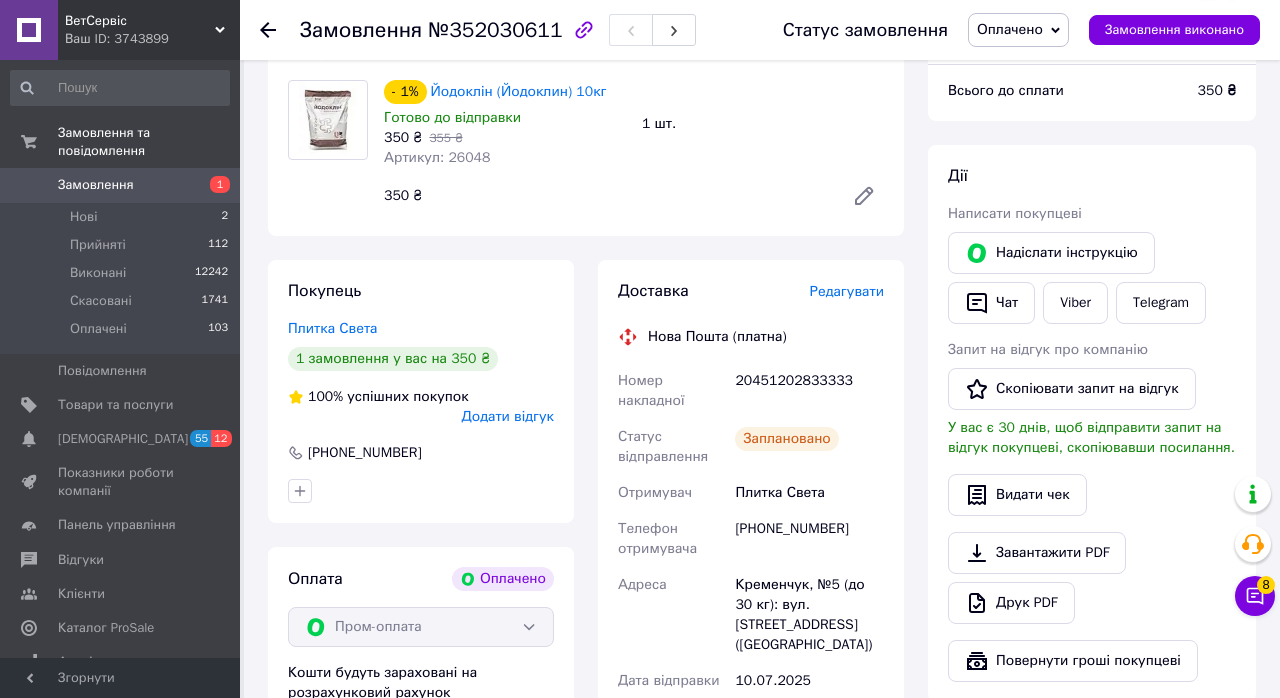 scroll, scrollTop: 747, scrollLeft: 0, axis: vertical 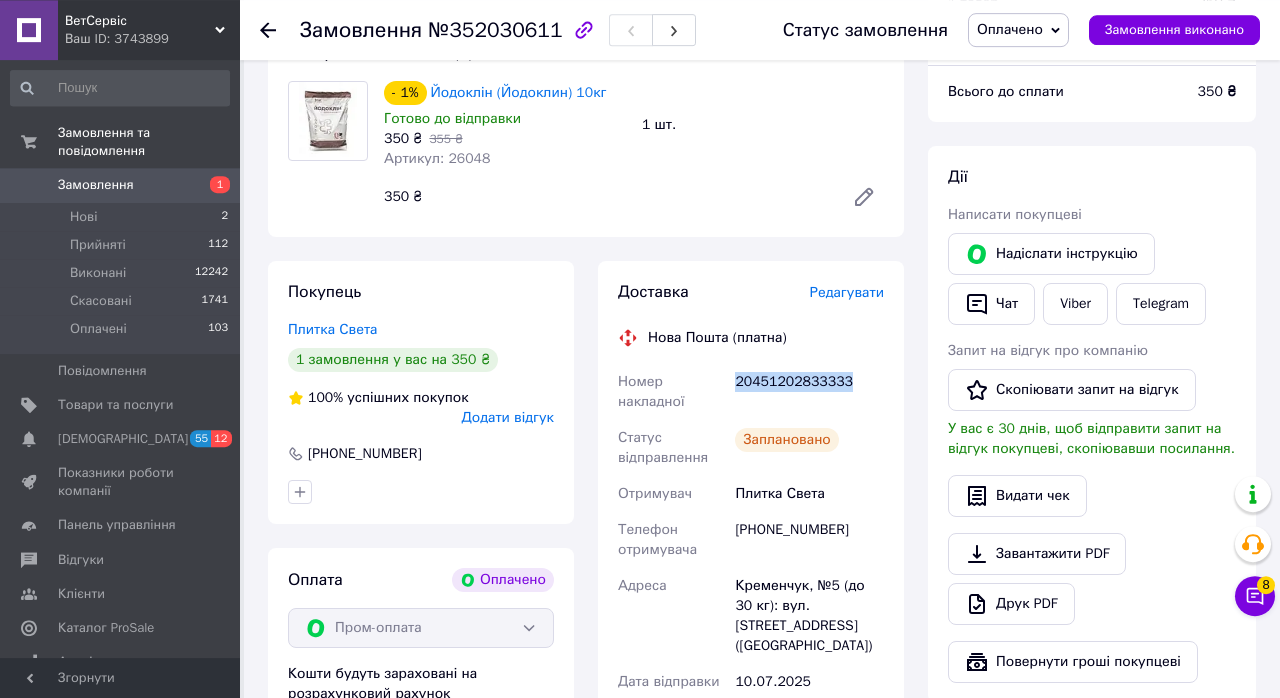 copy on "20451202833333" 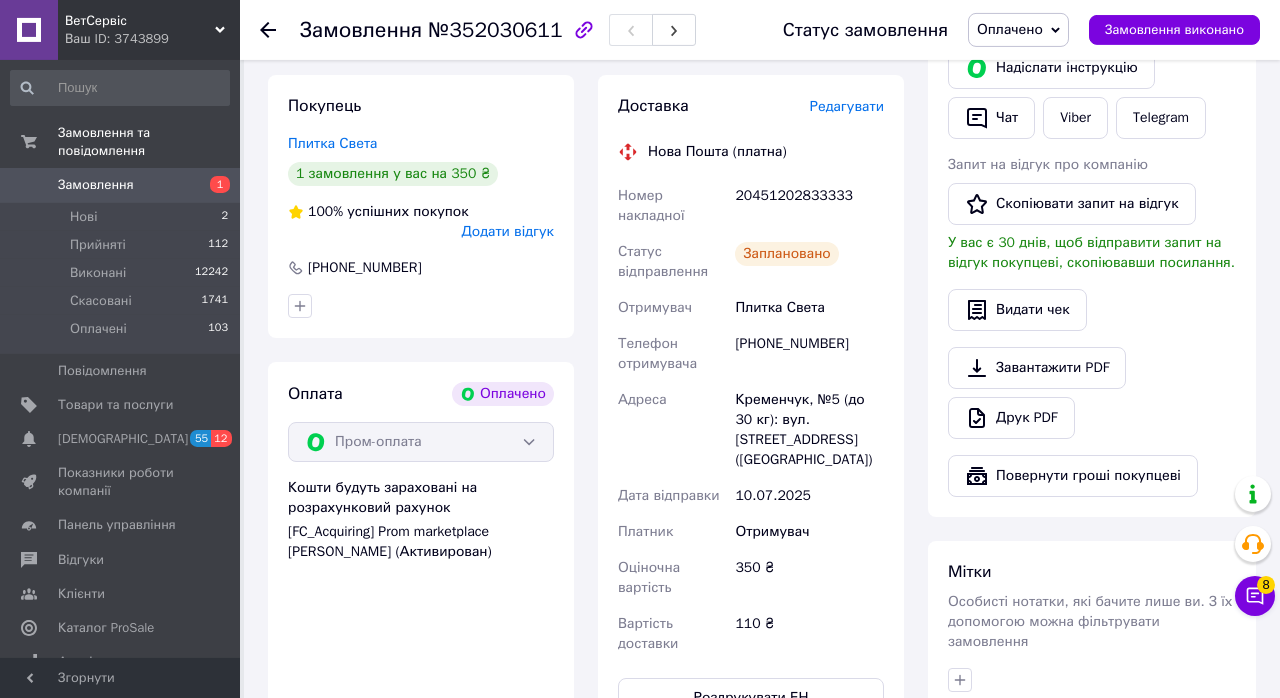 scroll, scrollTop: 938, scrollLeft: 0, axis: vertical 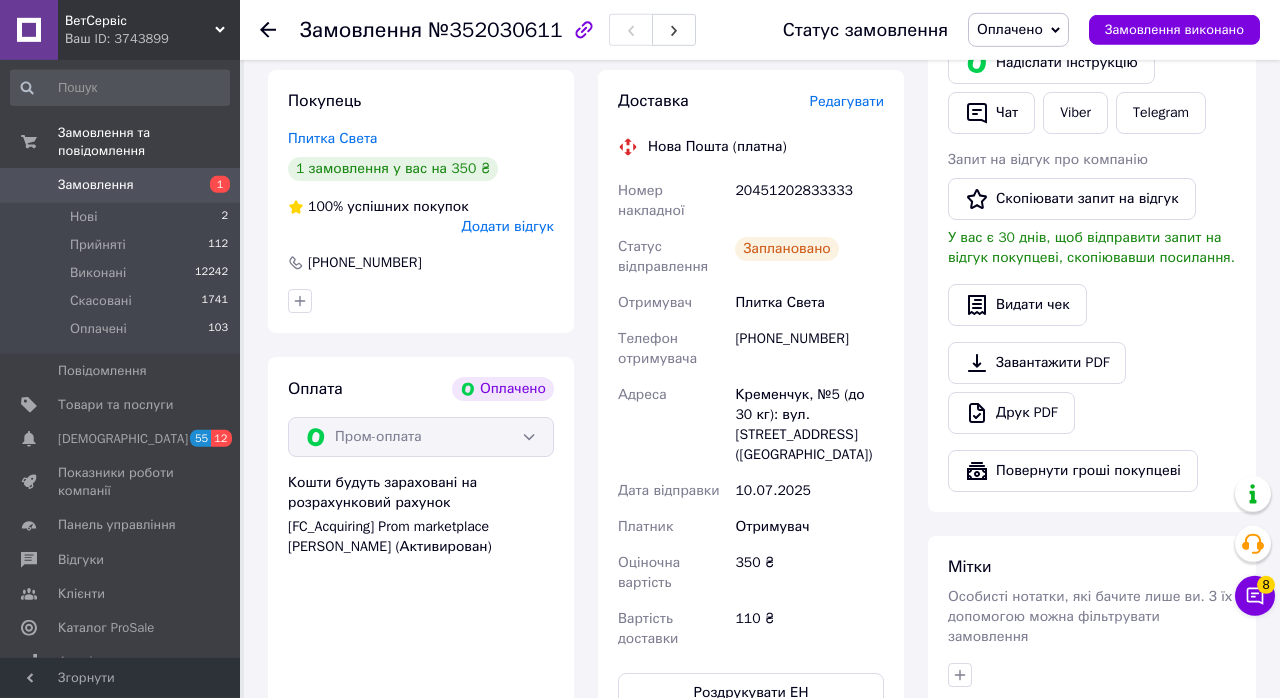 click on "2" at bounding box center [224, 217] 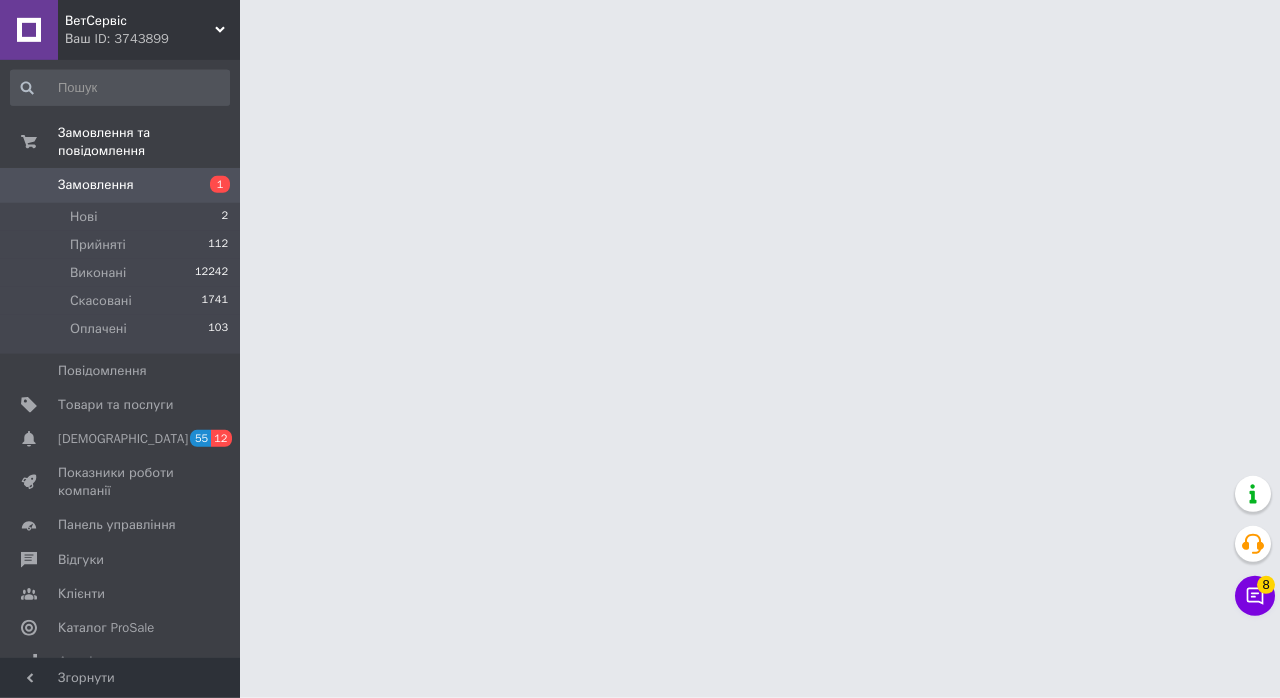 scroll, scrollTop: 0, scrollLeft: 0, axis: both 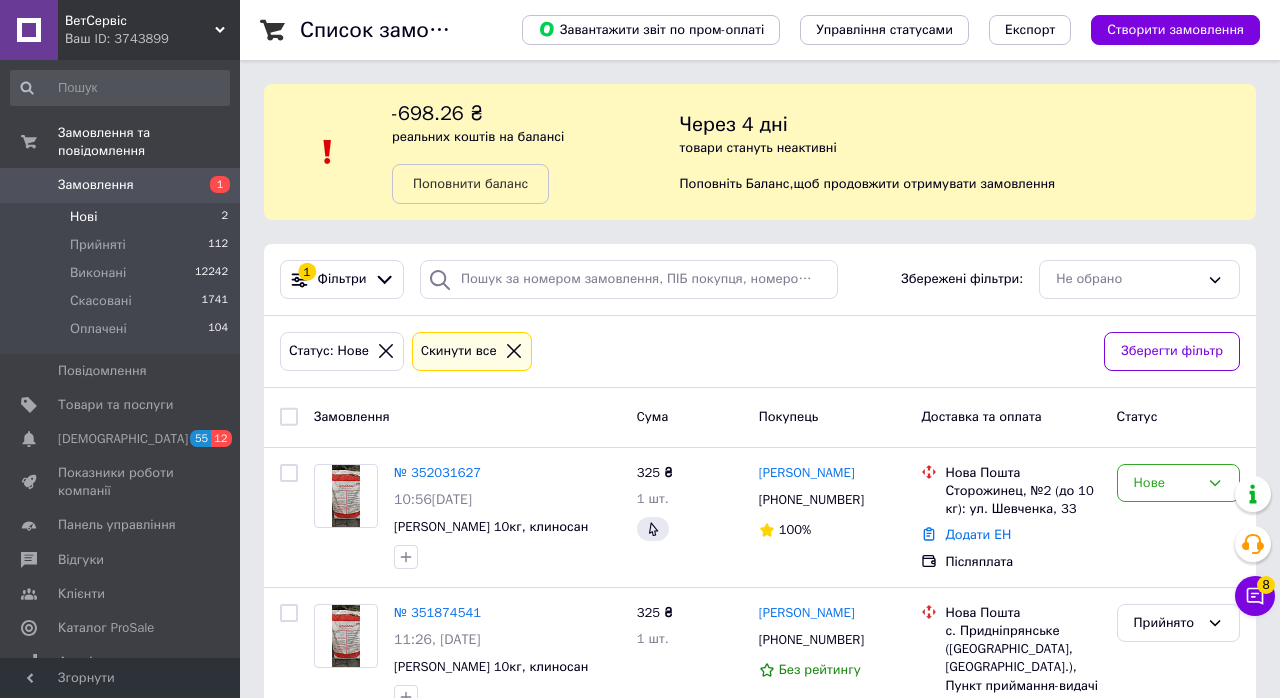 click on "№ 352031627" at bounding box center (437, 472) 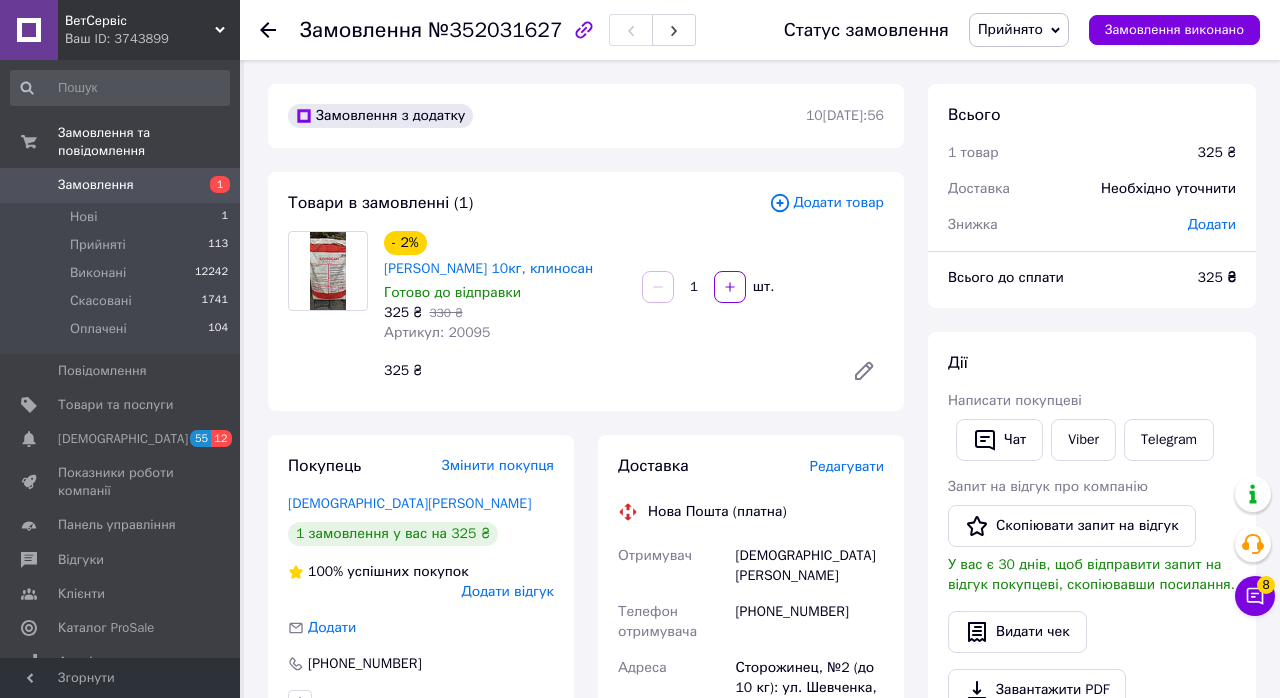 click 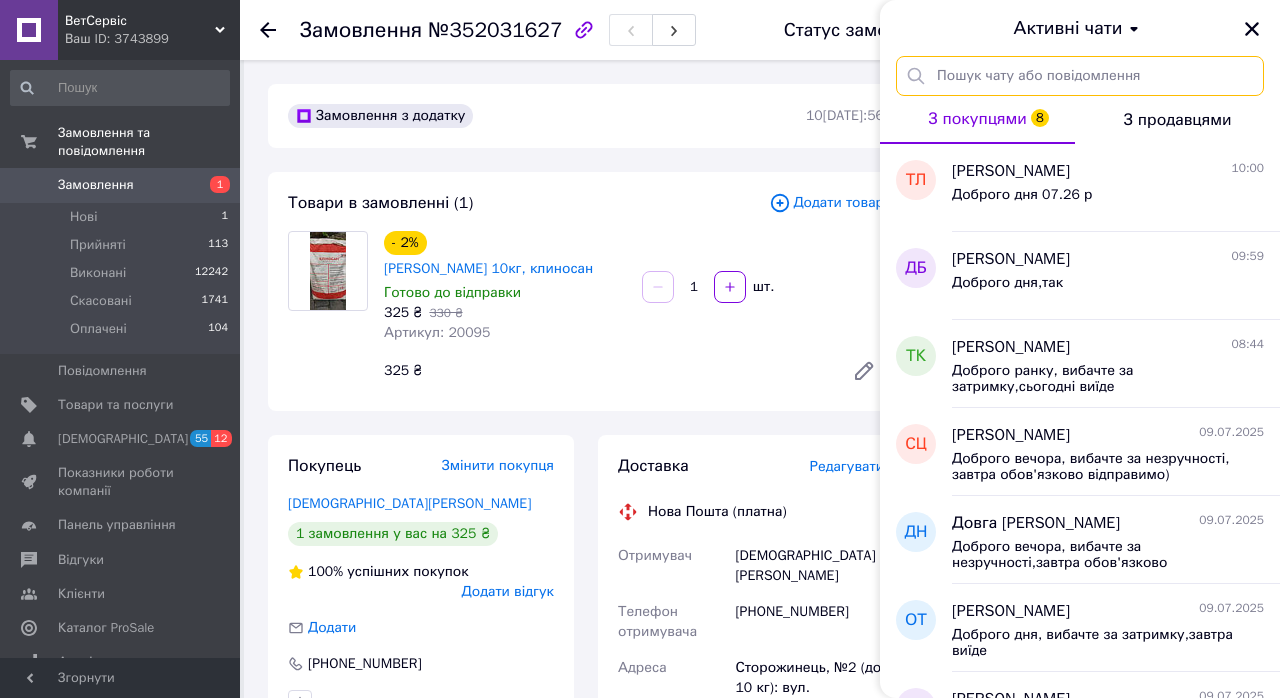 click at bounding box center (1080, 76) 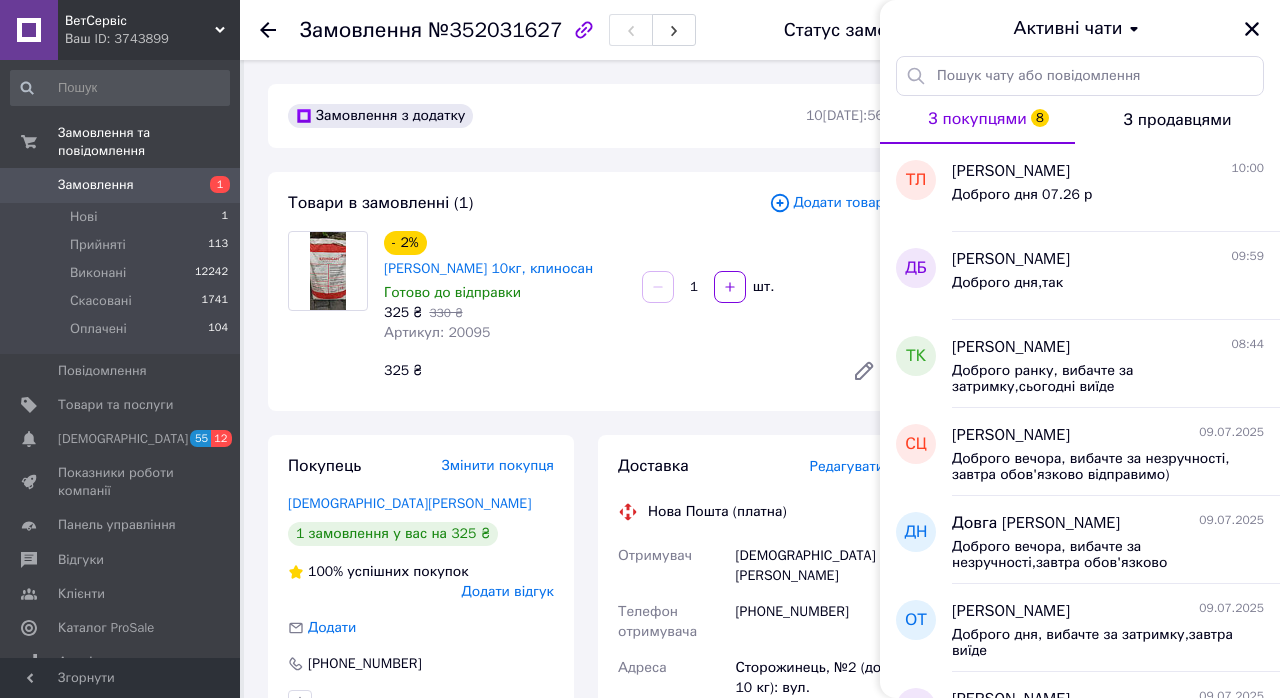 click 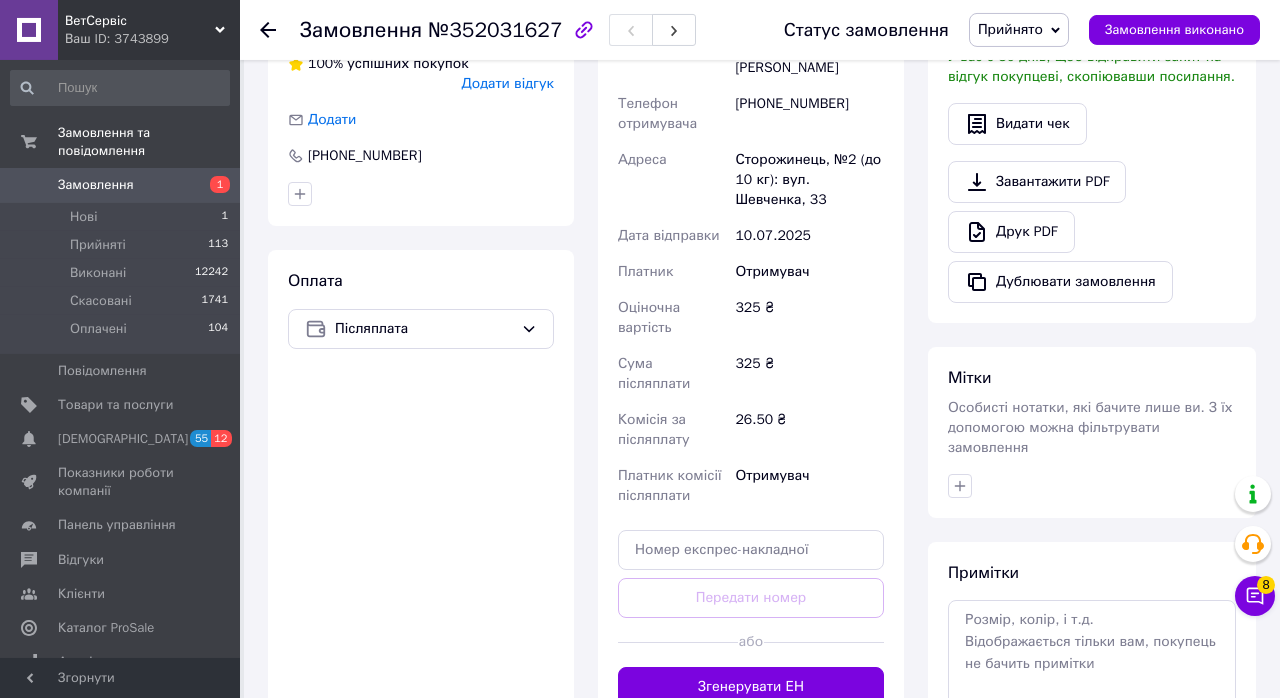 scroll, scrollTop: 538, scrollLeft: 0, axis: vertical 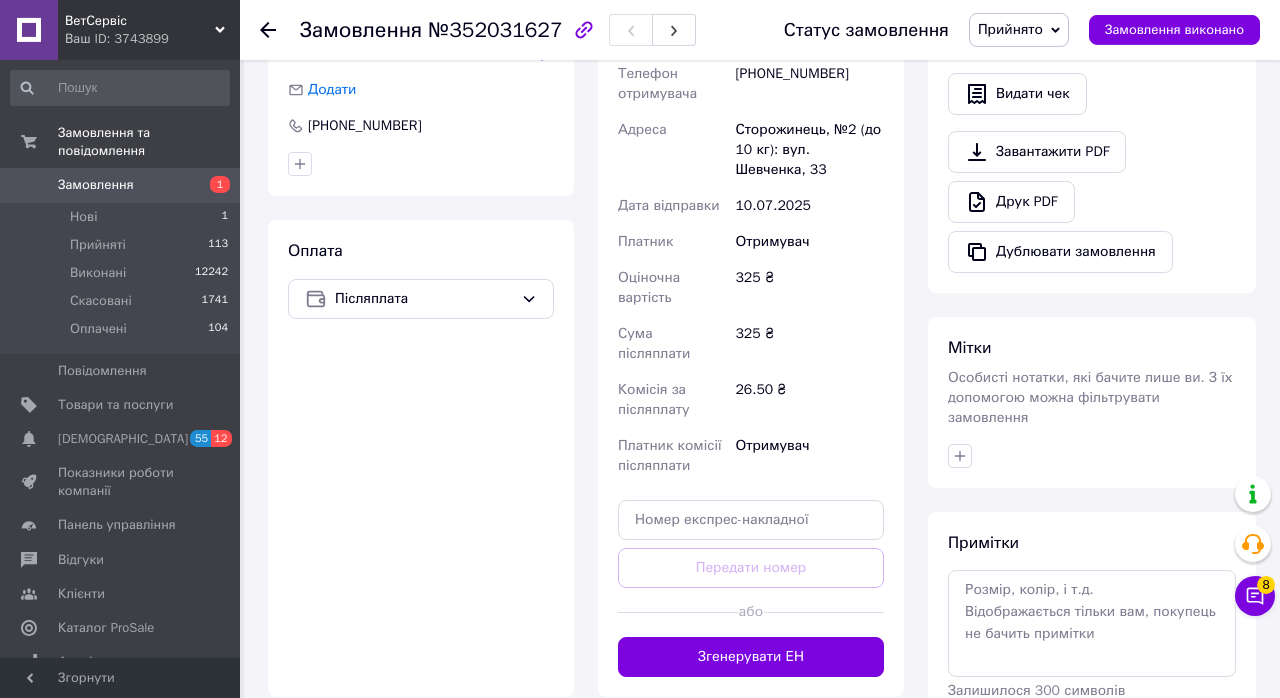click on "Згенерувати ЕН" at bounding box center (751, 657) 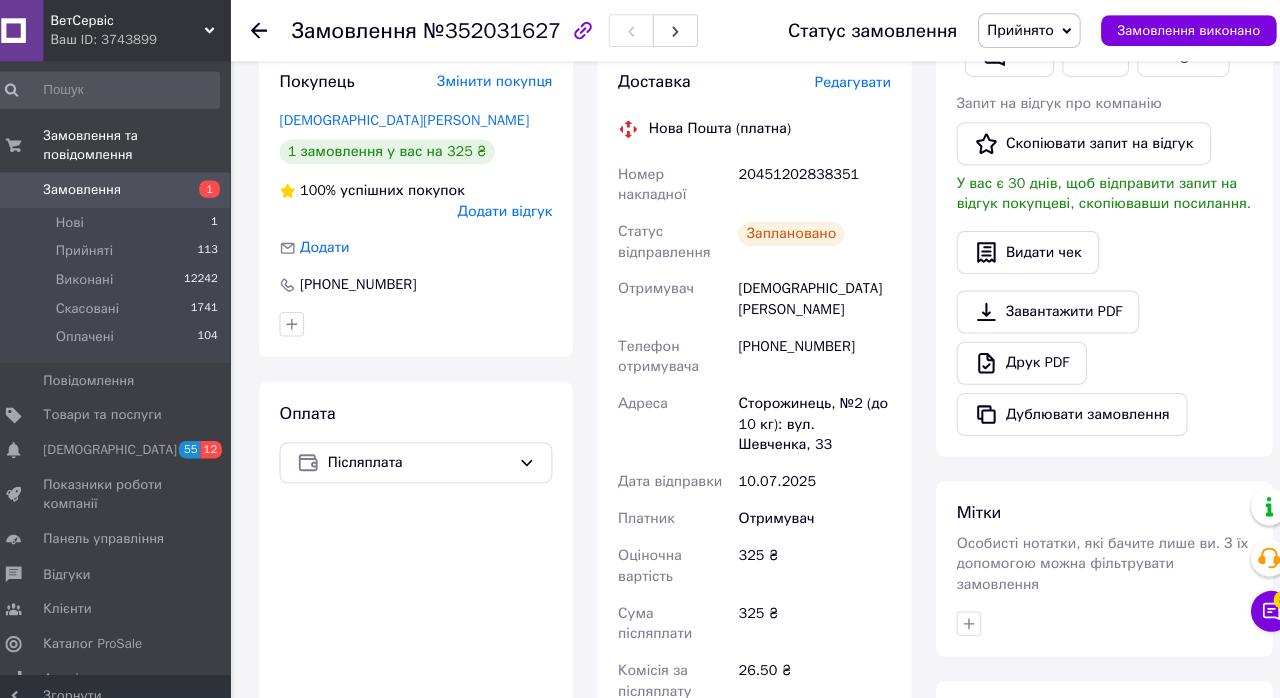 scroll, scrollTop: 382, scrollLeft: 0, axis: vertical 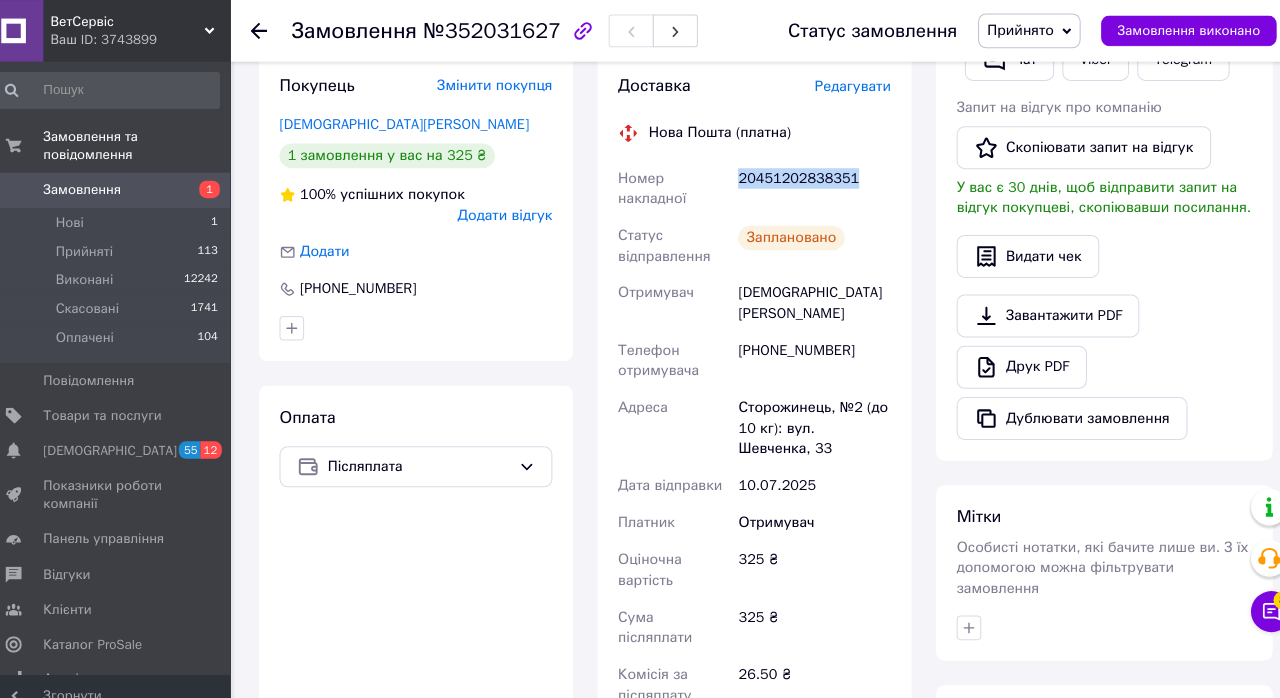 copy on "20451202838351" 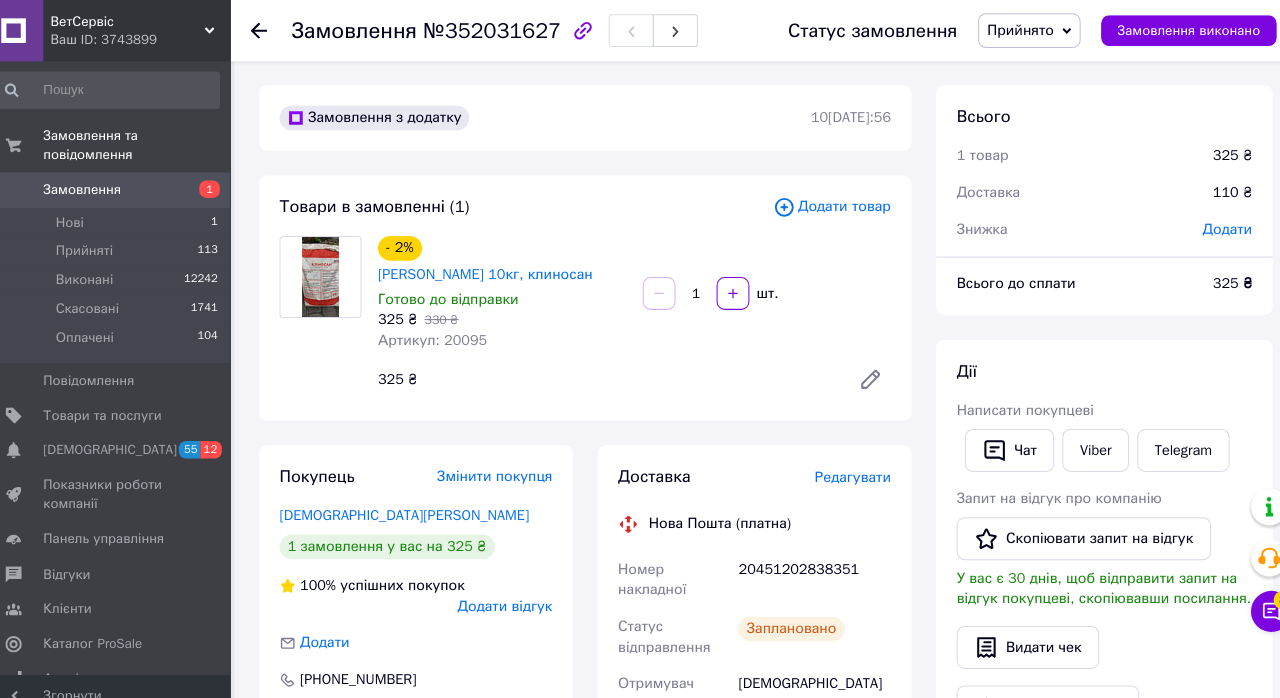 scroll, scrollTop: 0, scrollLeft: 0, axis: both 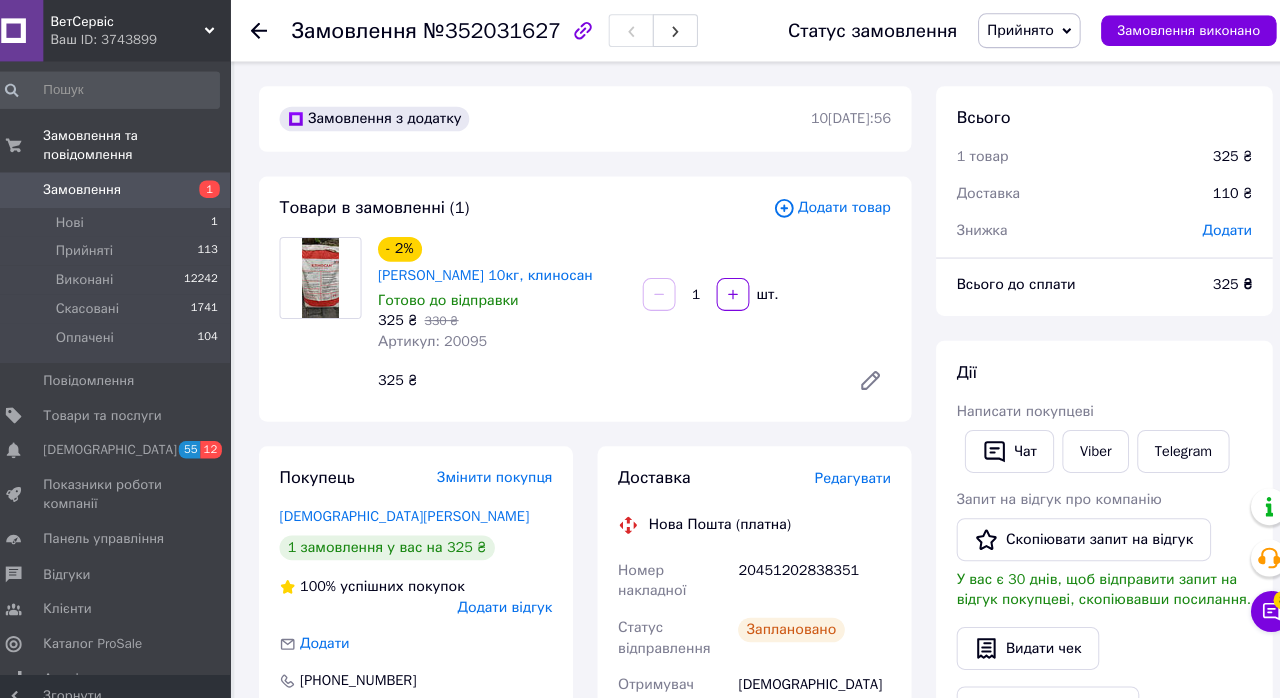 click on "Редагувати" at bounding box center (847, 466) 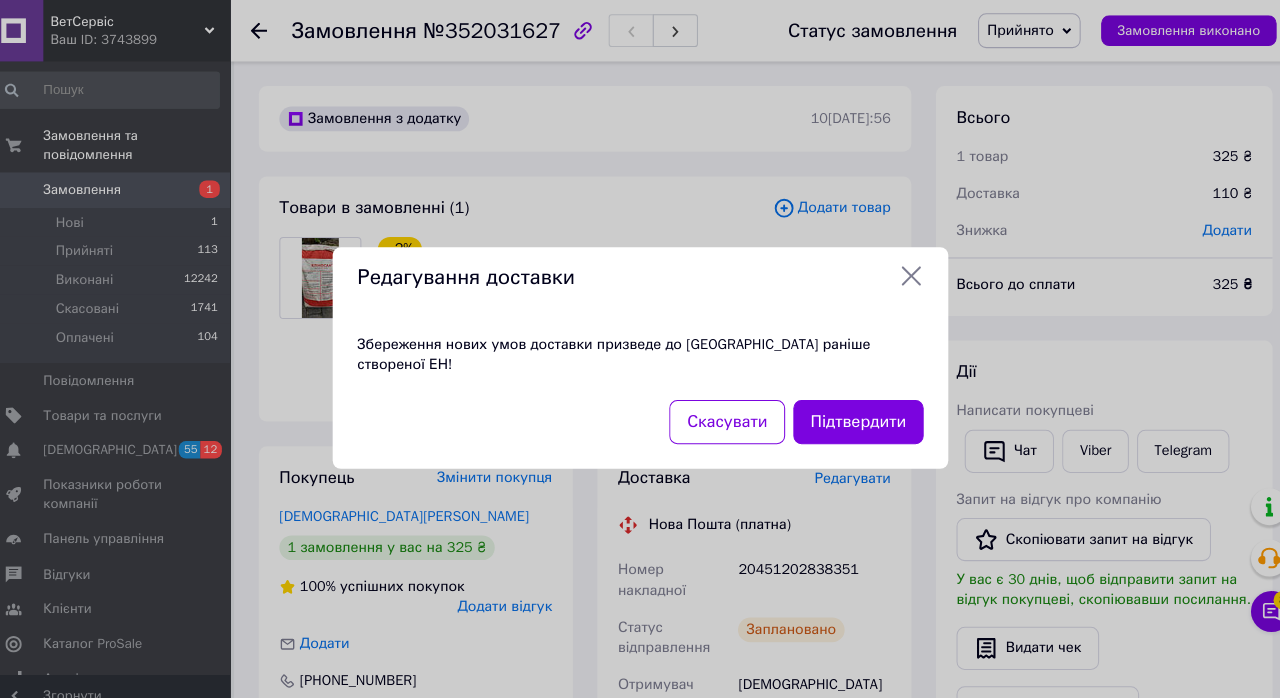 click on "Підтвердити" at bounding box center (852, 411) 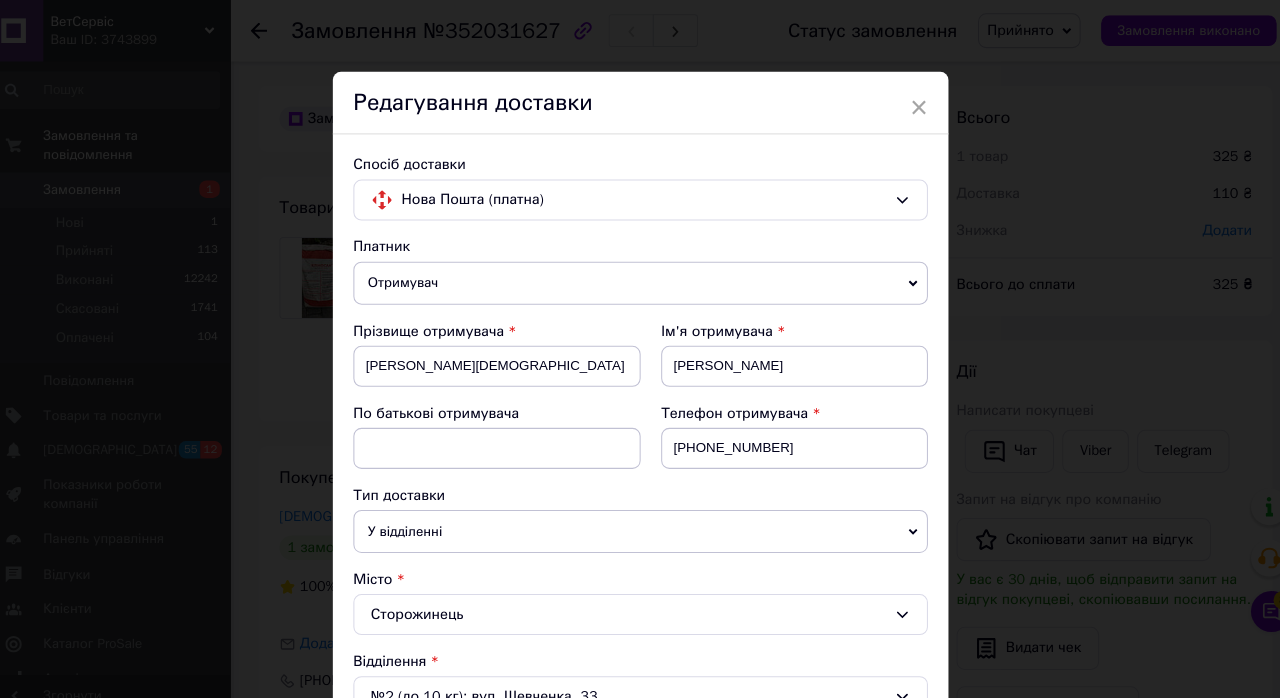 click on "Редагування доставки" at bounding box center (640, 100) 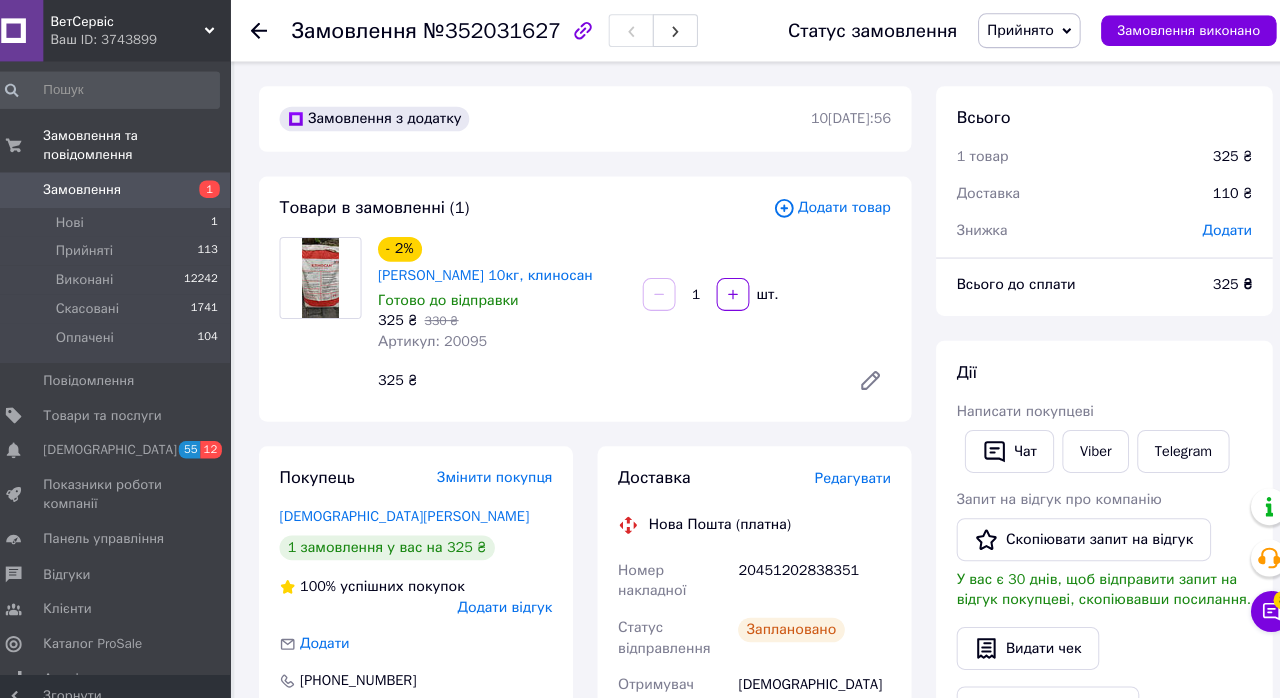 click on "Додати товар" at bounding box center [826, 203] 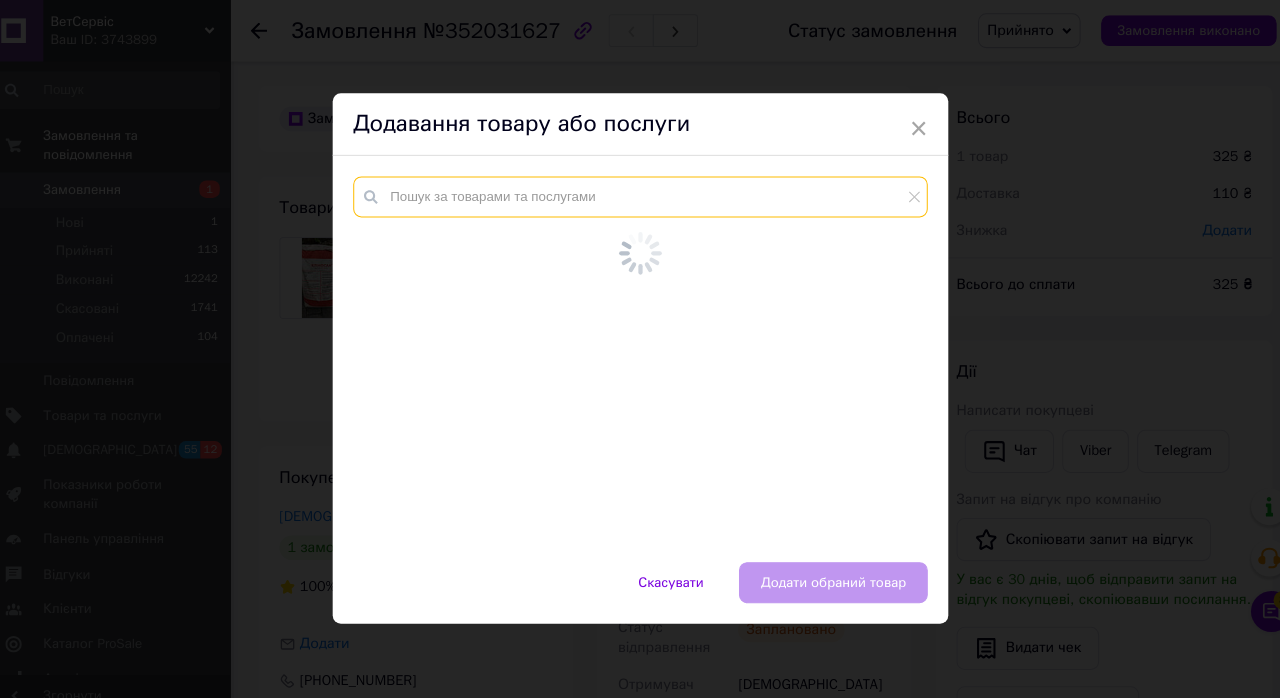 click at bounding box center [640, 192] 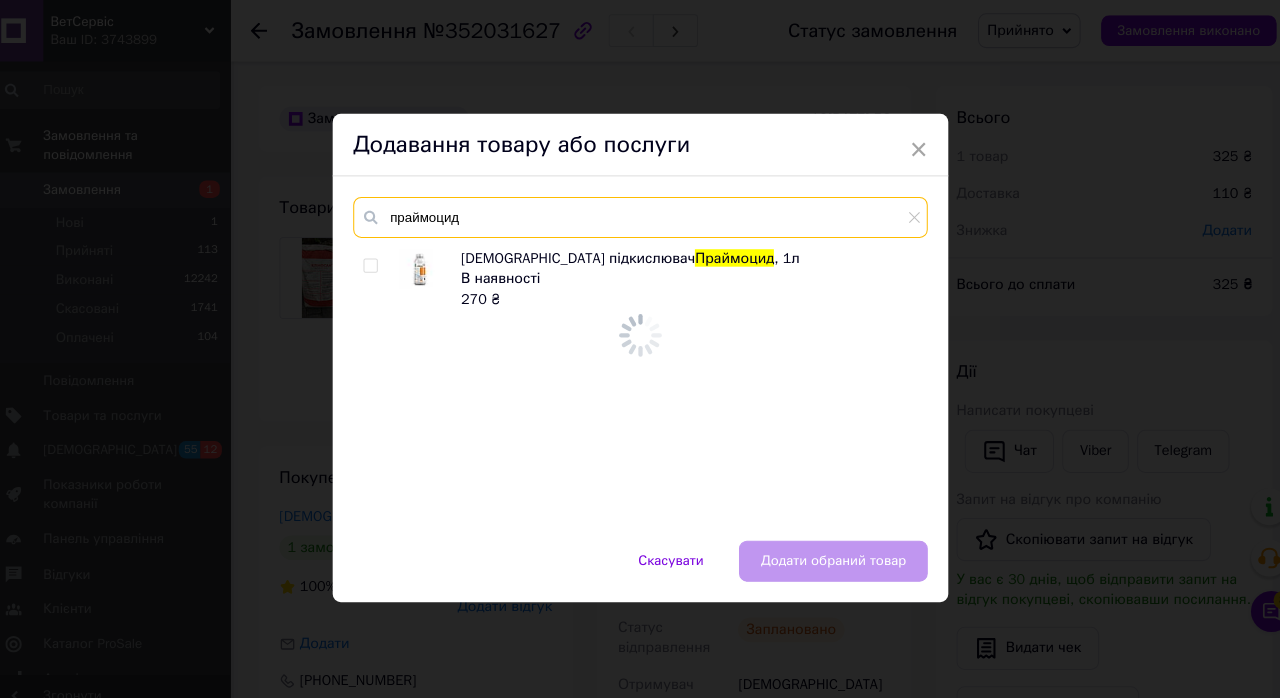 type on "праймоцид" 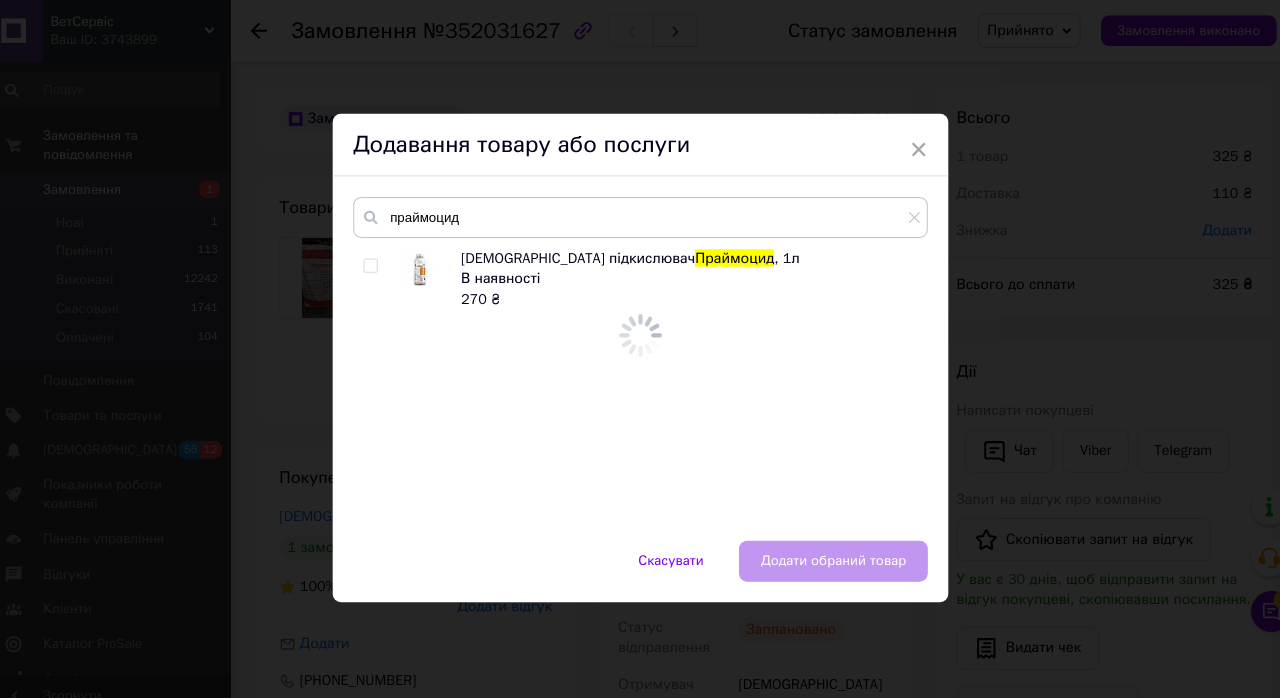 click at bounding box center (376, 259) 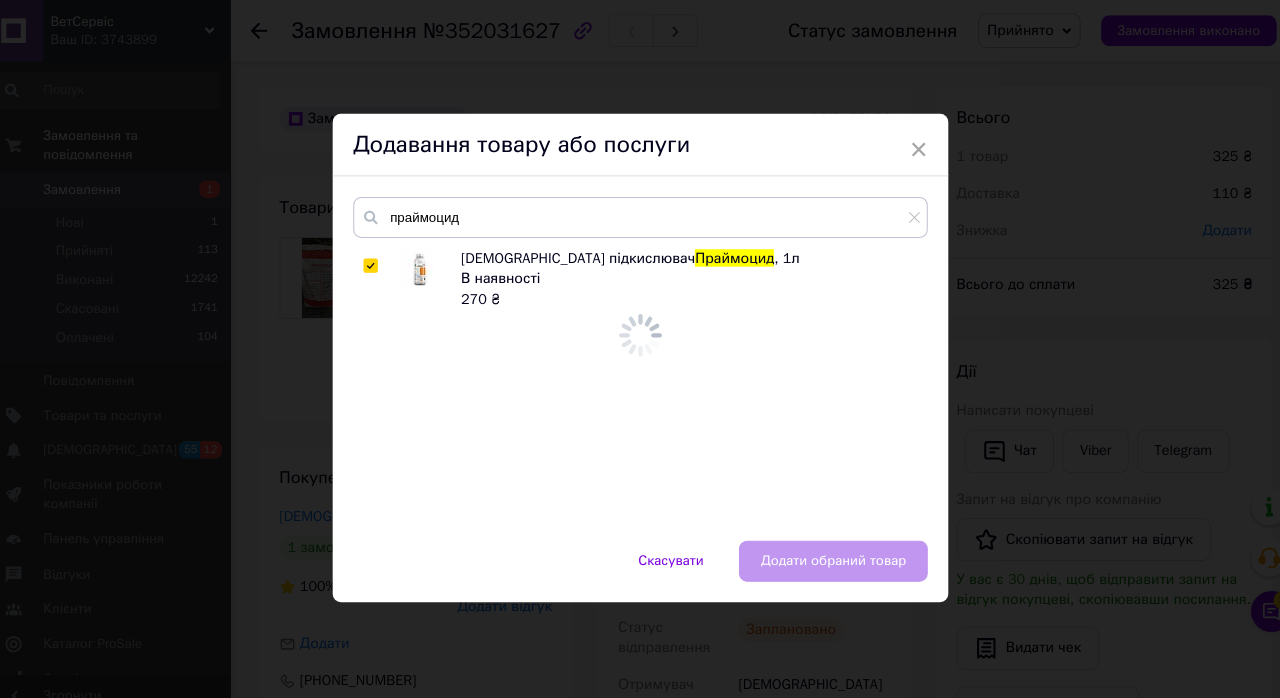 checkbox on "true" 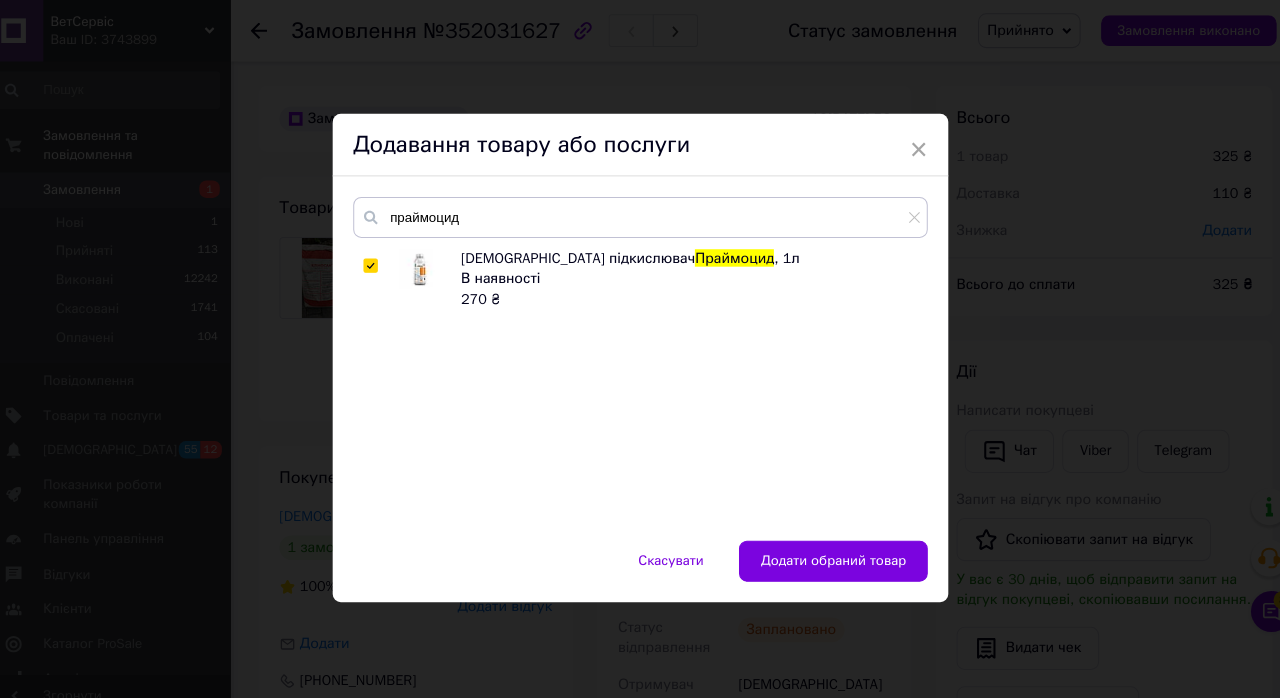 click on "Додати обраний товар" at bounding box center [828, 547] 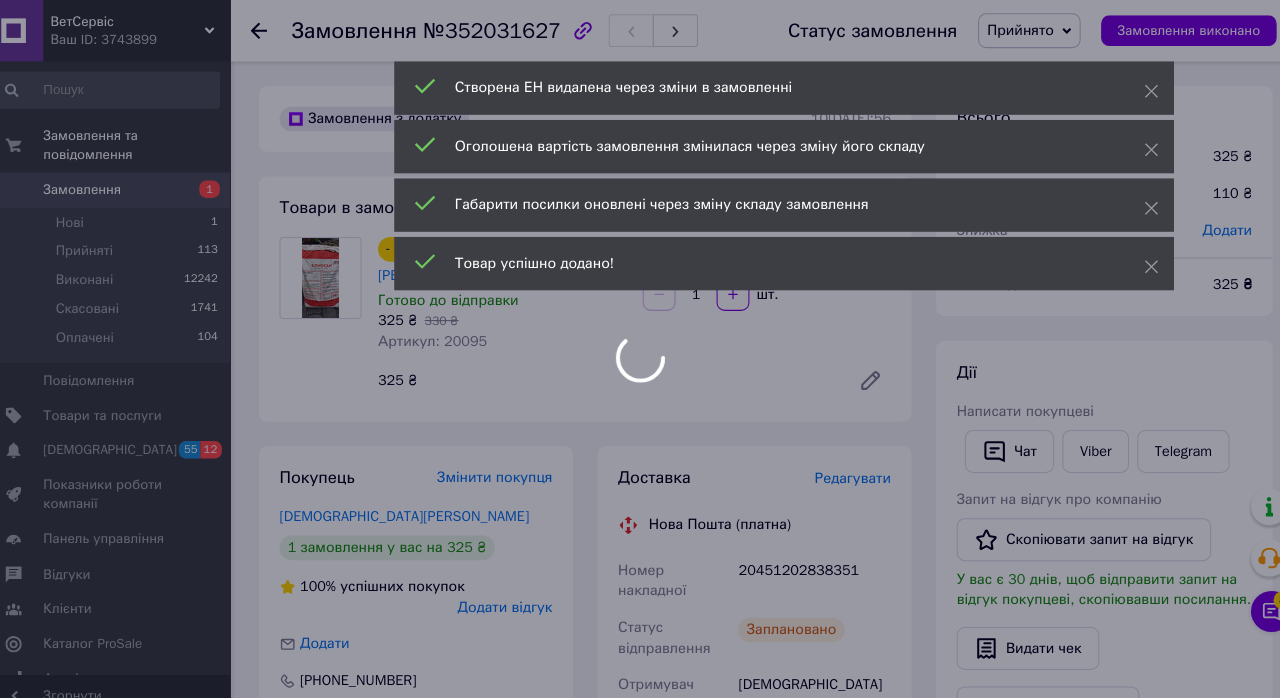 click at bounding box center [640, 349] 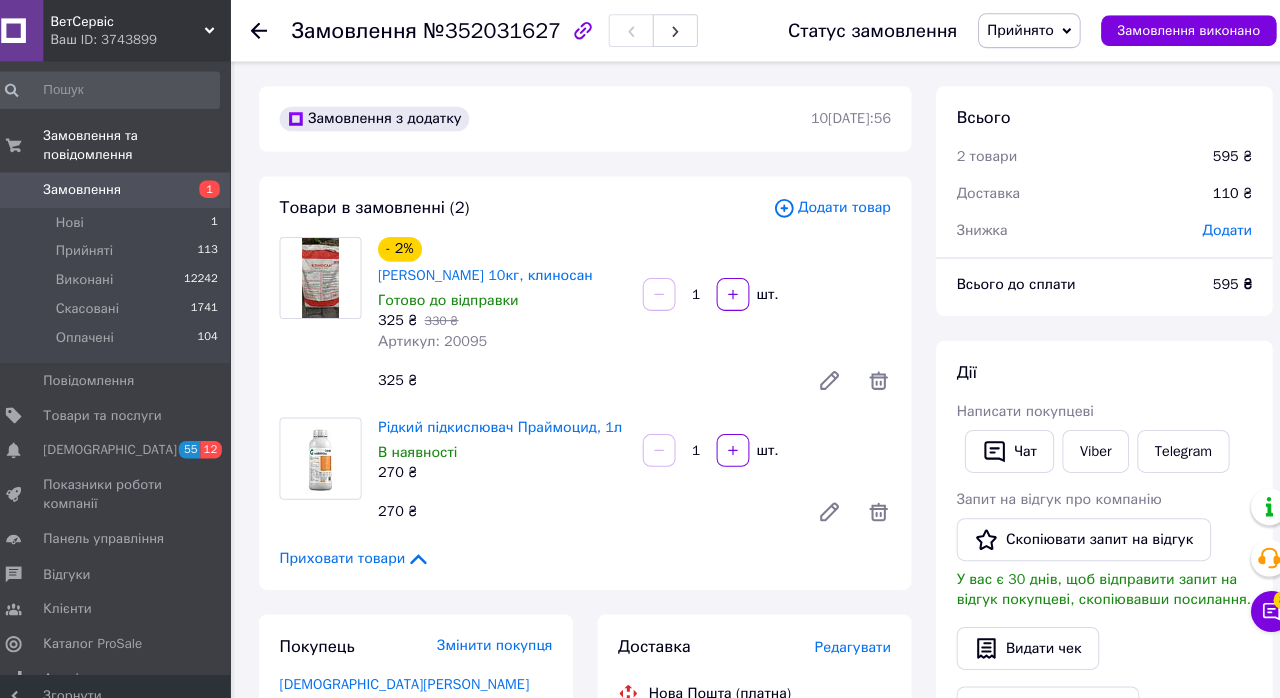 click on "Додати товар" at bounding box center (826, 203) 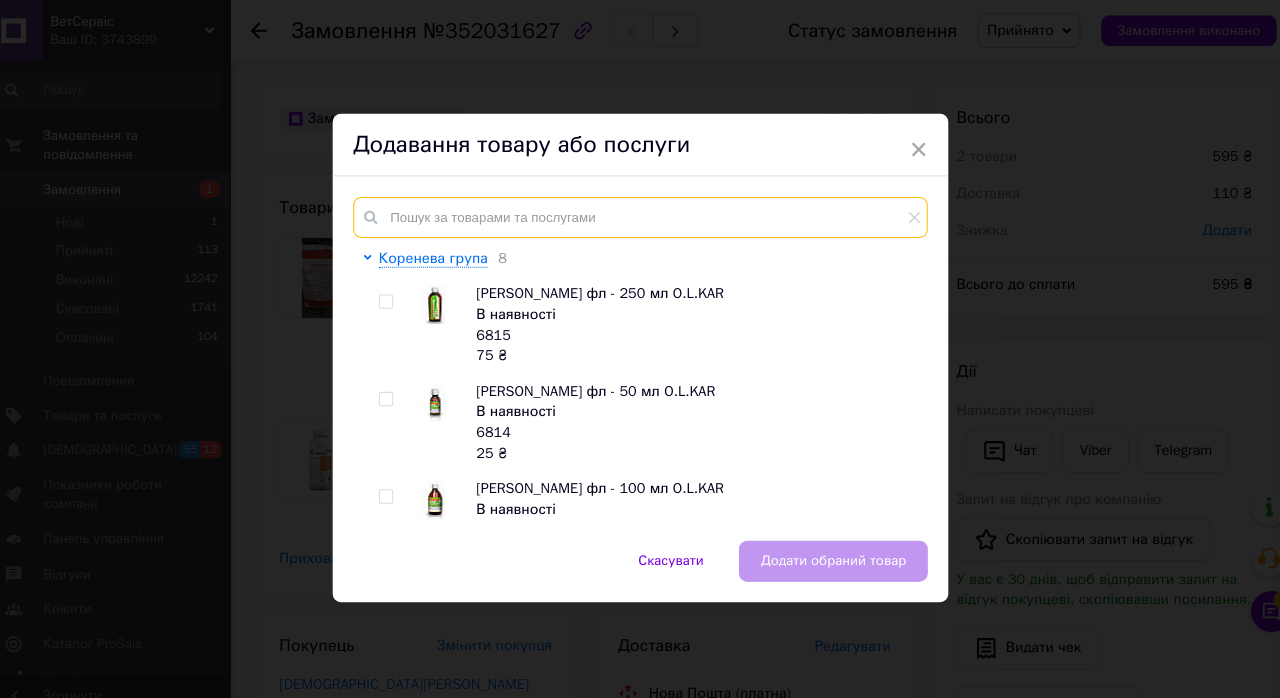 click at bounding box center (640, 212) 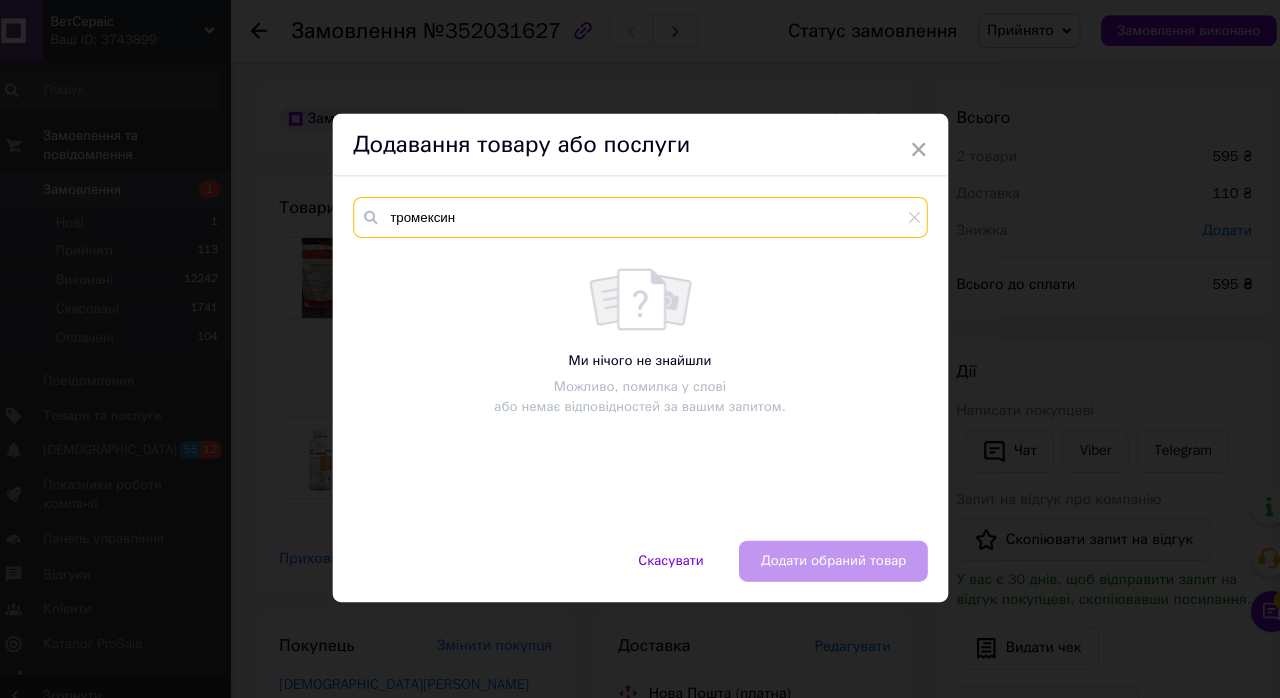 type on "тромексин" 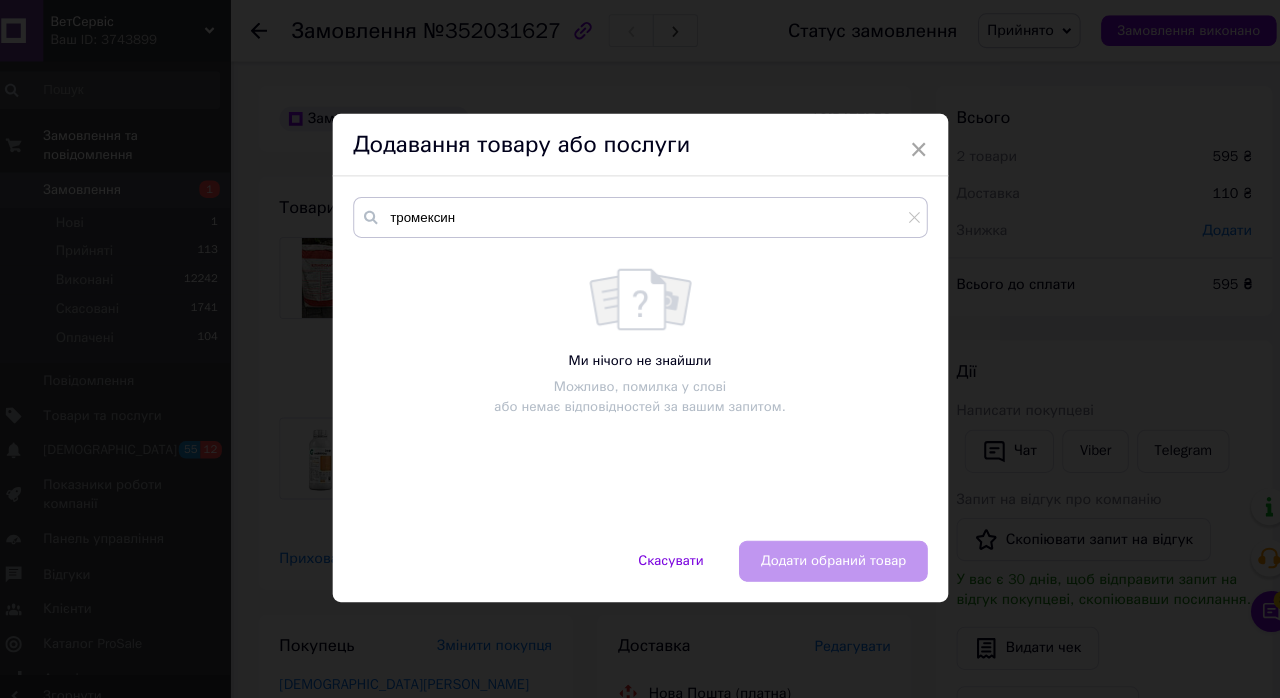 click on "Ми нічого не знайшли Можливо, помилка у слові  або немає відповідностей за вашим запитом." at bounding box center (639, 334) 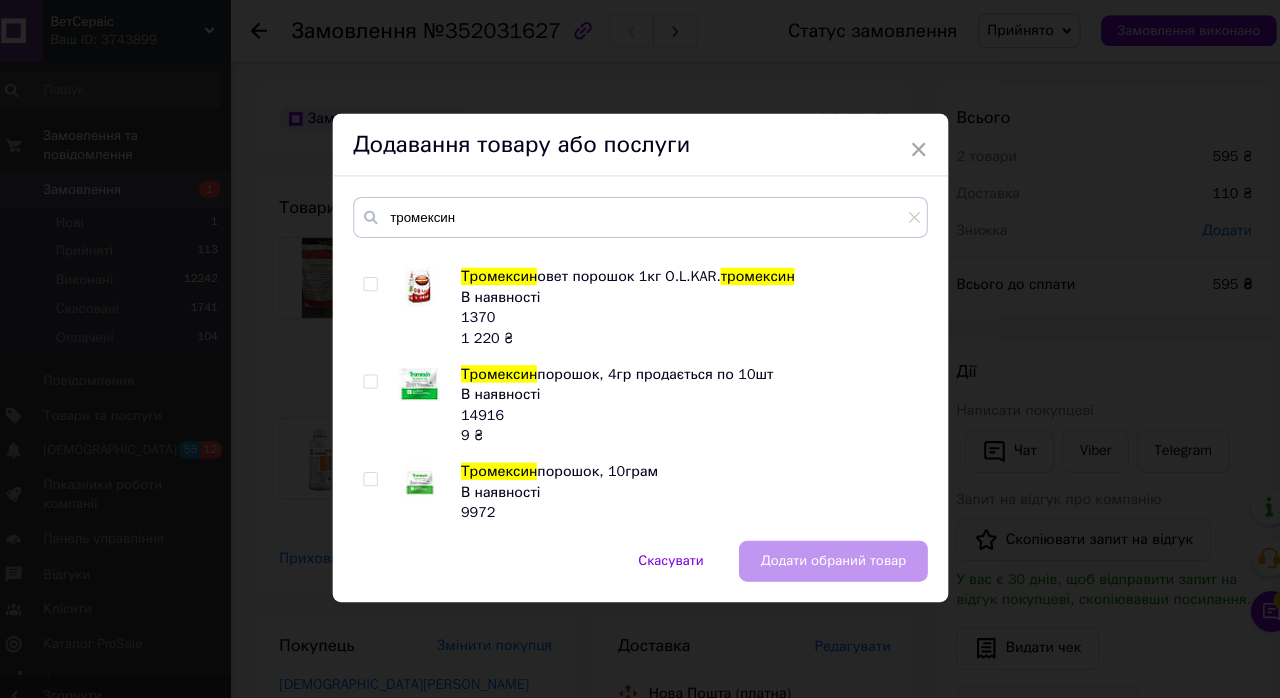 scroll, scrollTop: 195, scrollLeft: 0, axis: vertical 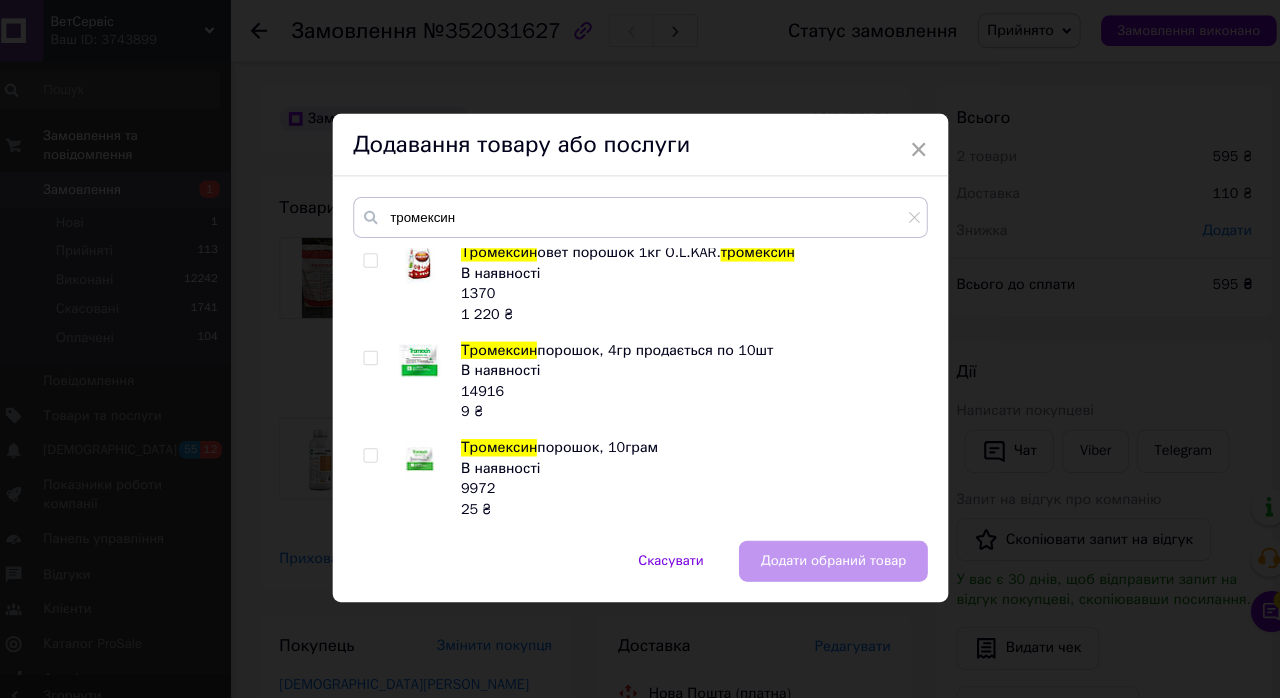 click at bounding box center [397, 467] 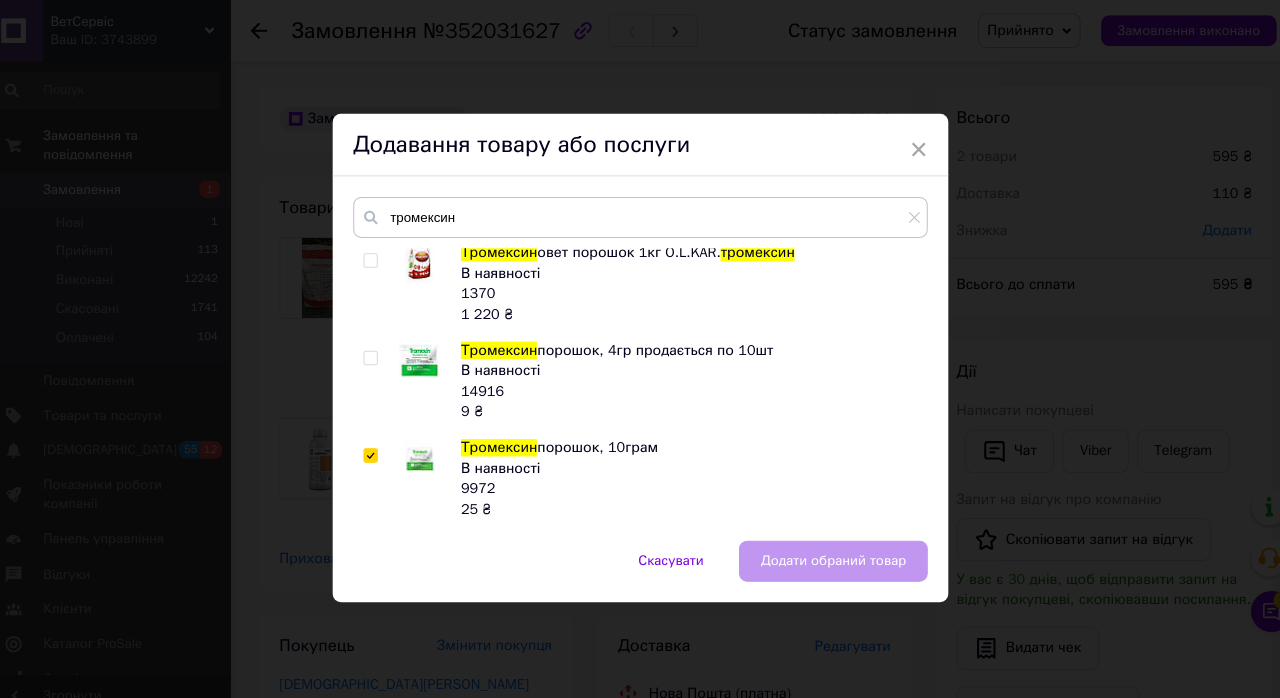 checkbox on "true" 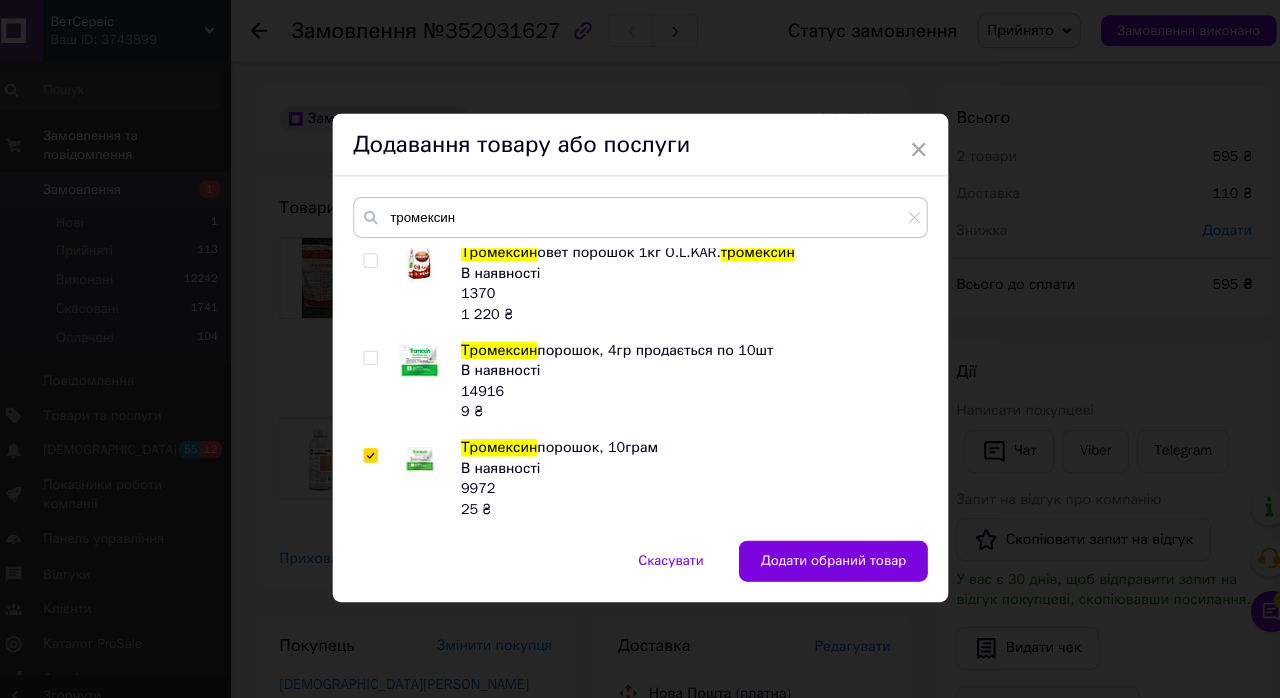 click on "Додати обраний товар" at bounding box center (828, 547) 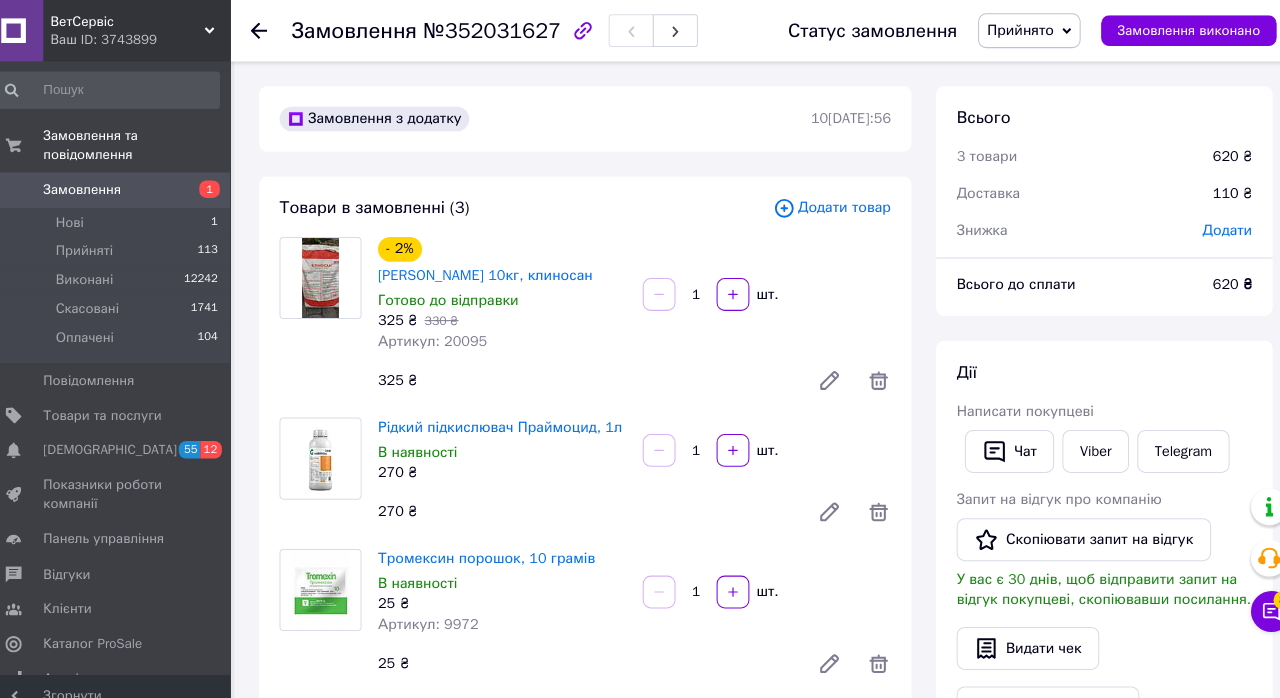click 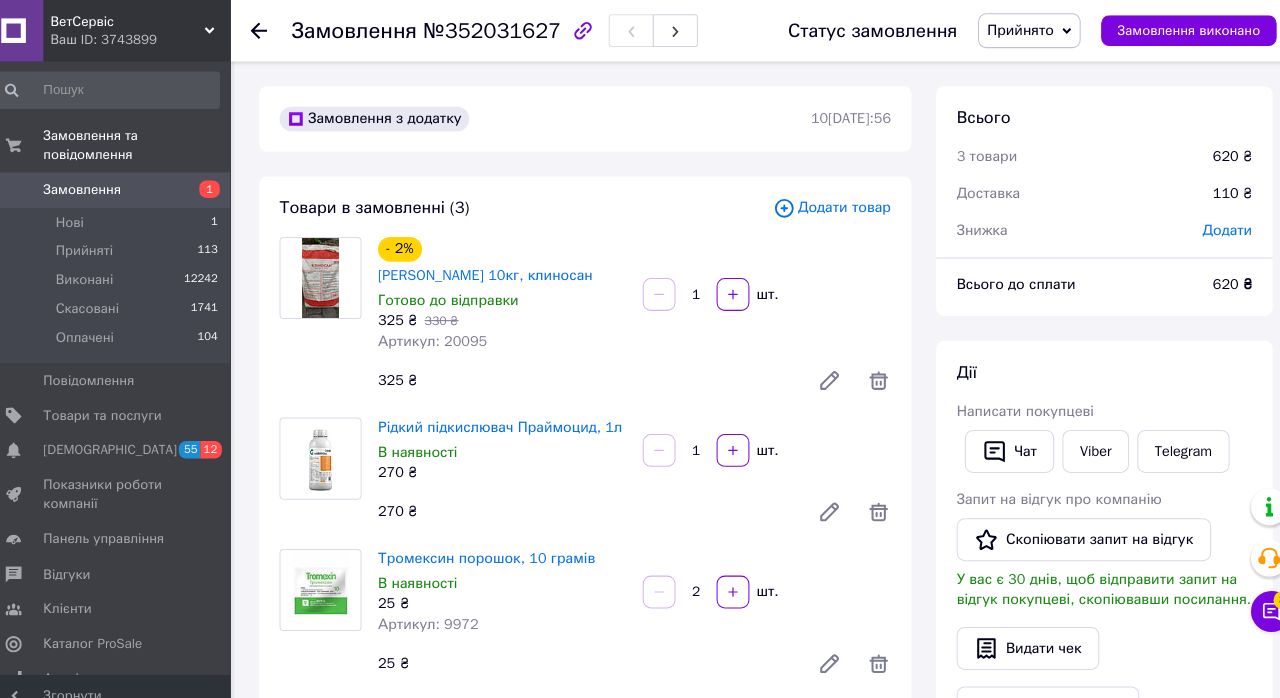click 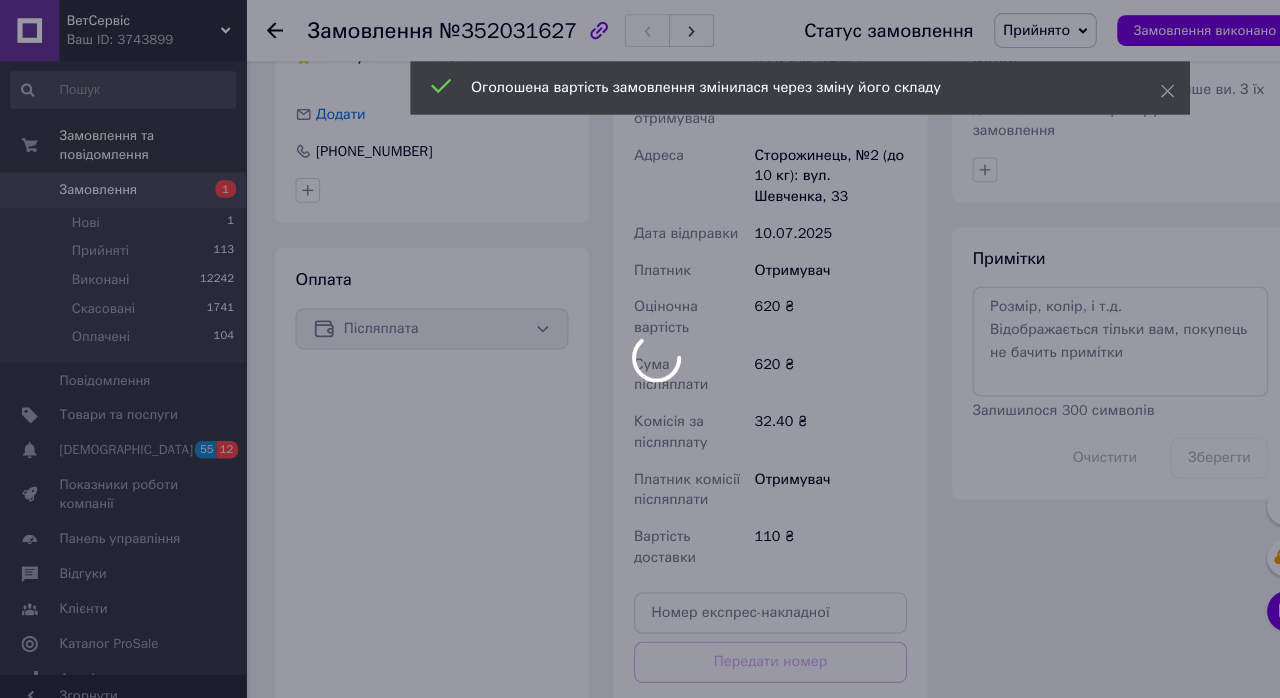 scroll, scrollTop: 630, scrollLeft: 0, axis: vertical 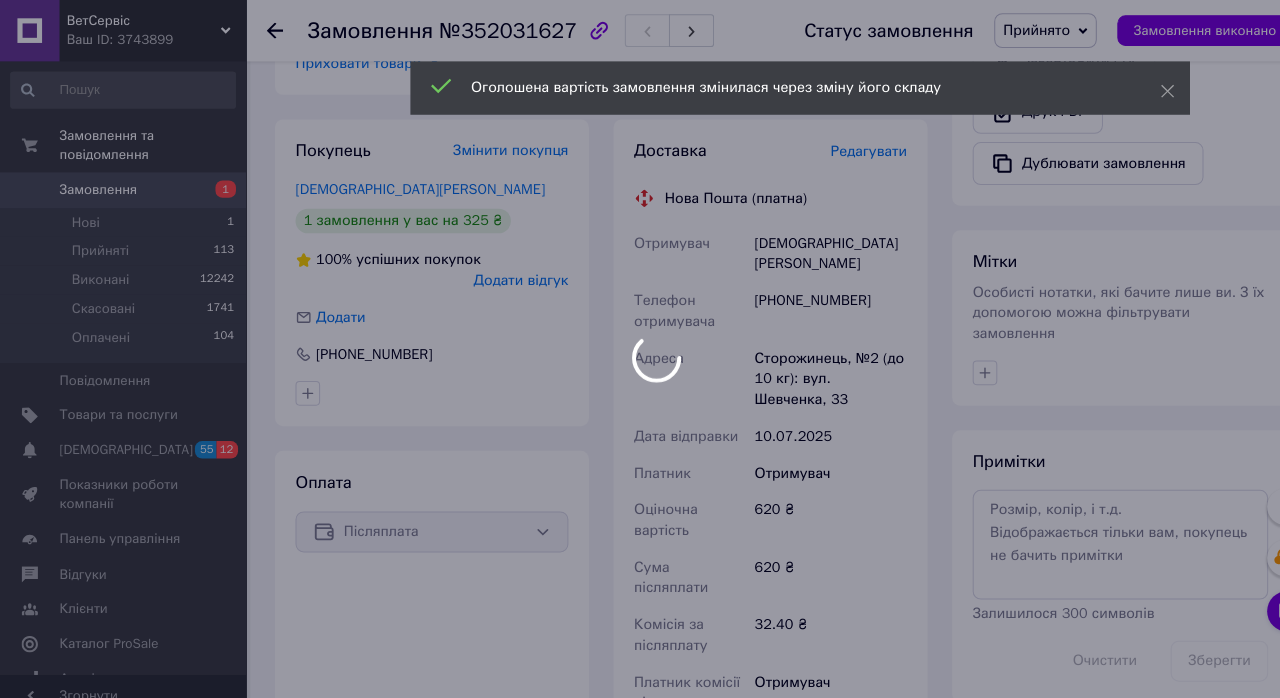 click at bounding box center [640, 349] 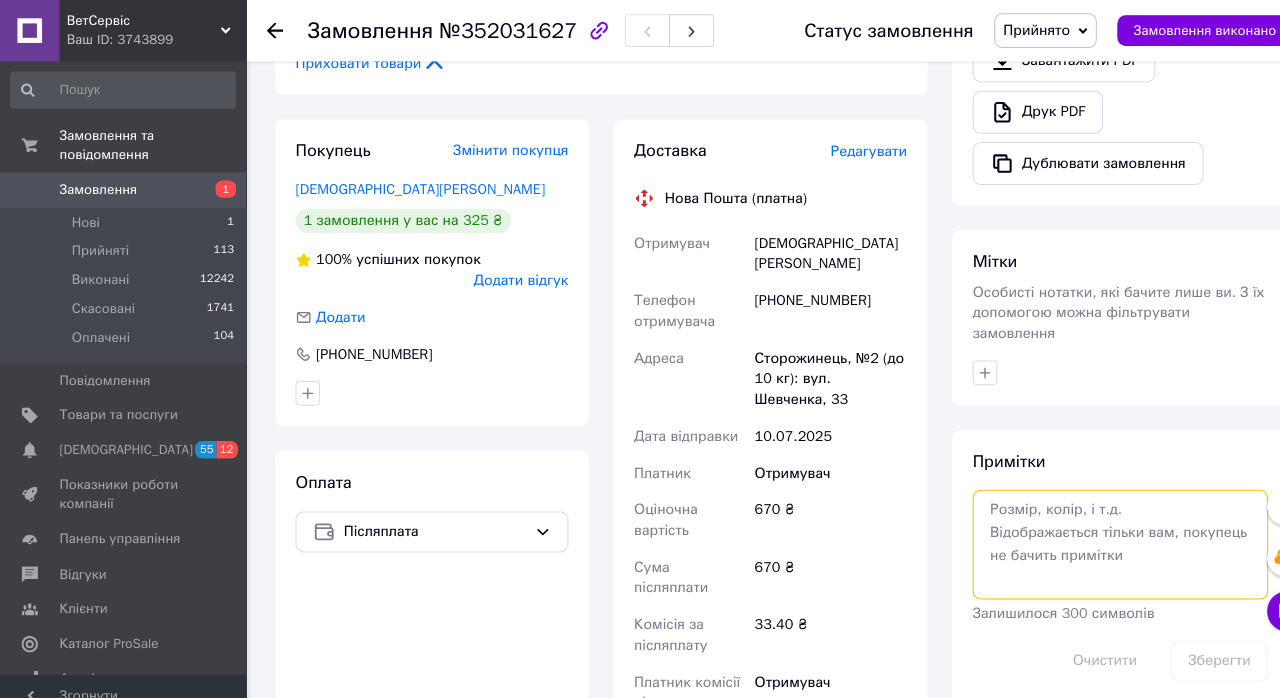 click at bounding box center (1092, 531) 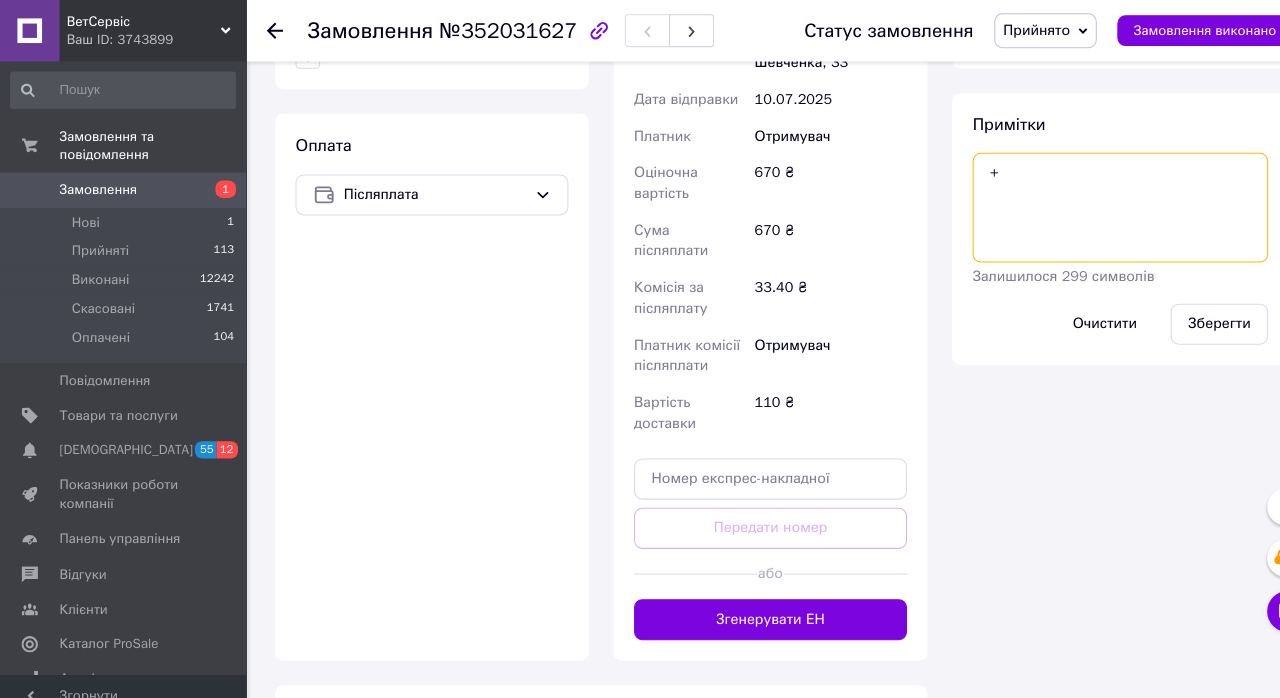type on "+" 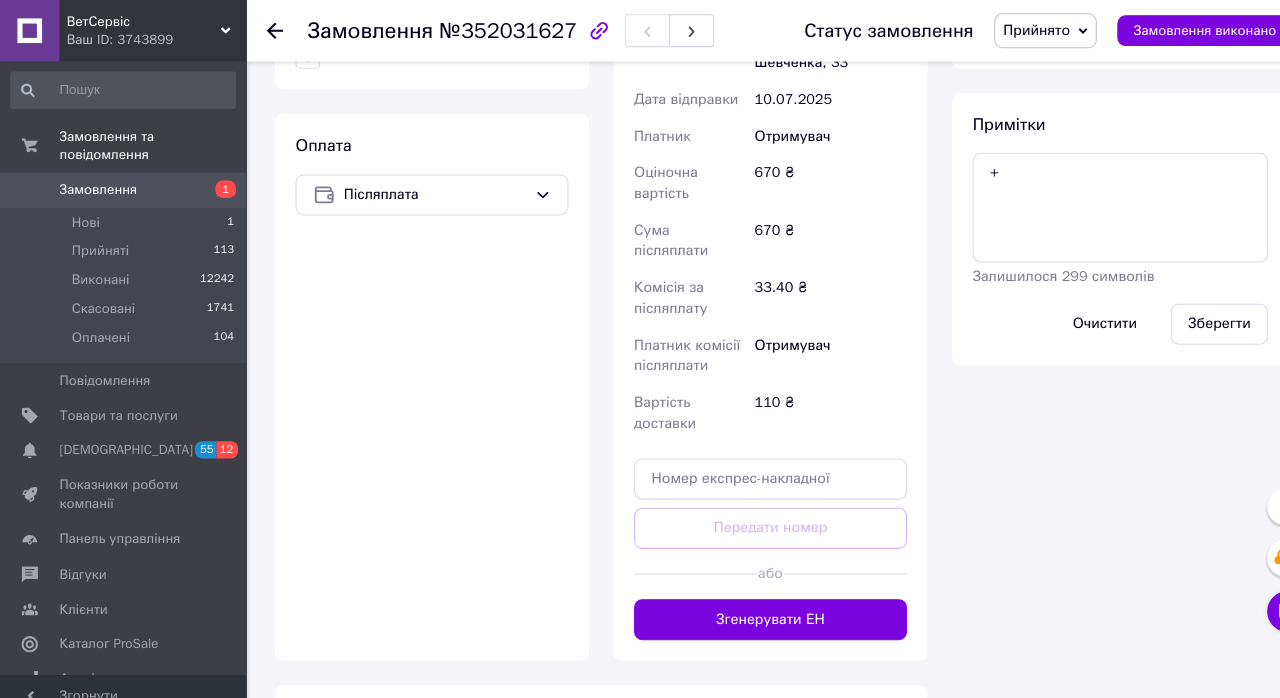 click on "Зберегти" at bounding box center [1188, 316] 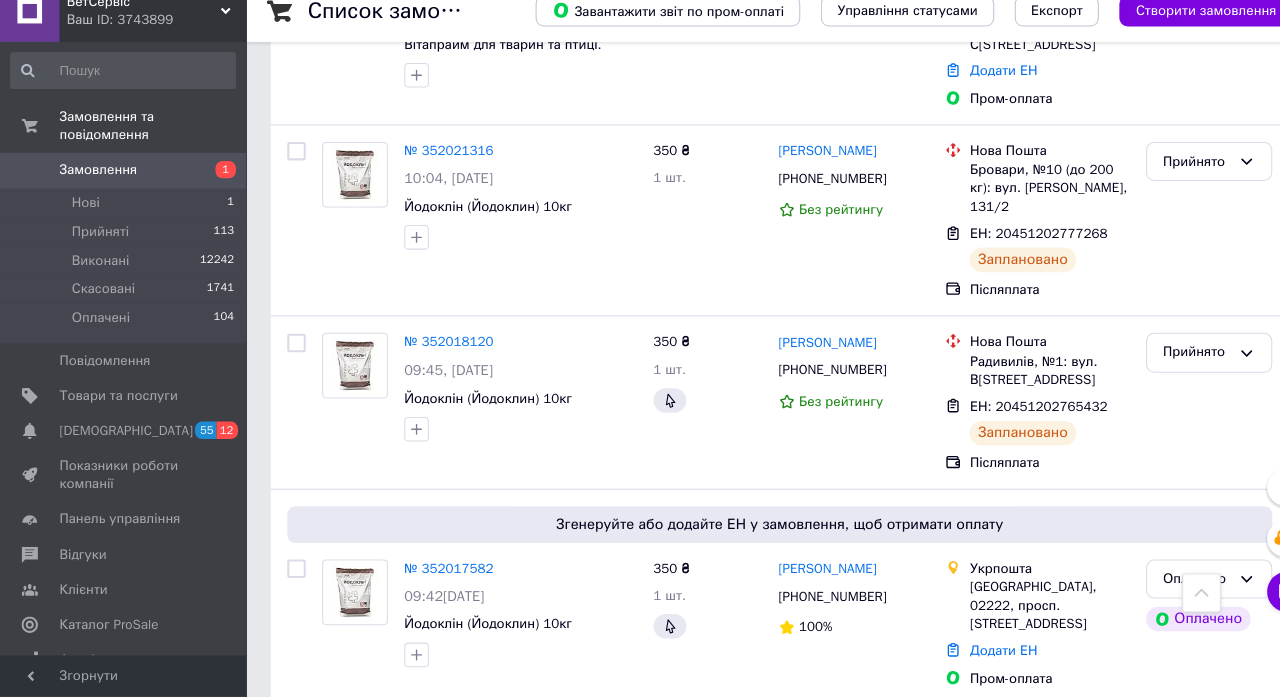 scroll, scrollTop: 1036, scrollLeft: 0, axis: vertical 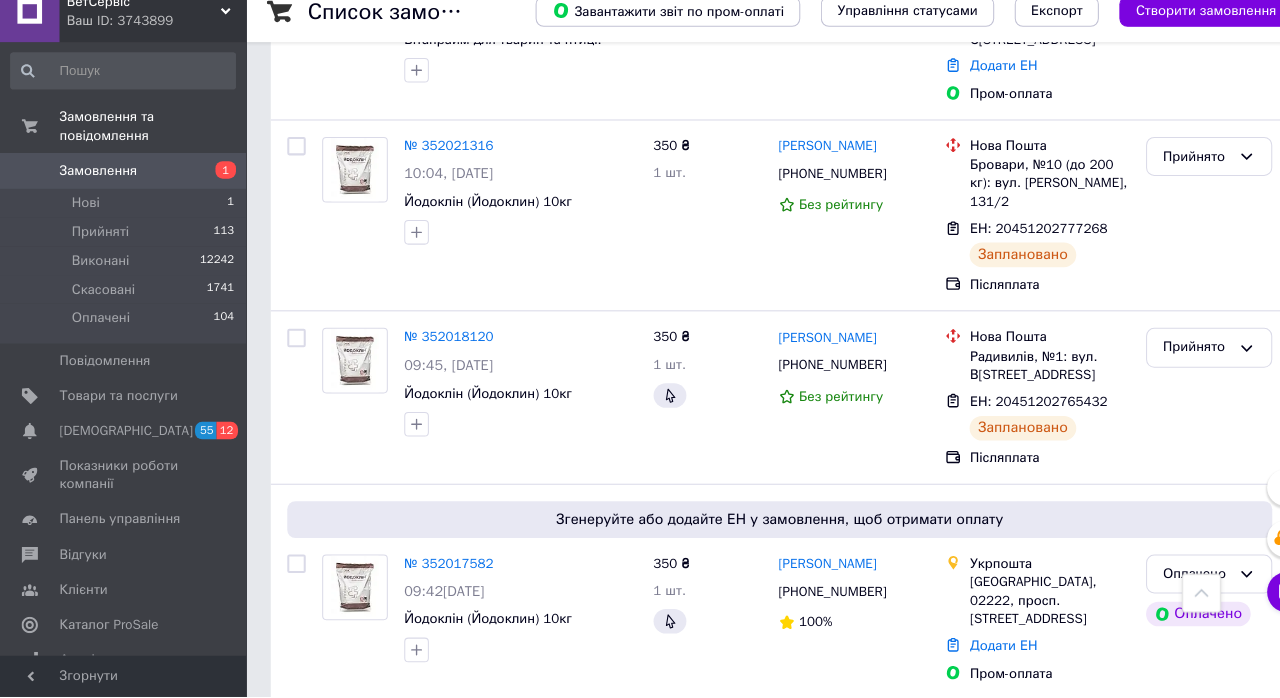 click on "Згенеруйте або додайте ЕН у замовлення, щоб отримати оплату" at bounding box center [760, 525] 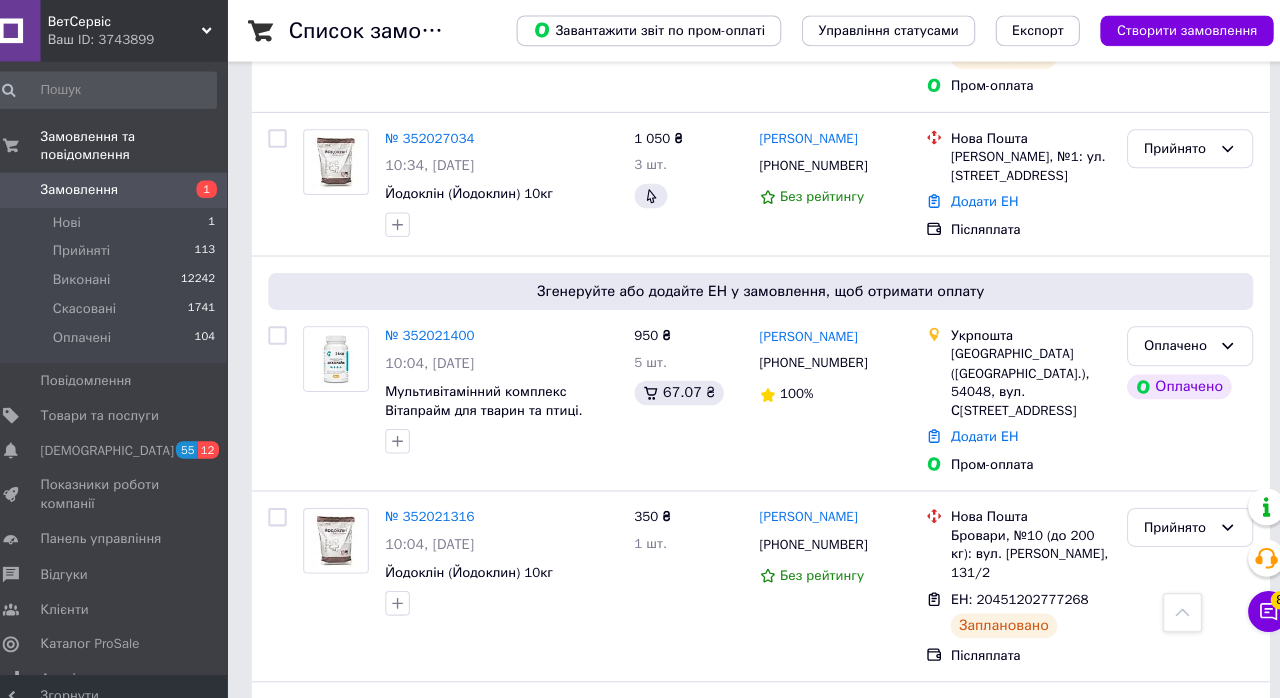 scroll, scrollTop: 687, scrollLeft: 0, axis: vertical 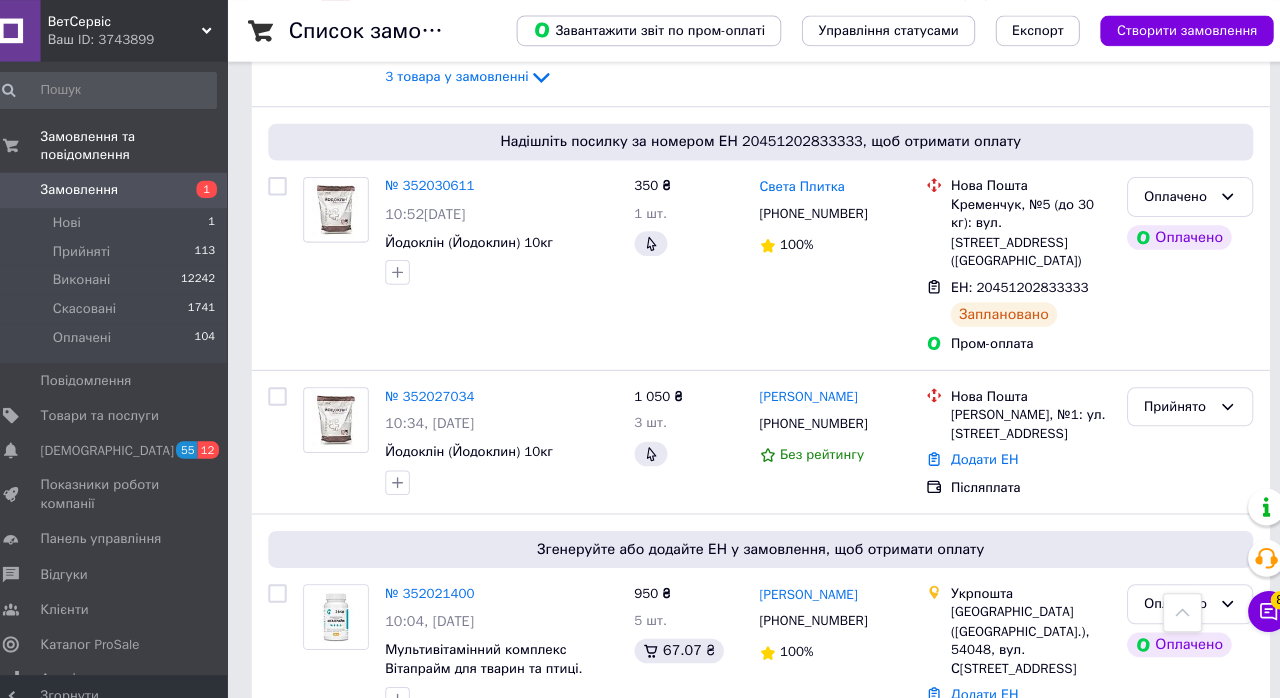 click on "№ 352027034" at bounding box center (437, 385) 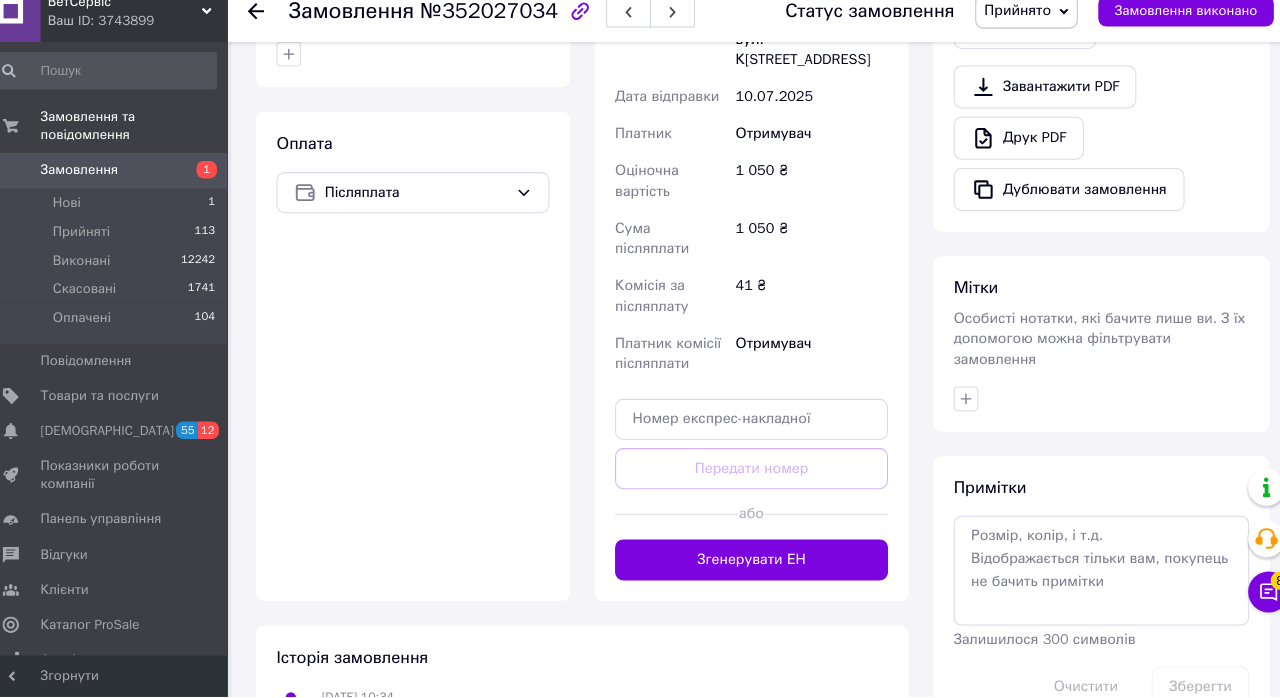 scroll, scrollTop: 631, scrollLeft: 0, axis: vertical 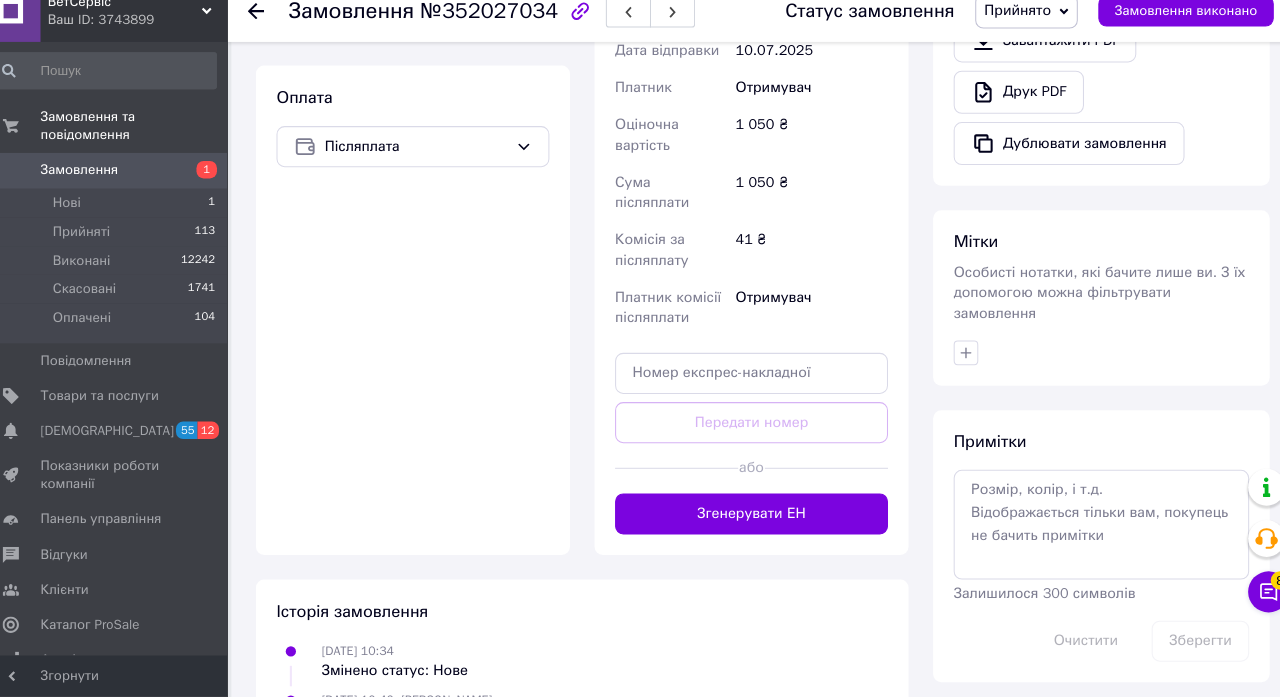 click on "Згенерувати ЕН" at bounding box center (751, 520) 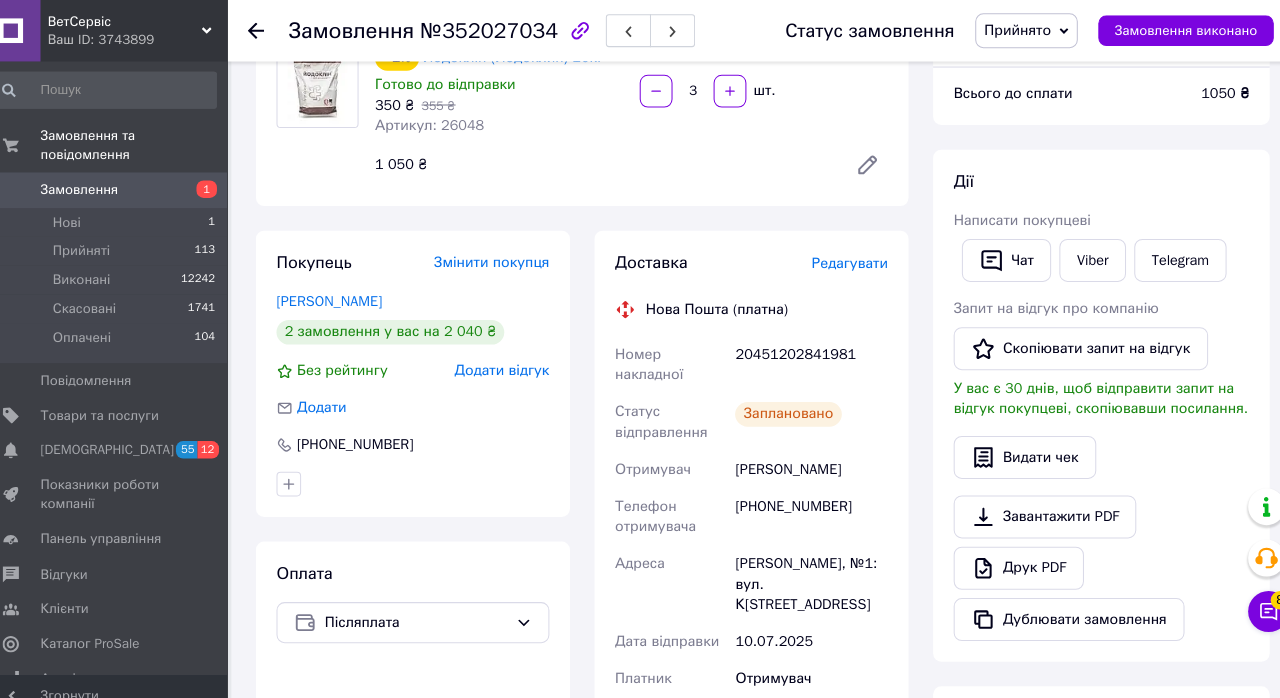 scroll, scrollTop: 185, scrollLeft: 0, axis: vertical 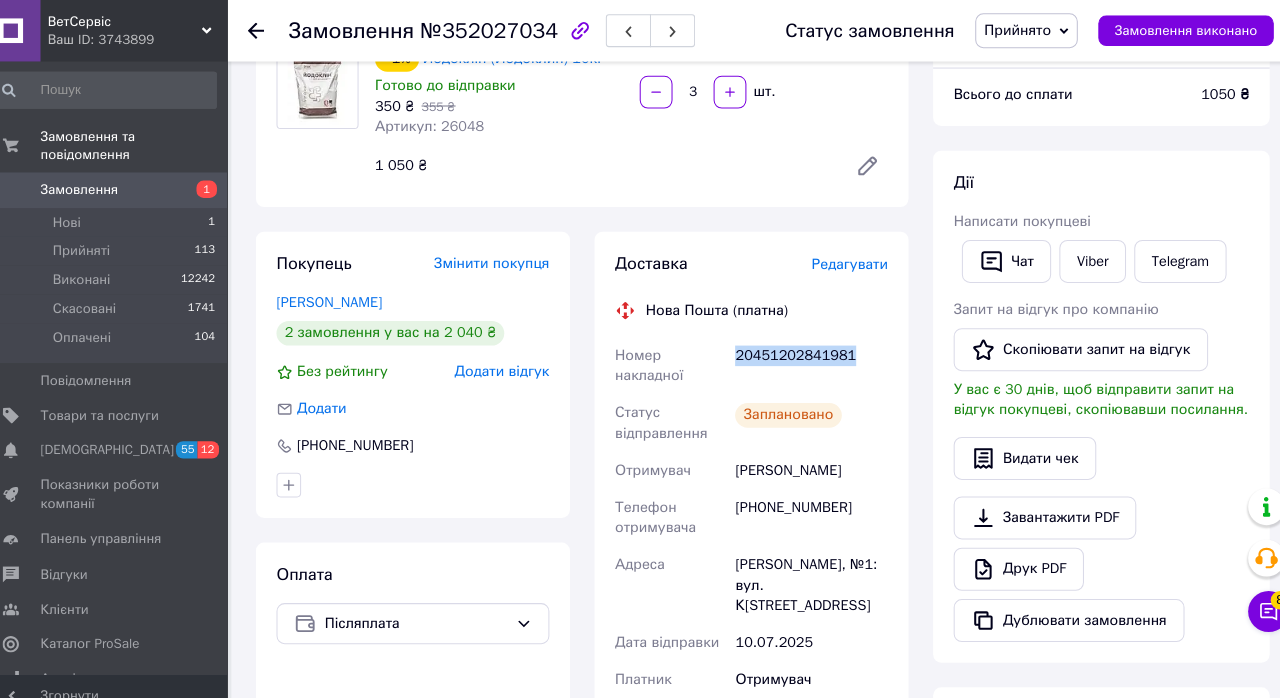 copy on "20451202841981" 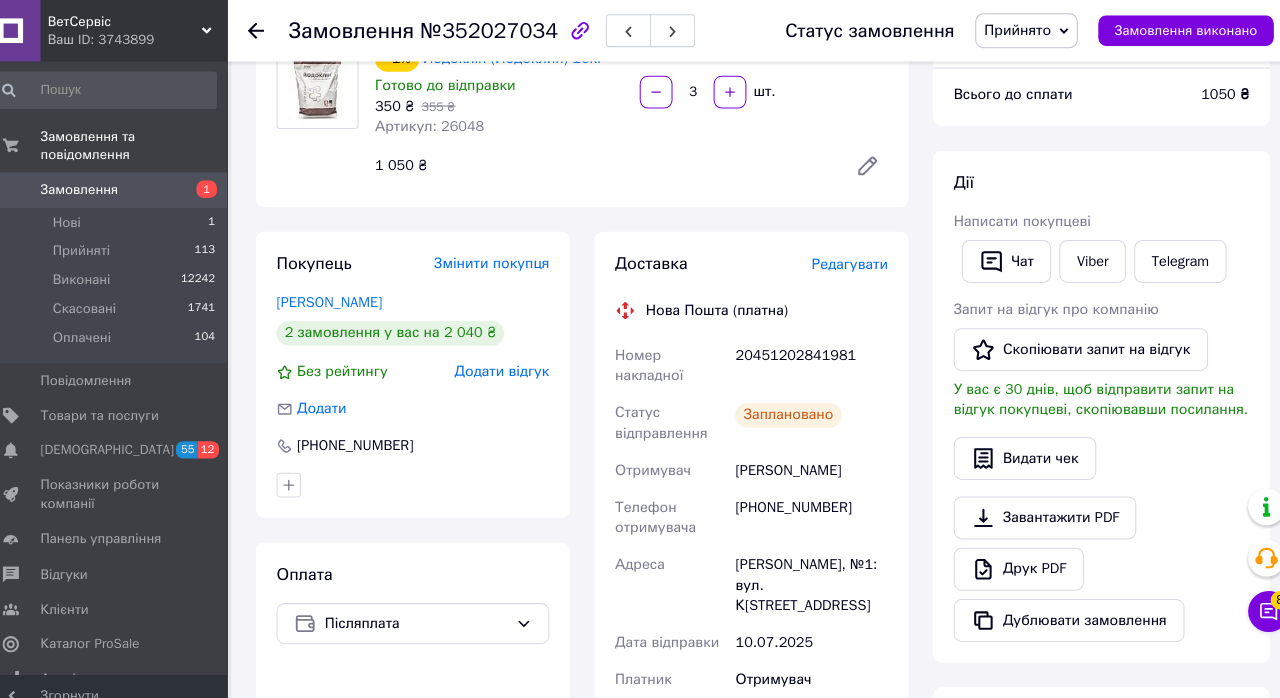 click on "Клієнти" at bounding box center [81, 594] 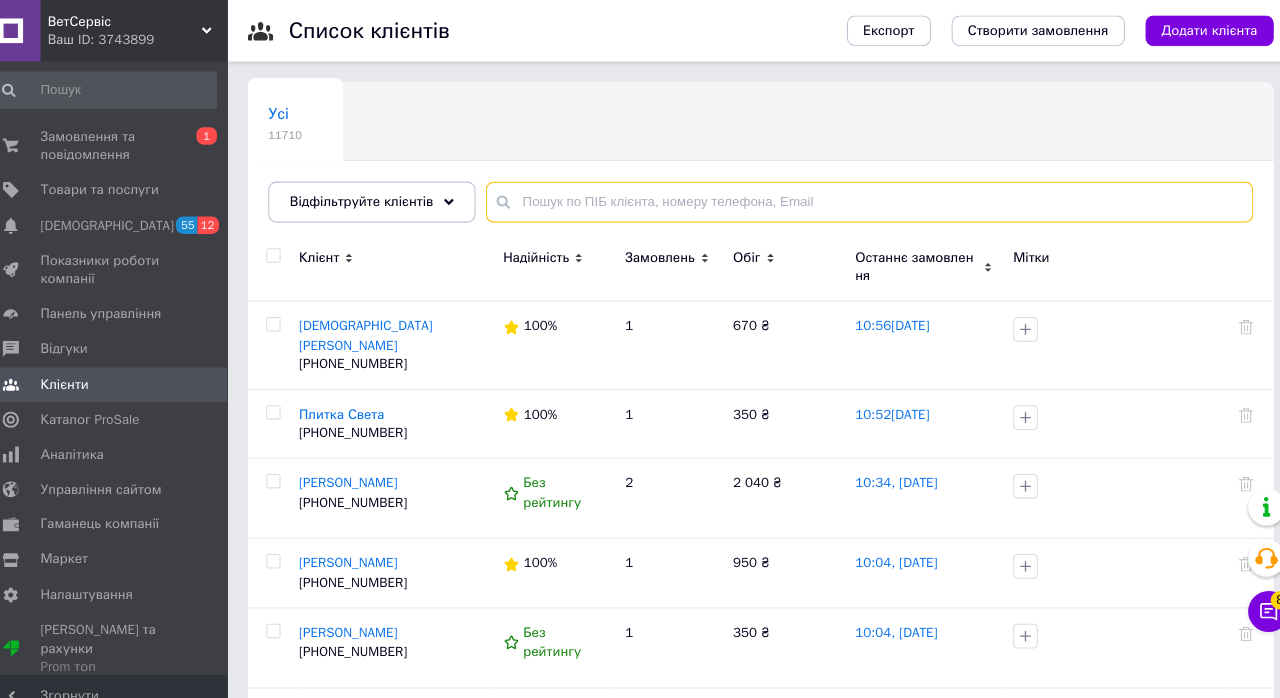 click at bounding box center [866, 197] 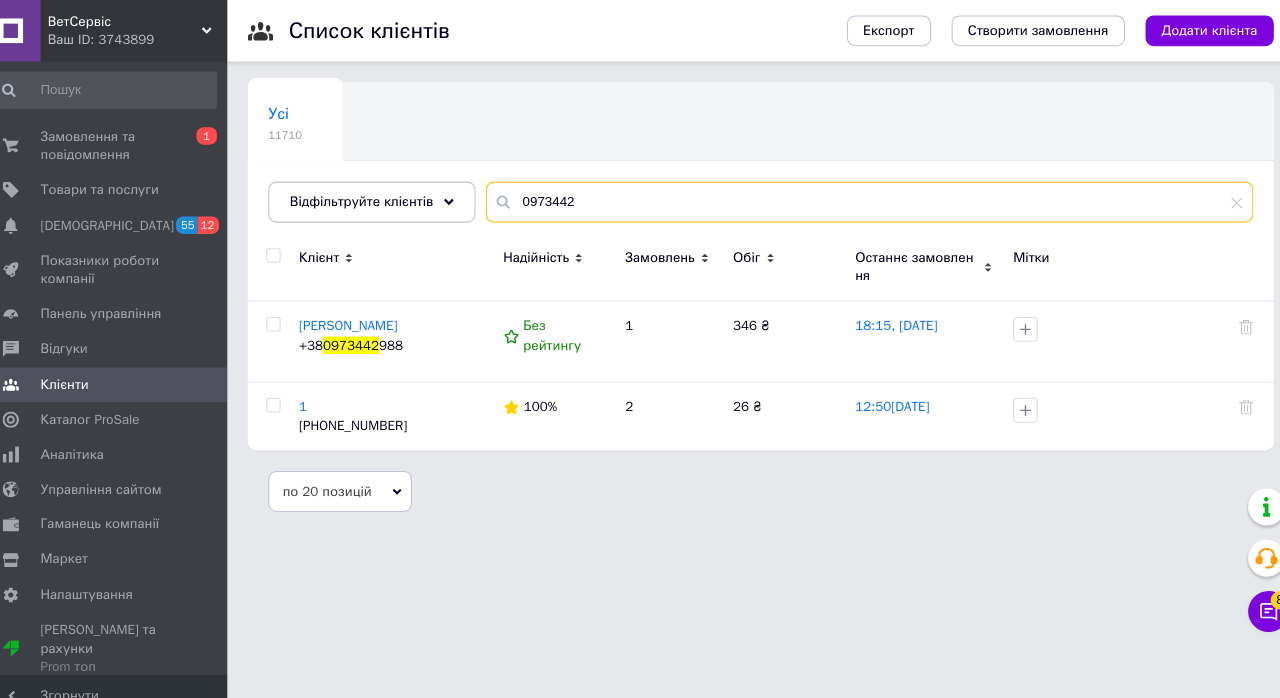 type on "09734429" 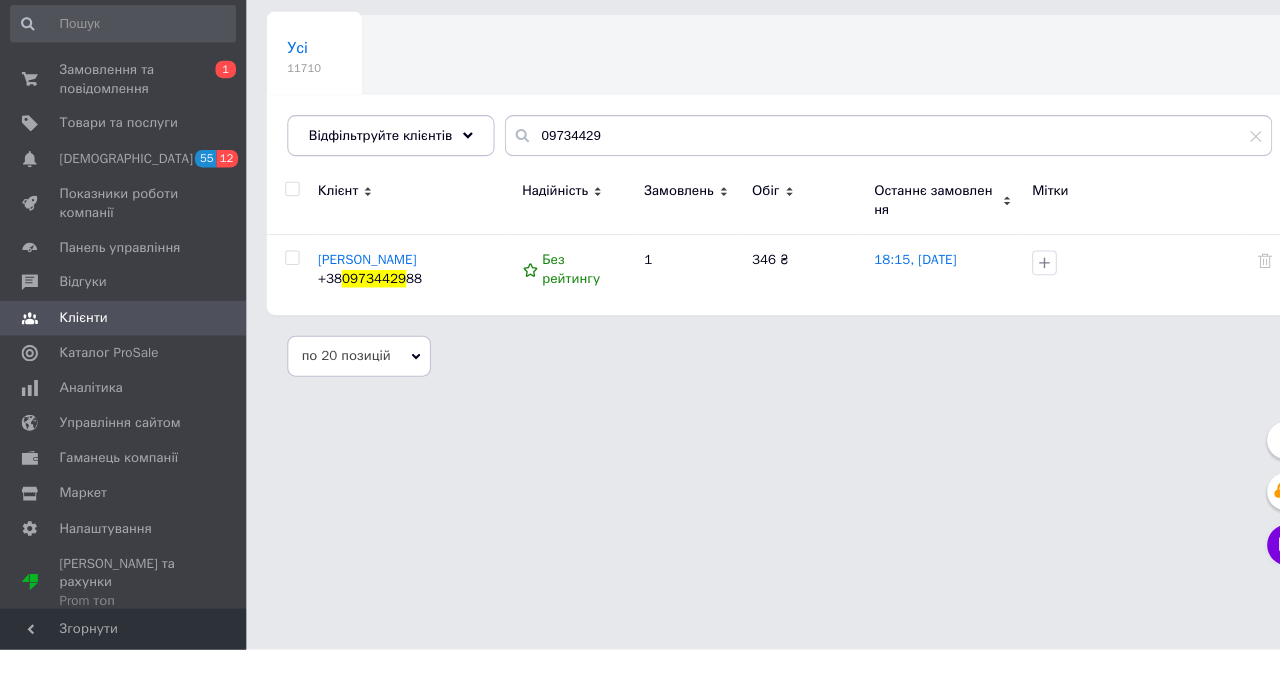 click on "Капустина Татьяна" at bounding box center [358, 317] 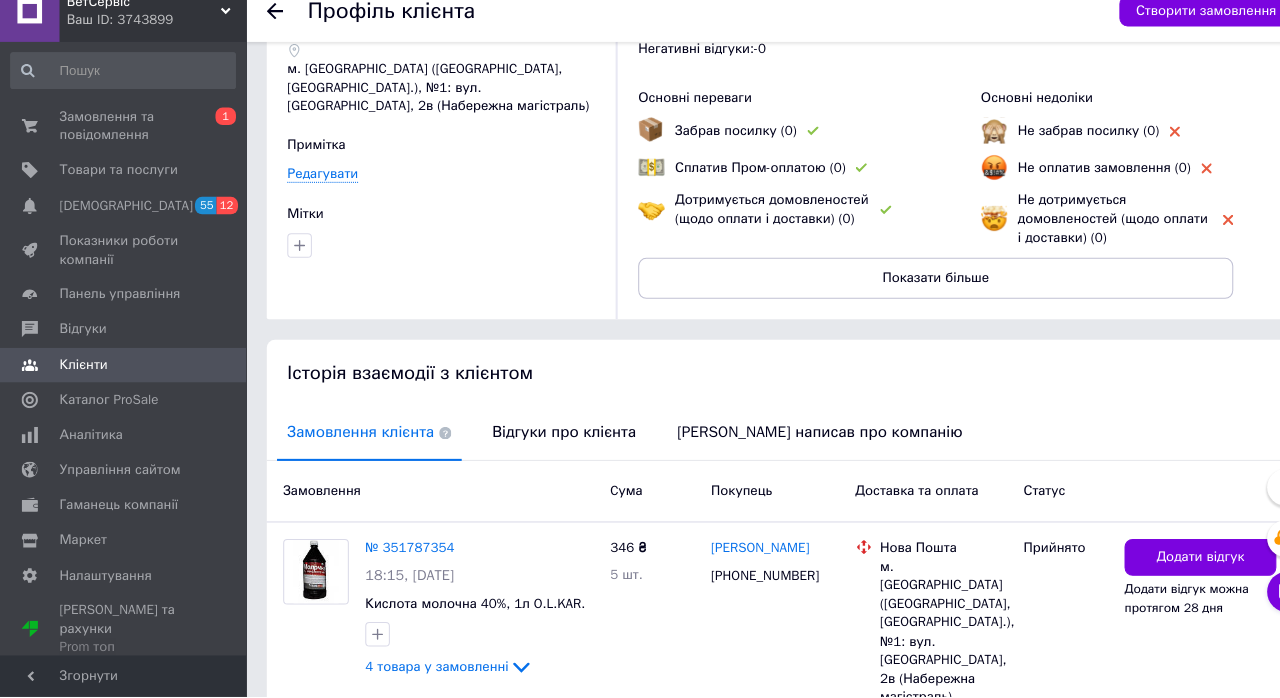 scroll, scrollTop: 122, scrollLeft: 0, axis: vertical 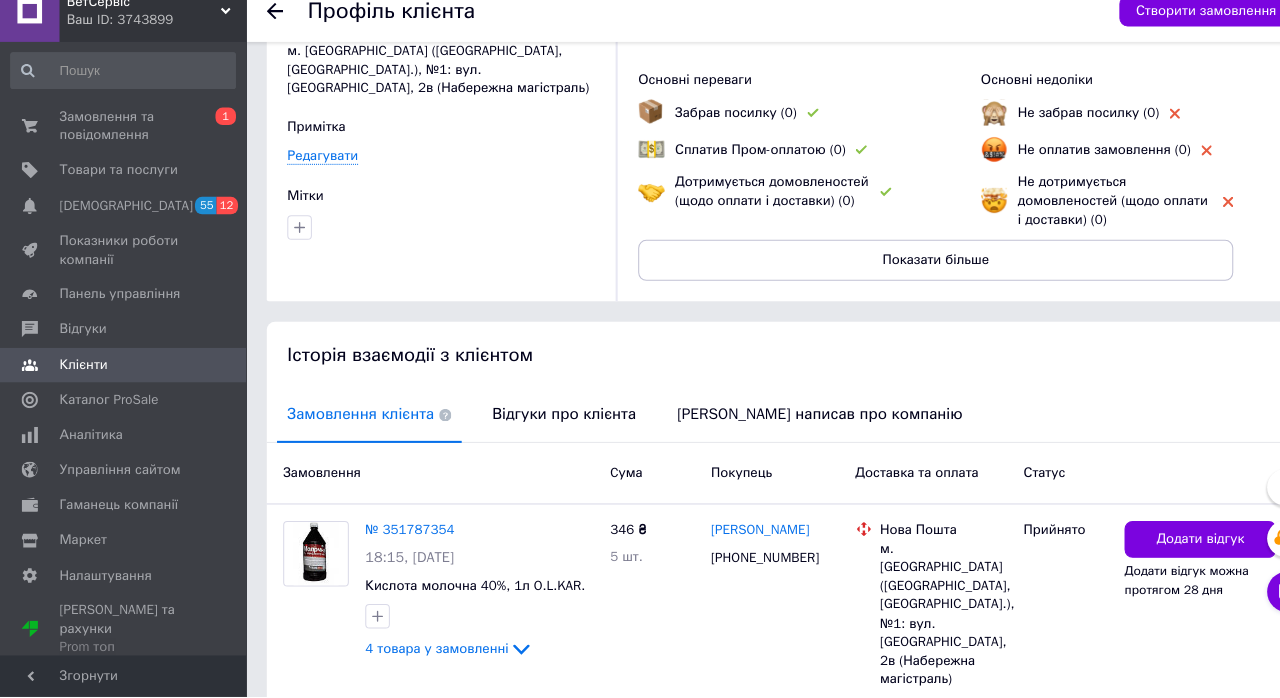 click 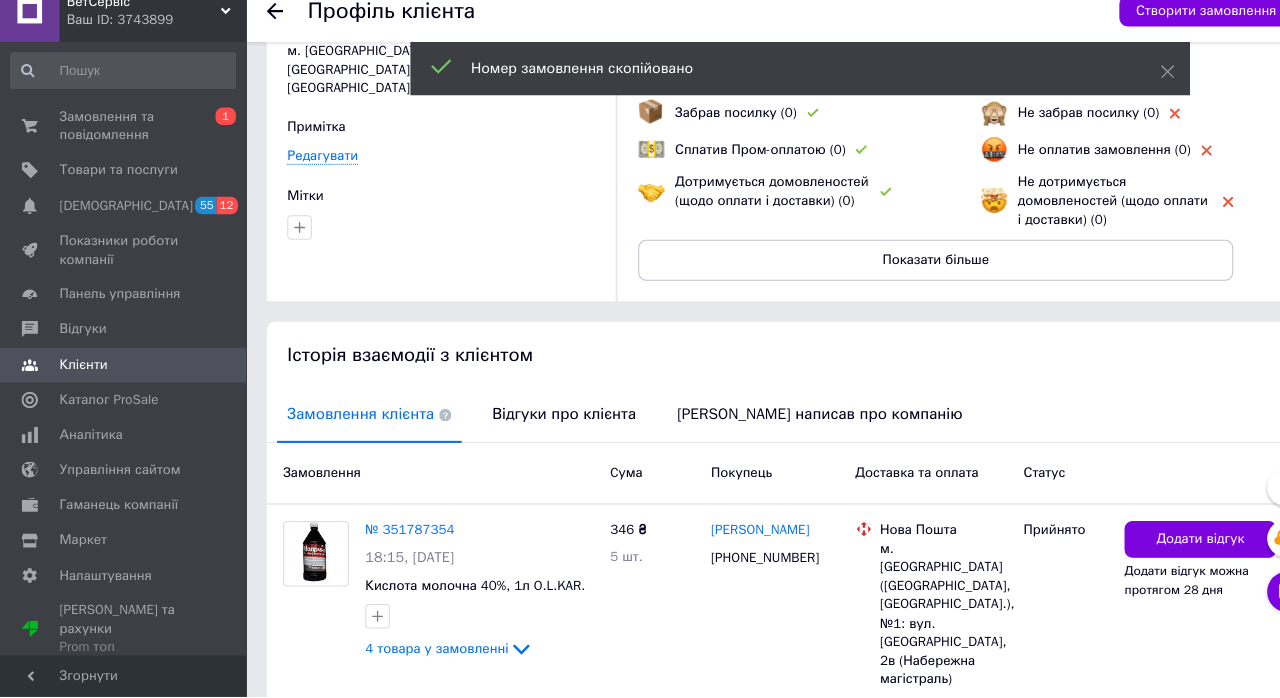 click on "№ 351787354" at bounding box center (399, 535) 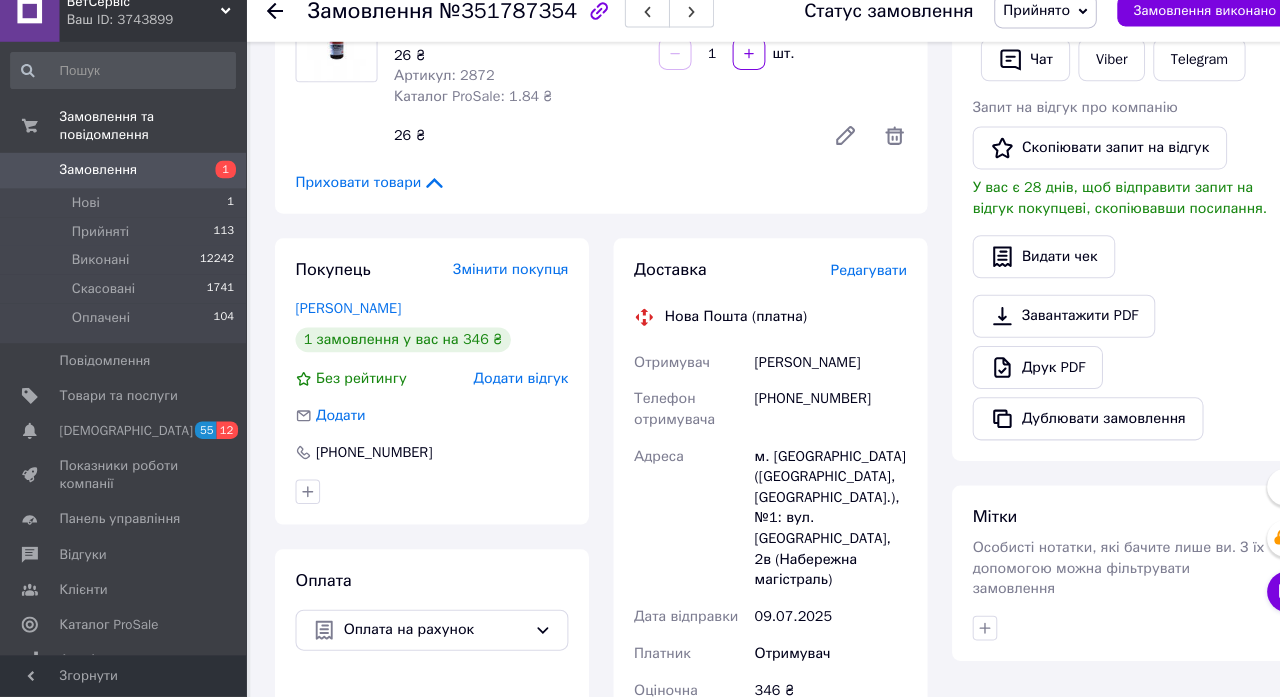 scroll, scrollTop: 762, scrollLeft: 0, axis: vertical 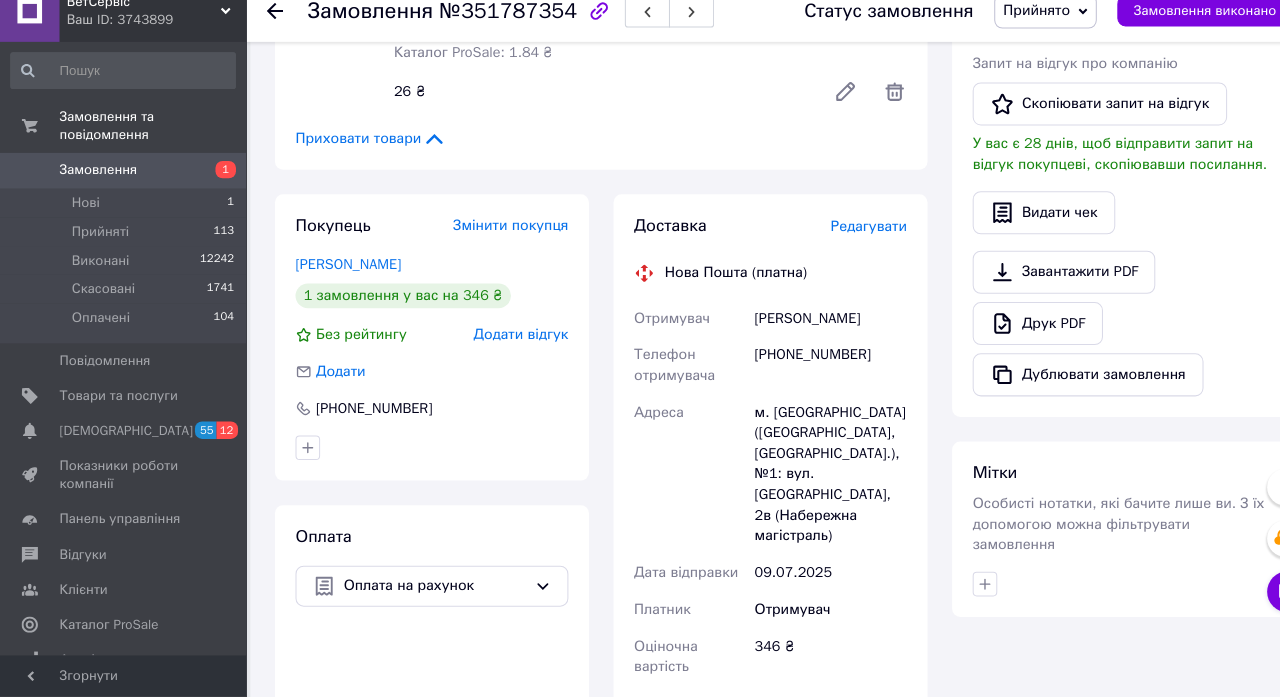 click on "Редагувати" at bounding box center (847, 240) 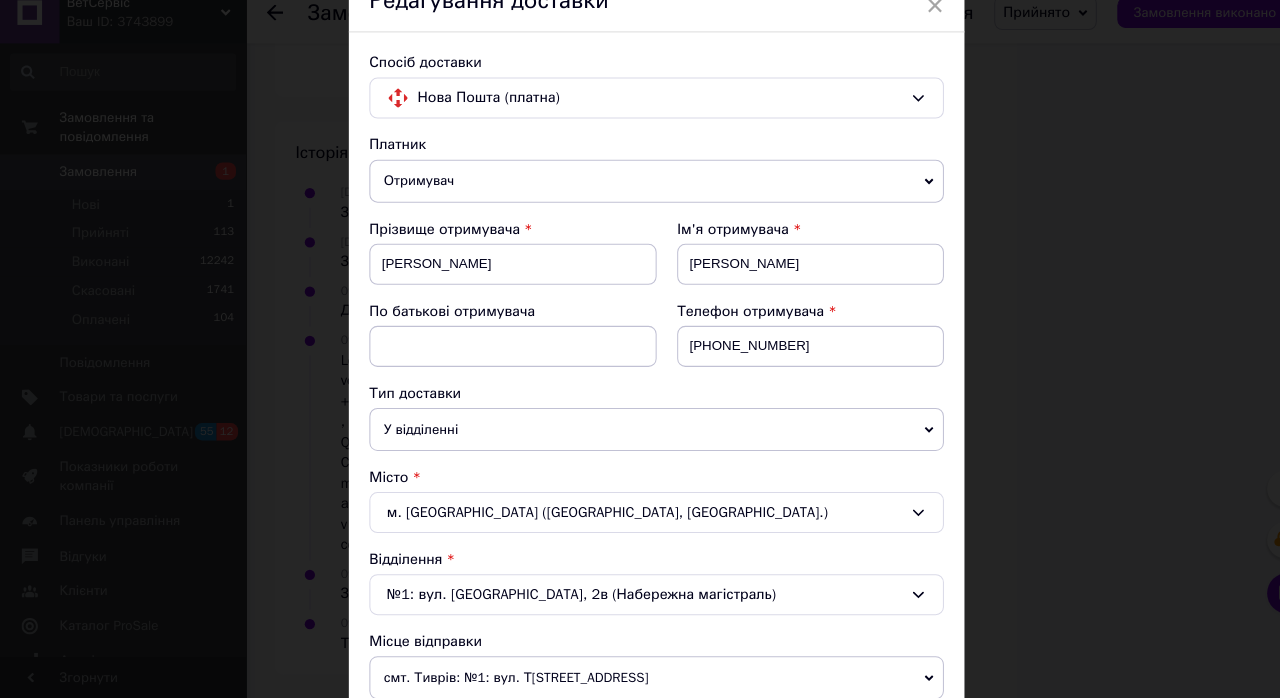 scroll, scrollTop: 100, scrollLeft: 0, axis: vertical 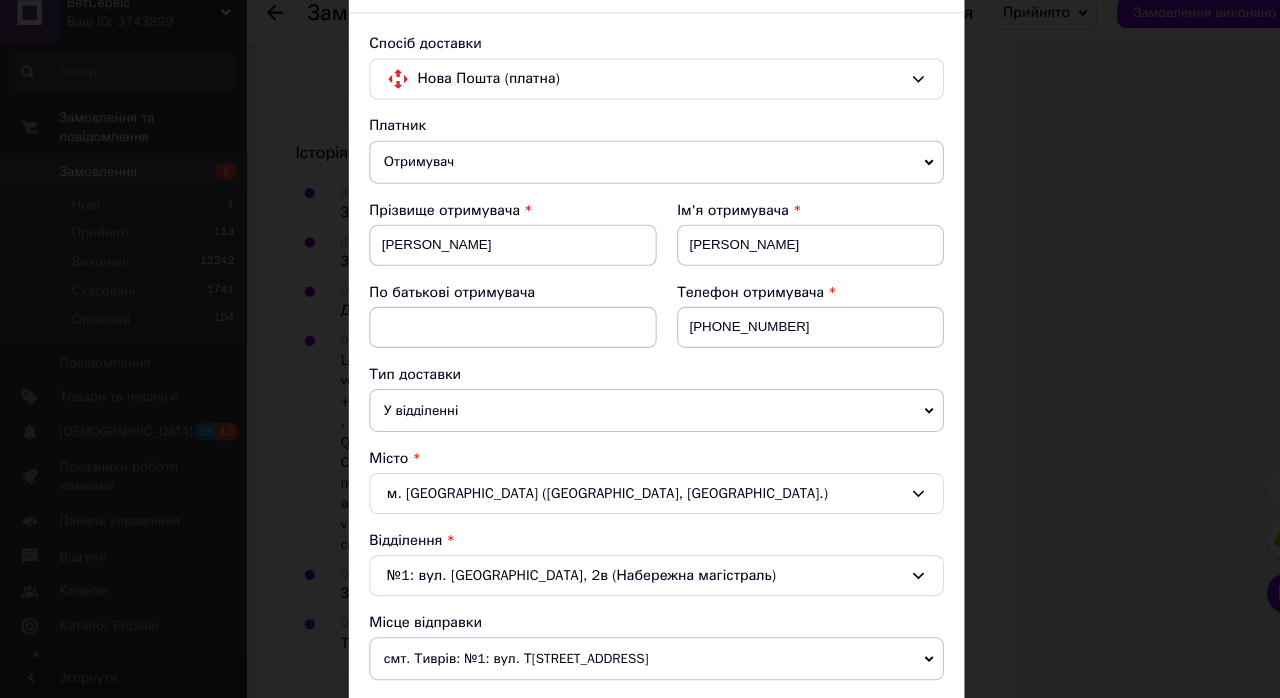 click on "У відділенні" at bounding box center [640, 418] 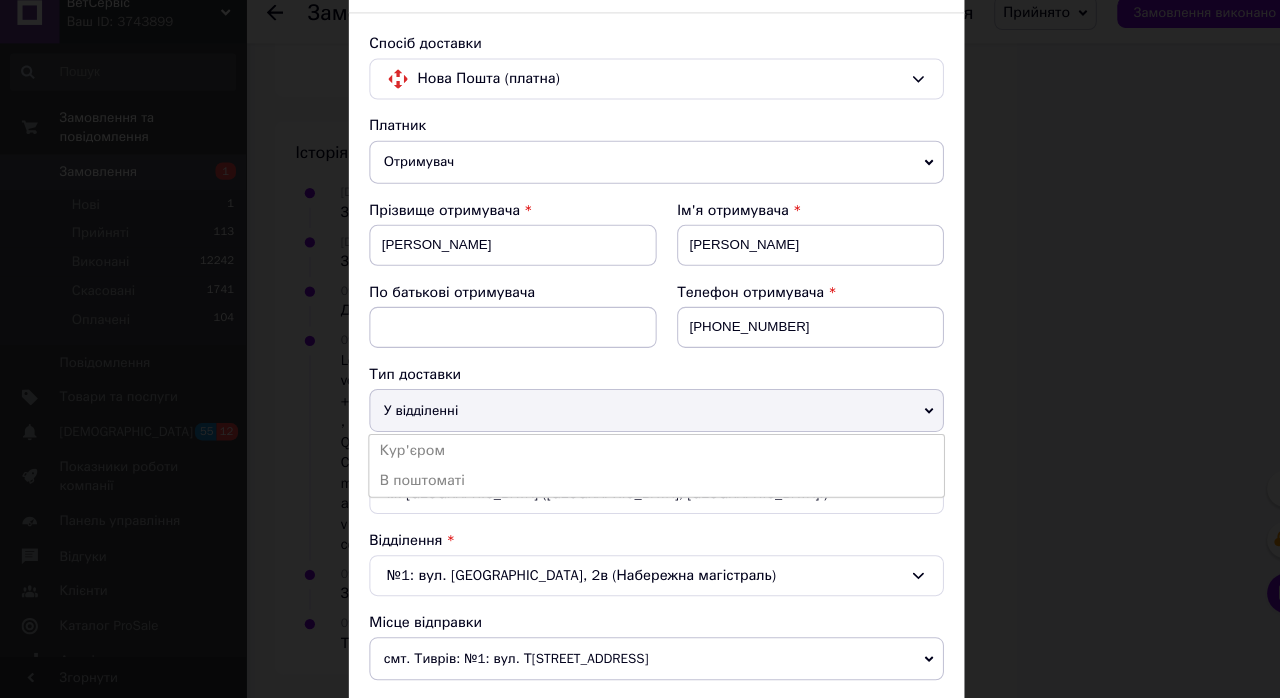 click on "В поштоматі" at bounding box center [640, 487] 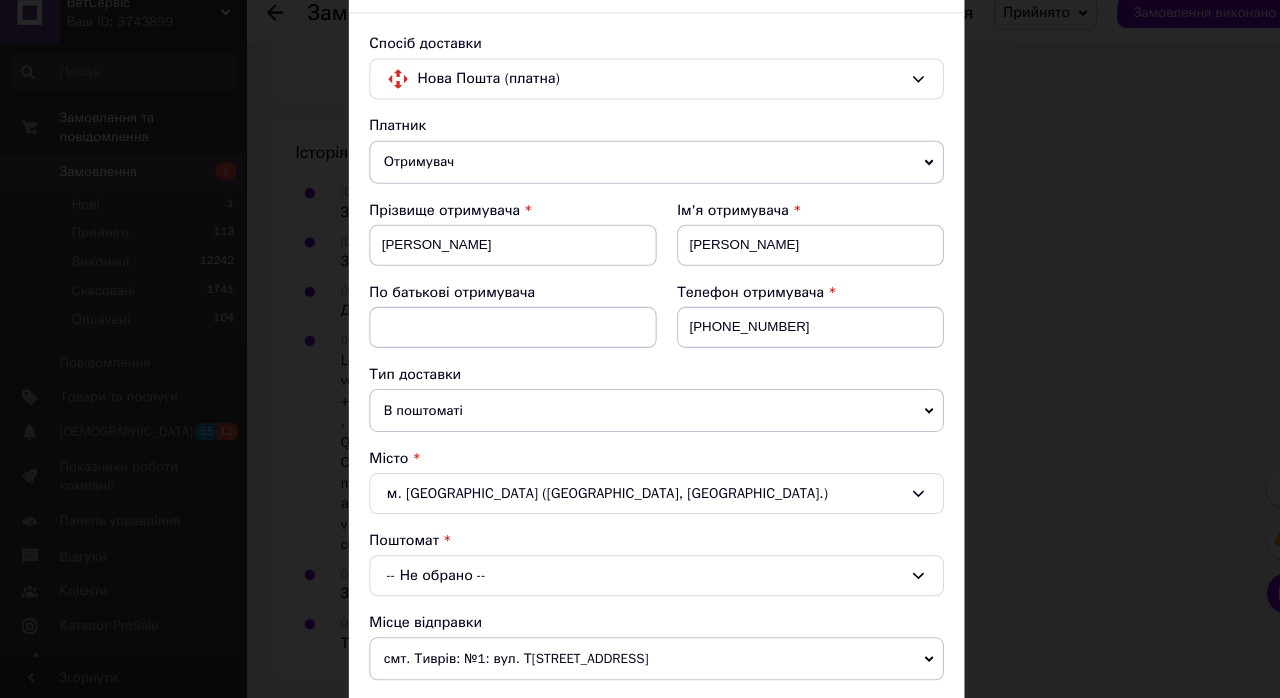 click on "-- Не обрано --" at bounding box center [640, 579] 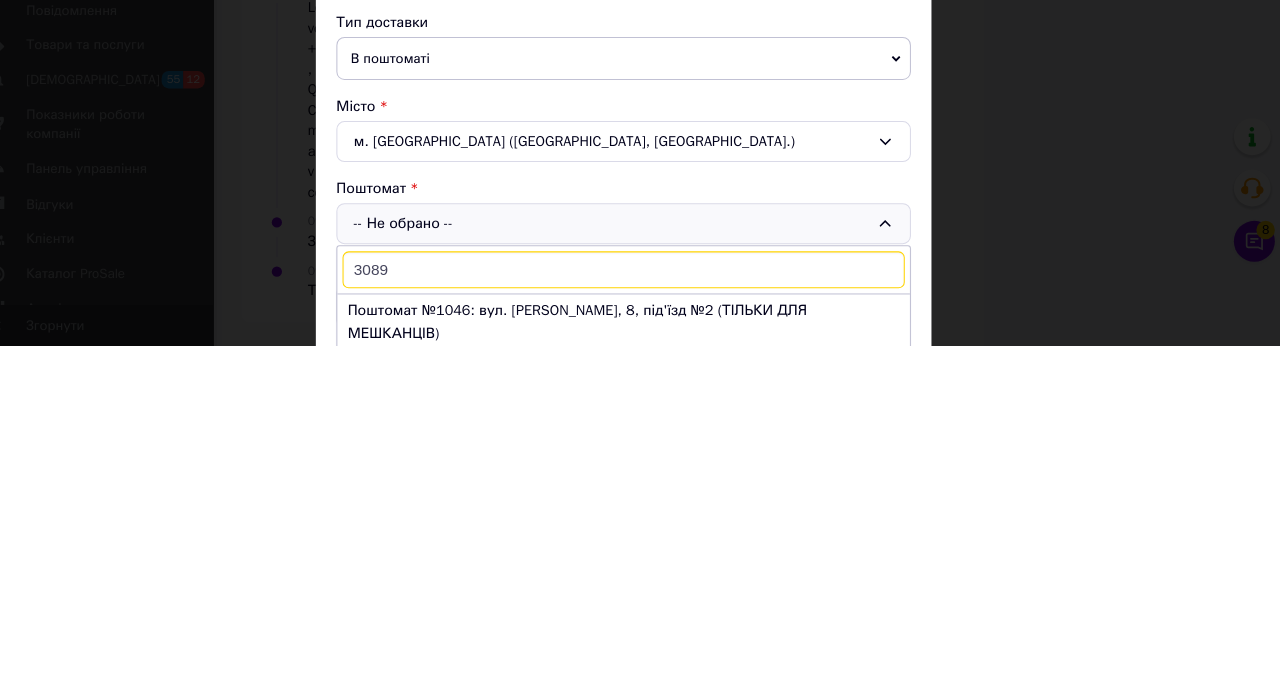 type on "30893" 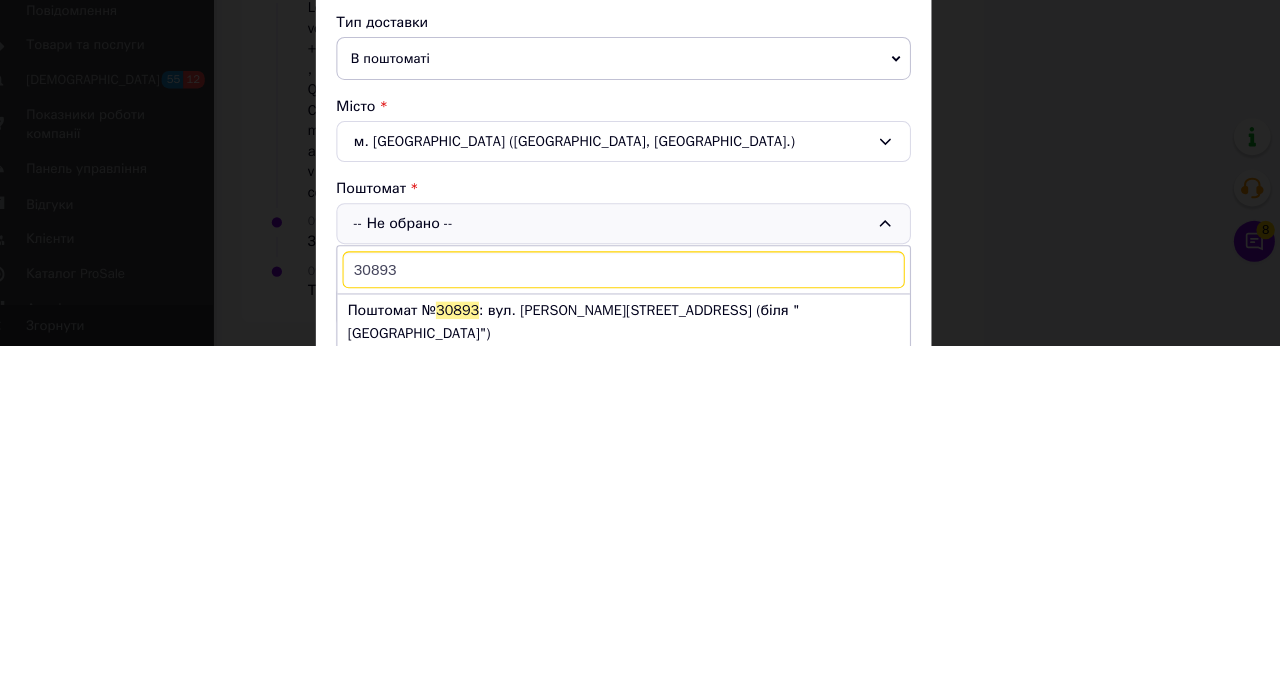 click on "Поштомат № 30893 : вул. Глазунова, 11 (біля "Лепрекон")" at bounding box center (640, 675) 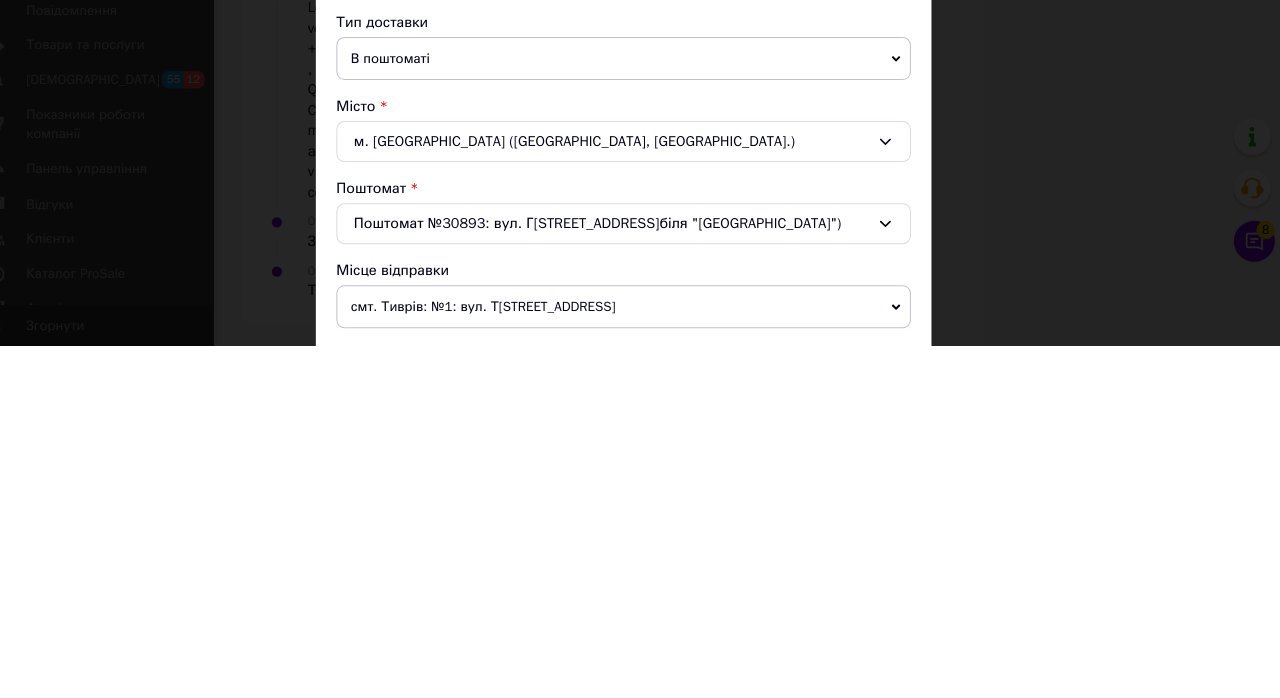 scroll, scrollTop: 1551, scrollLeft: 0, axis: vertical 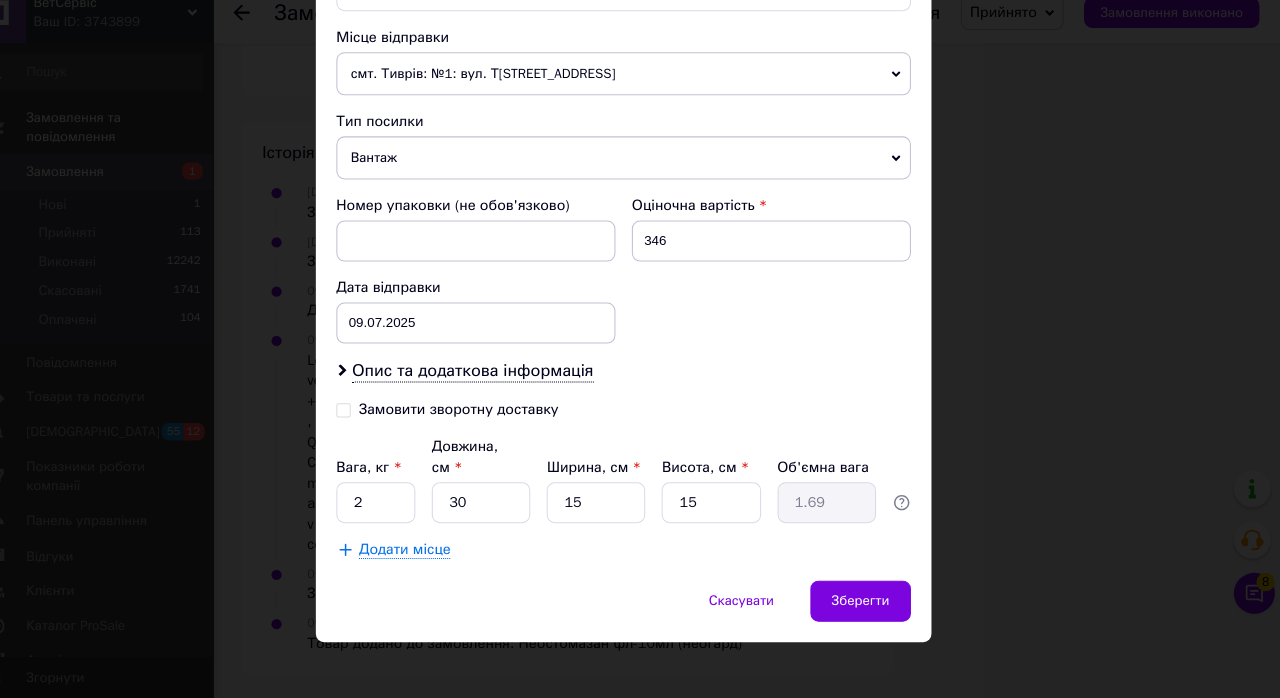 click on "Зберегти" at bounding box center (871, 604) 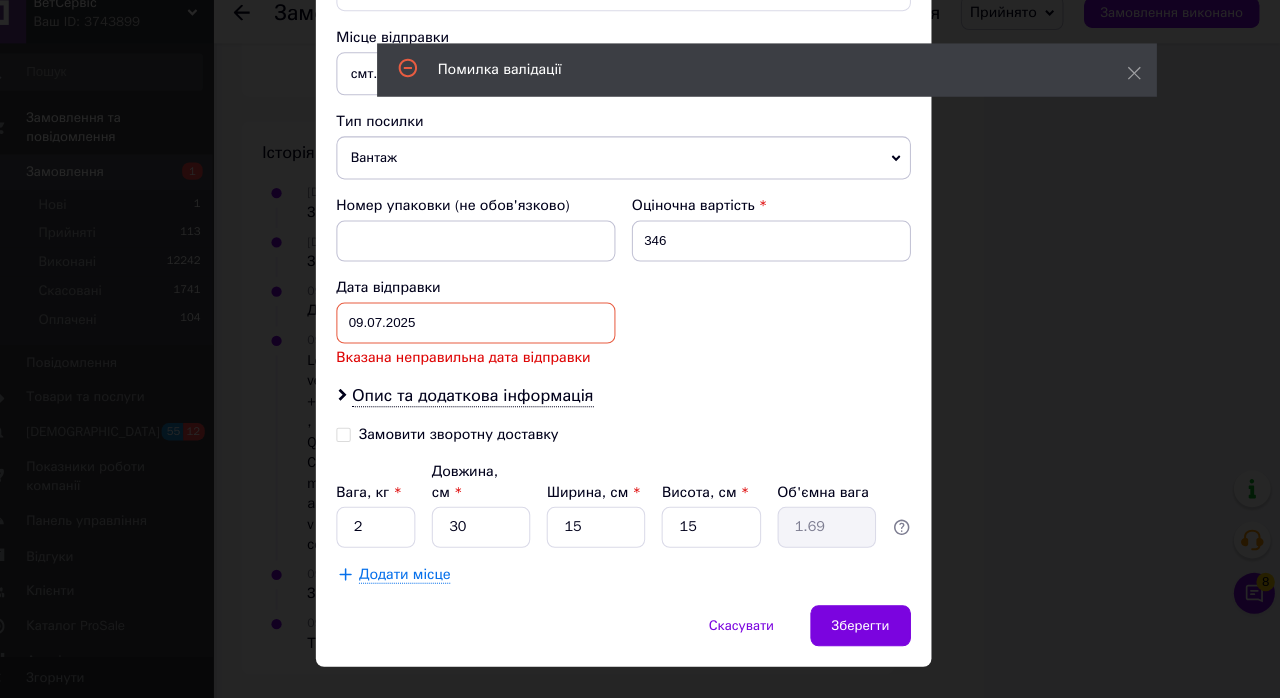 click on "09.07.2025" at bounding box center (496, 333) 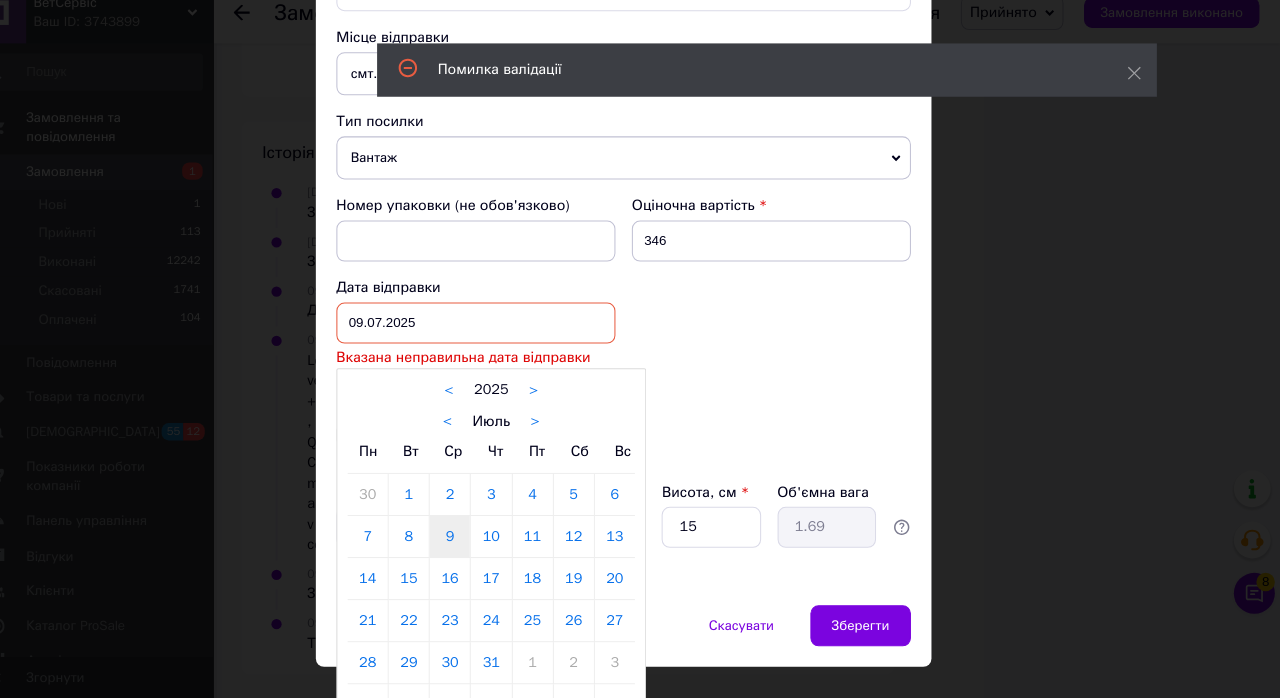 click on "10" at bounding box center [510, 541] 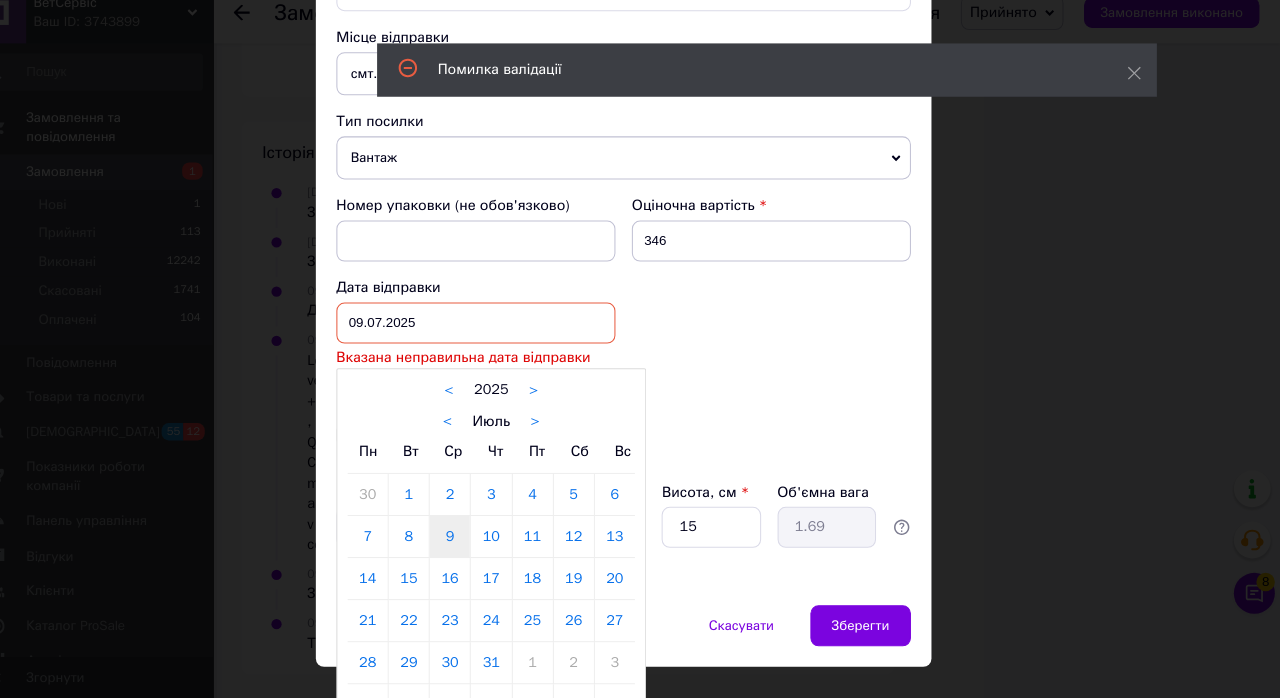 type on "10.07.2025" 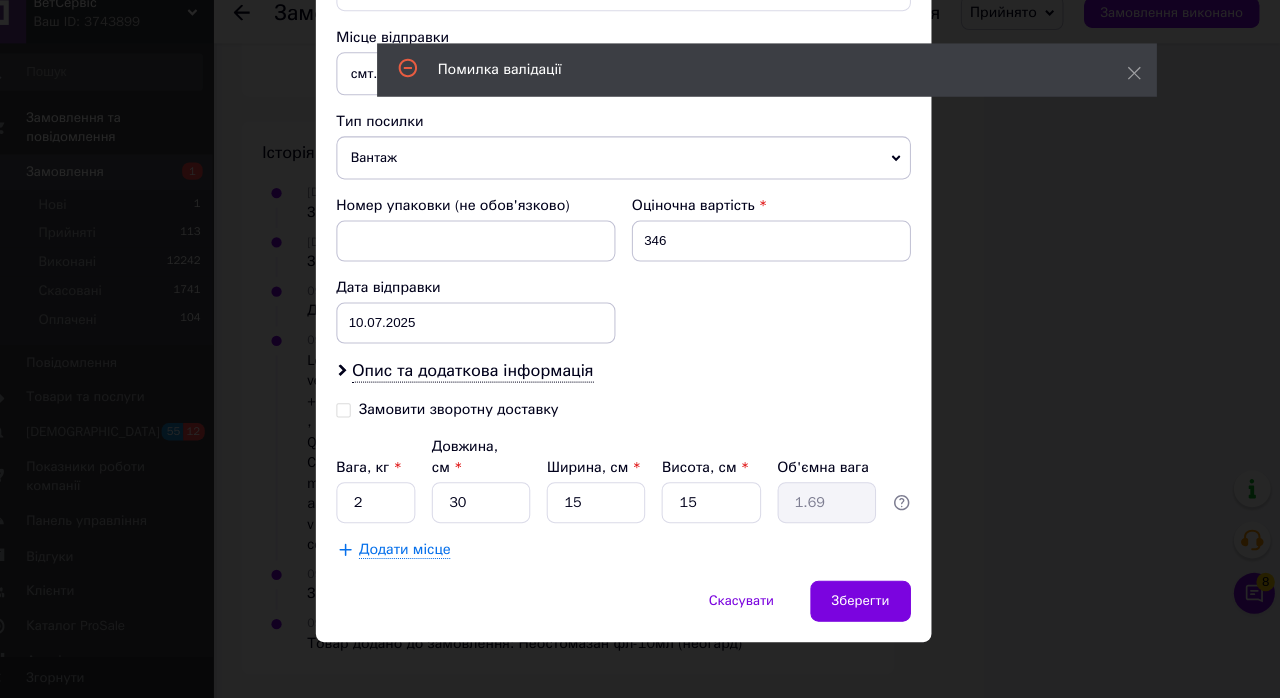 click on "Зберегти" at bounding box center [871, 604] 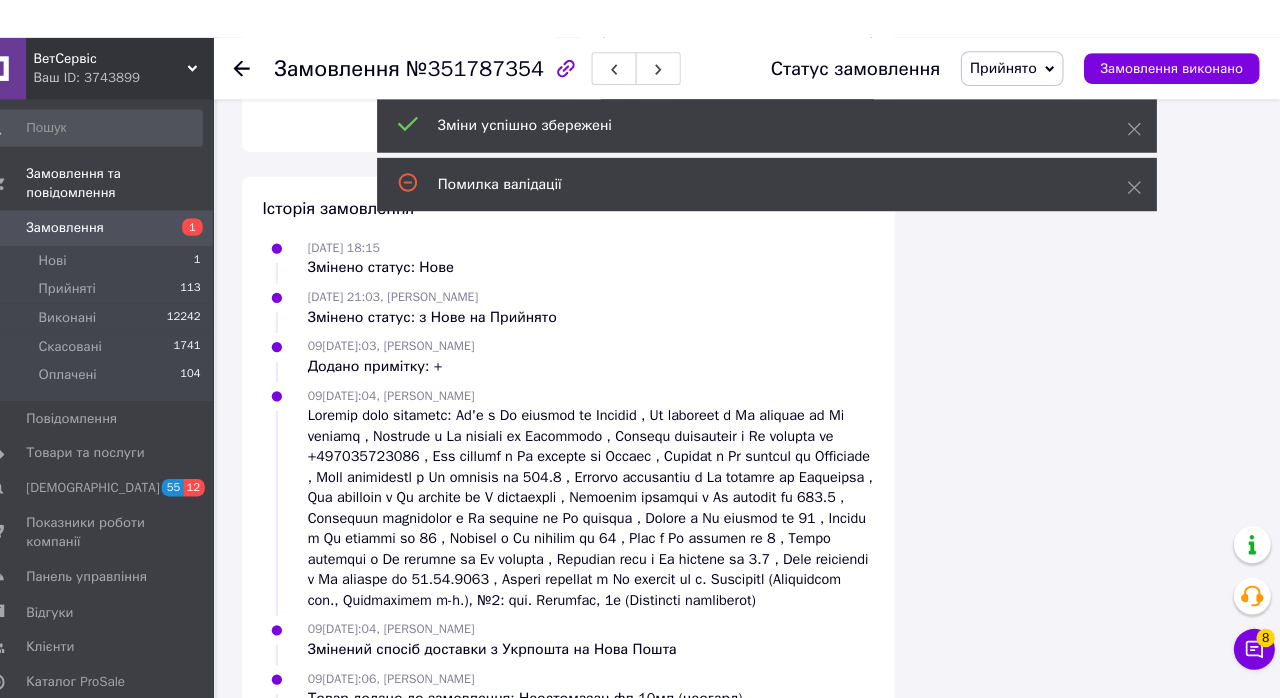 scroll, scrollTop: 28, scrollLeft: 0, axis: vertical 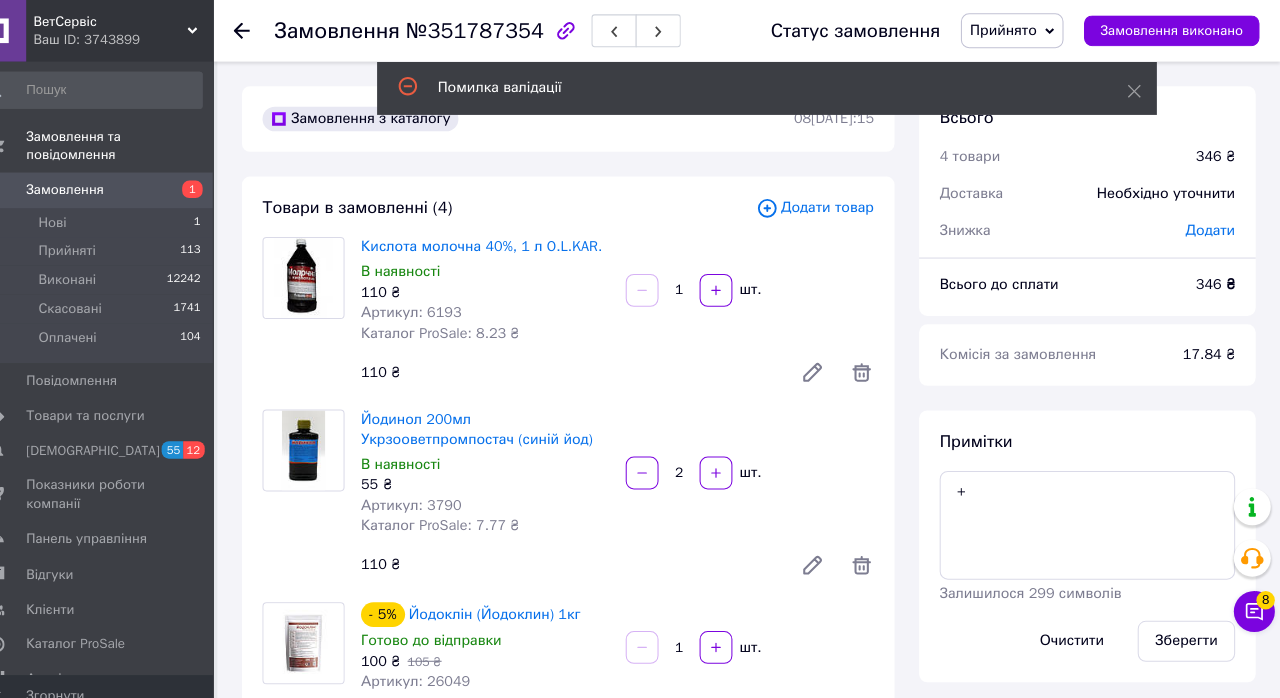 click on "Примітки + Залишилося 299 символів Очистити Зберегти" at bounding box center [1092, 532] 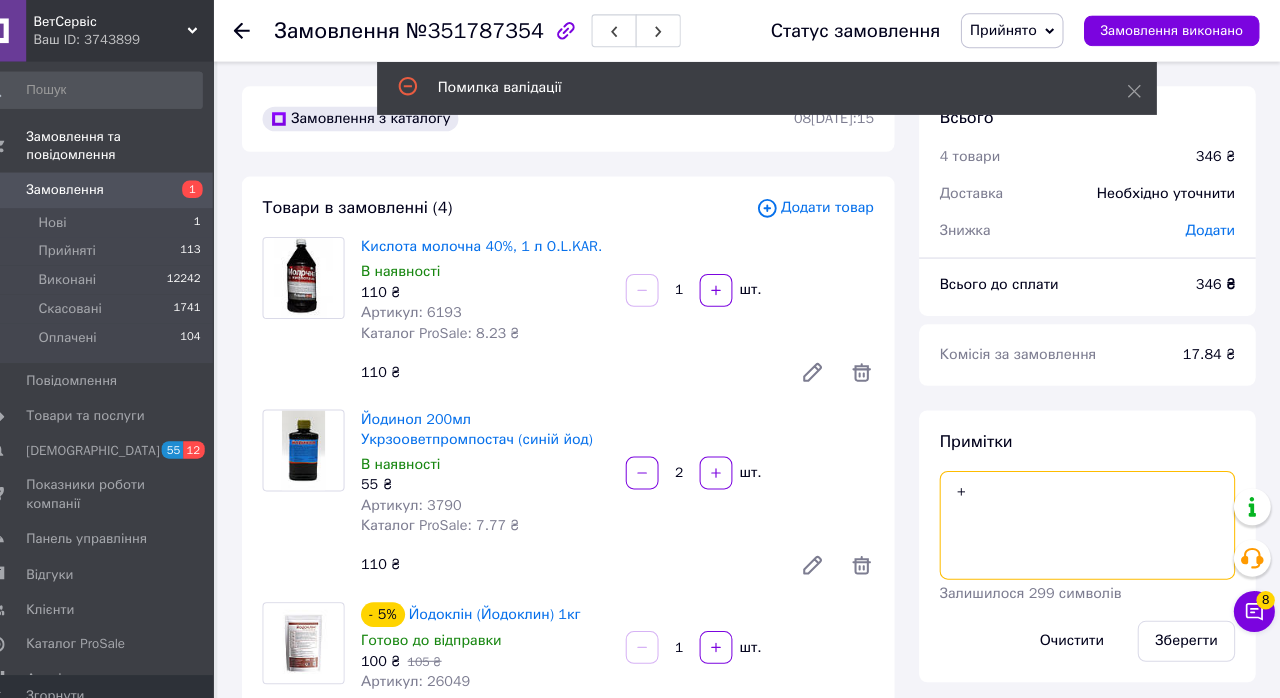 click on "+" at bounding box center (1092, 512) 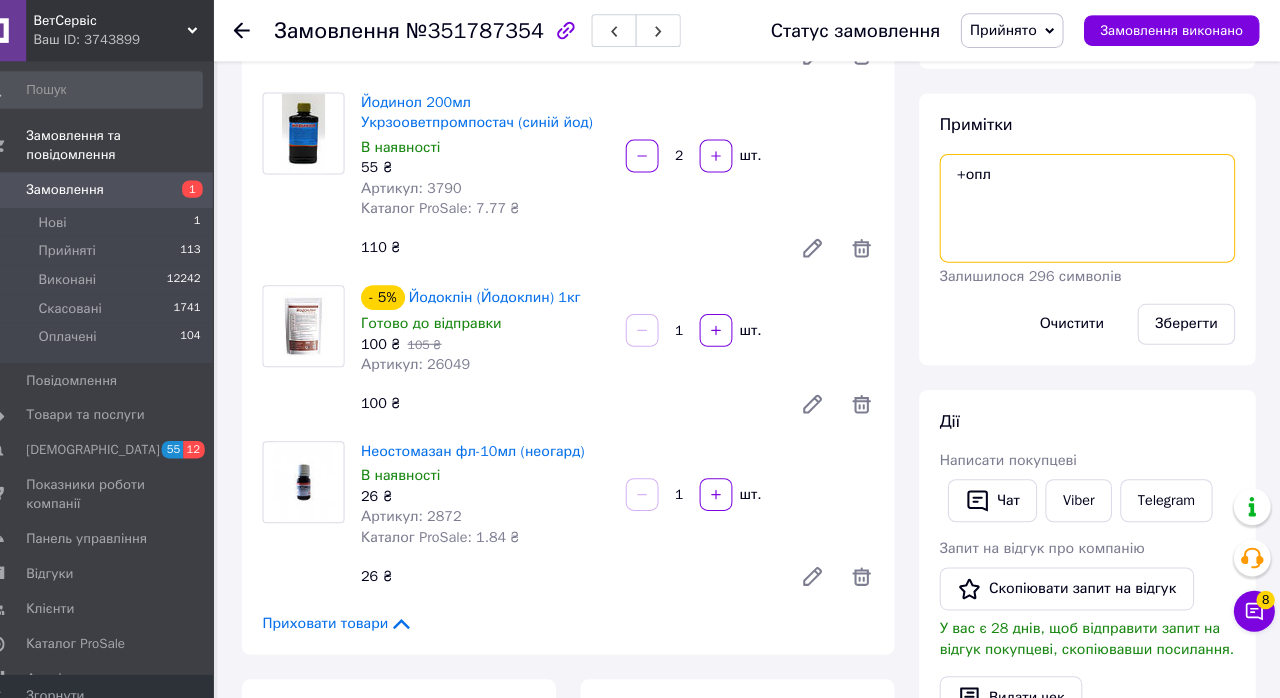 type on "+опл" 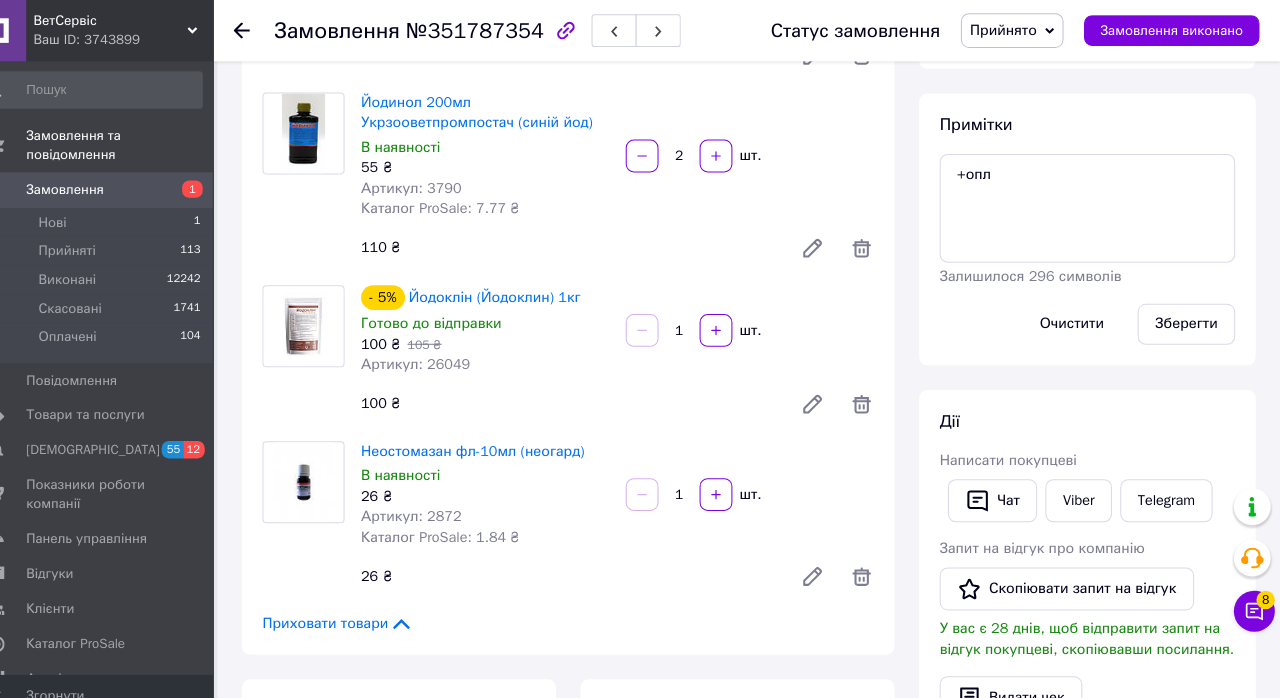 click on "Зберегти" at bounding box center [1188, 316] 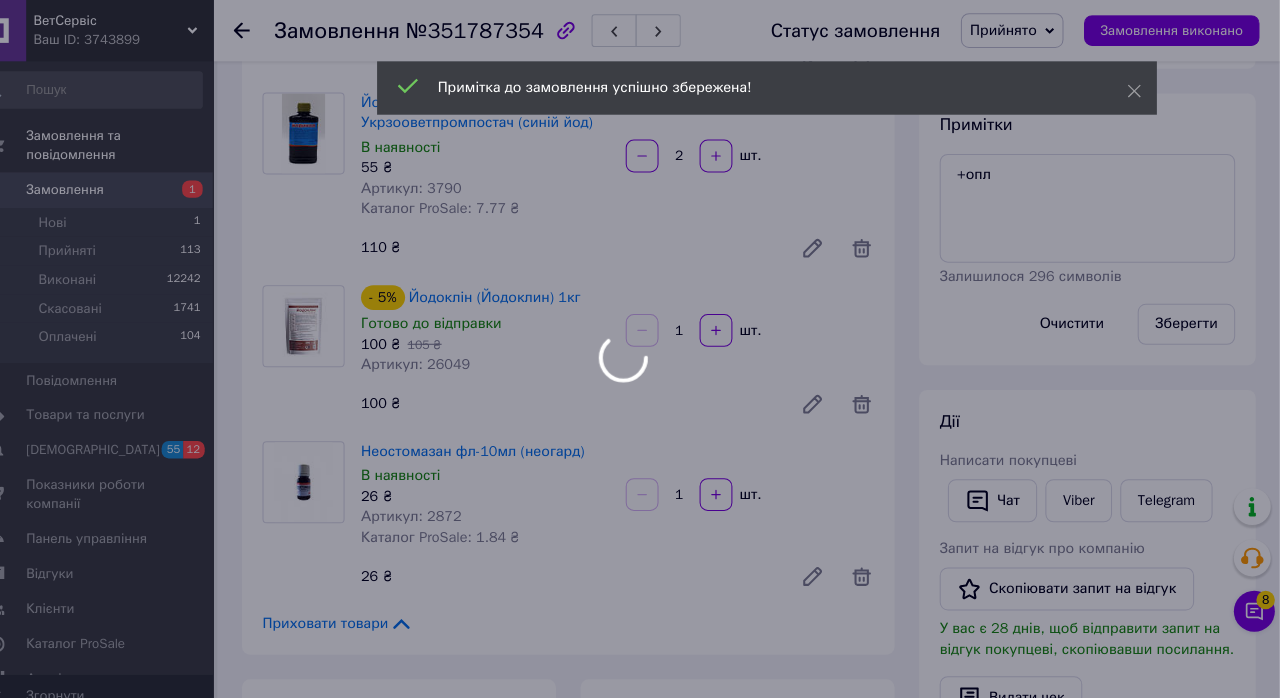 click at bounding box center [640, 349] 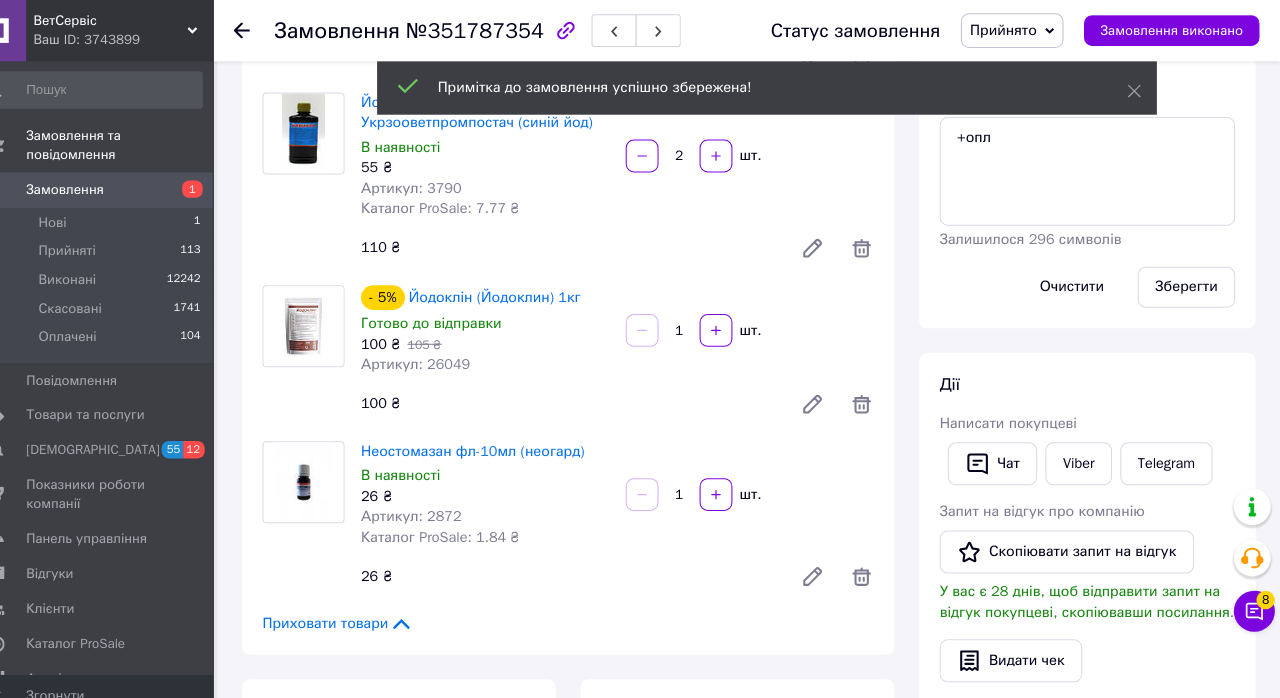 scroll, scrollTop: 76, scrollLeft: 0, axis: vertical 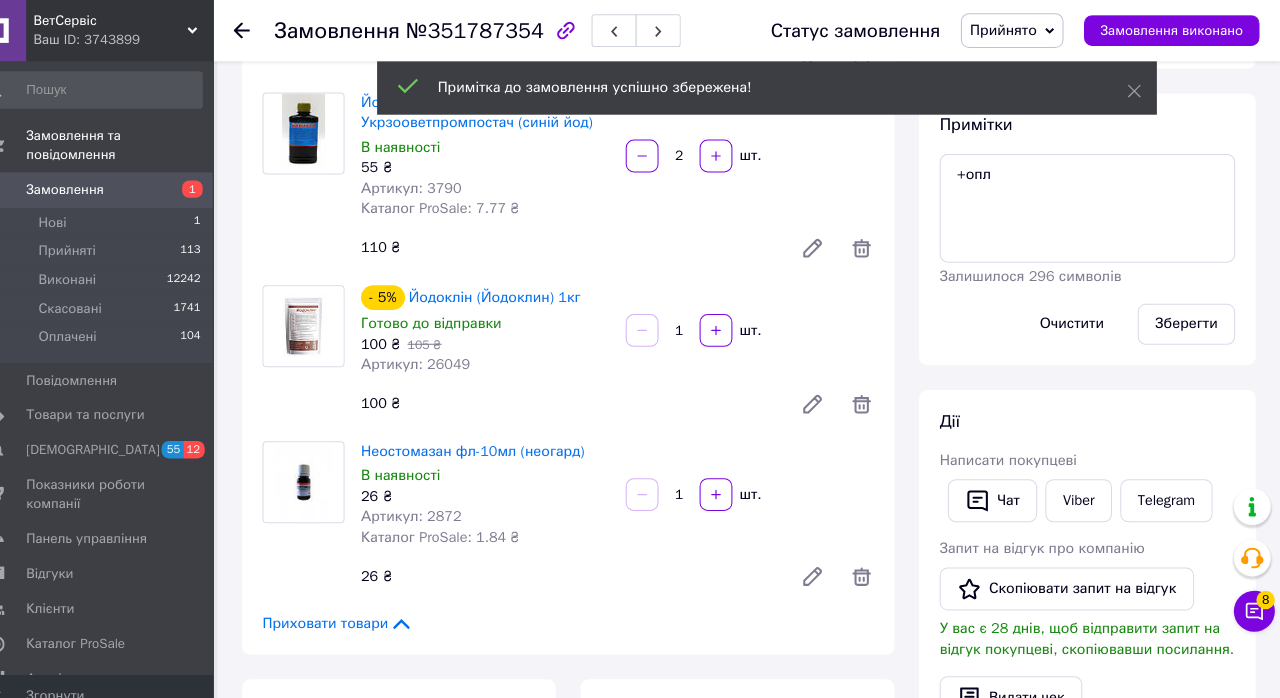 click on "1" at bounding box center [220, 184] 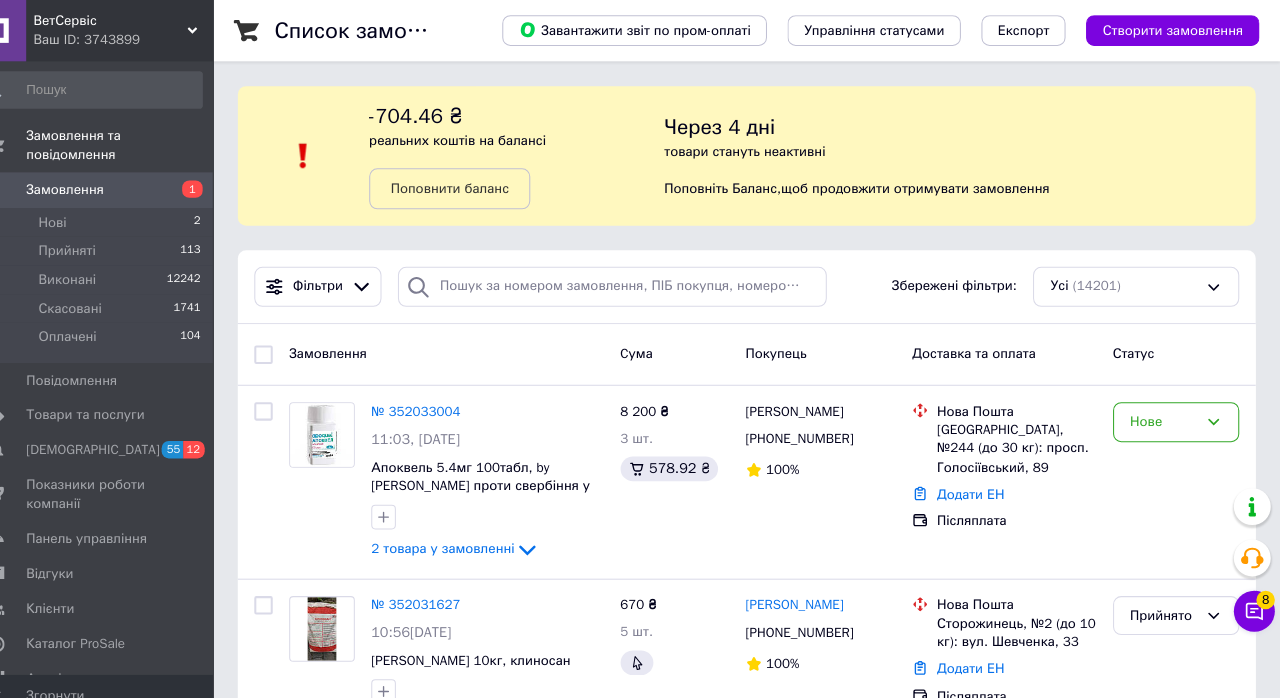 click on "2 товара у замовленні" at bounding box center [464, 534] 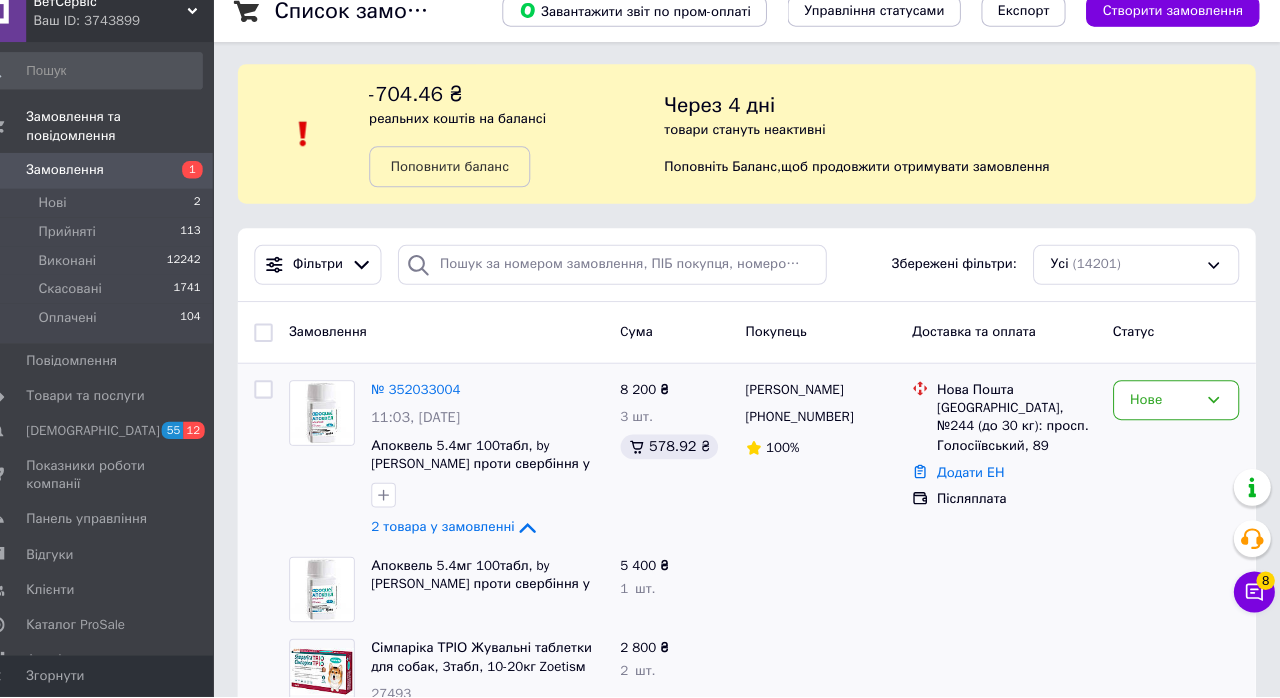 scroll, scrollTop: 9, scrollLeft: 0, axis: vertical 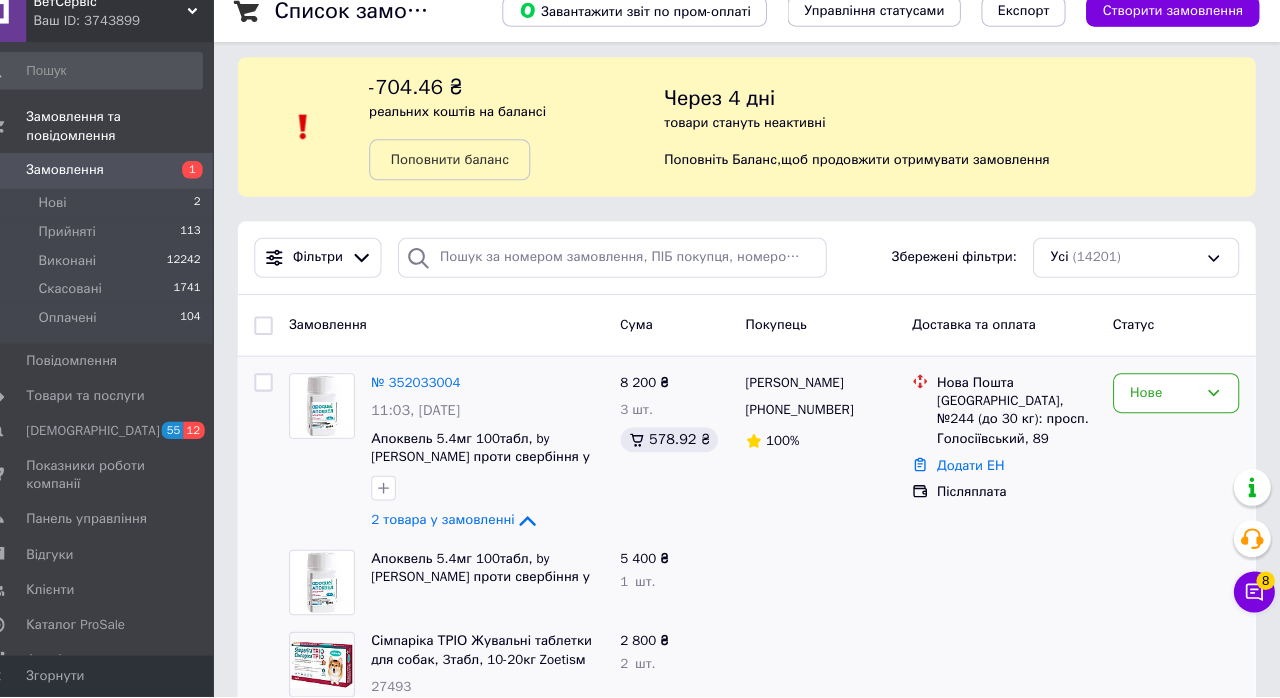 click on "Нове" at bounding box center (1166, 402) 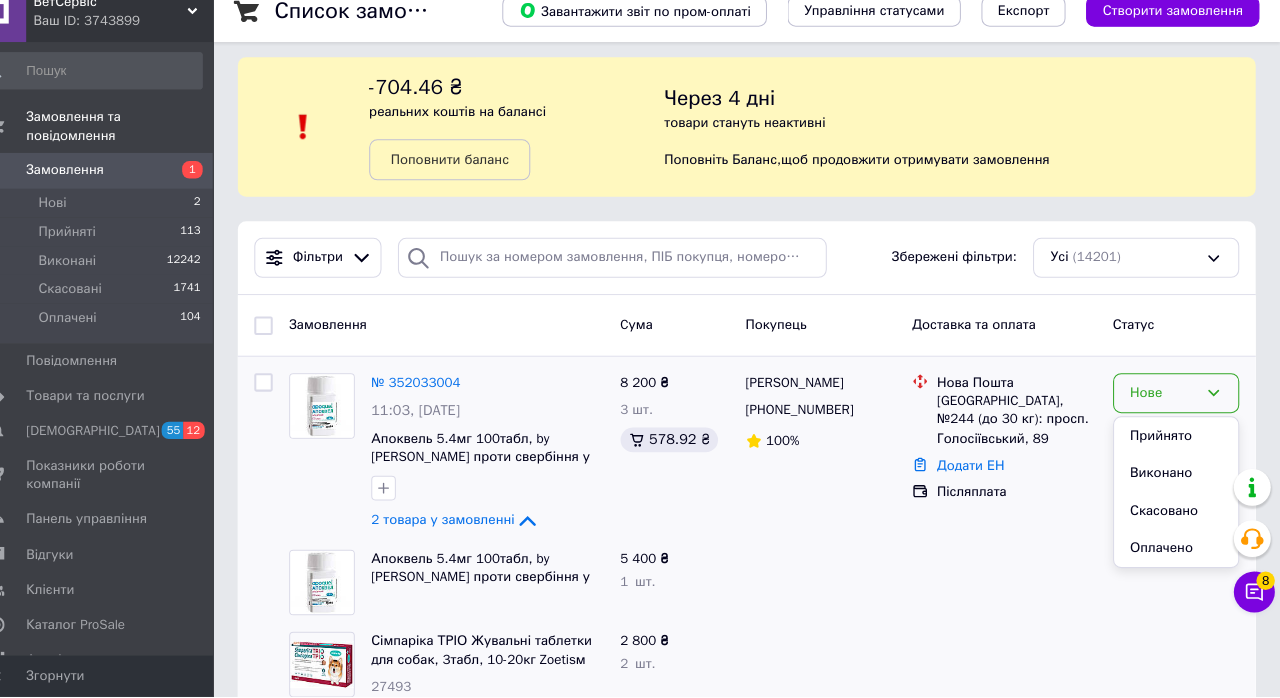 click on "Прийнято" at bounding box center (1178, 444) 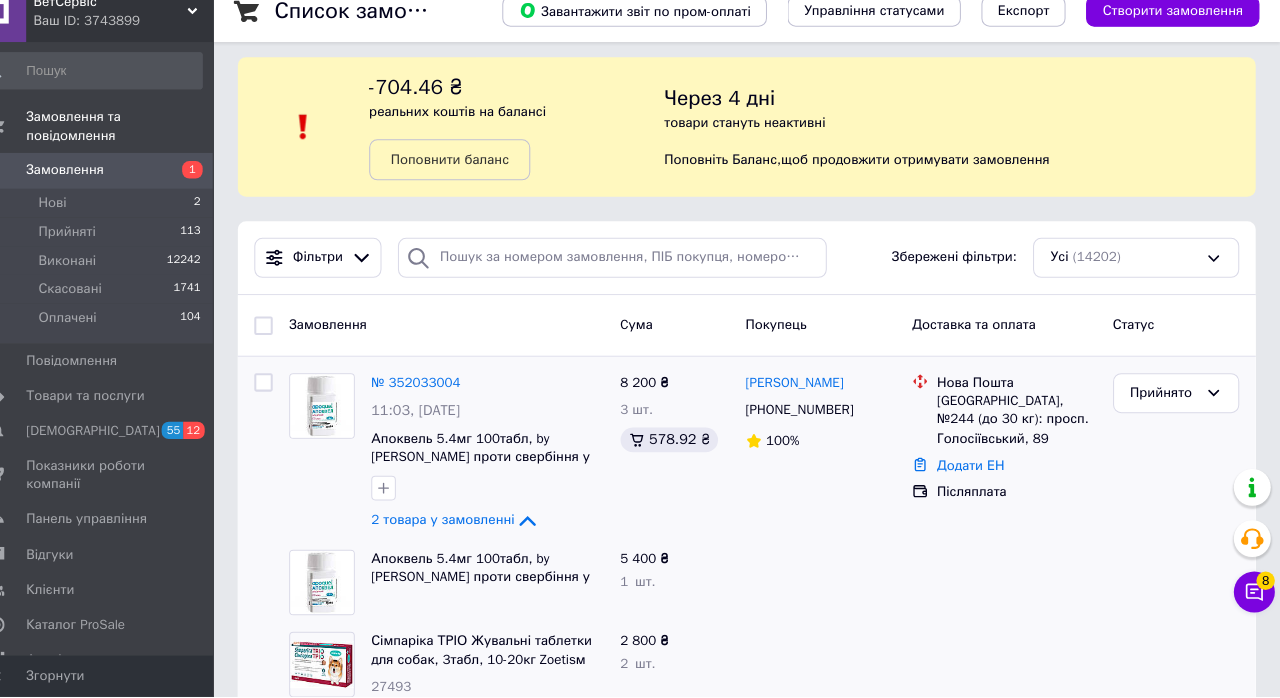 click on "11:03[DATE]" at bounding box center (507, 420) 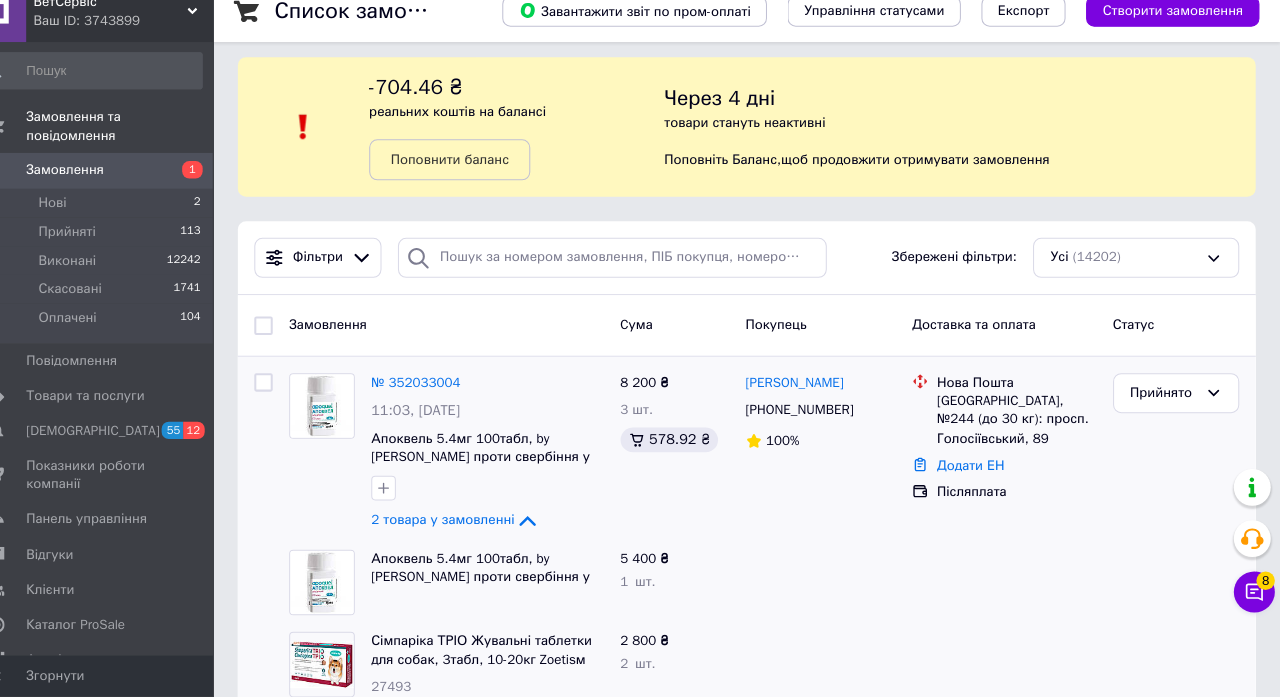 click on "№ 352033004" at bounding box center (437, 391) 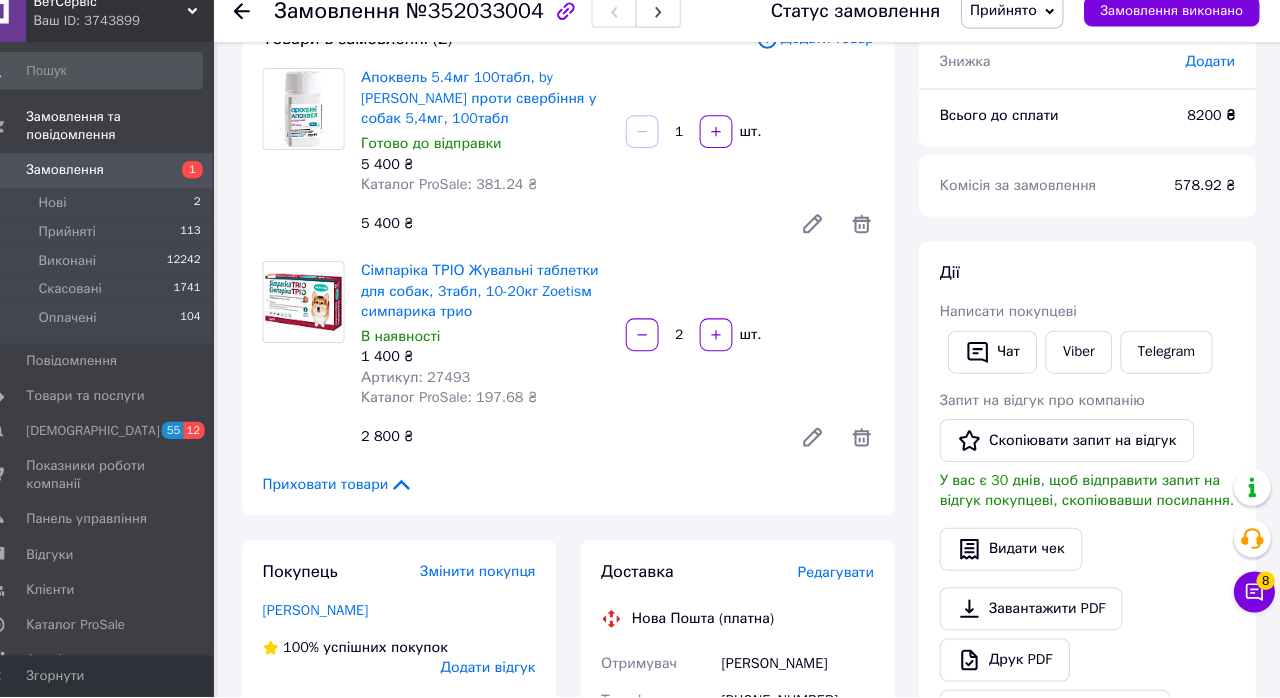 scroll, scrollTop: 155, scrollLeft: 0, axis: vertical 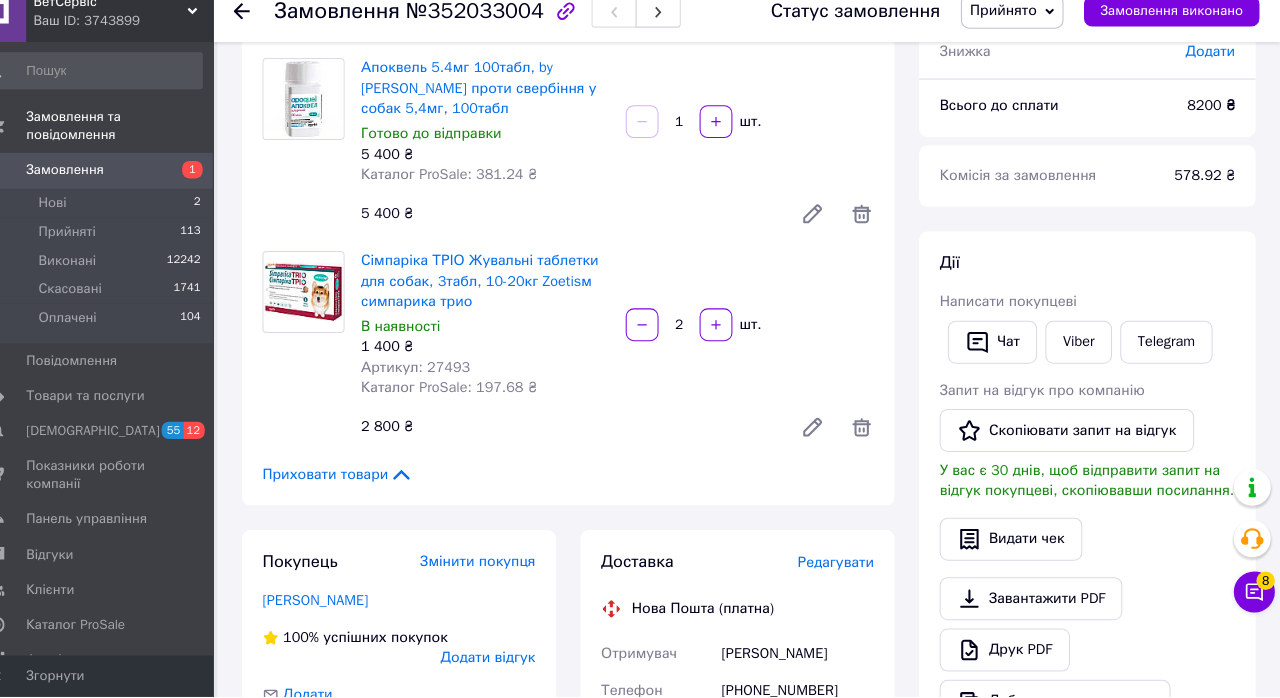 click on "Приховати товари" at bounding box center (361, 482) 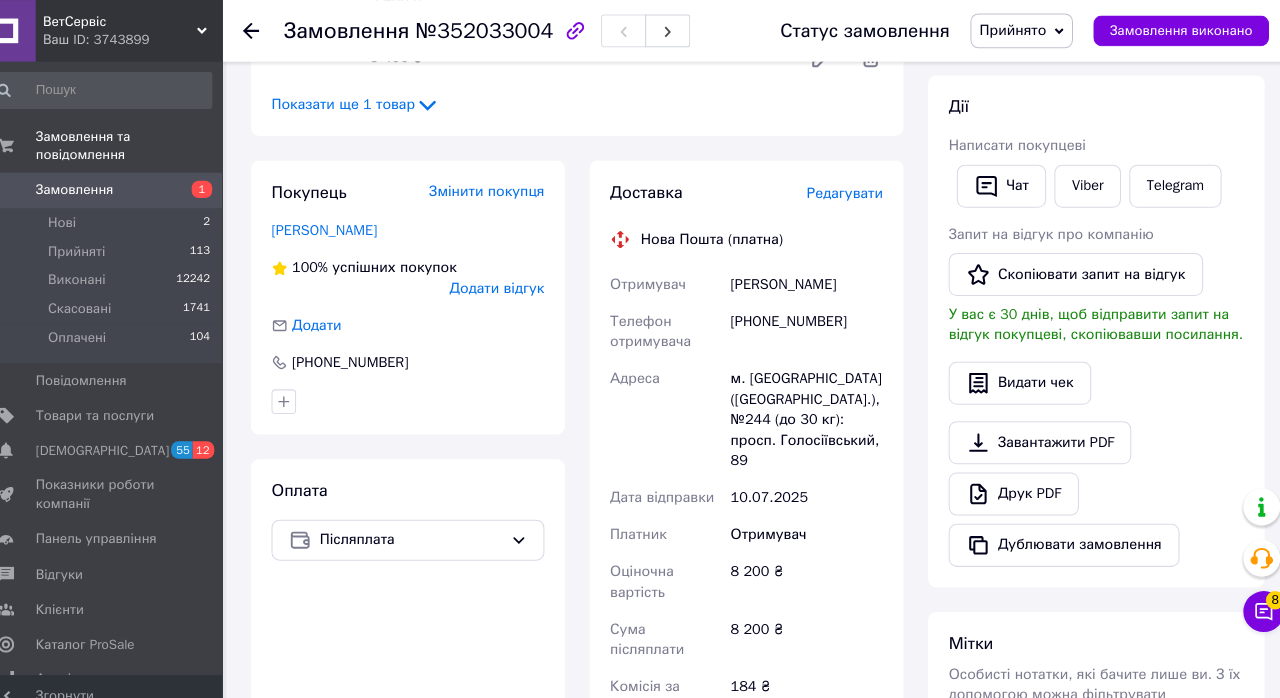 scroll, scrollTop: 0, scrollLeft: 0, axis: both 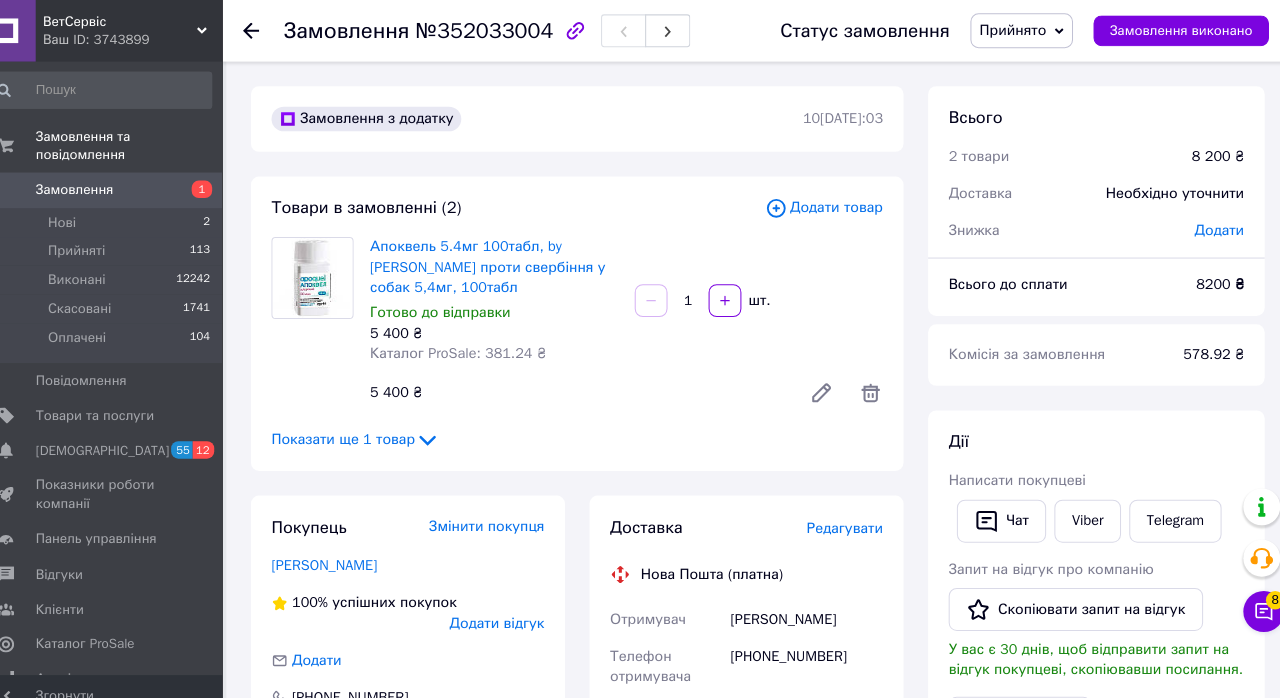 click on "Показати ще 1 товар" at bounding box center [370, 429] 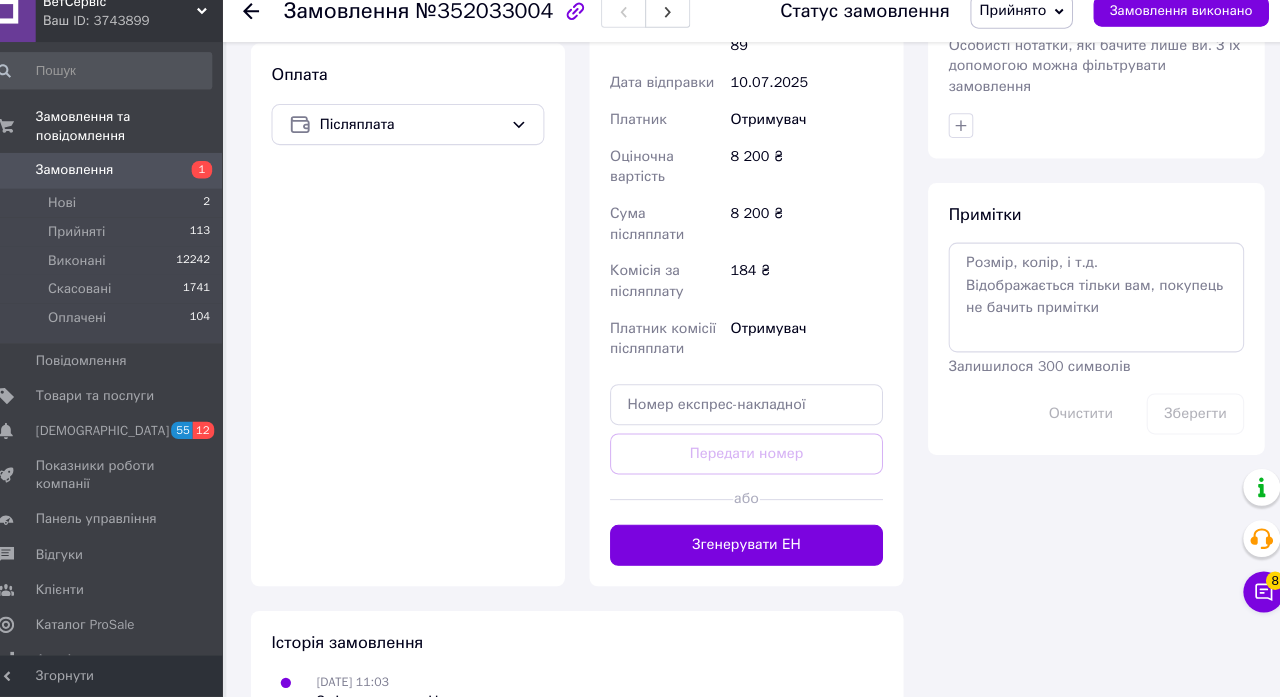 scroll, scrollTop: 951, scrollLeft: 0, axis: vertical 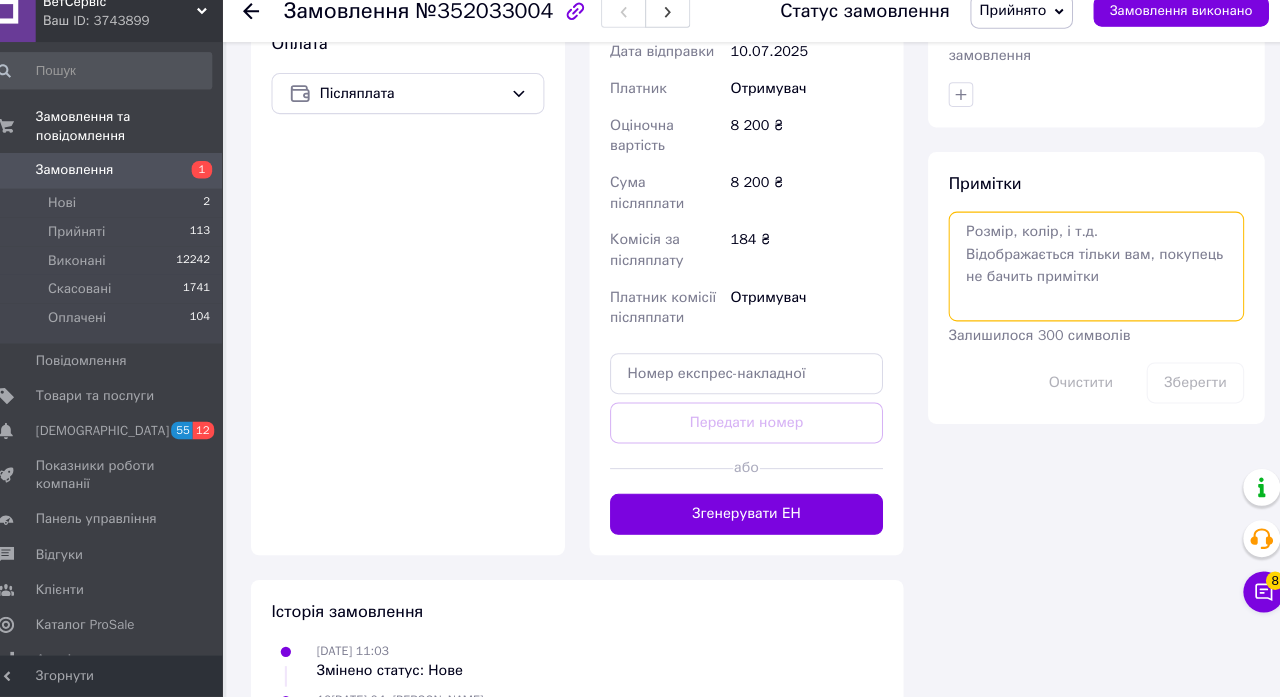 click at bounding box center (1092, 278) 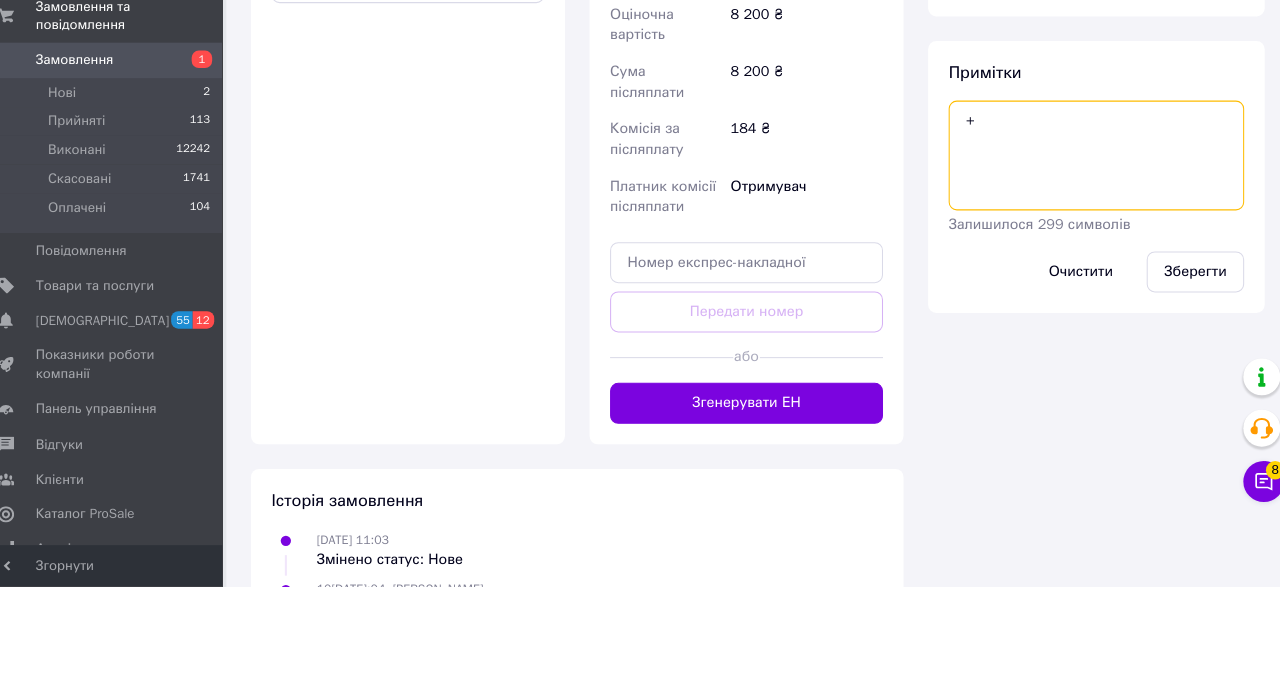 type on "+" 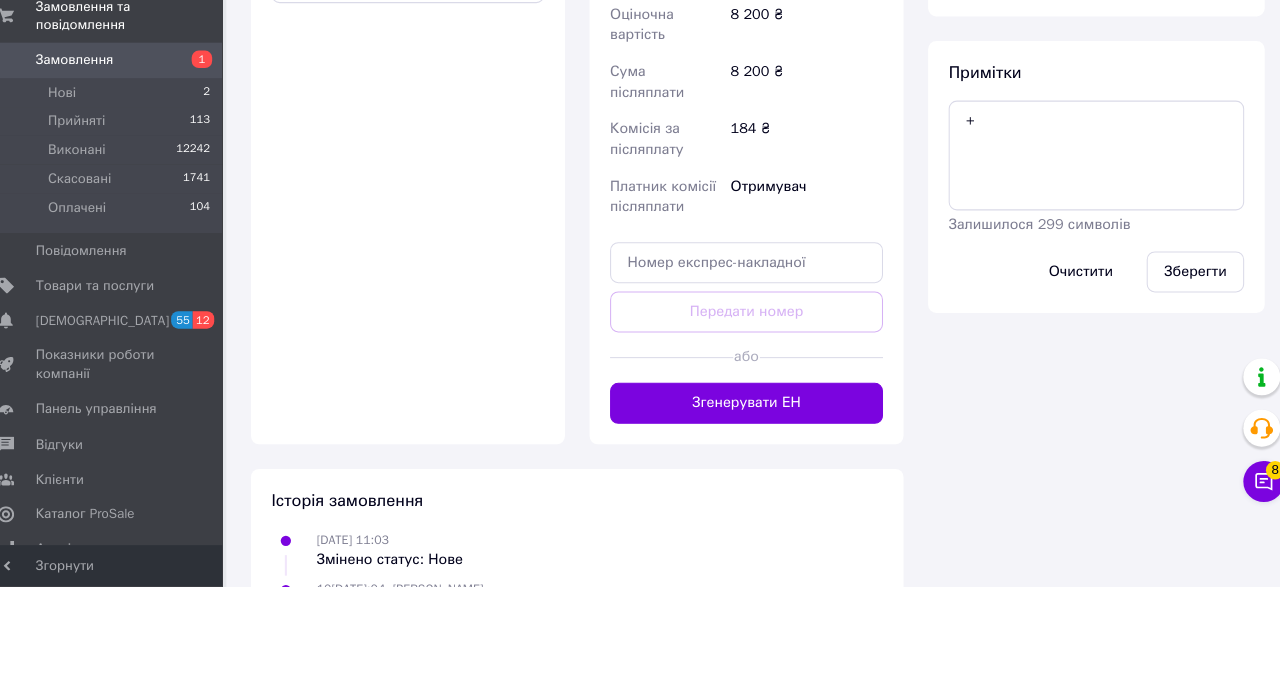 click on "Зберегти" at bounding box center [1188, 392] 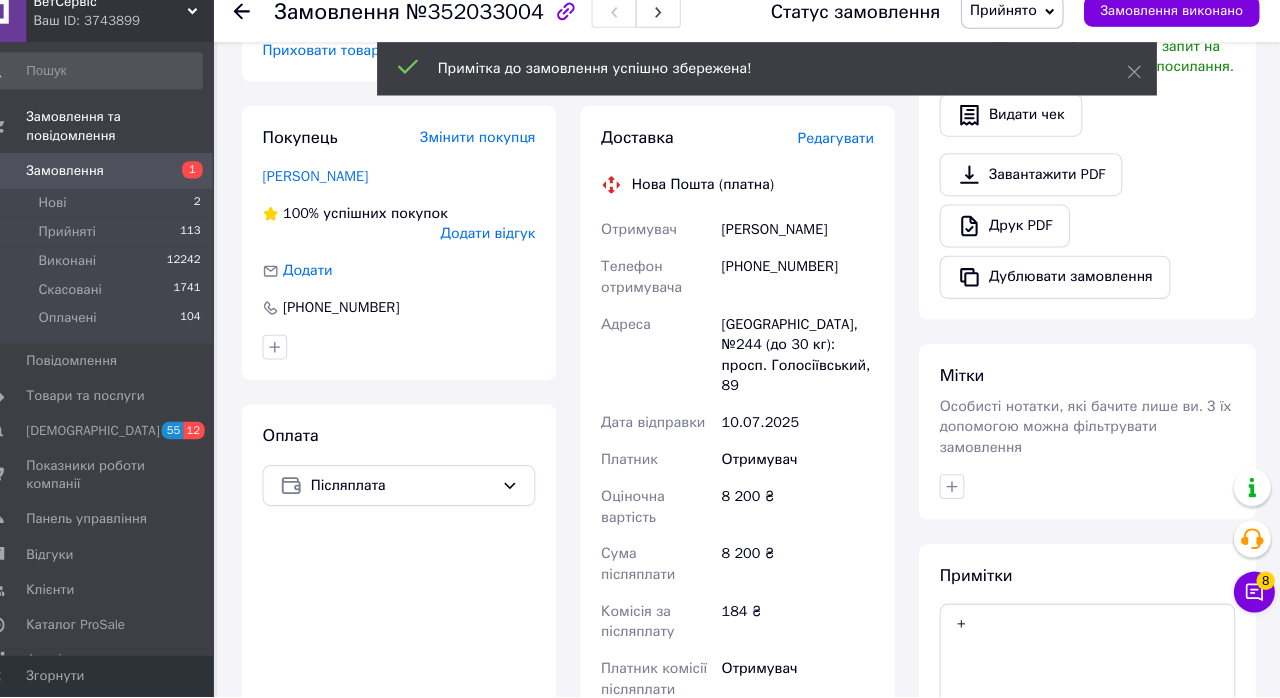 scroll, scrollTop: 578, scrollLeft: 0, axis: vertical 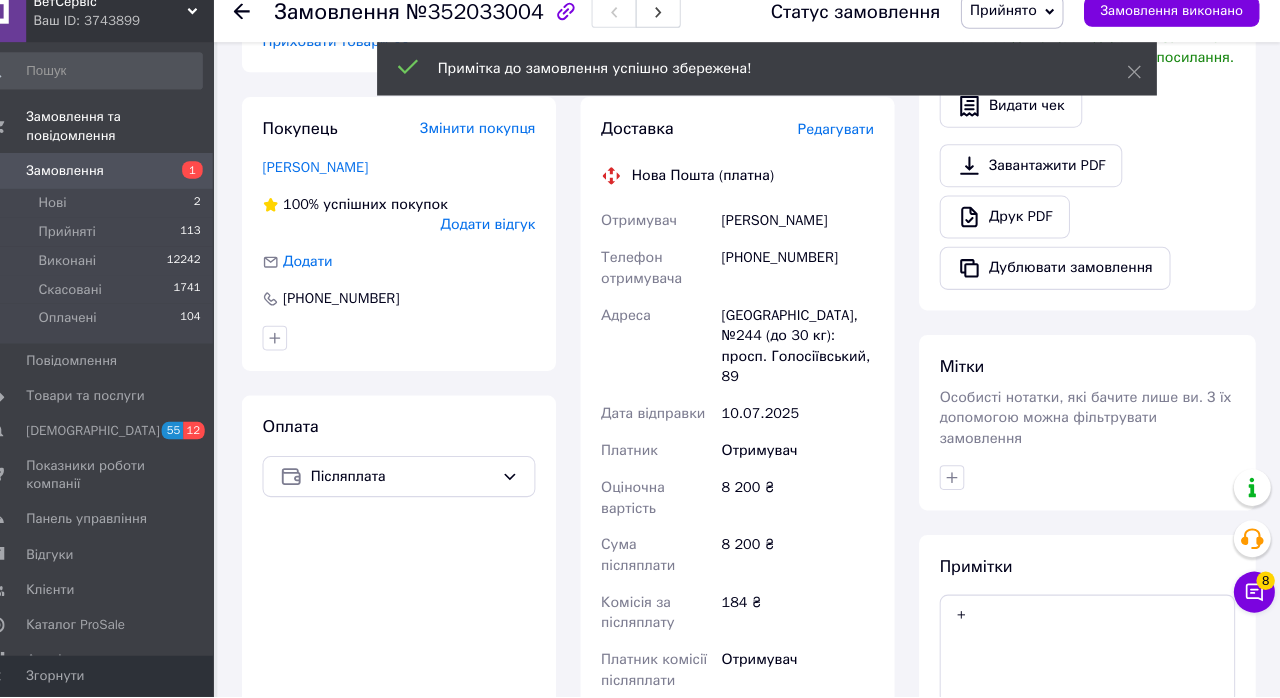 click on "1" at bounding box center [220, 184] 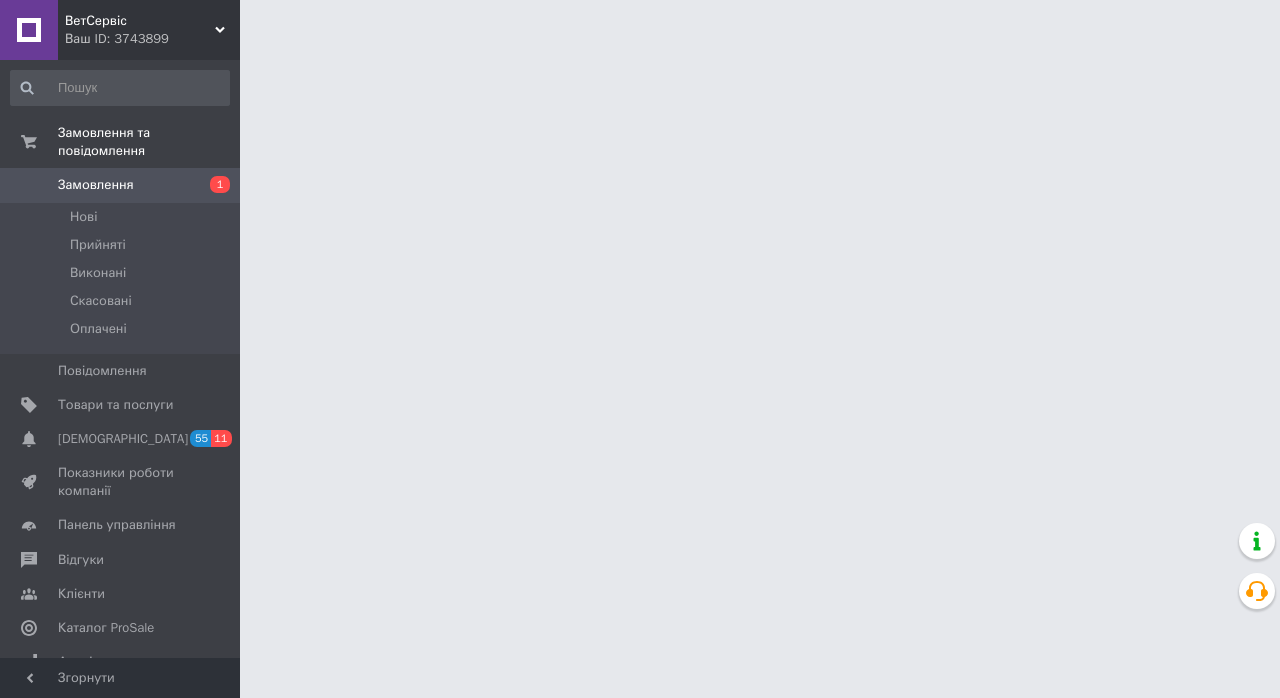 scroll, scrollTop: 0, scrollLeft: 0, axis: both 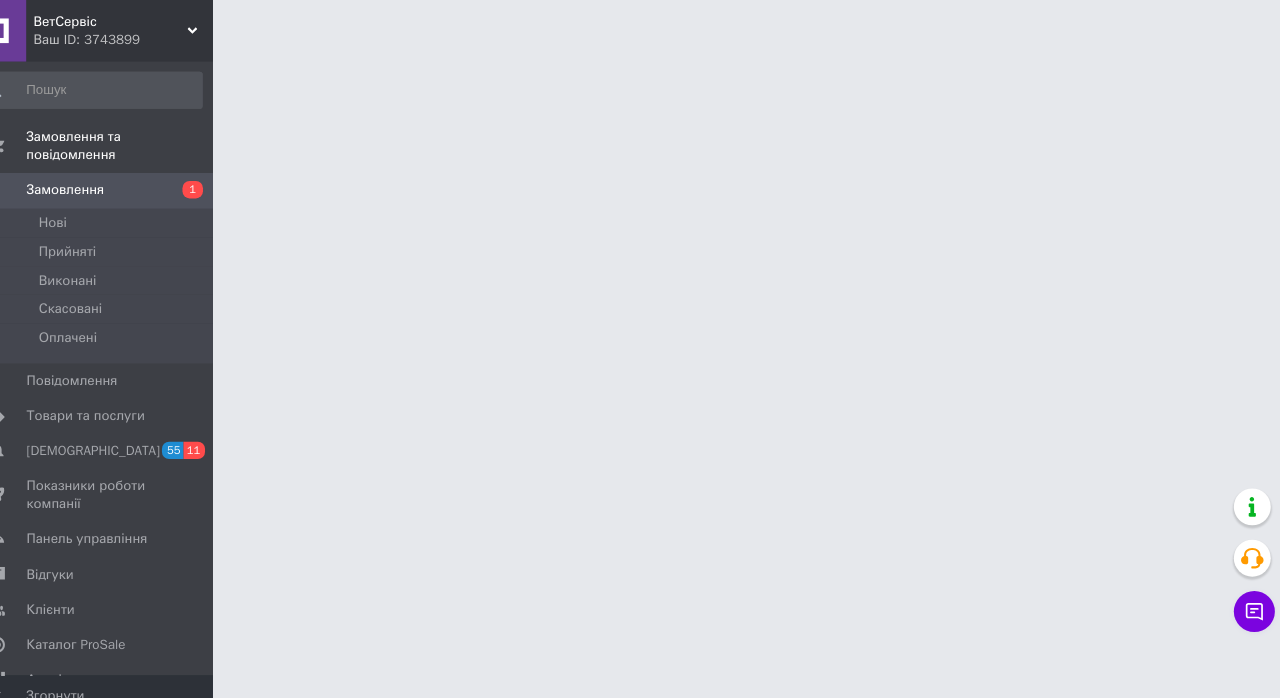 click 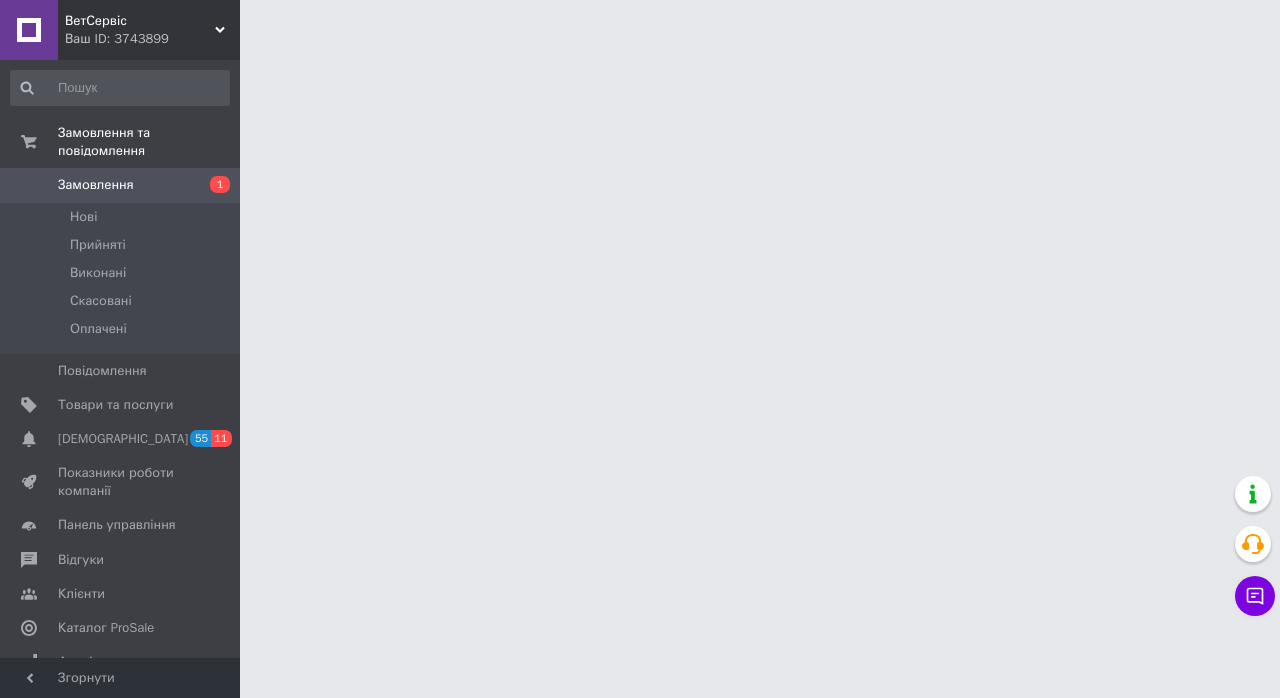 scroll, scrollTop: 0, scrollLeft: 0, axis: both 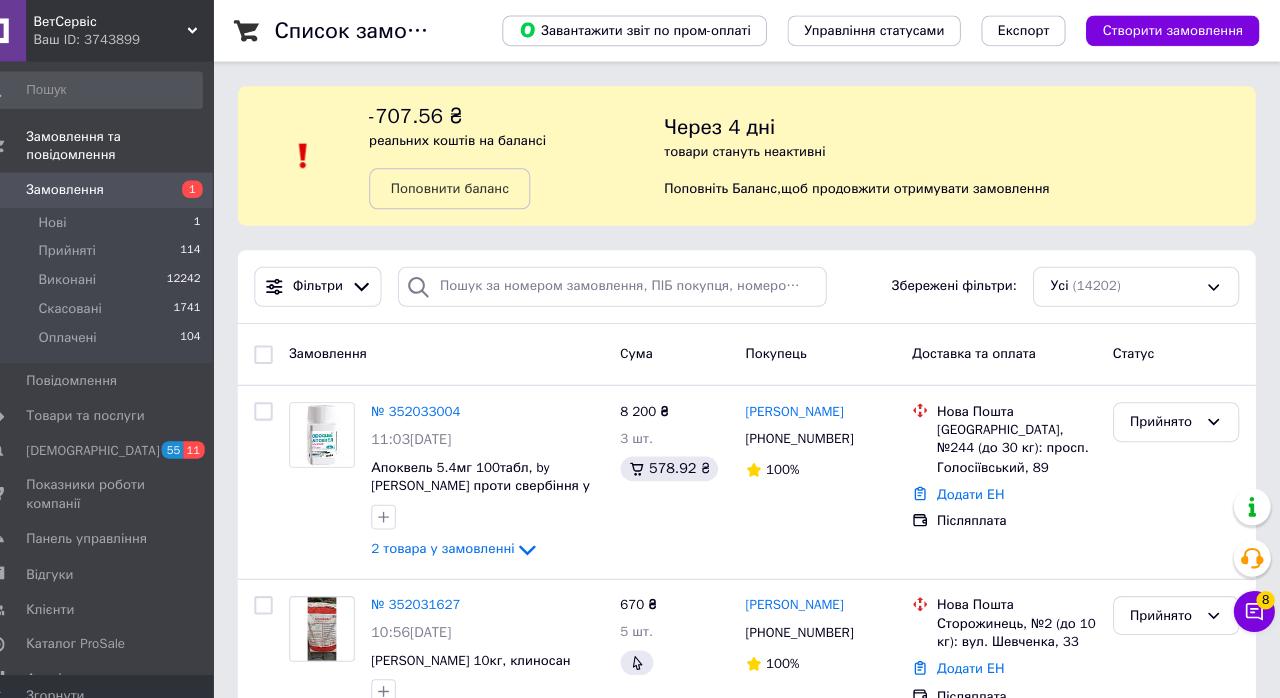 click 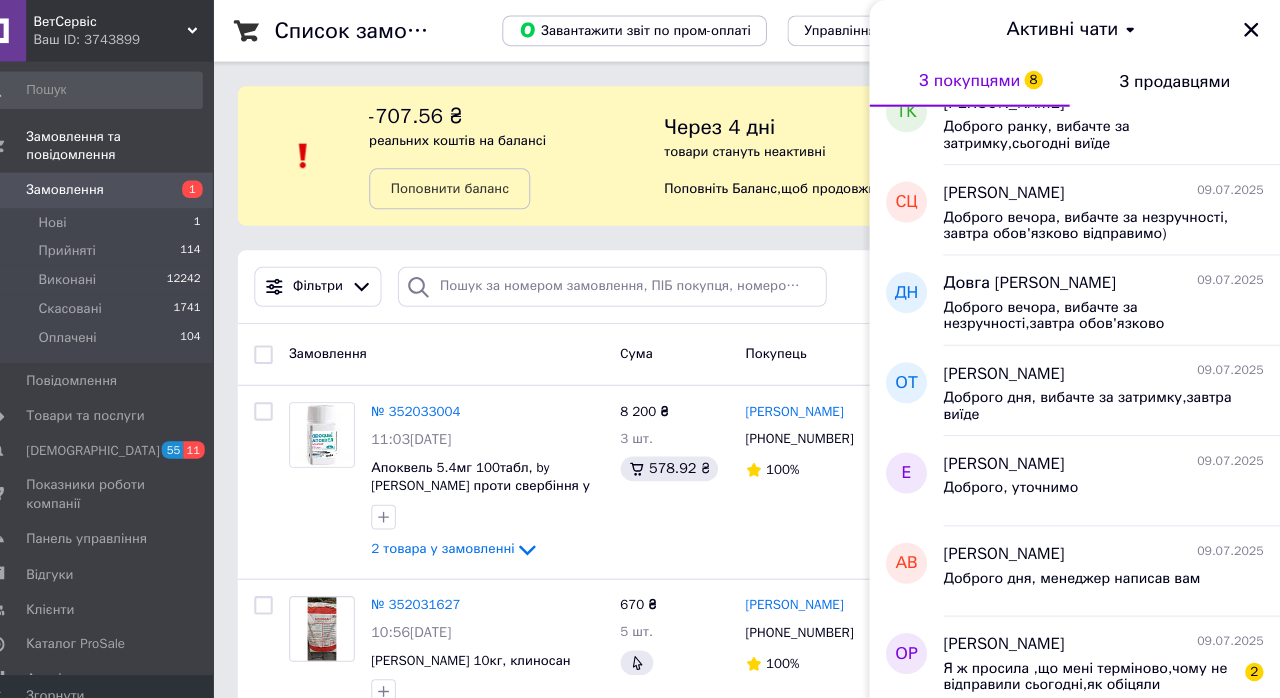 scroll, scrollTop: 220, scrollLeft: 0, axis: vertical 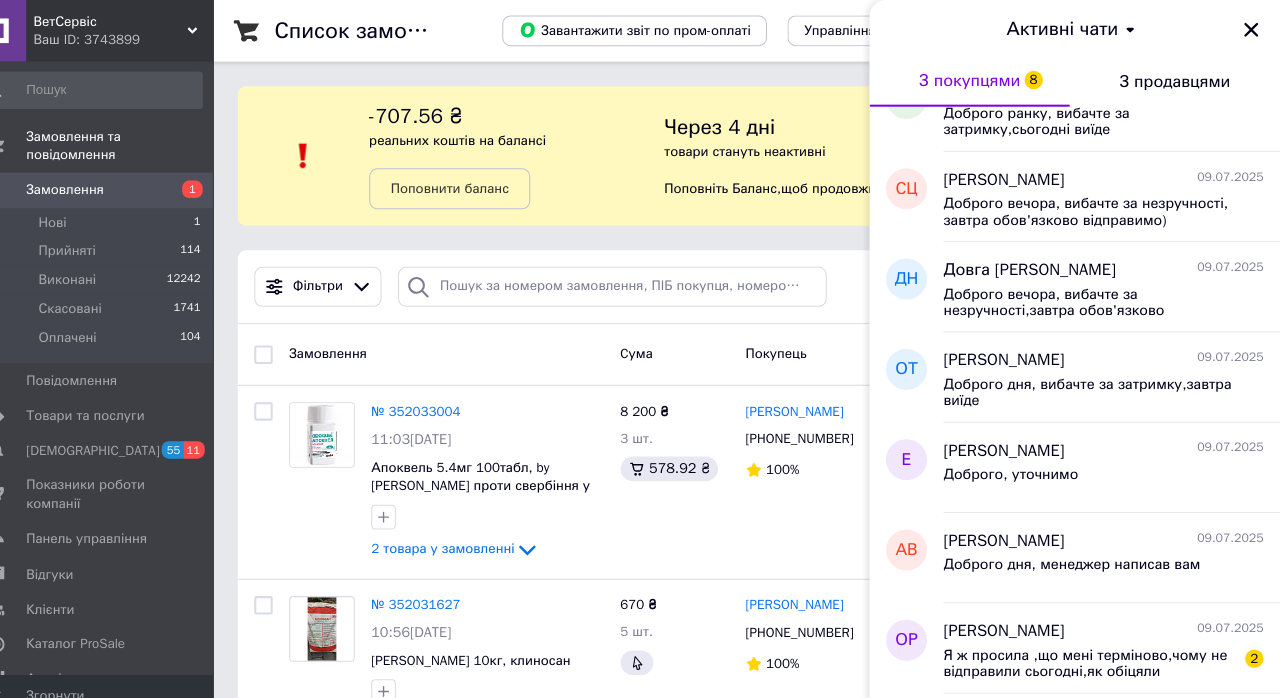 click on "Я ж просила ,що мені терміново,чому не відправили сьогодні,як обіцяли" at bounding box center (1094, 647) 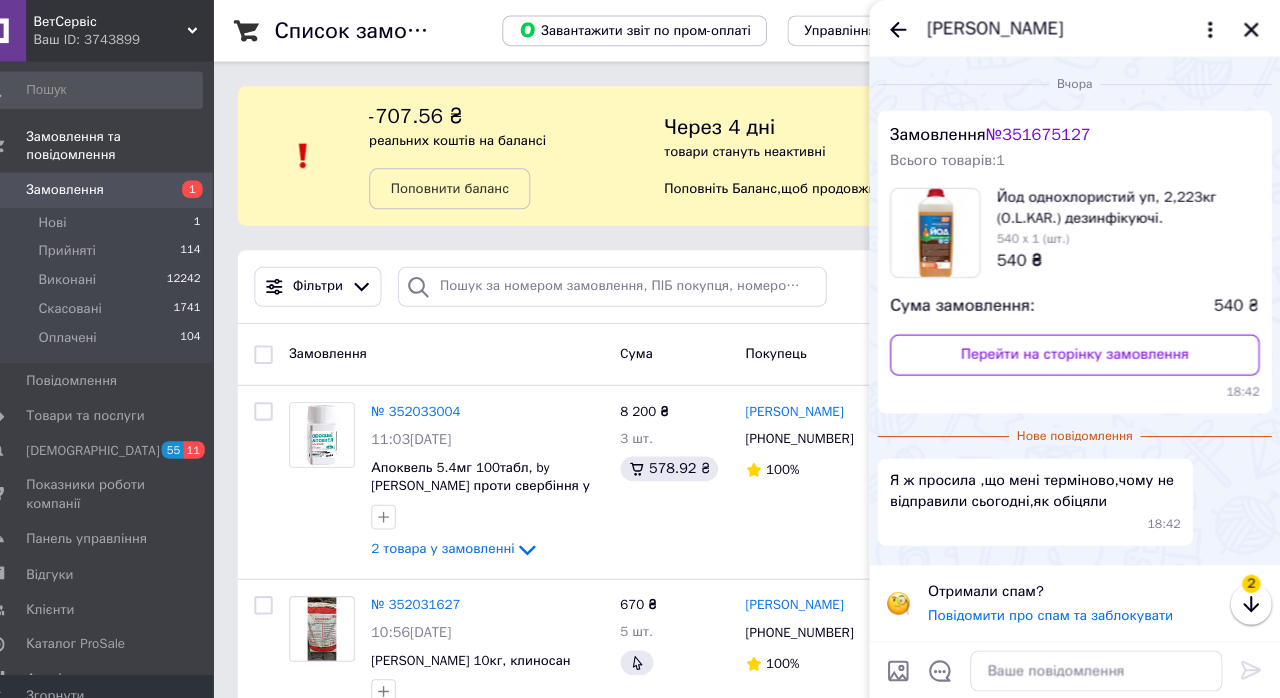 scroll, scrollTop: 395, scrollLeft: 0, axis: vertical 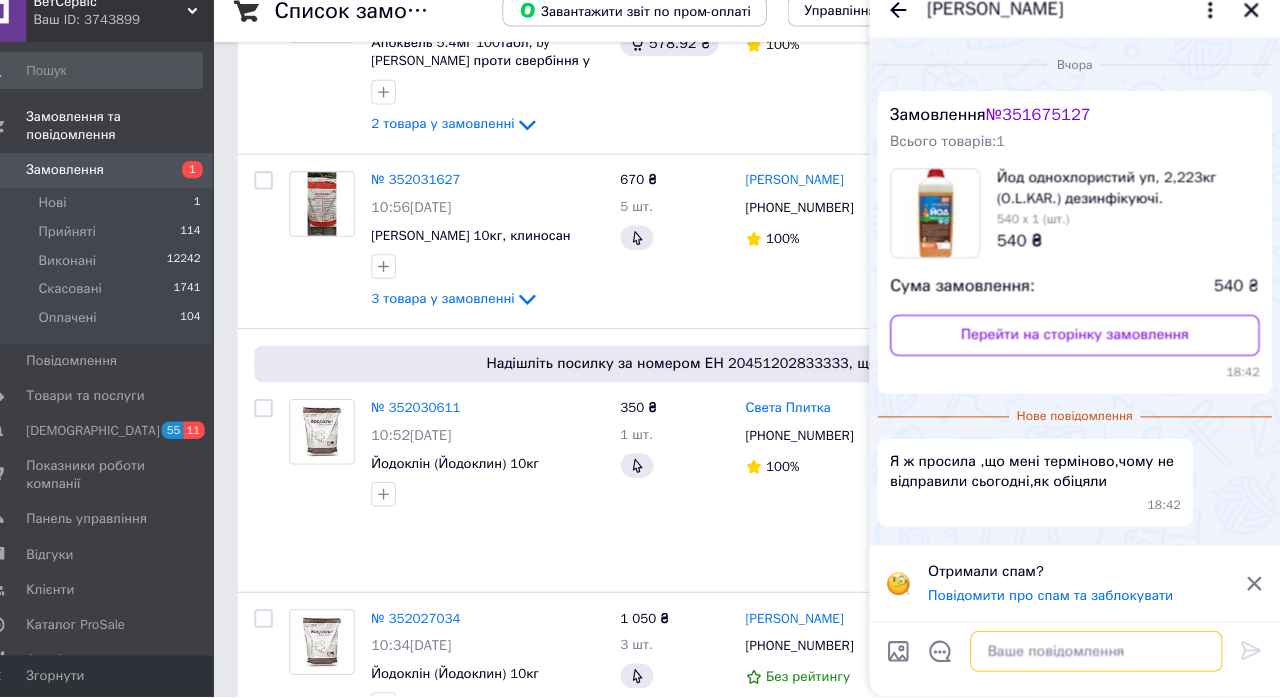 click at bounding box center [1101, 654] 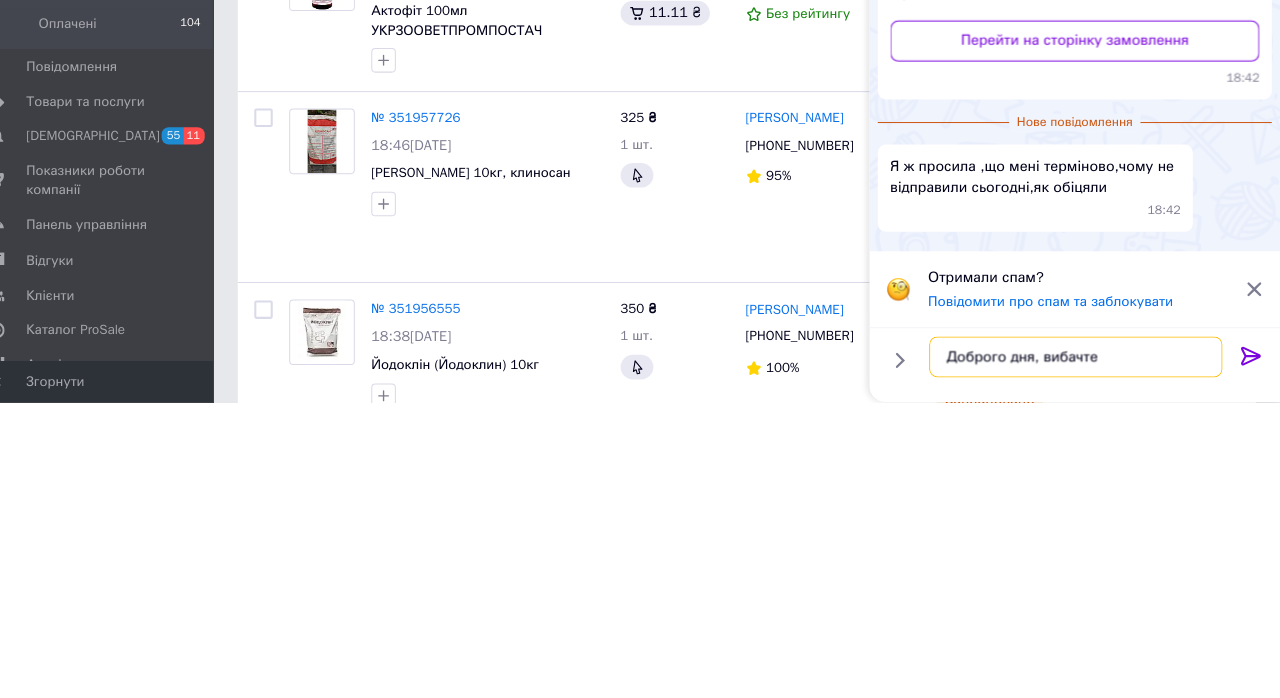 scroll, scrollTop: 3582, scrollLeft: 0, axis: vertical 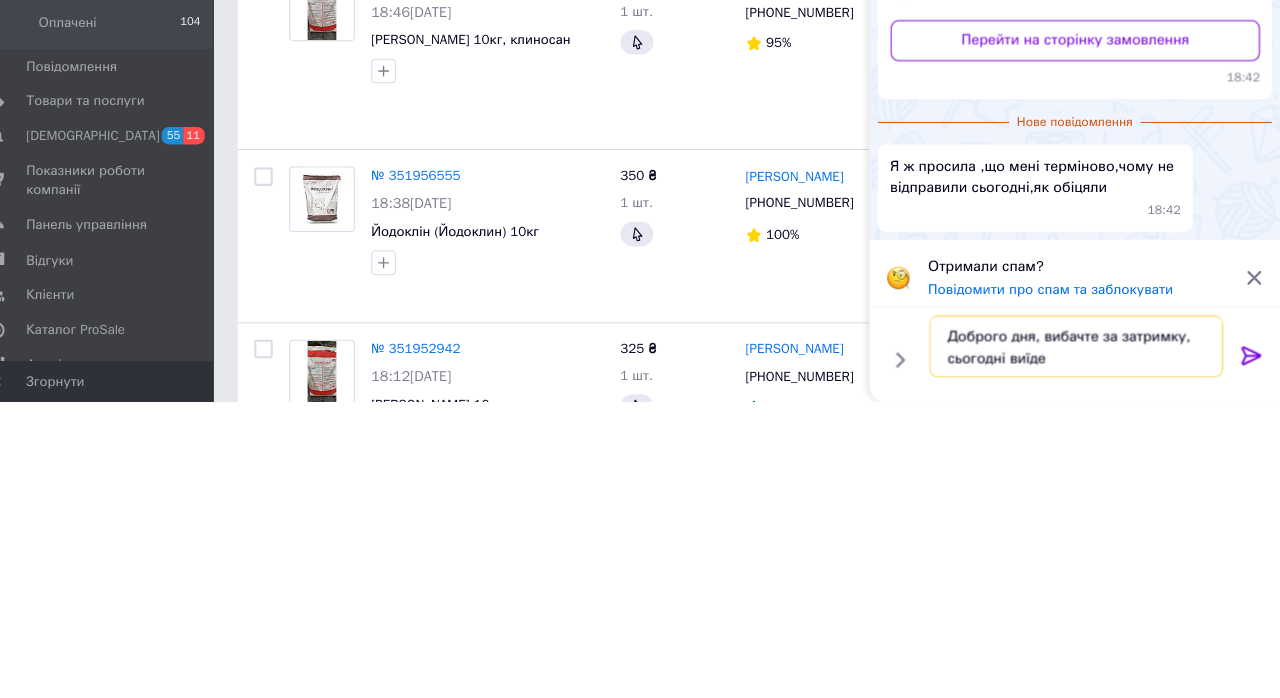 type on "Доброго дня, вибачте за затримку, сьогодні виїде" 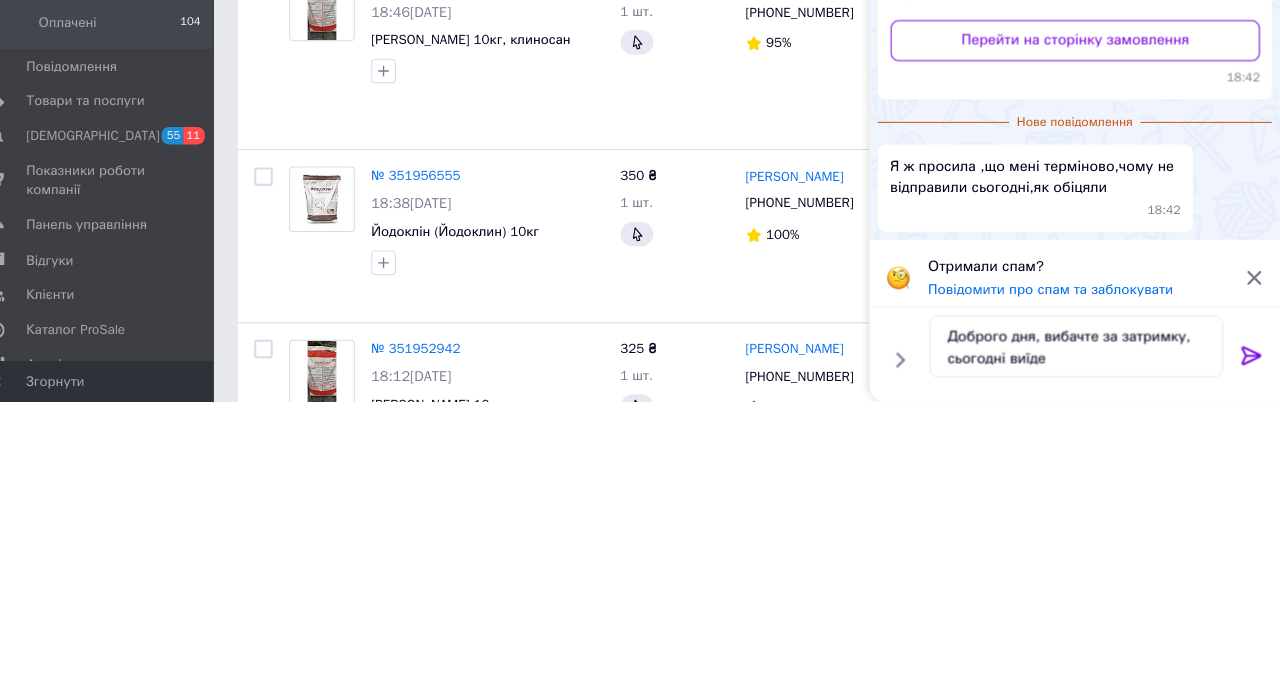 click 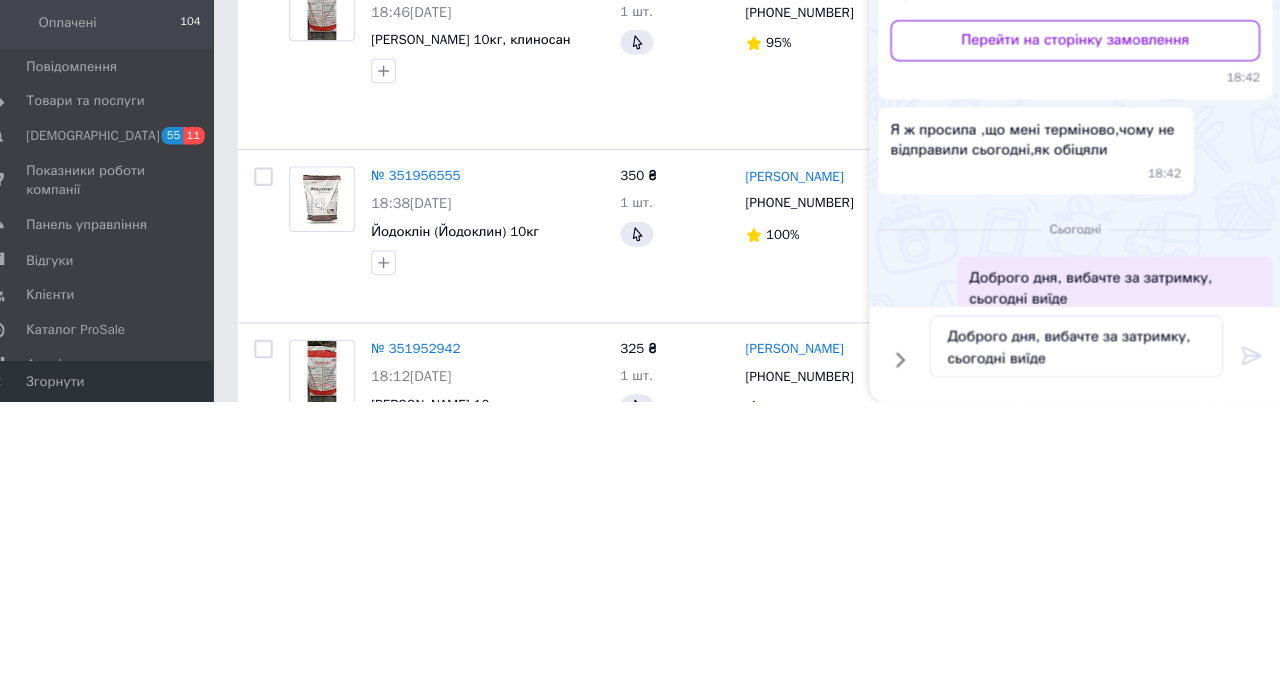 type 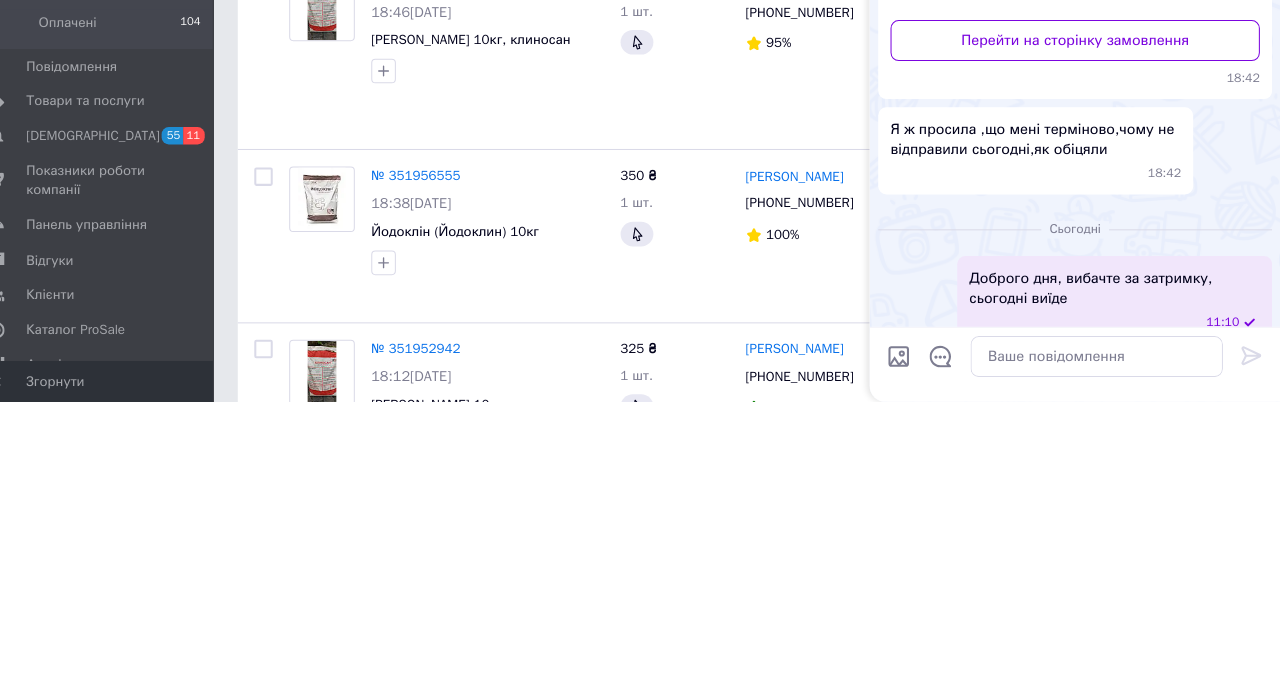 scroll, scrollTop: 3526, scrollLeft: 0, axis: vertical 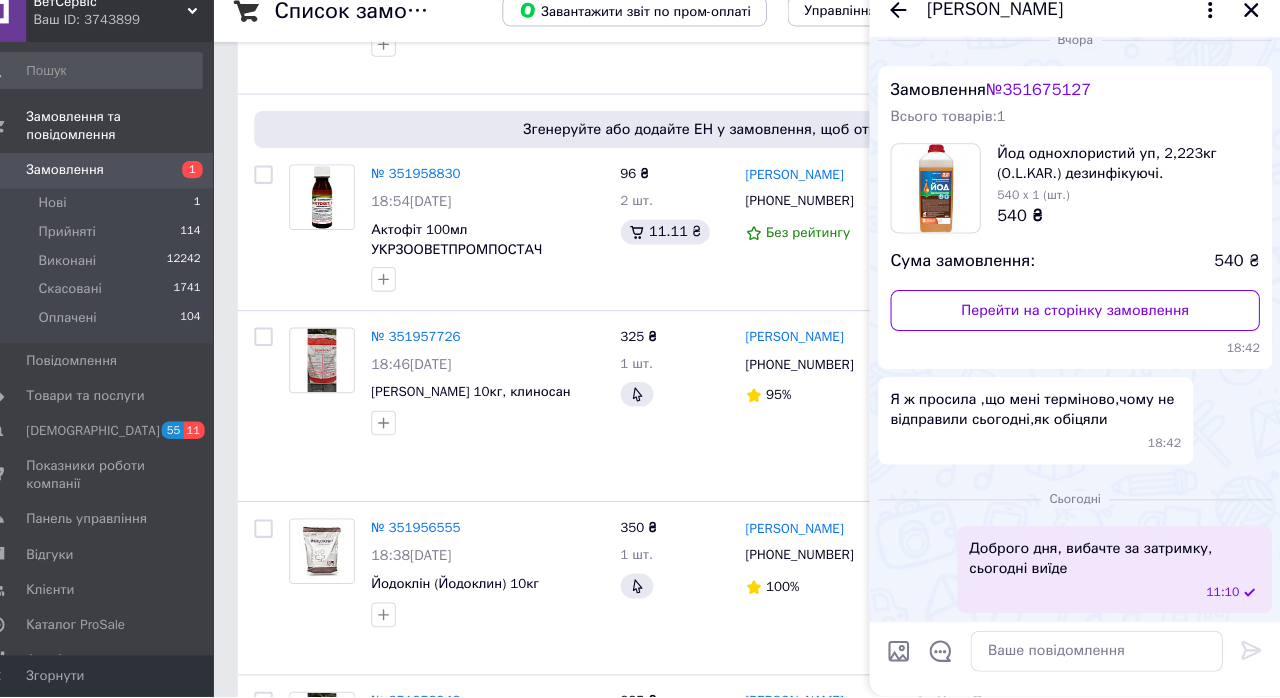 click 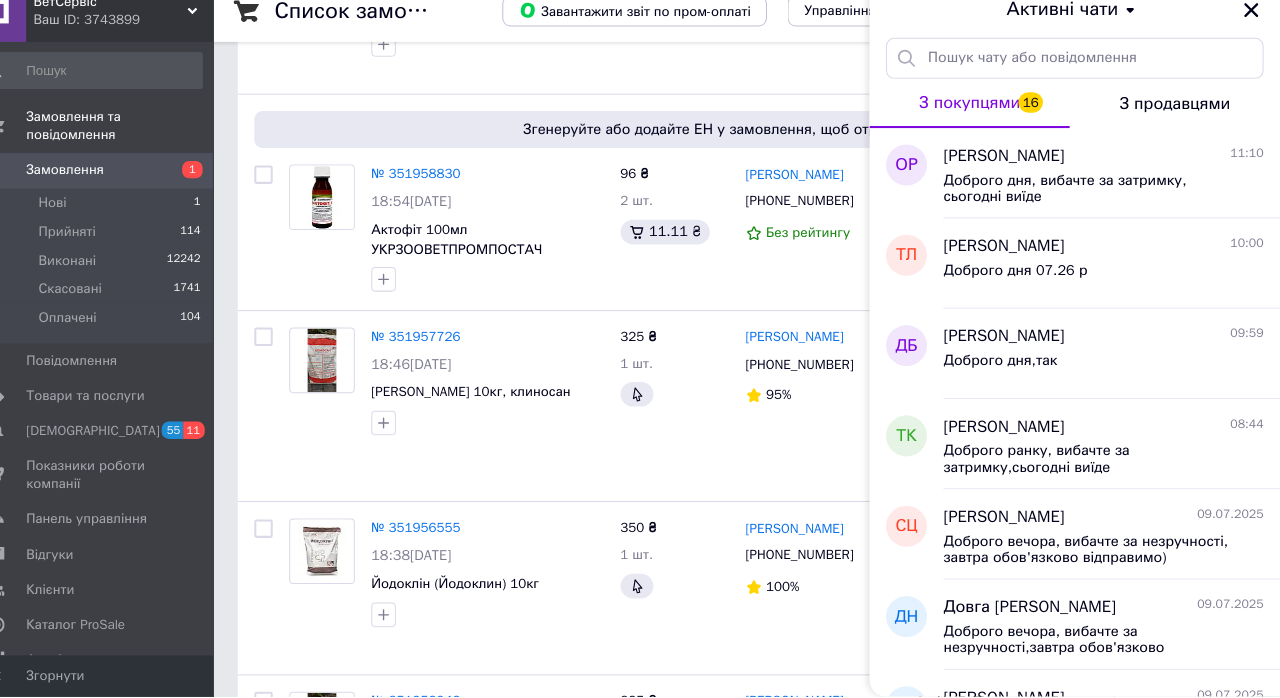 click 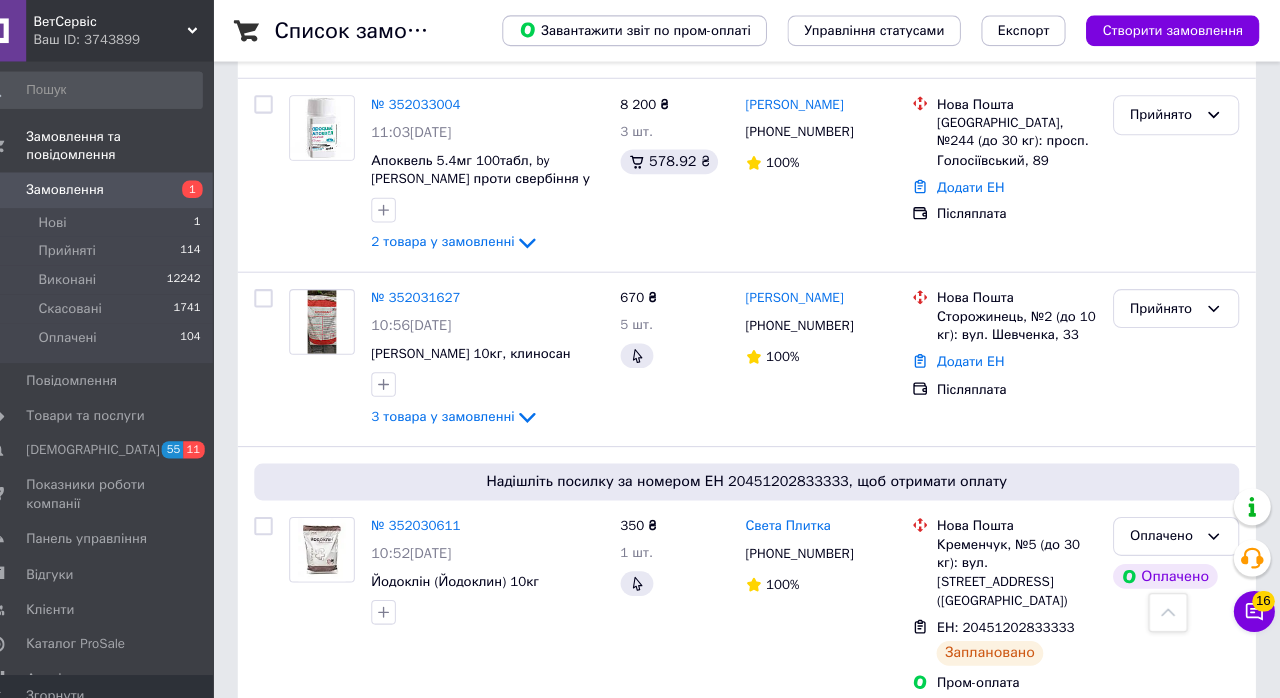 scroll, scrollTop: 0, scrollLeft: 0, axis: both 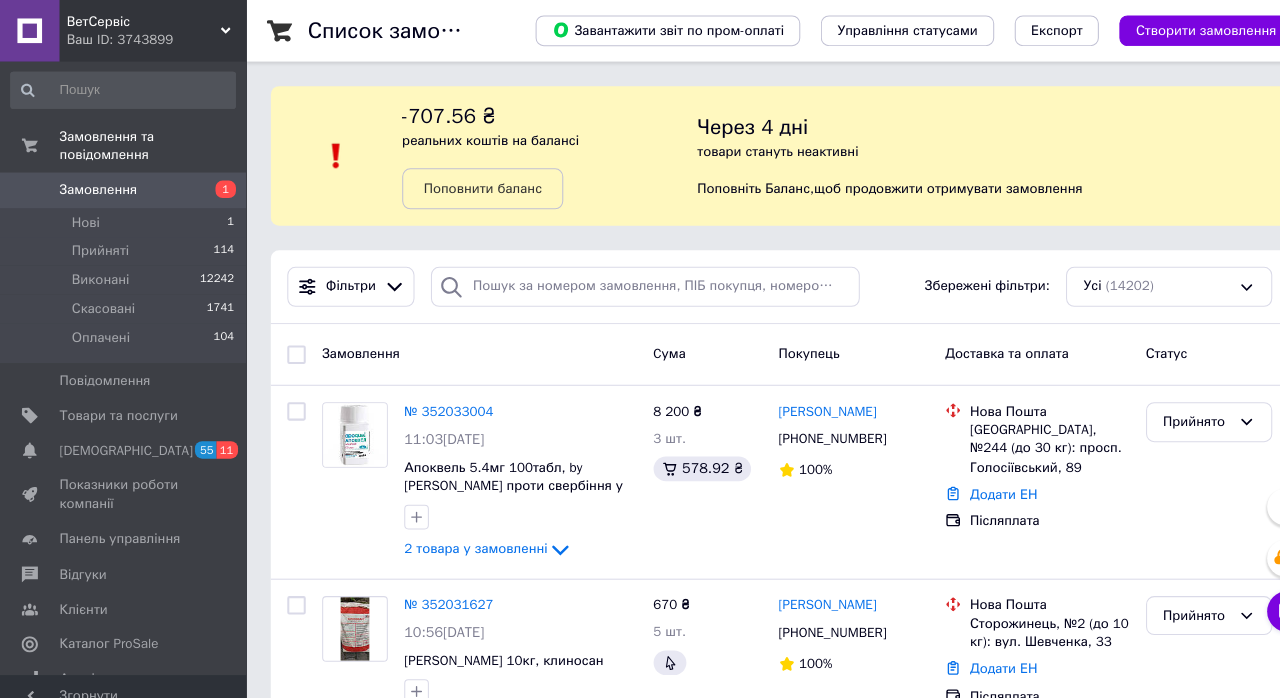 click on "Відгуки" at bounding box center (121, 560) 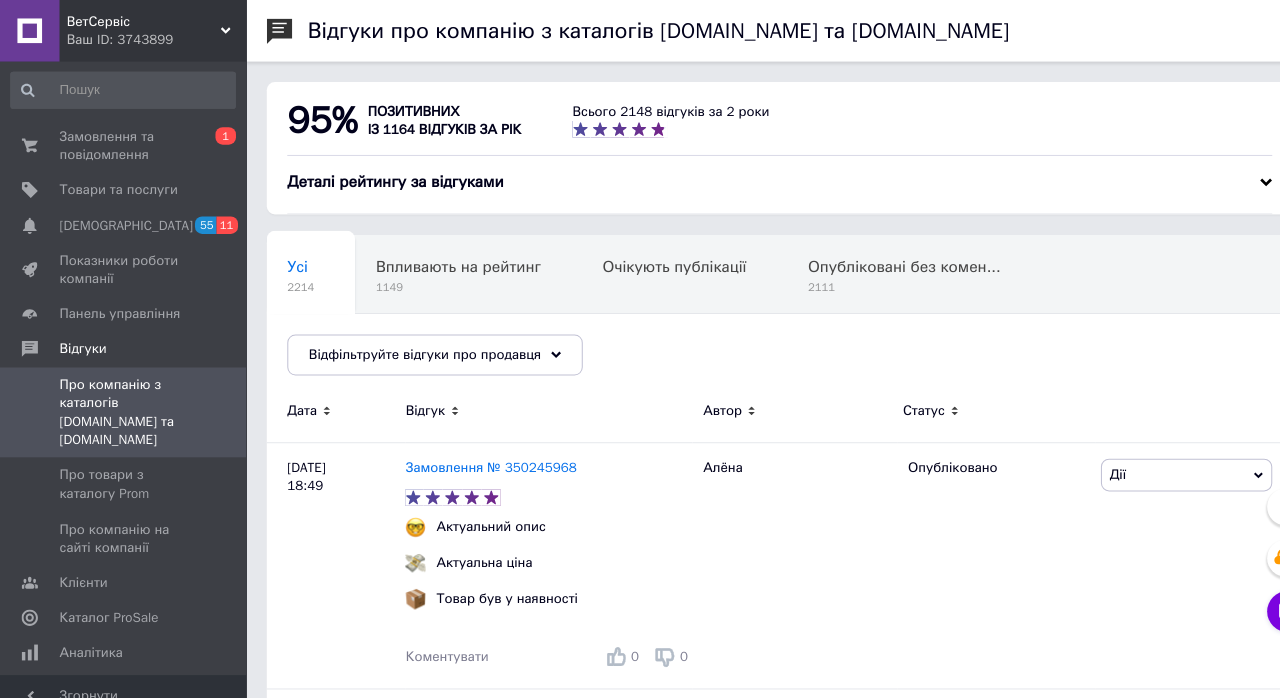 click on "0 1" at bounding box center (212, 142) 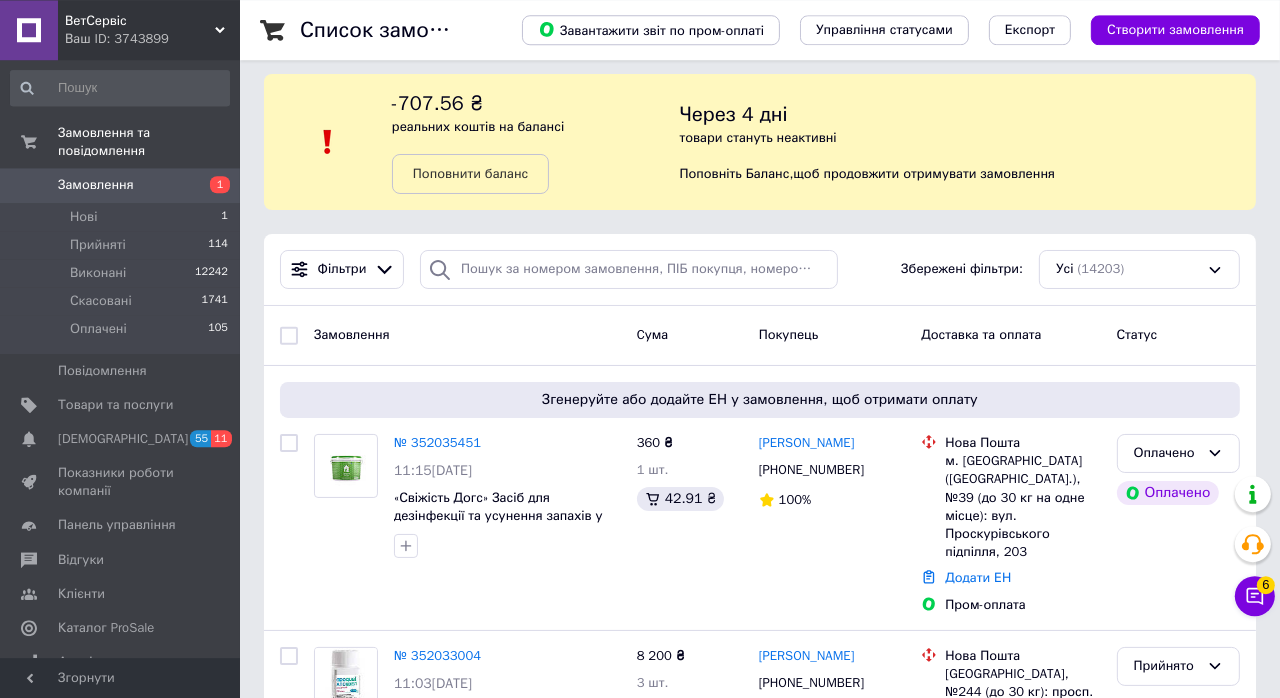 scroll, scrollTop: 8, scrollLeft: 0, axis: vertical 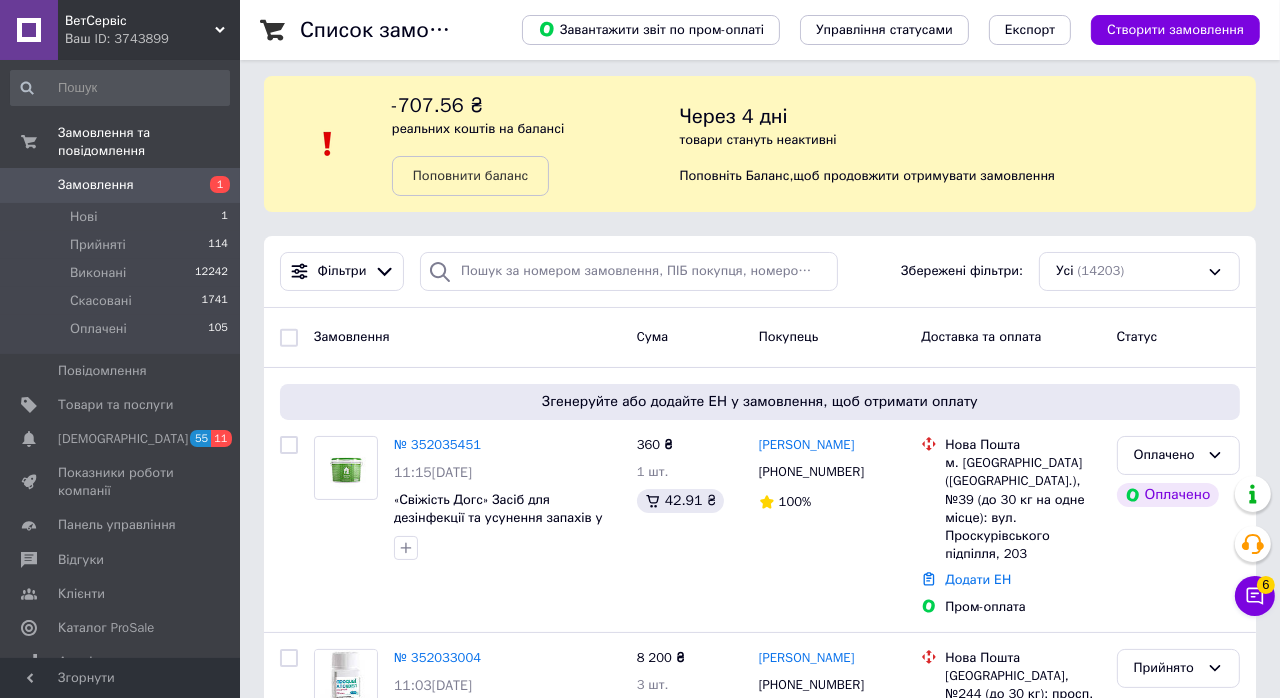 click on "11:15[DATE]" at bounding box center (507, 473) 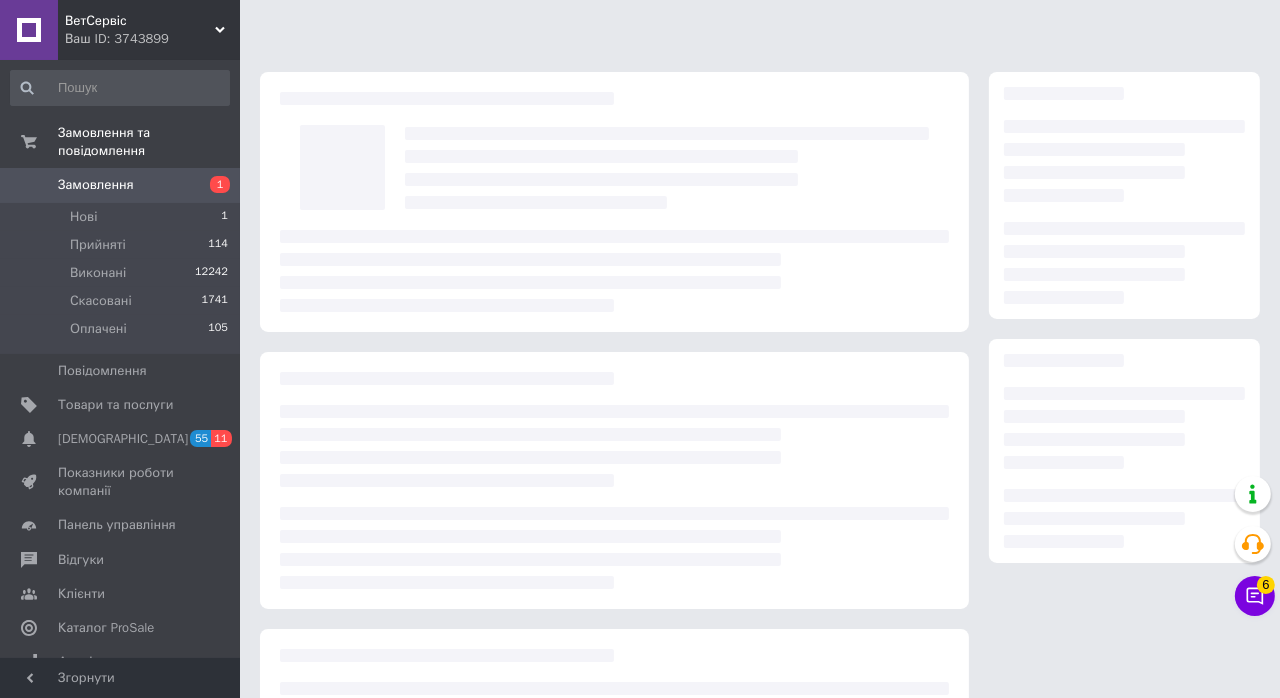 scroll, scrollTop: 0, scrollLeft: 0, axis: both 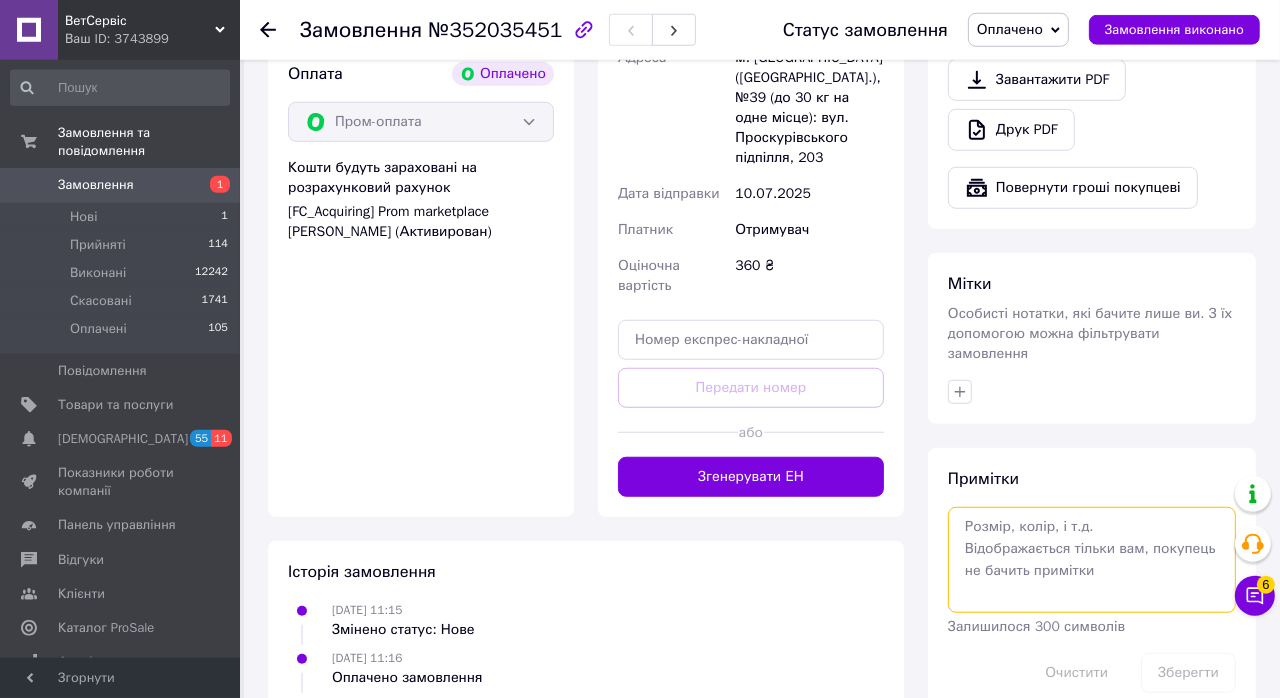 click at bounding box center [1092, 560] 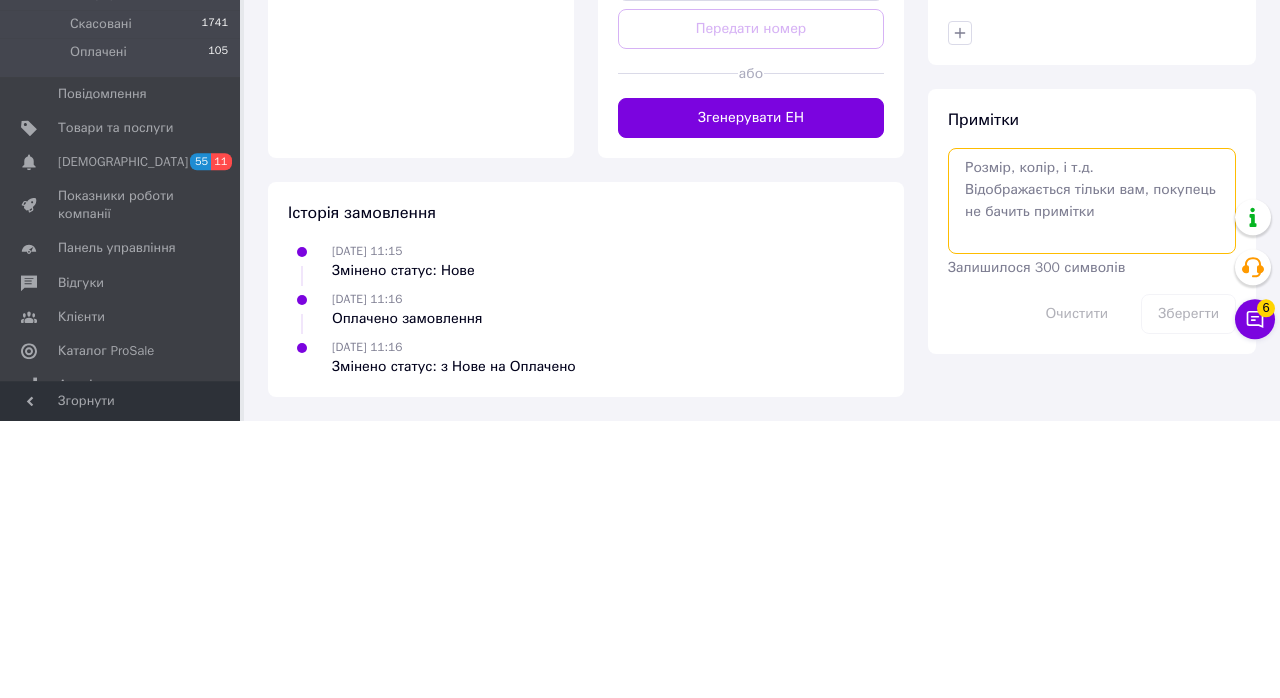 scroll, scrollTop: 1371, scrollLeft: 0, axis: vertical 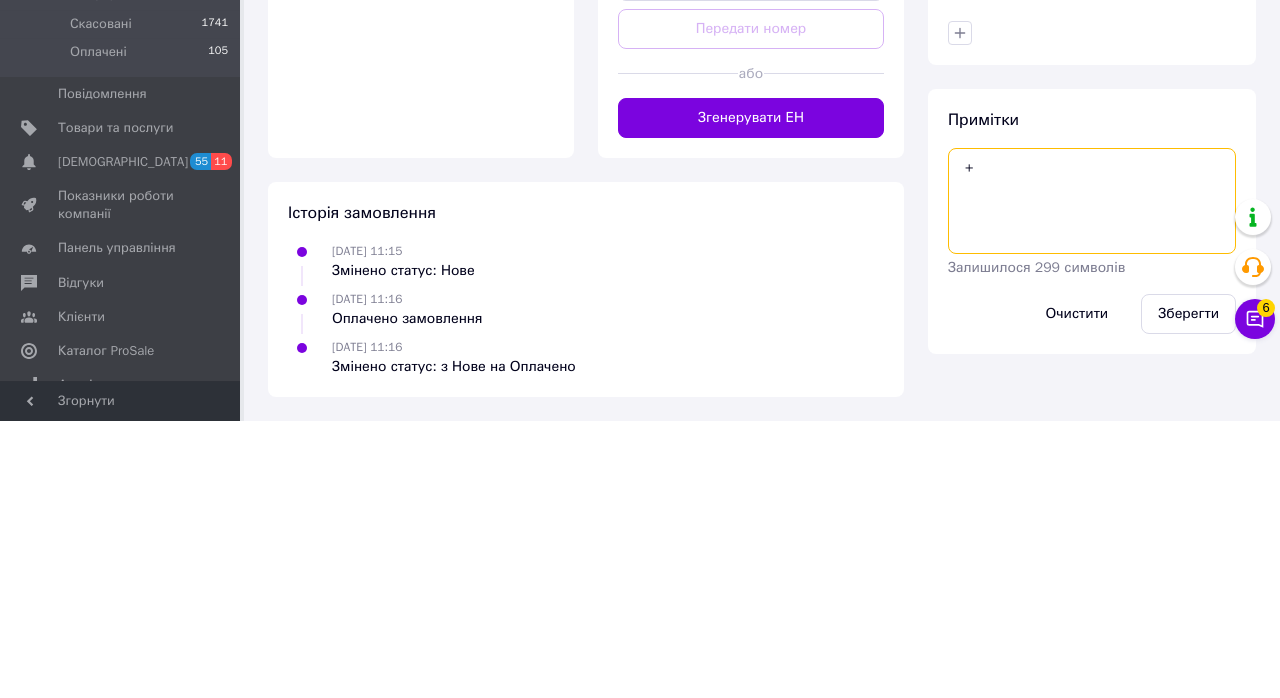 type on "+" 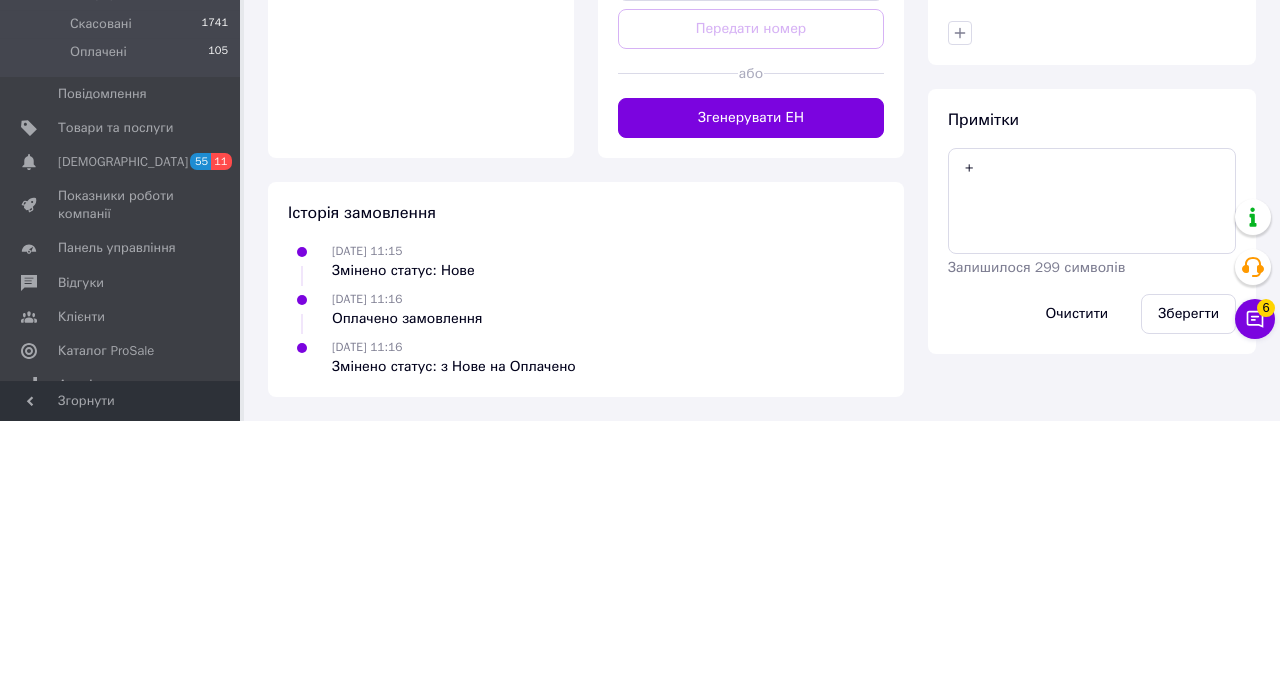 click on "Зберегти" at bounding box center (1188, 591) 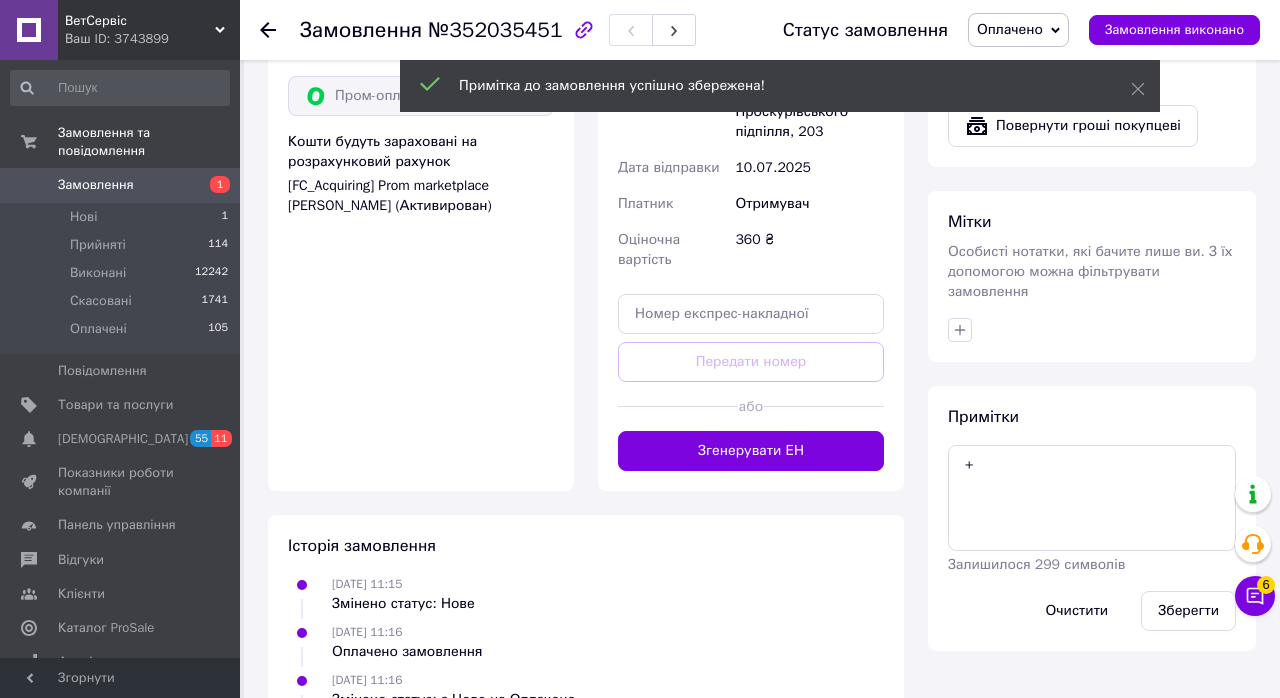 click 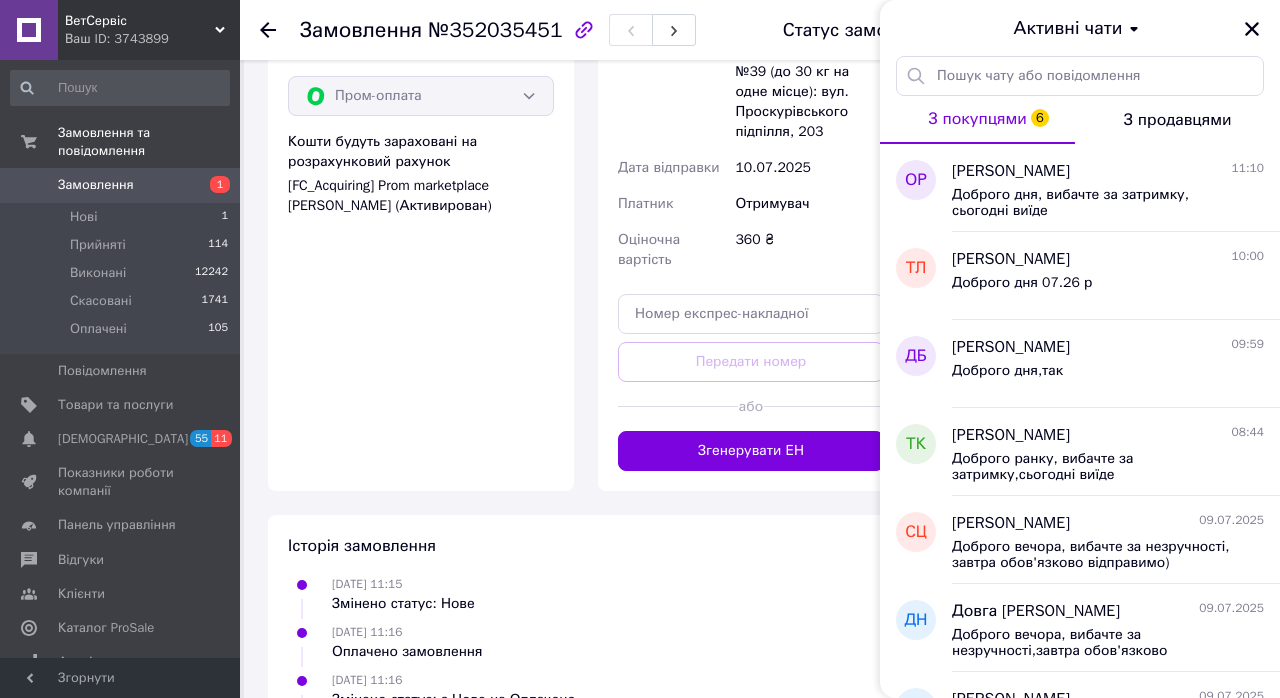 scroll, scrollTop: 0, scrollLeft: 0, axis: both 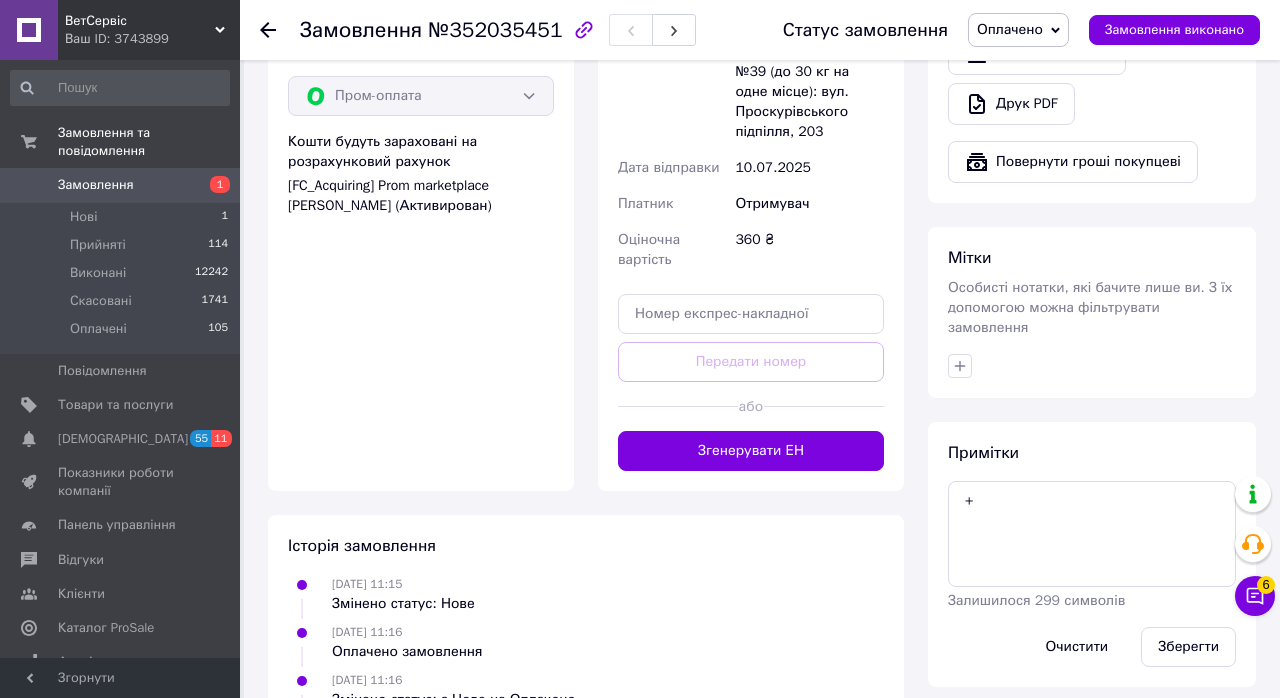 click 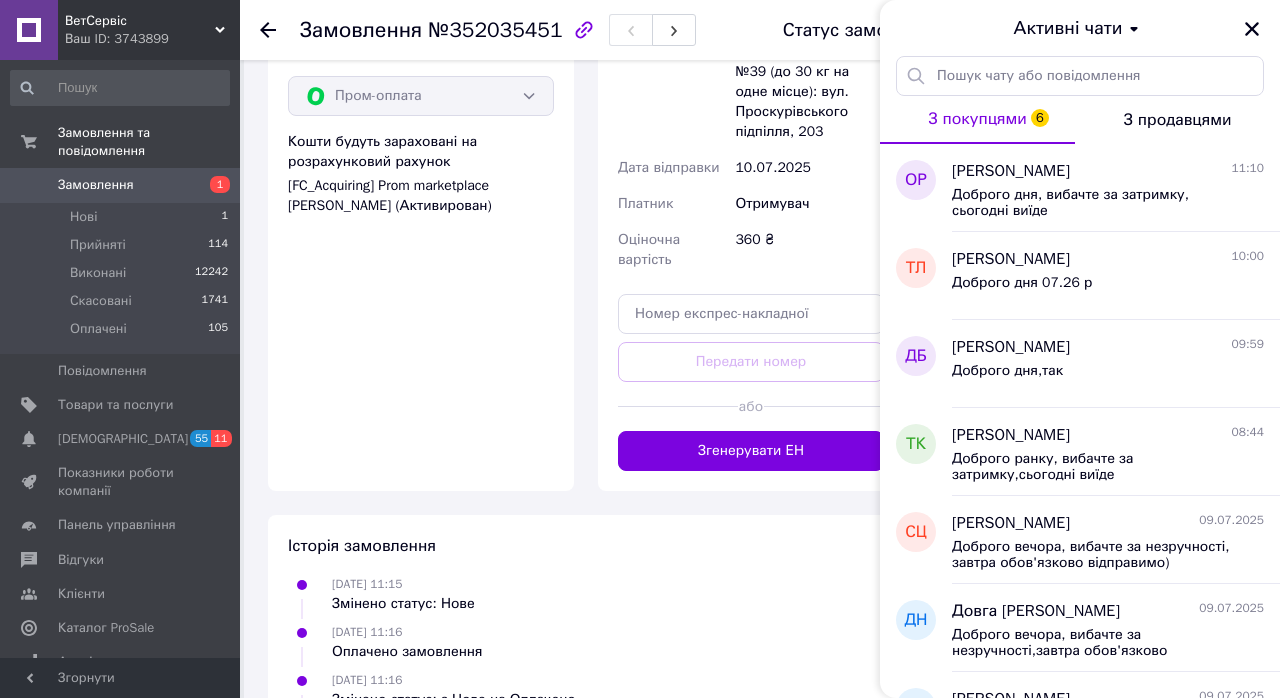click on "Замовлення" at bounding box center (121, 185) 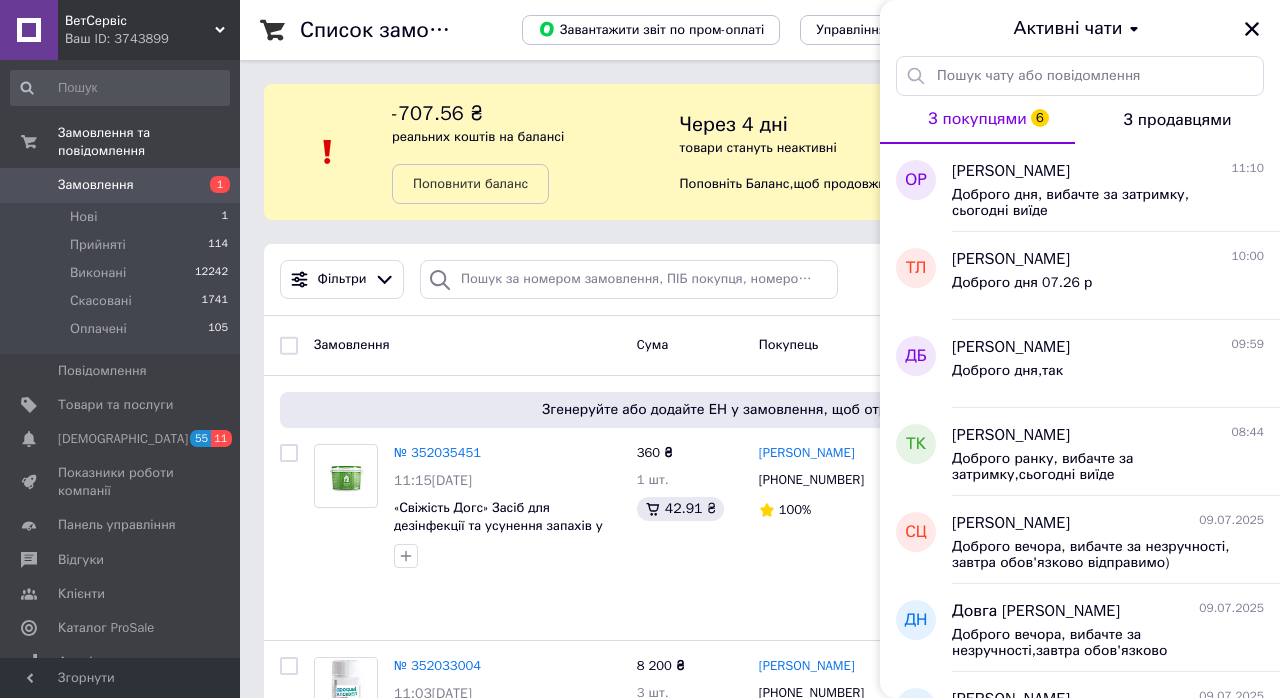 click 